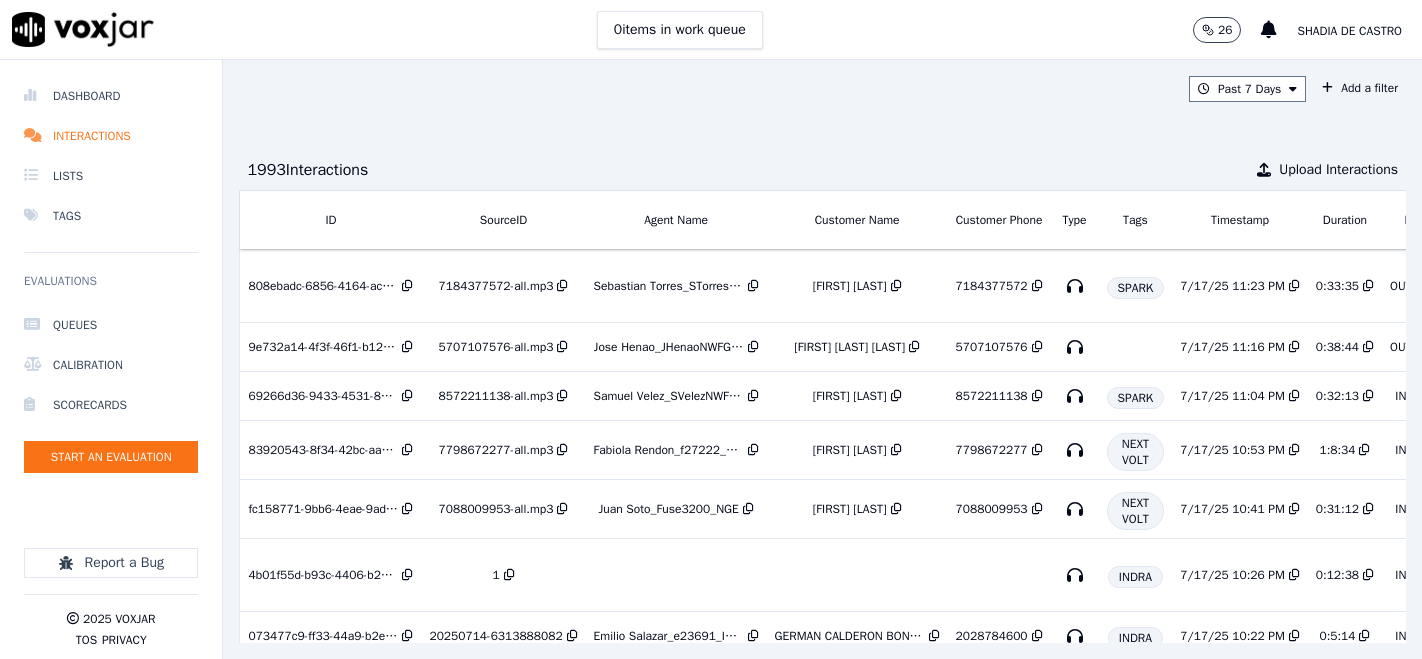scroll, scrollTop: 0, scrollLeft: 0, axis: both 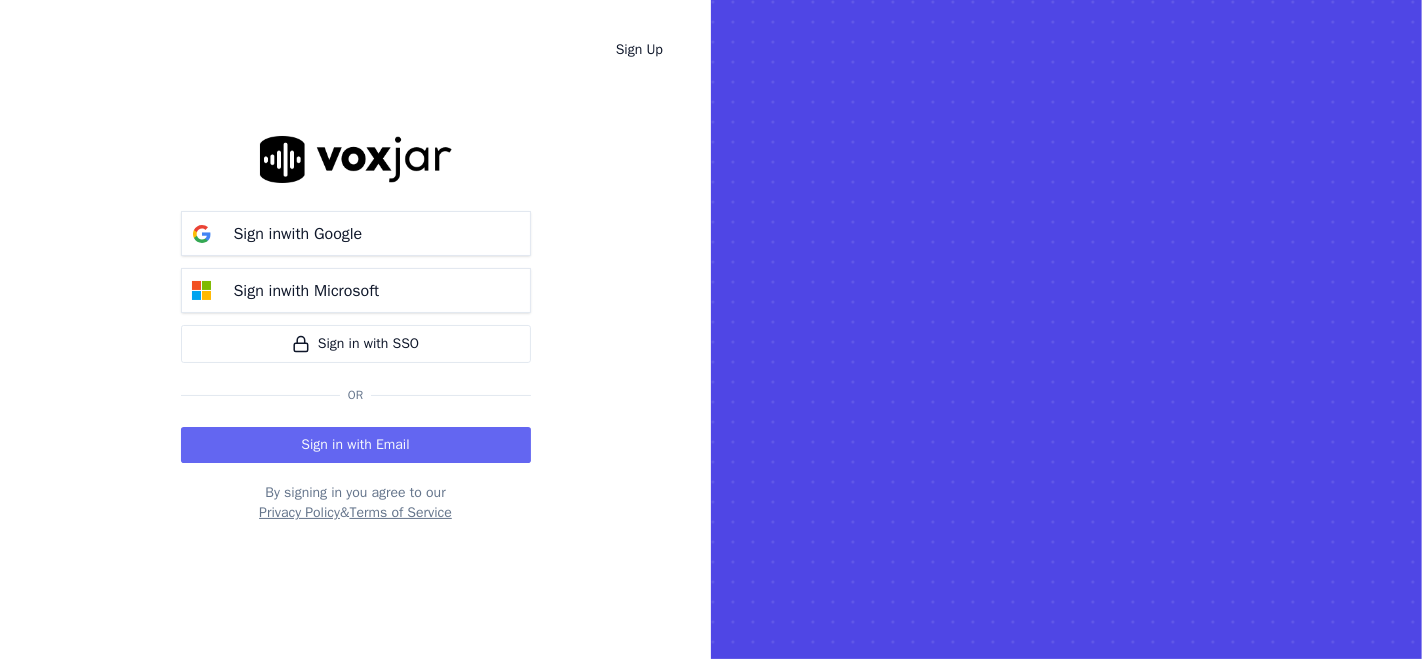 click on "Sign in with Email" at bounding box center [356, 445] 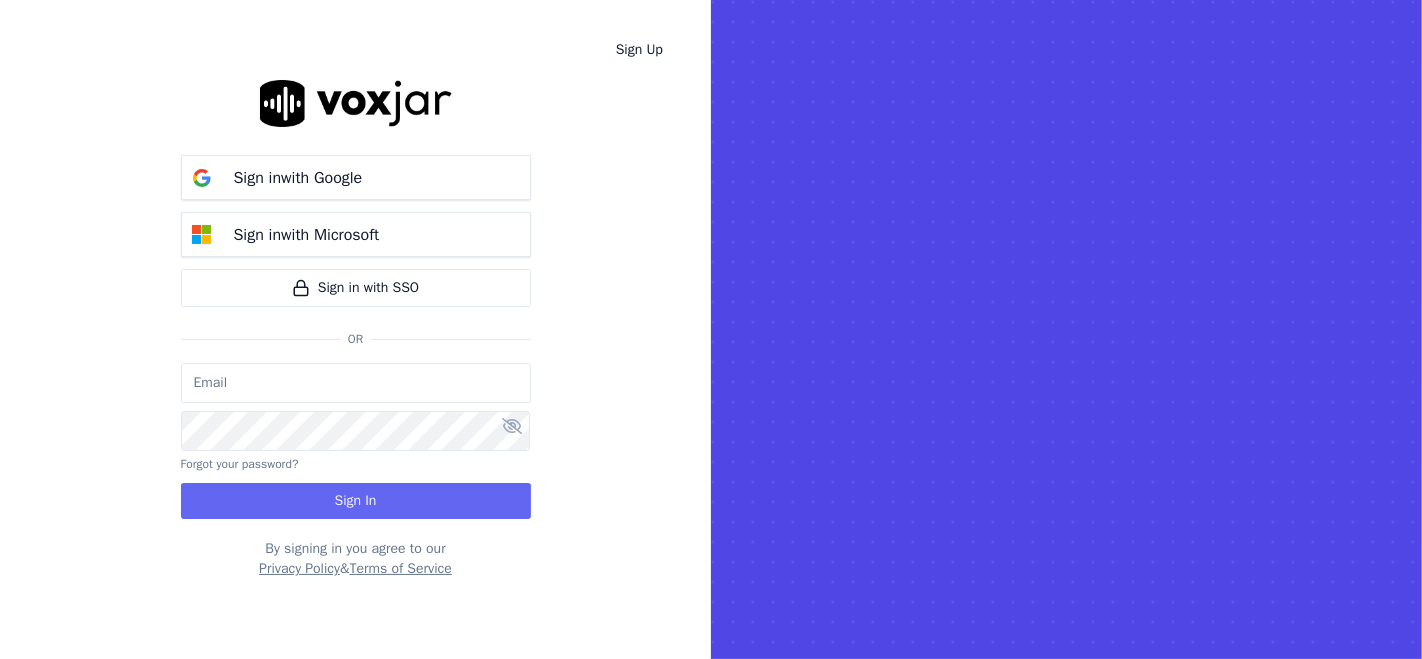 type on "shadia.decastro01.baq@nwfg.net" 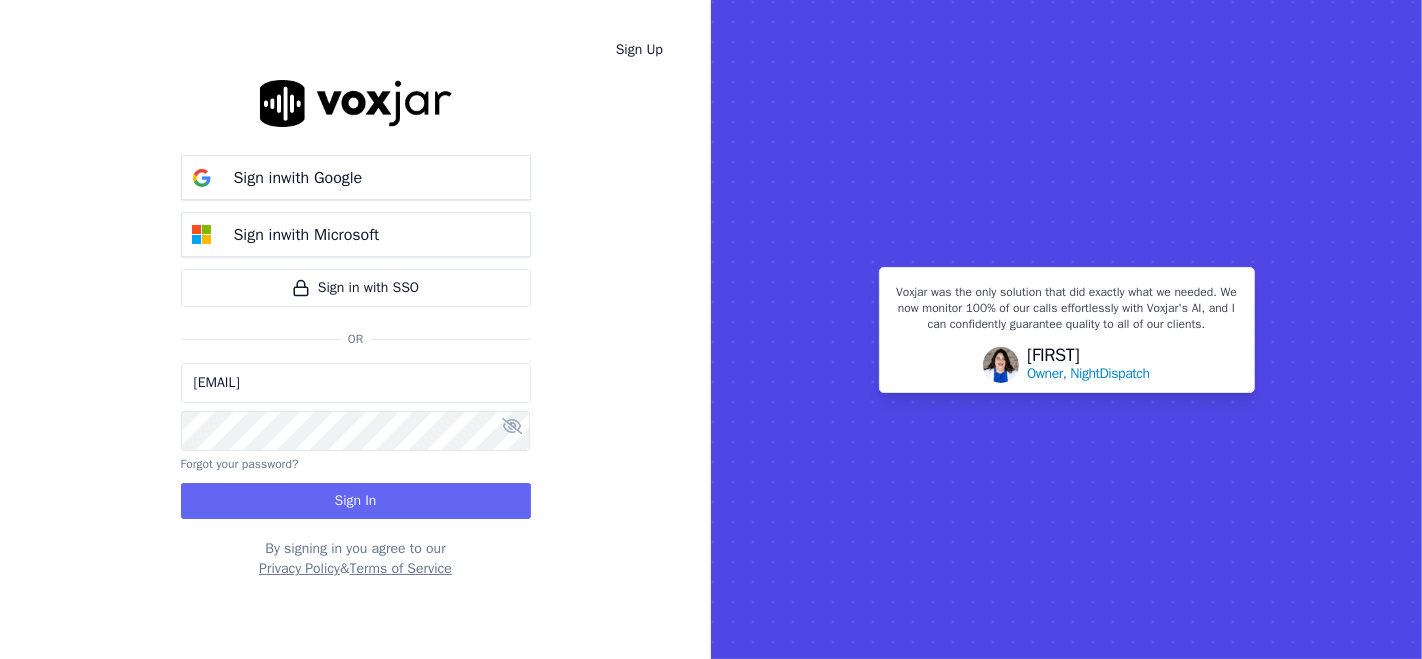 click on "Sign In" at bounding box center [356, 501] 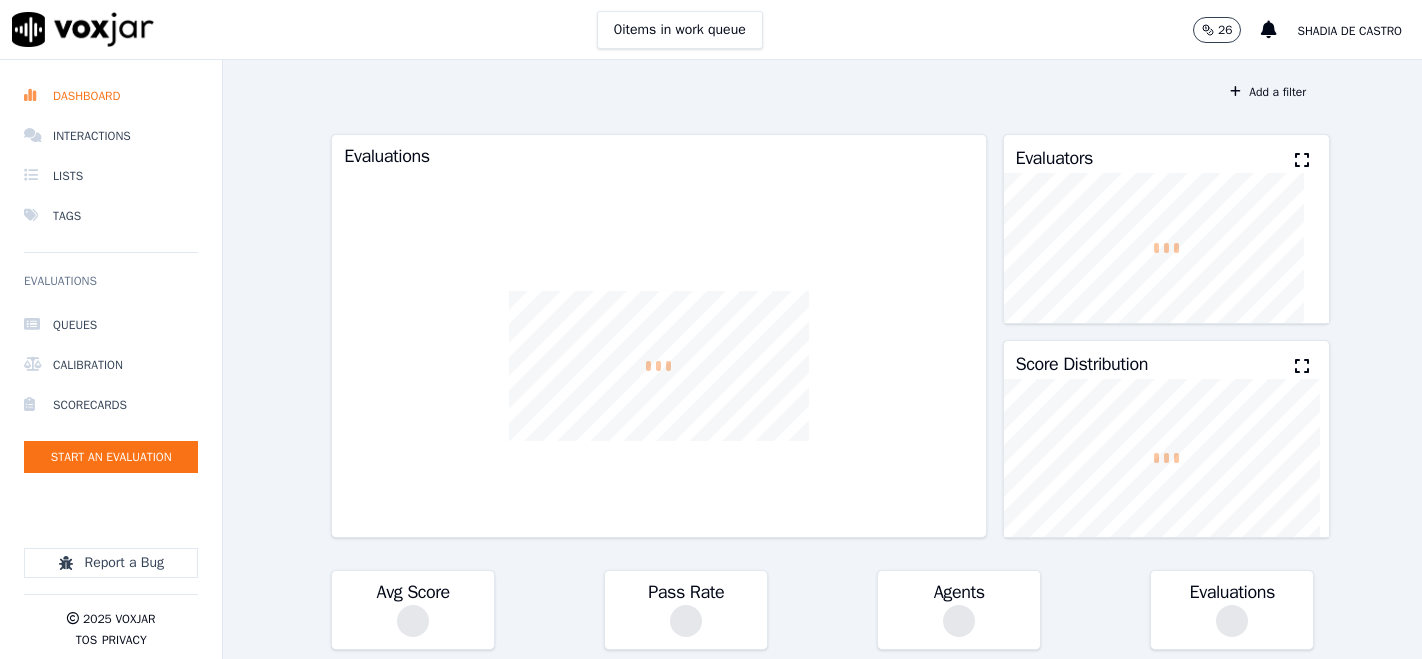 scroll, scrollTop: 0, scrollLeft: 0, axis: both 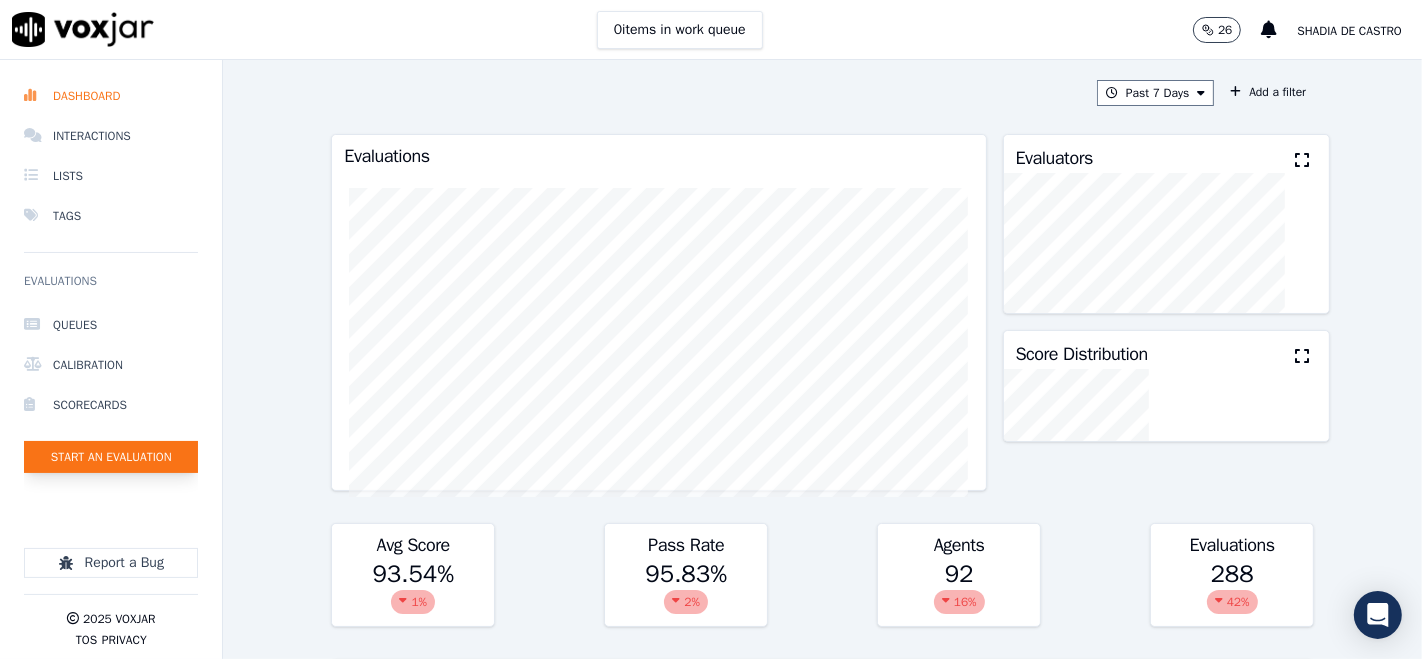 click on "Start an Evaluation" 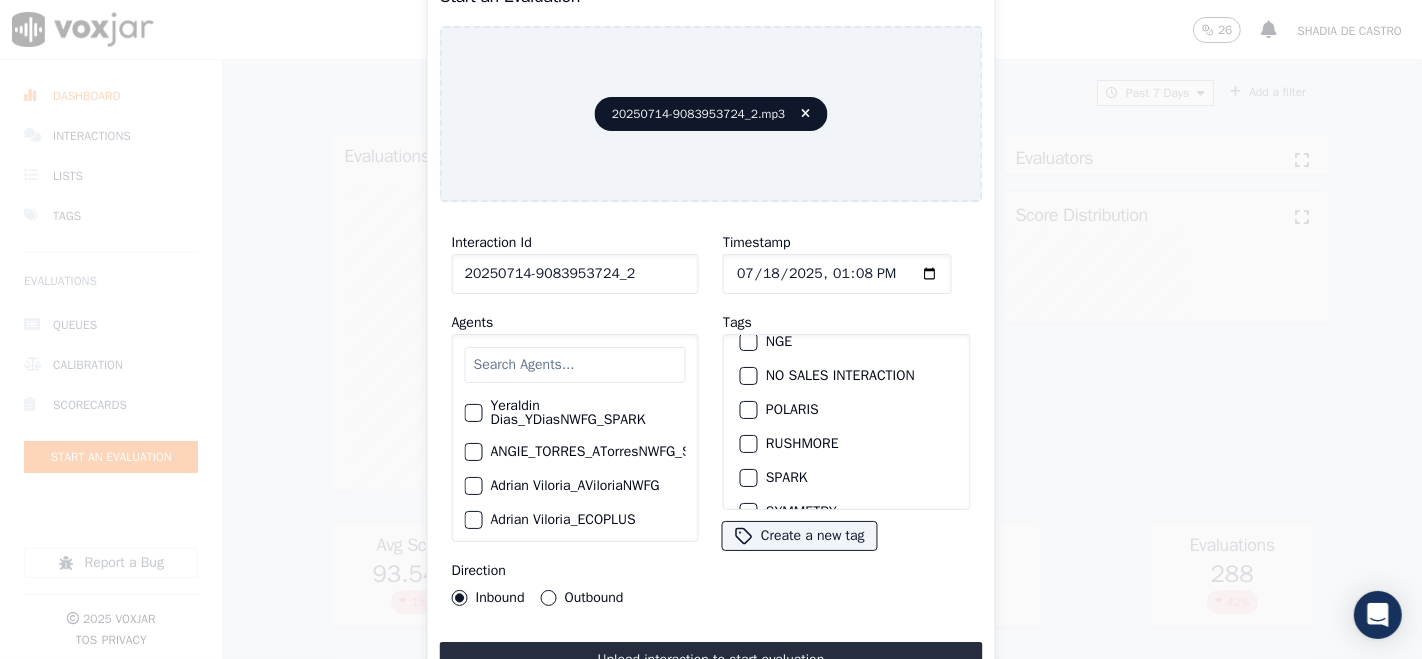 scroll, scrollTop: 111, scrollLeft: 0, axis: vertical 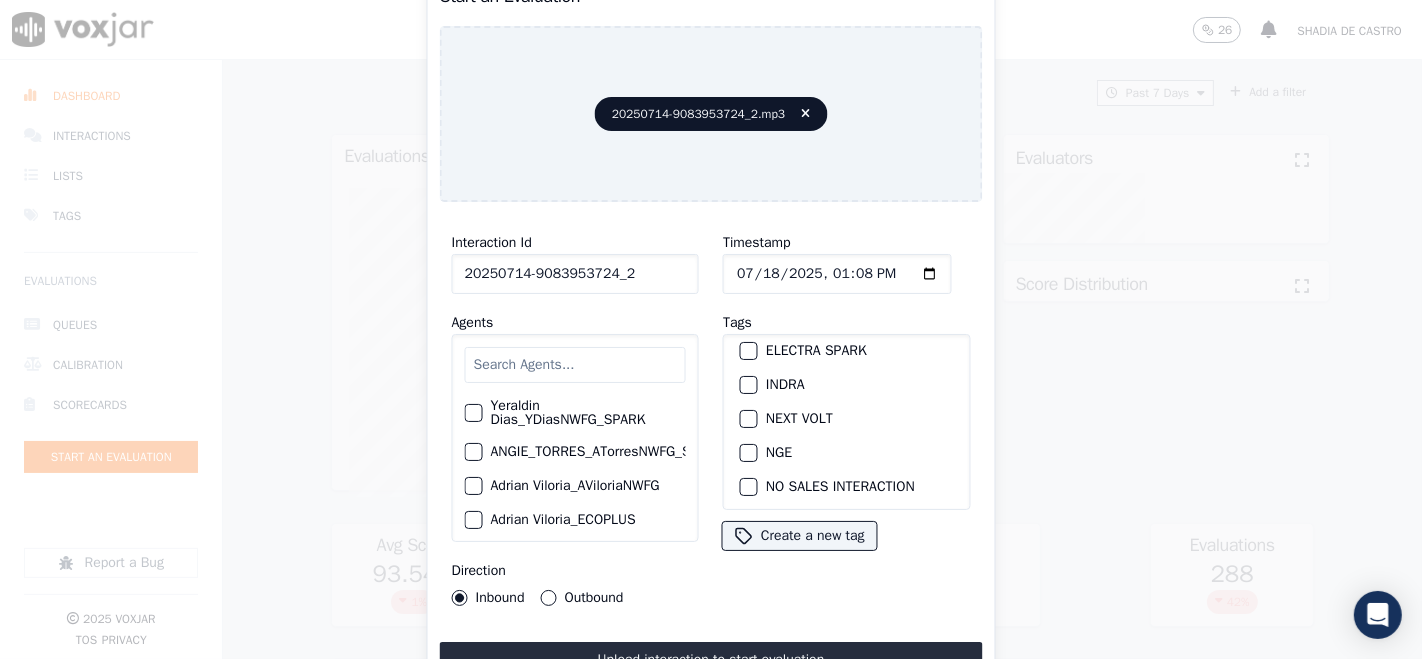 type on "20250714-9083953724_2" 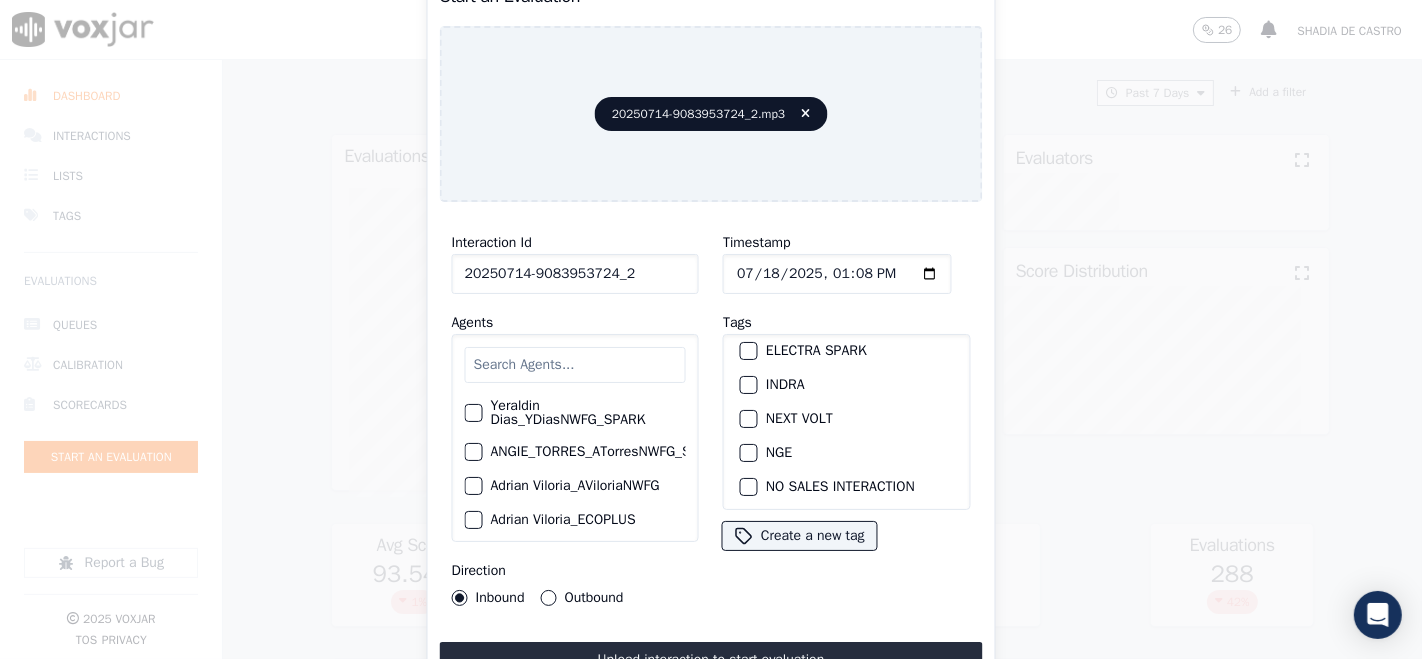 click at bounding box center (748, 385) 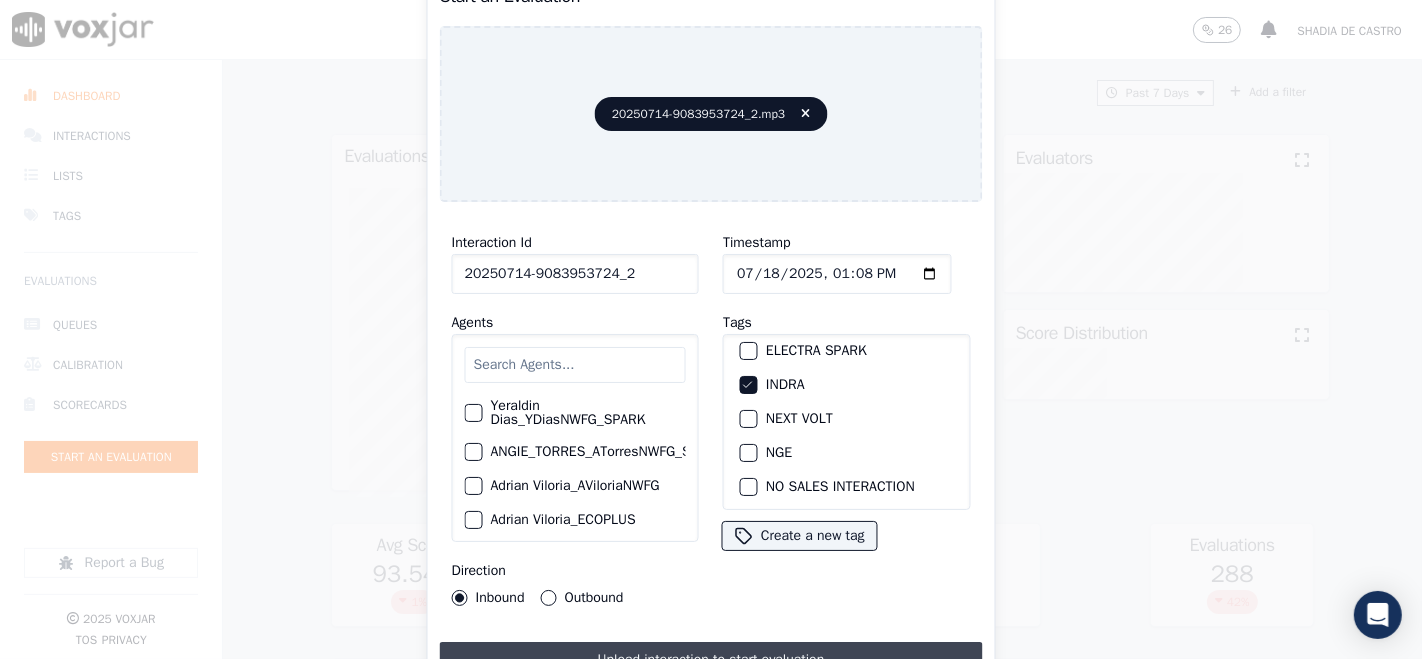 click on "Upload interaction to start evaluation" at bounding box center [711, 660] 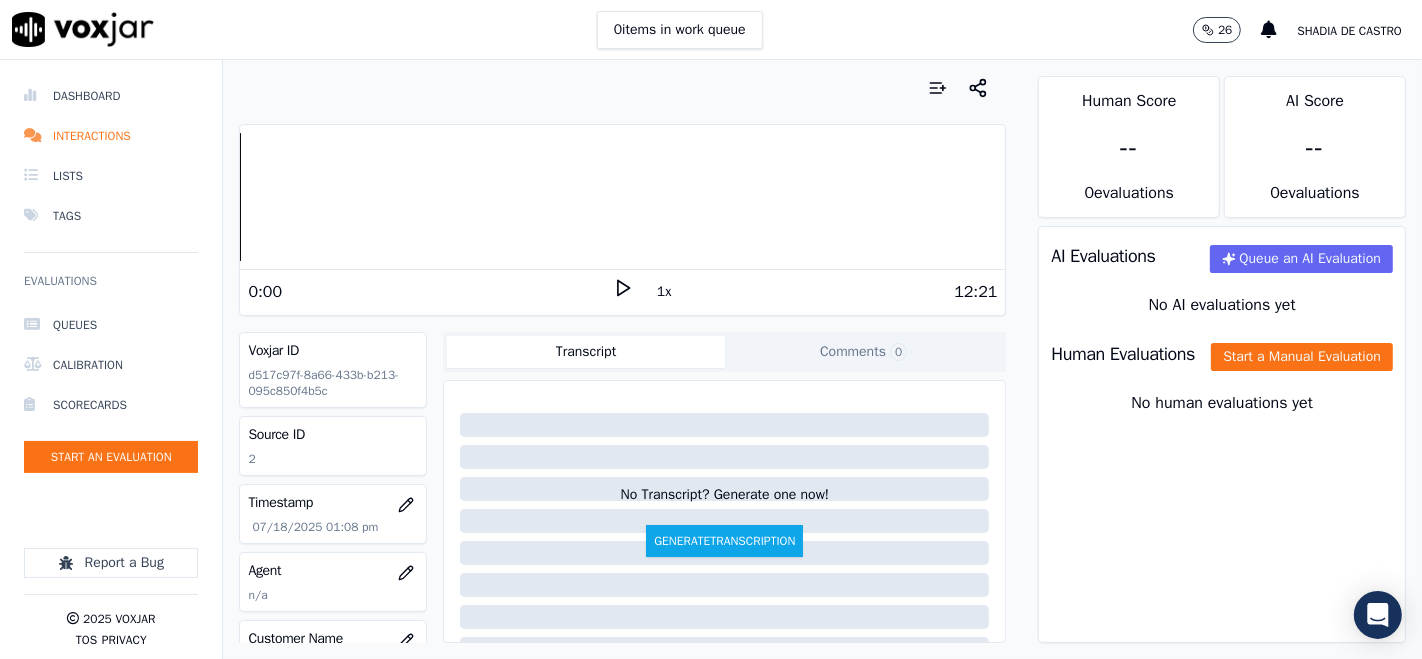 click 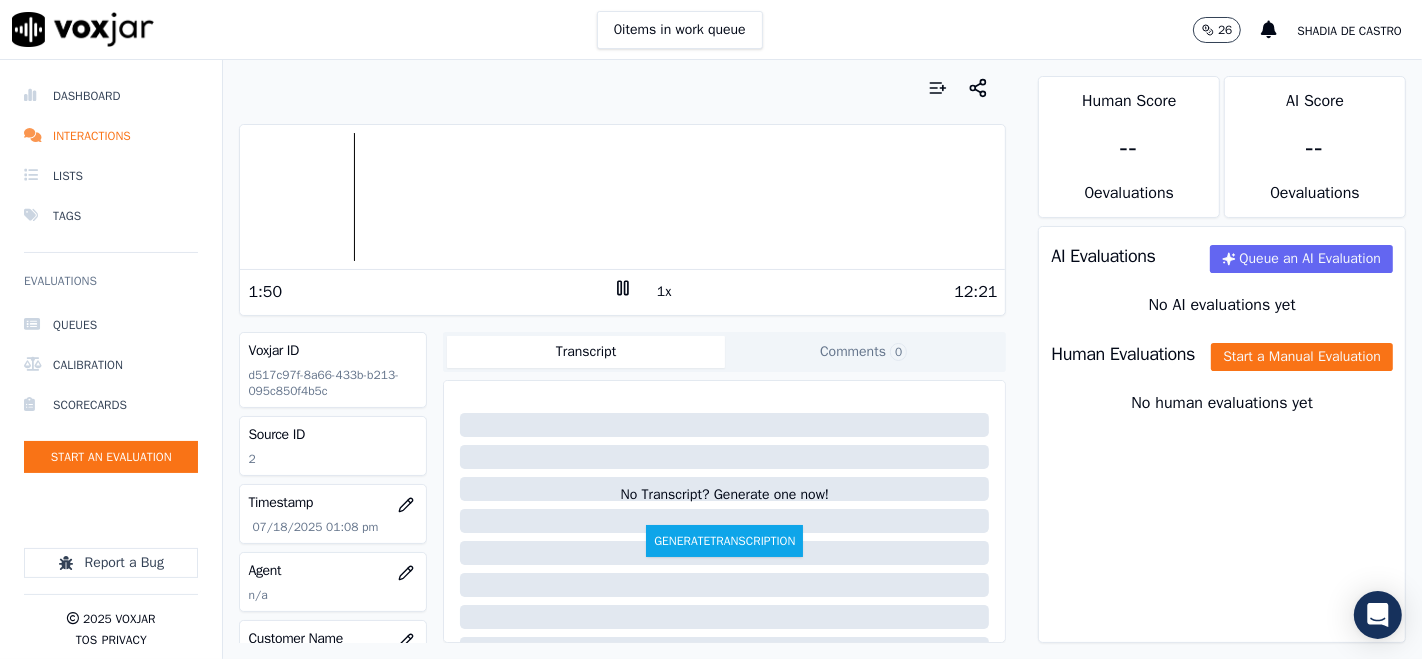click at bounding box center (622, 197) 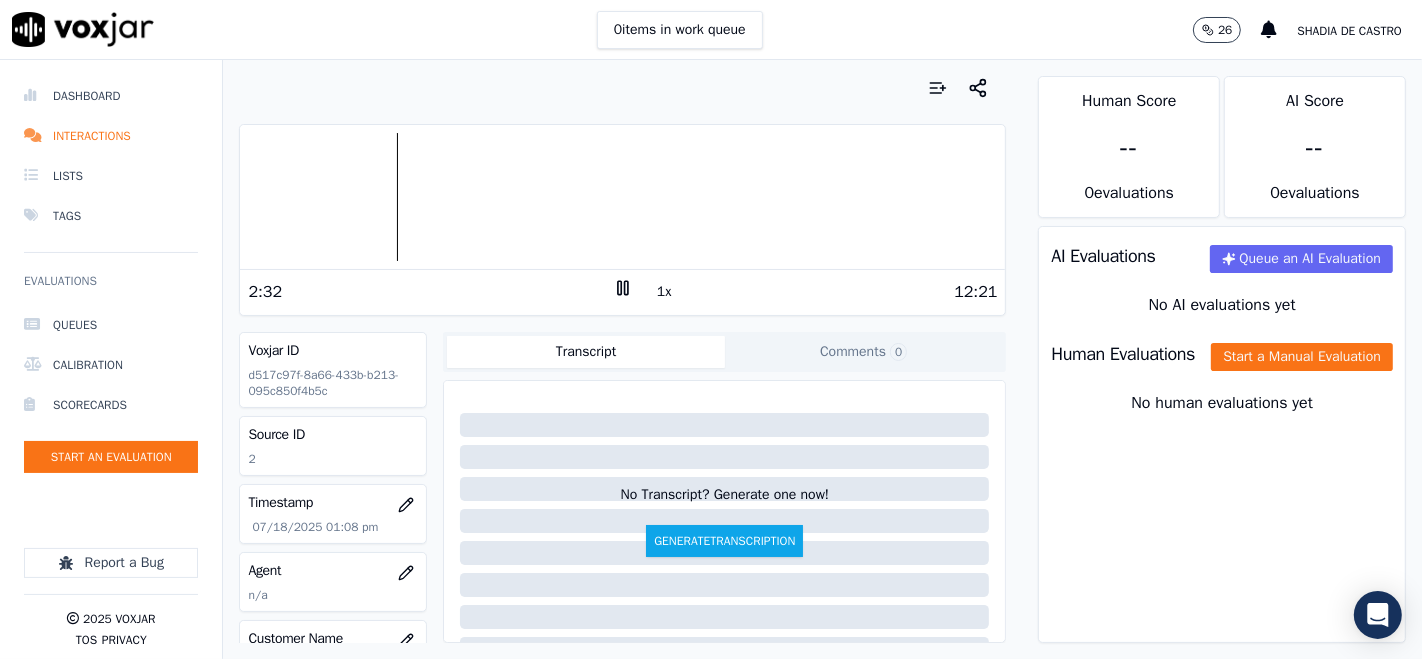 click at bounding box center [622, 197] 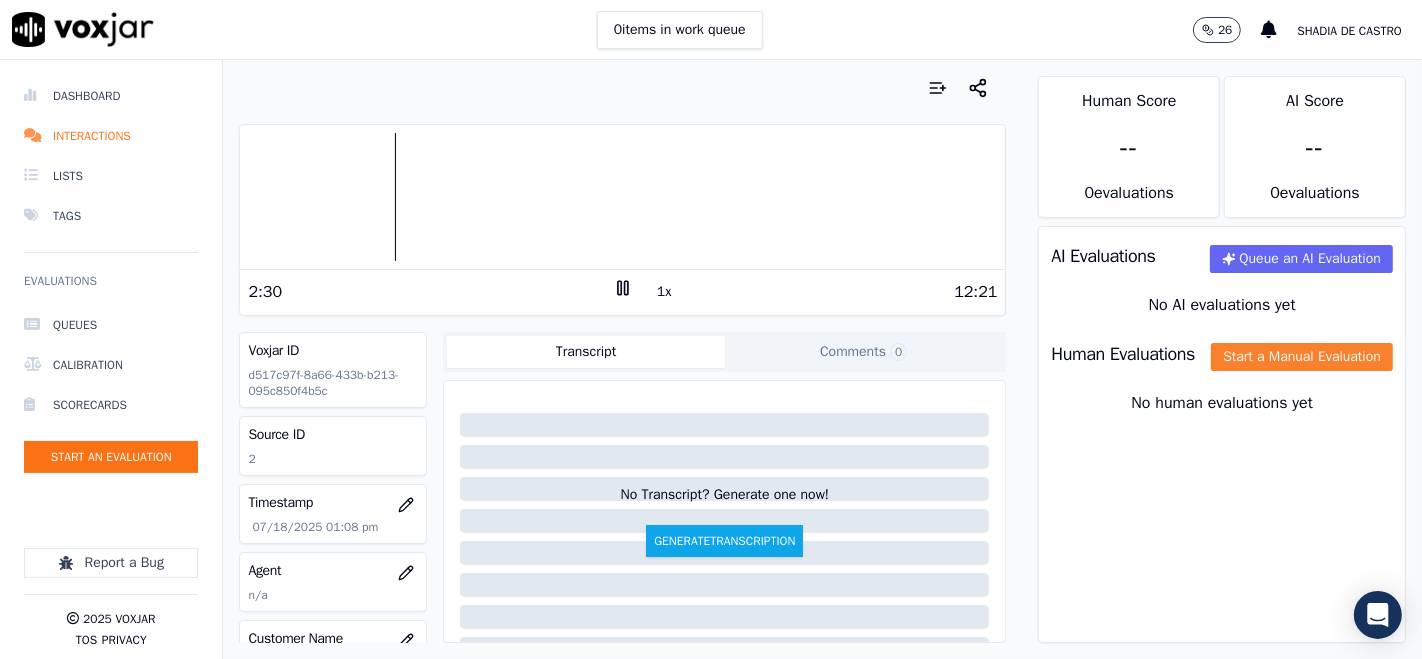 click on "Start a Manual Evaluation" 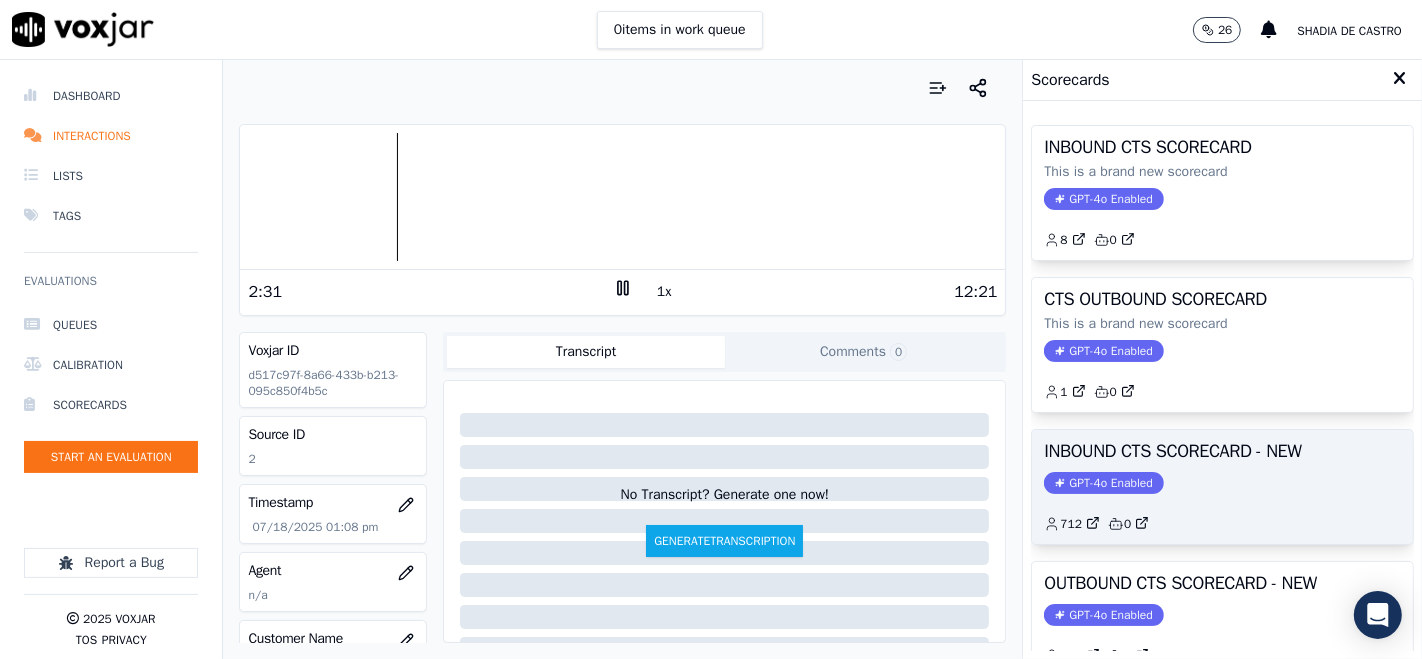 click on "INBOUND CTS SCORECARD - NEW" at bounding box center (1222, 451) 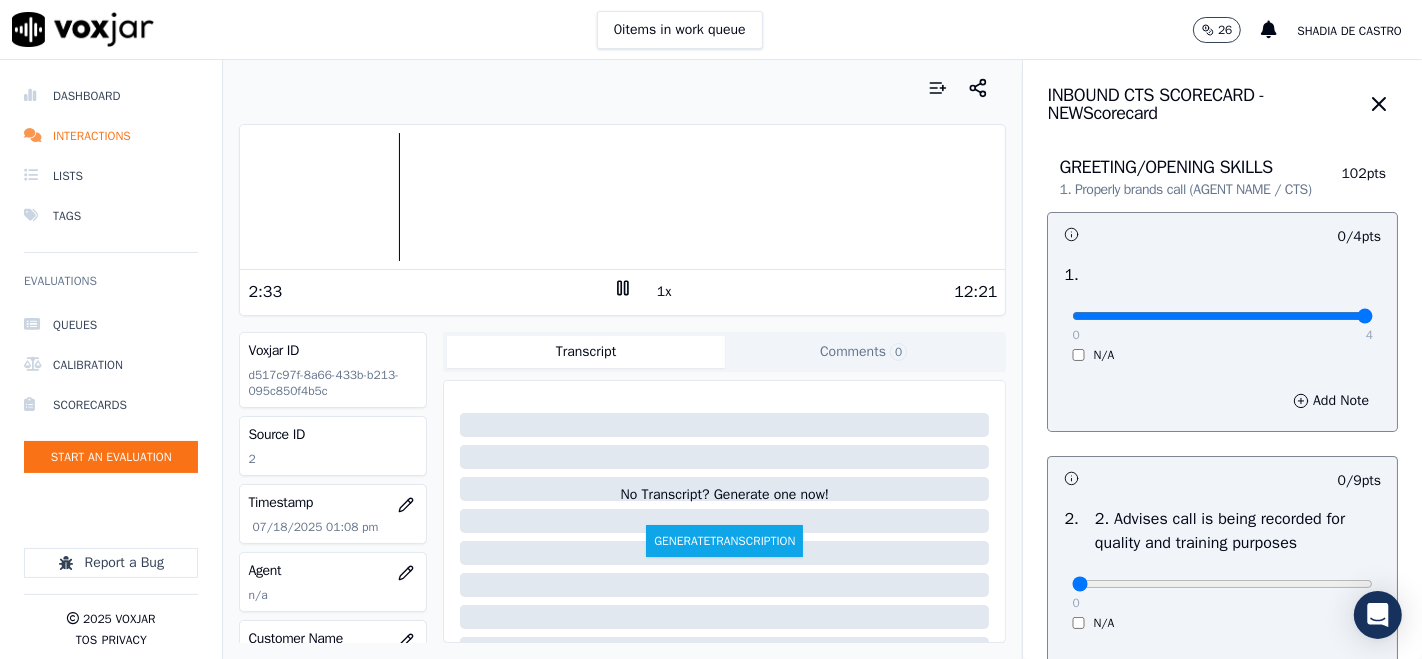 type on "4" 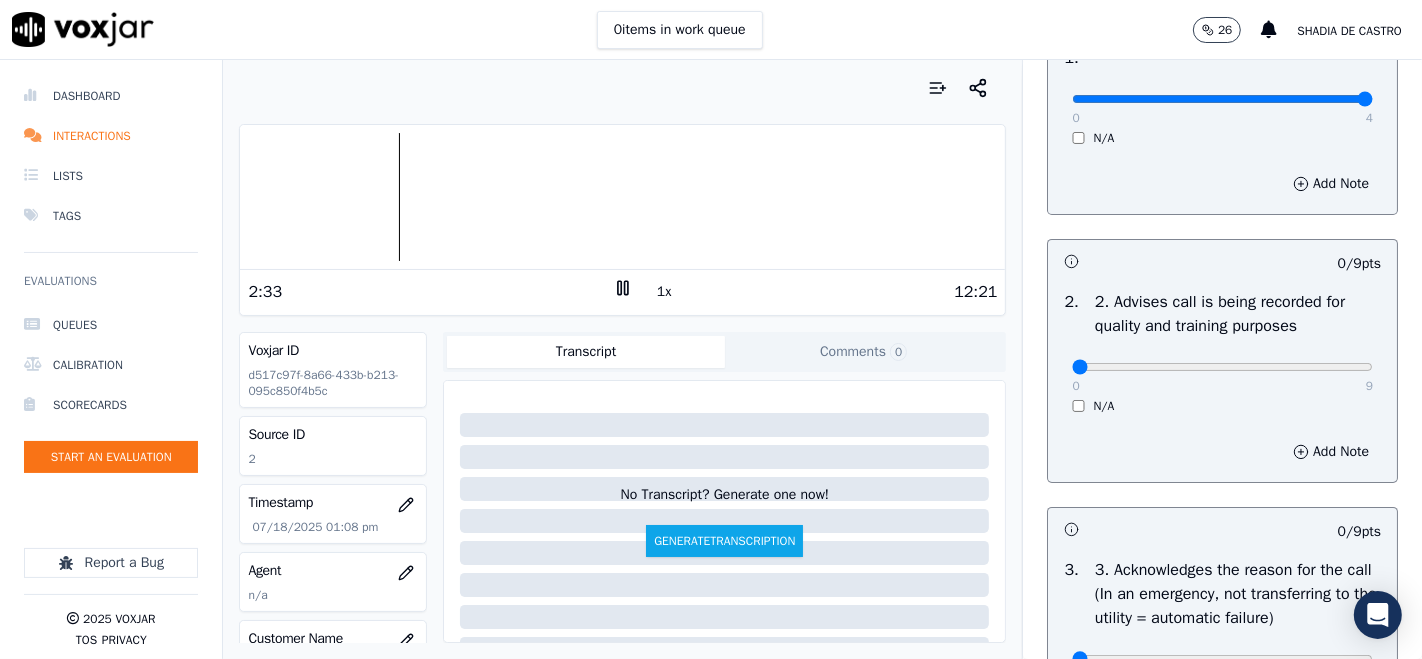 scroll, scrollTop: 222, scrollLeft: 0, axis: vertical 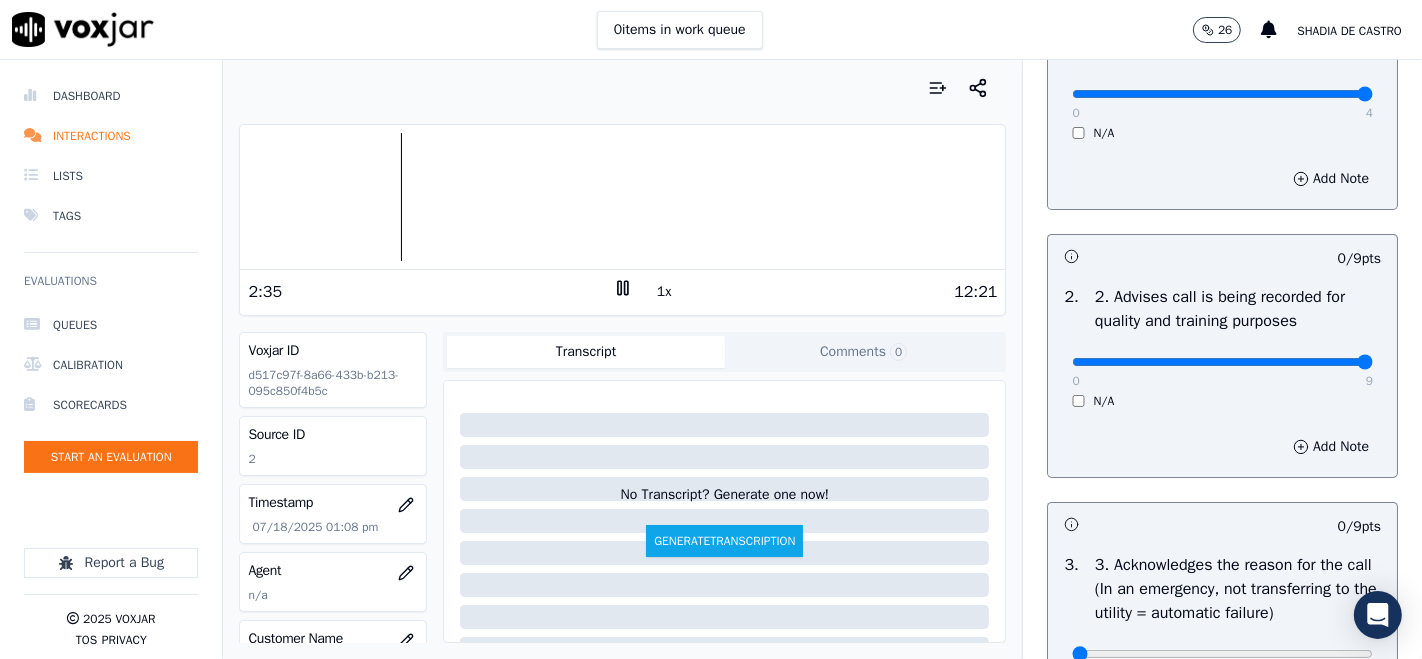 type on "9" 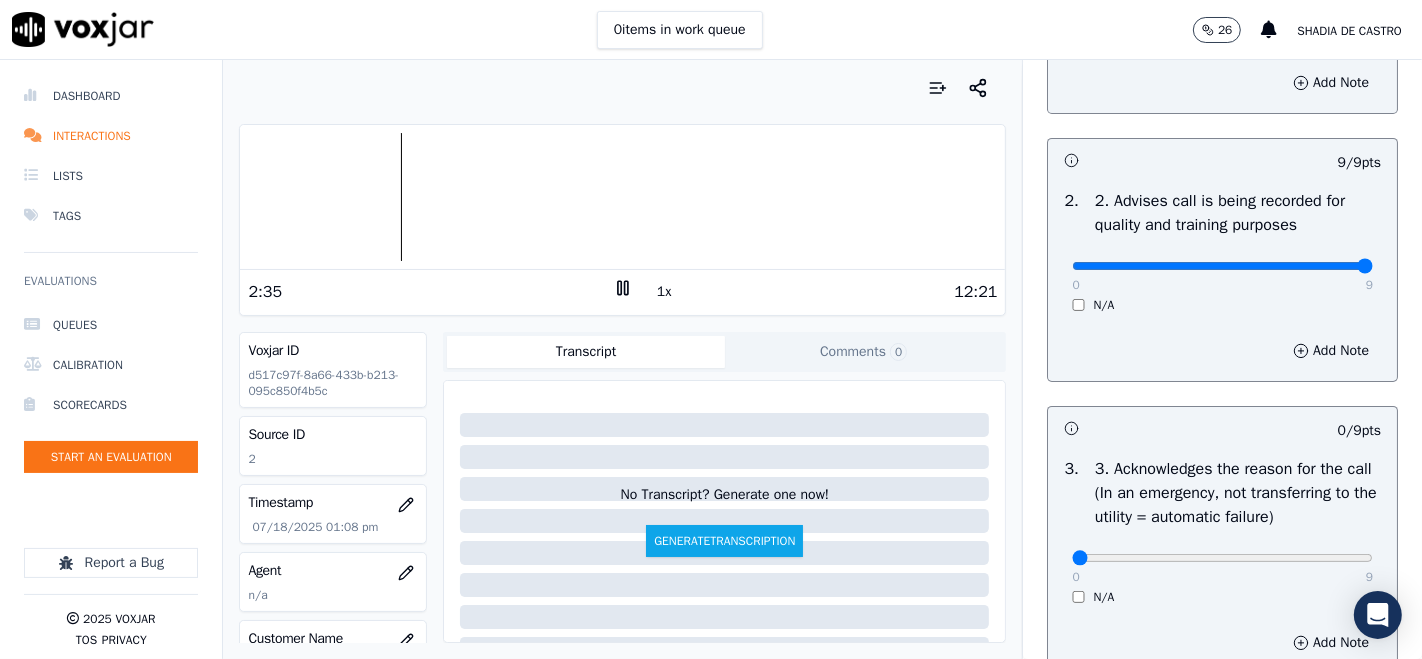 scroll, scrollTop: 444, scrollLeft: 0, axis: vertical 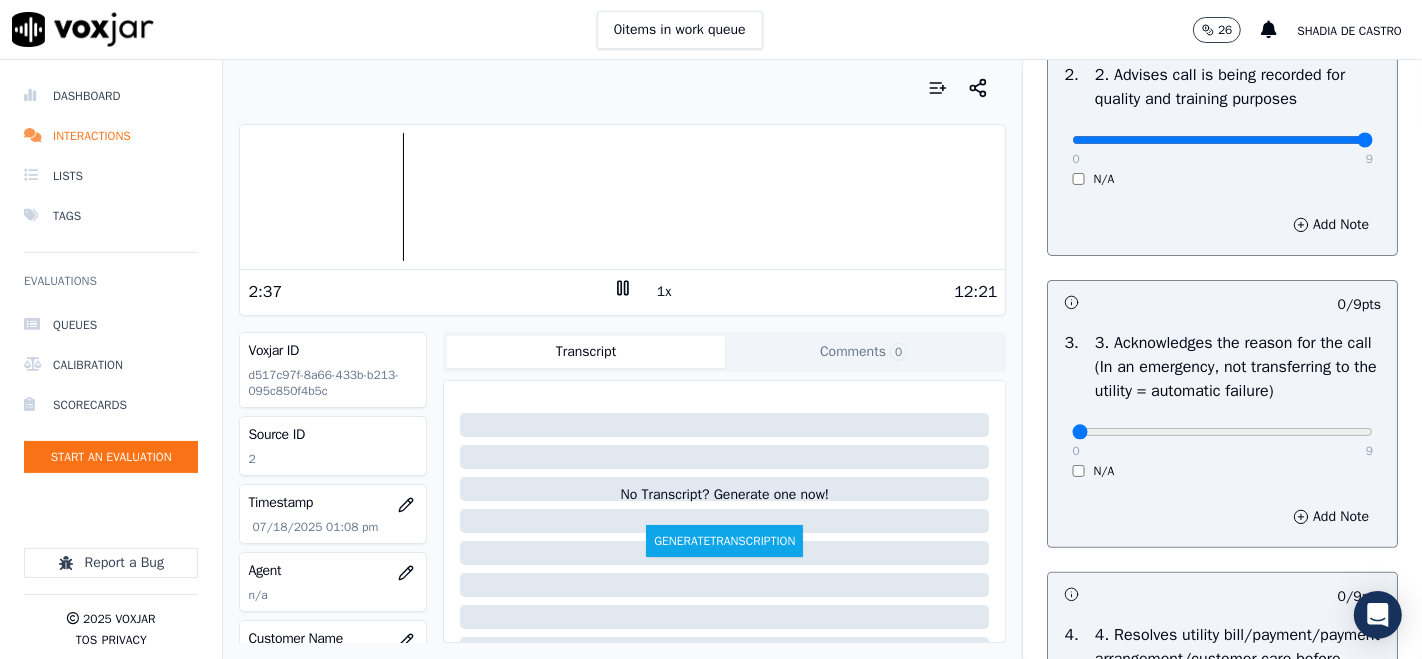 click on "0   9     N/A" at bounding box center [1222, 441] 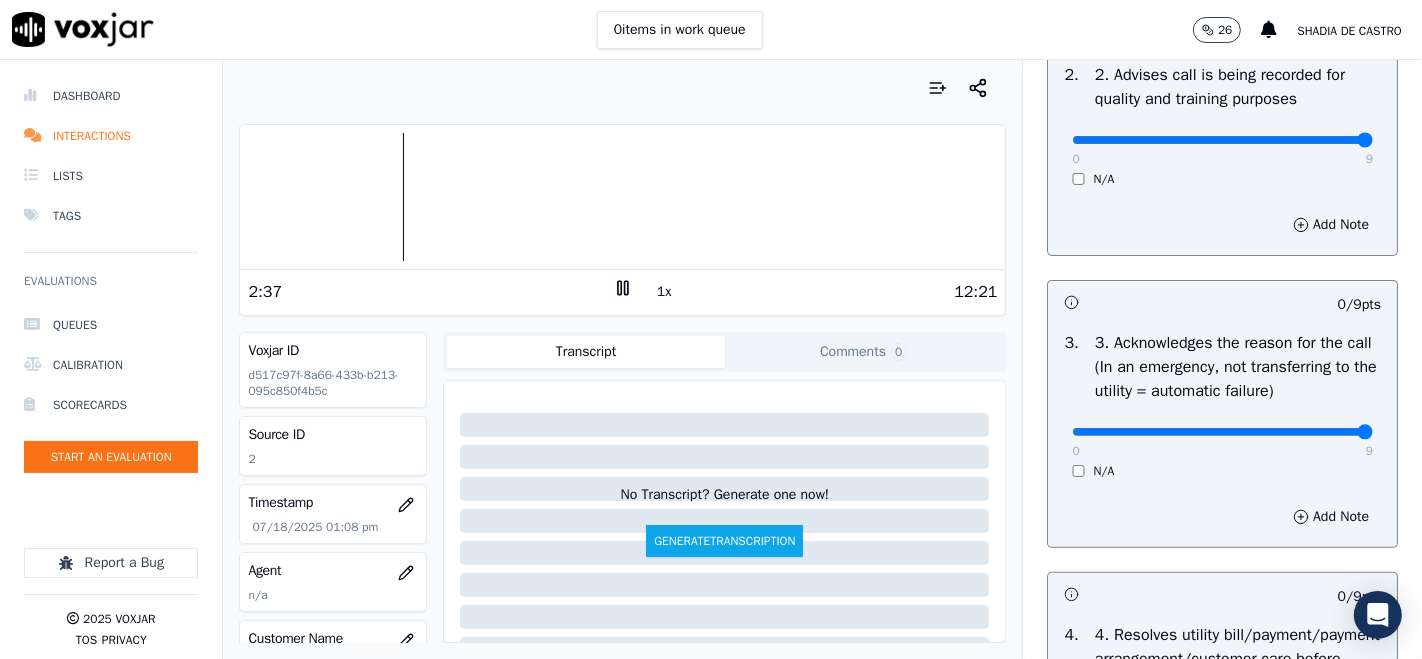 type on "9" 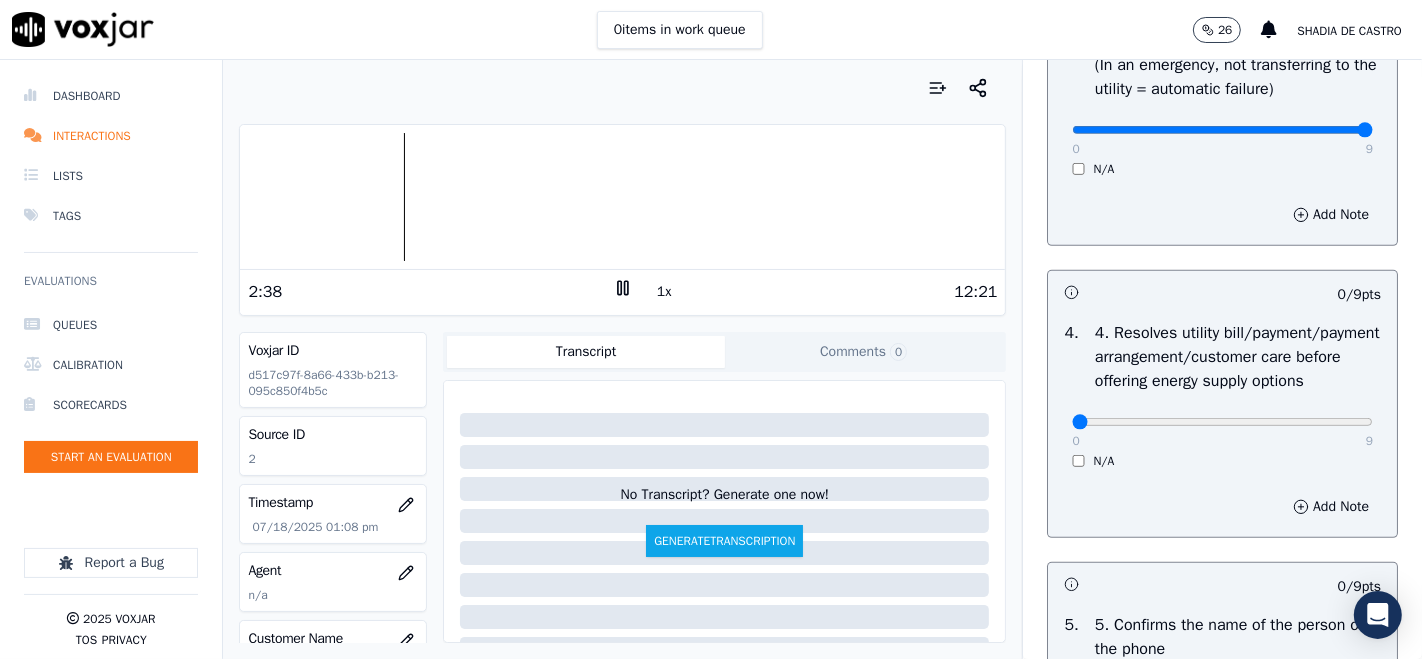 scroll, scrollTop: 777, scrollLeft: 0, axis: vertical 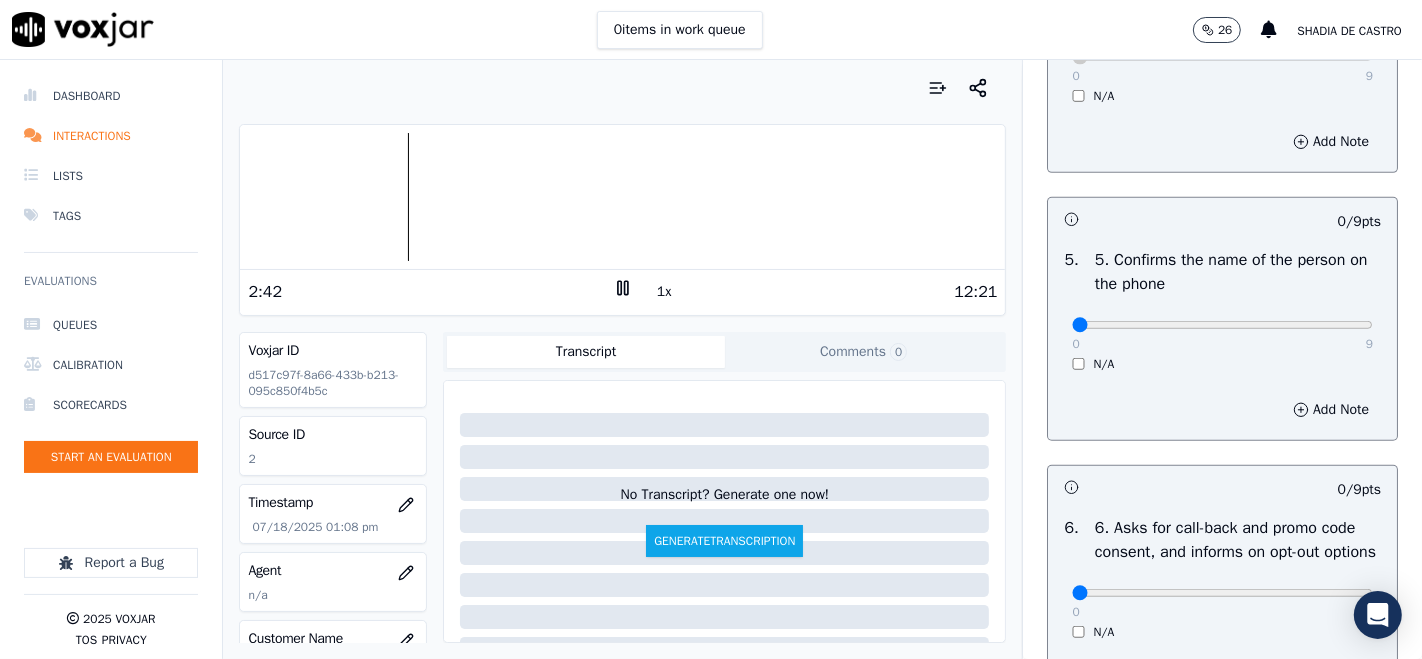 drag, startPoint x: 1322, startPoint y: 392, endPoint x: 1311, endPoint y: 397, distance: 12.083046 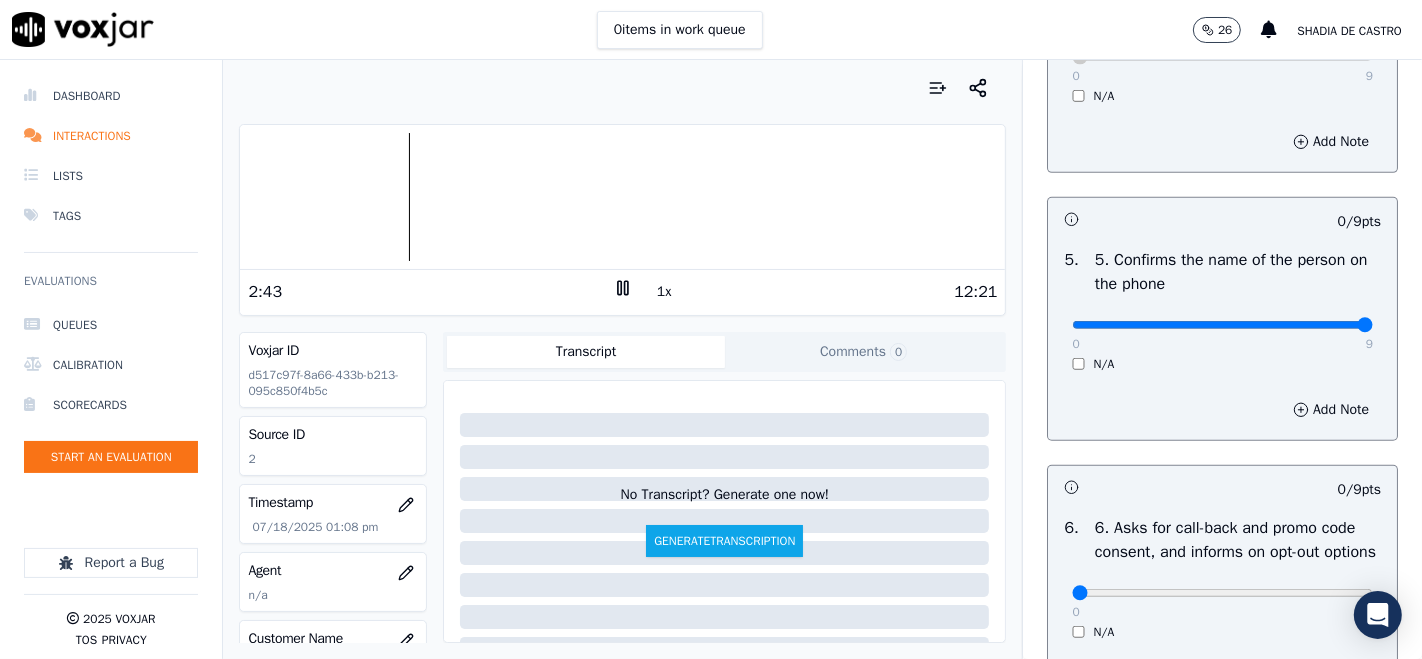 type on "9" 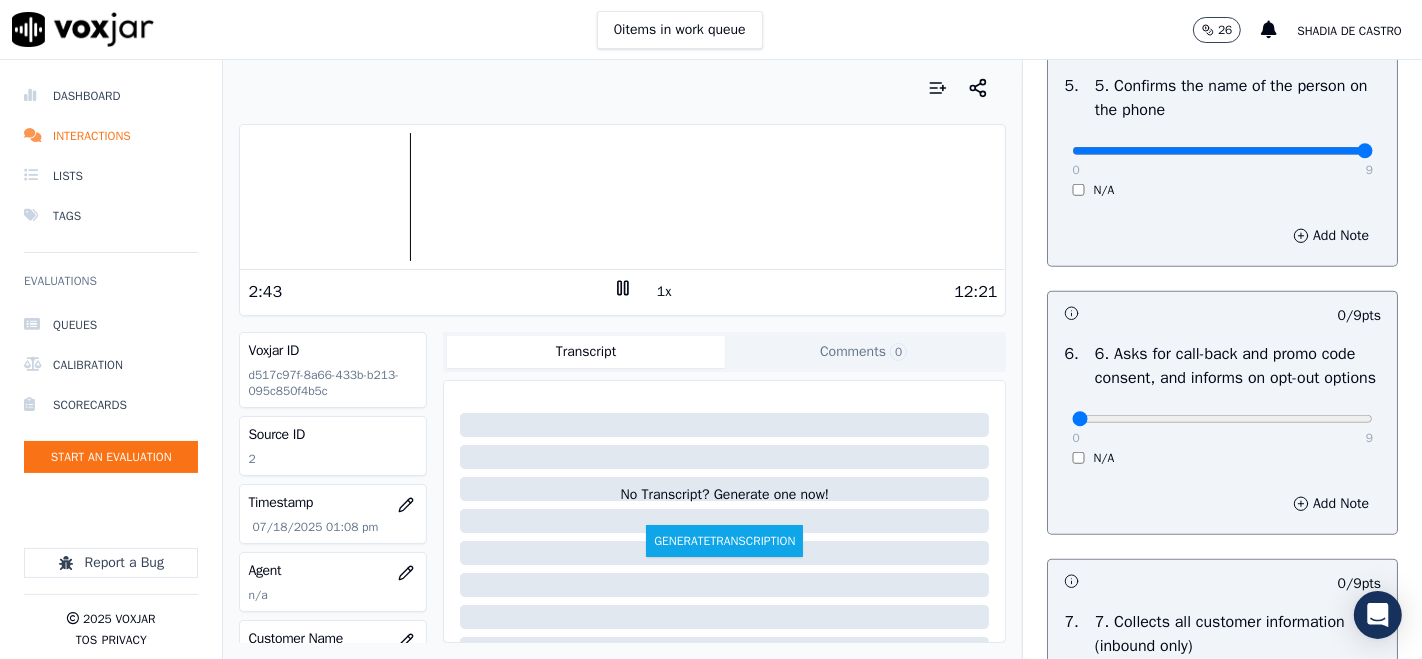 scroll, scrollTop: 1444, scrollLeft: 0, axis: vertical 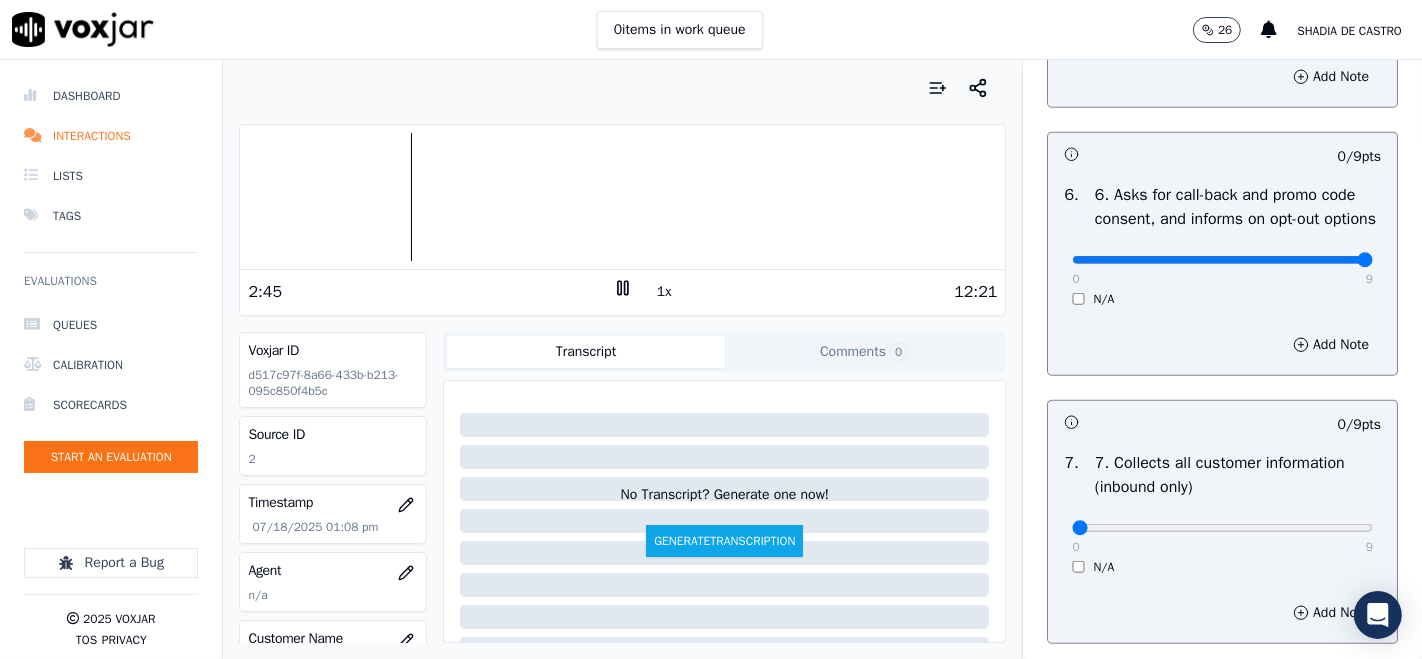 drag, startPoint x: 1316, startPoint y: 351, endPoint x: 1308, endPoint y: 358, distance: 10.630146 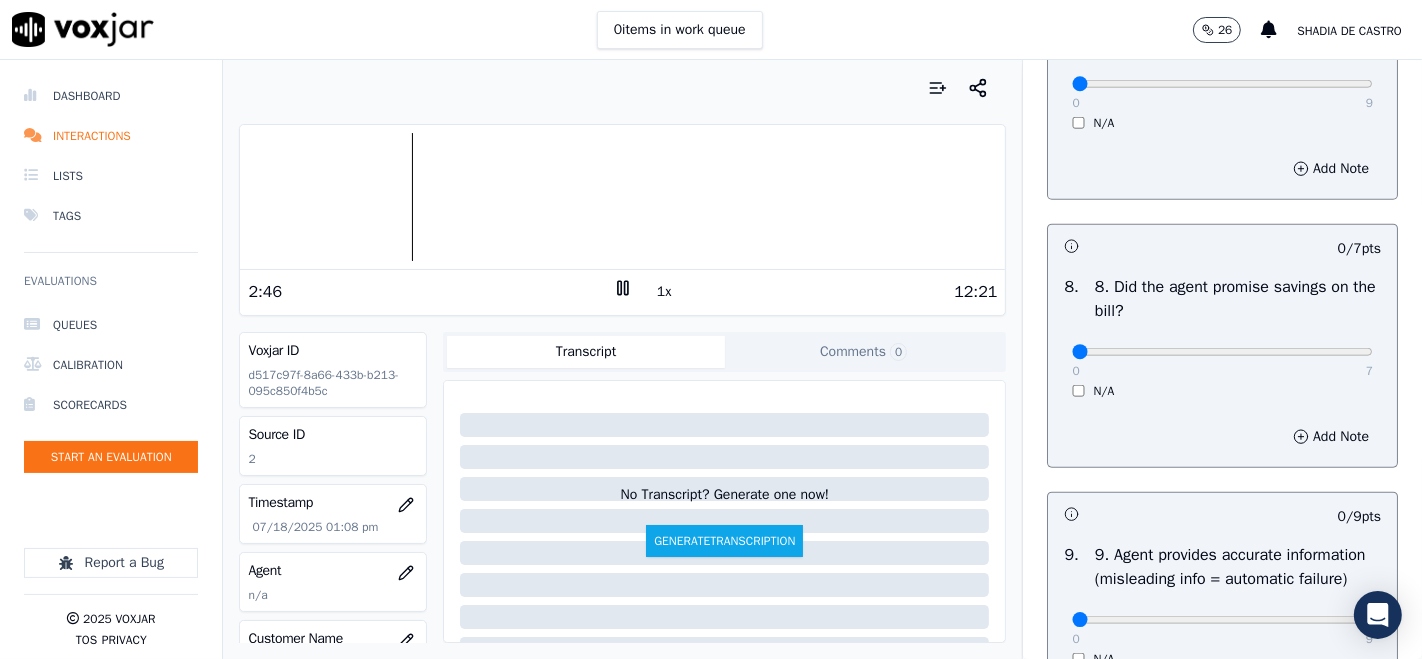 scroll, scrollTop: 1666, scrollLeft: 0, axis: vertical 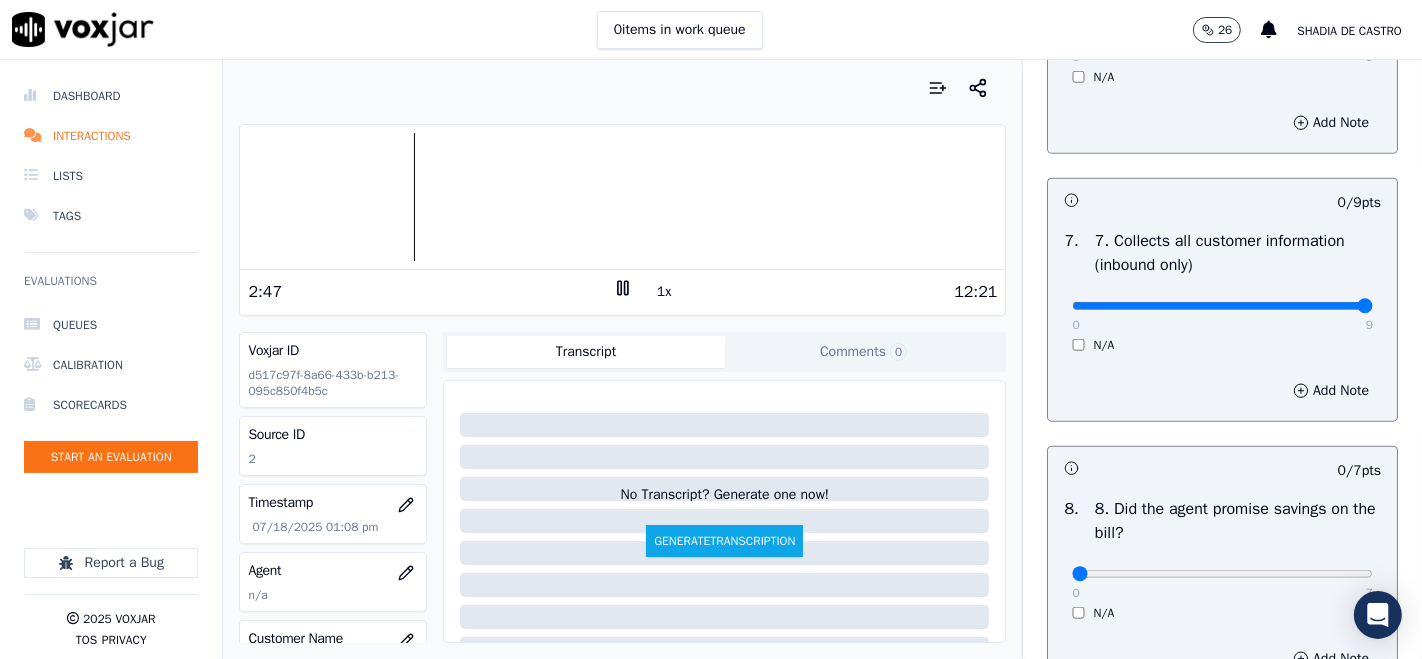 type on "9" 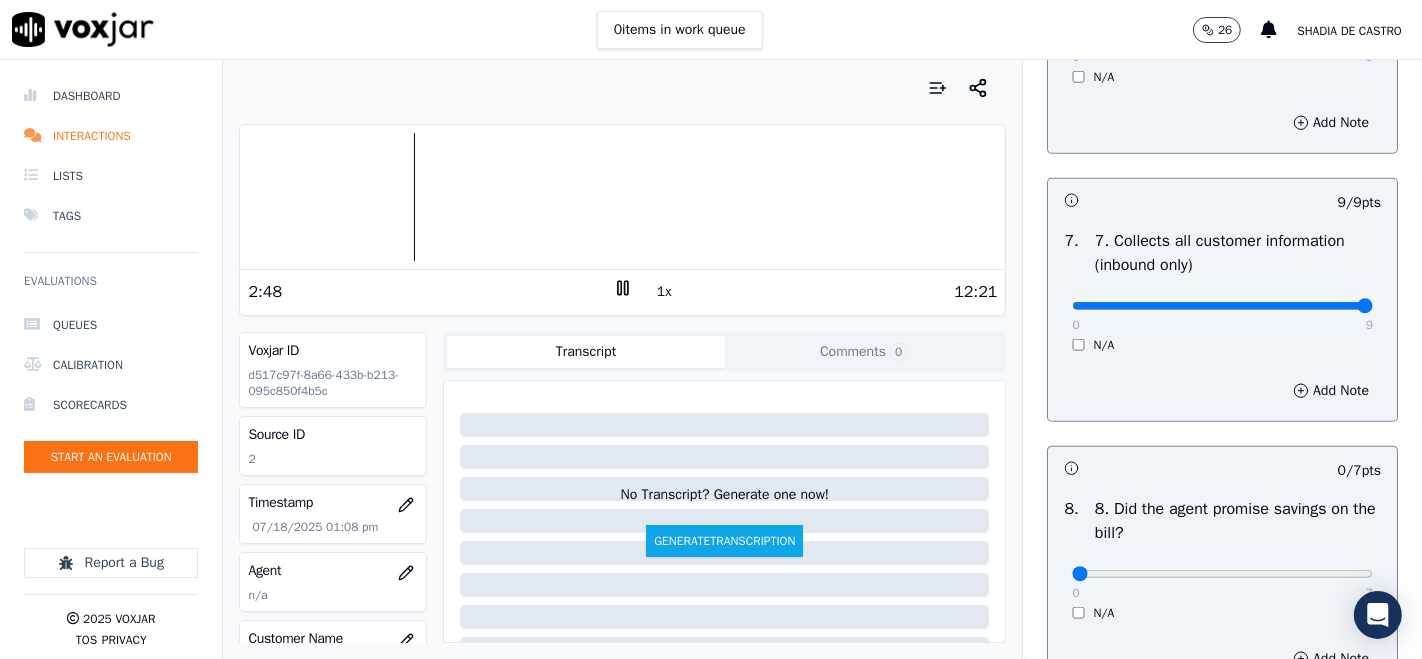 scroll, scrollTop: 2000, scrollLeft: 0, axis: vertical 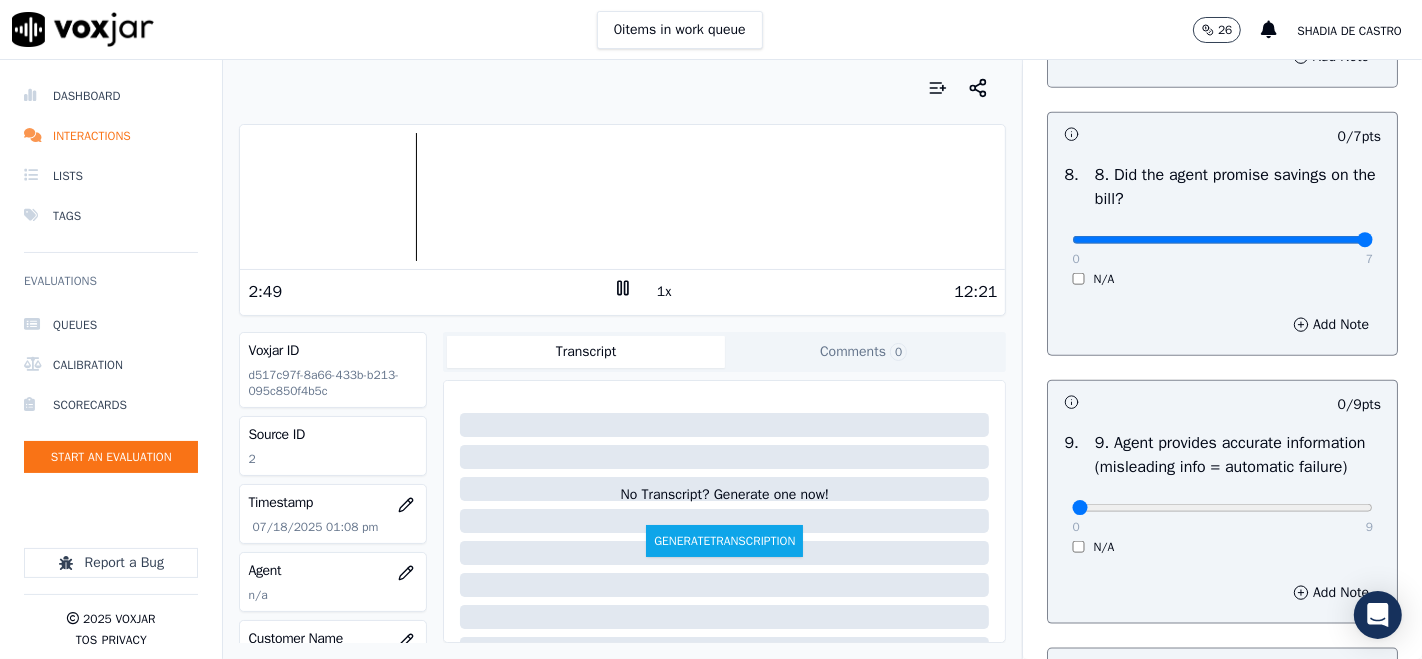 type on "7" 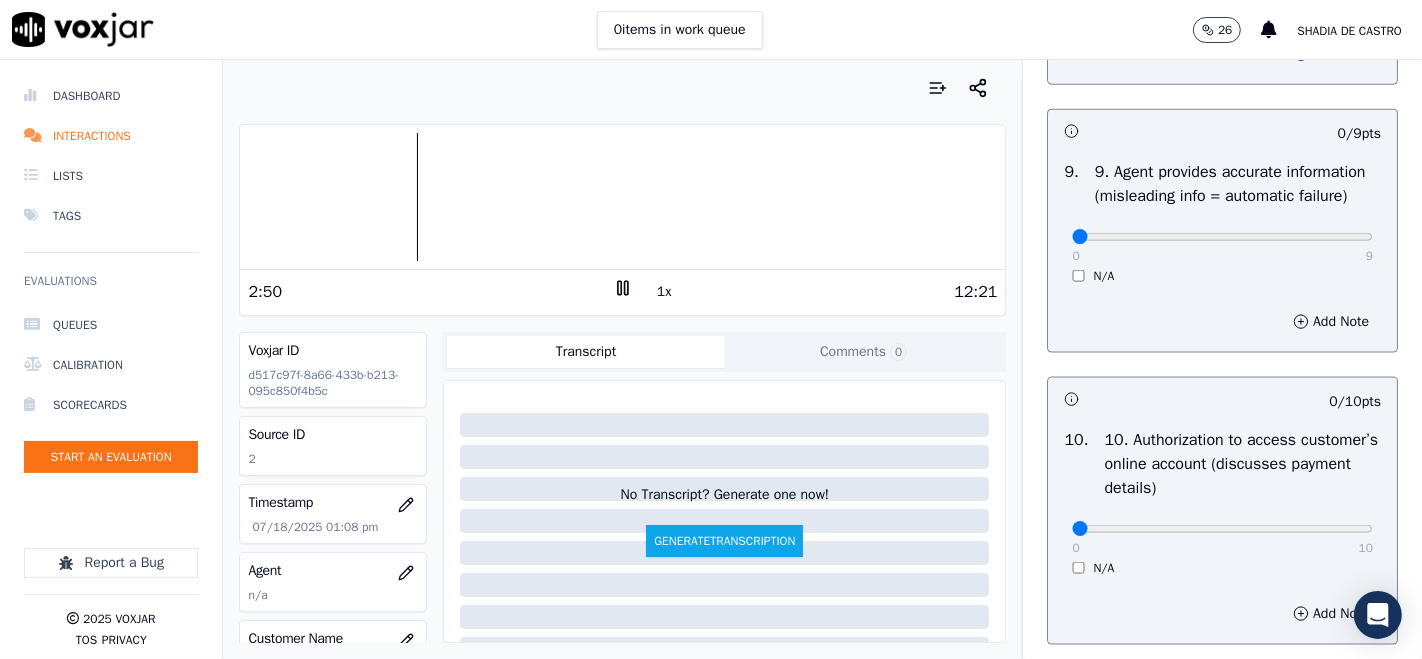 scroll, scrollTop: 2222, scrollLeft: 0, axis: vertical 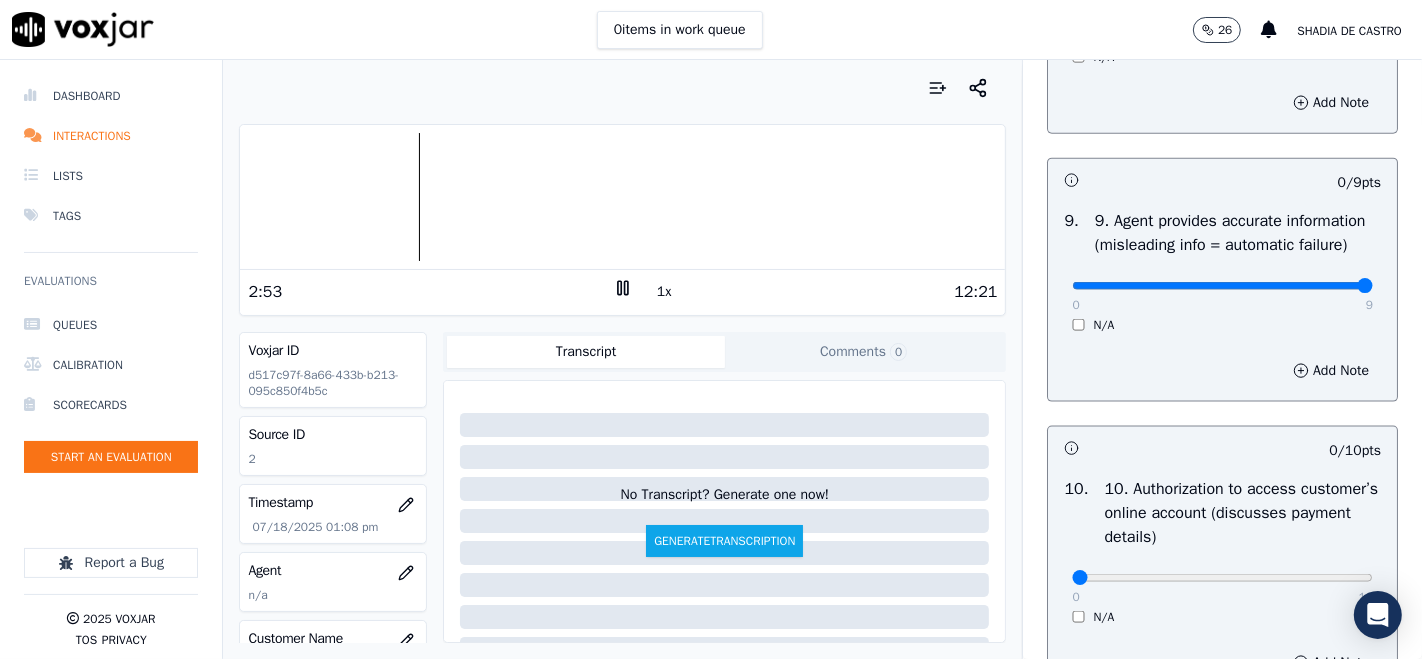type on "9" 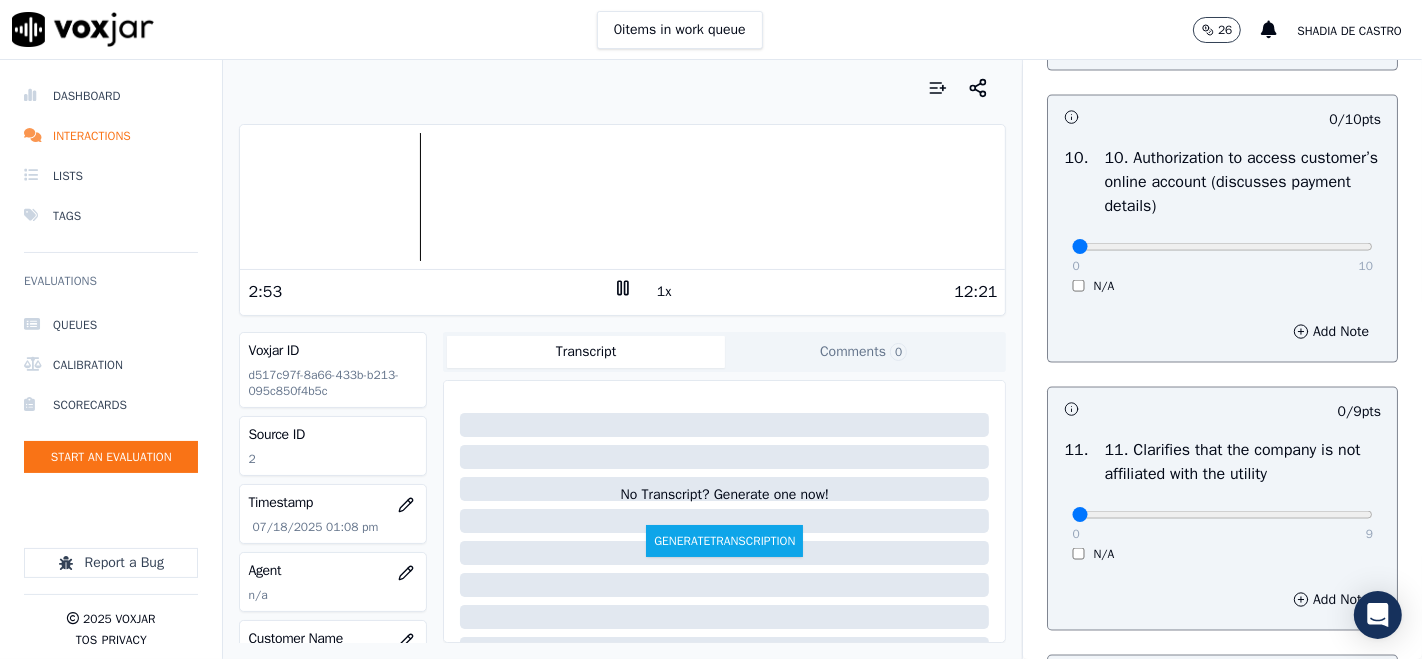 scroll, scrollTop: 2555, scrollLeft: 0, axis: vertical 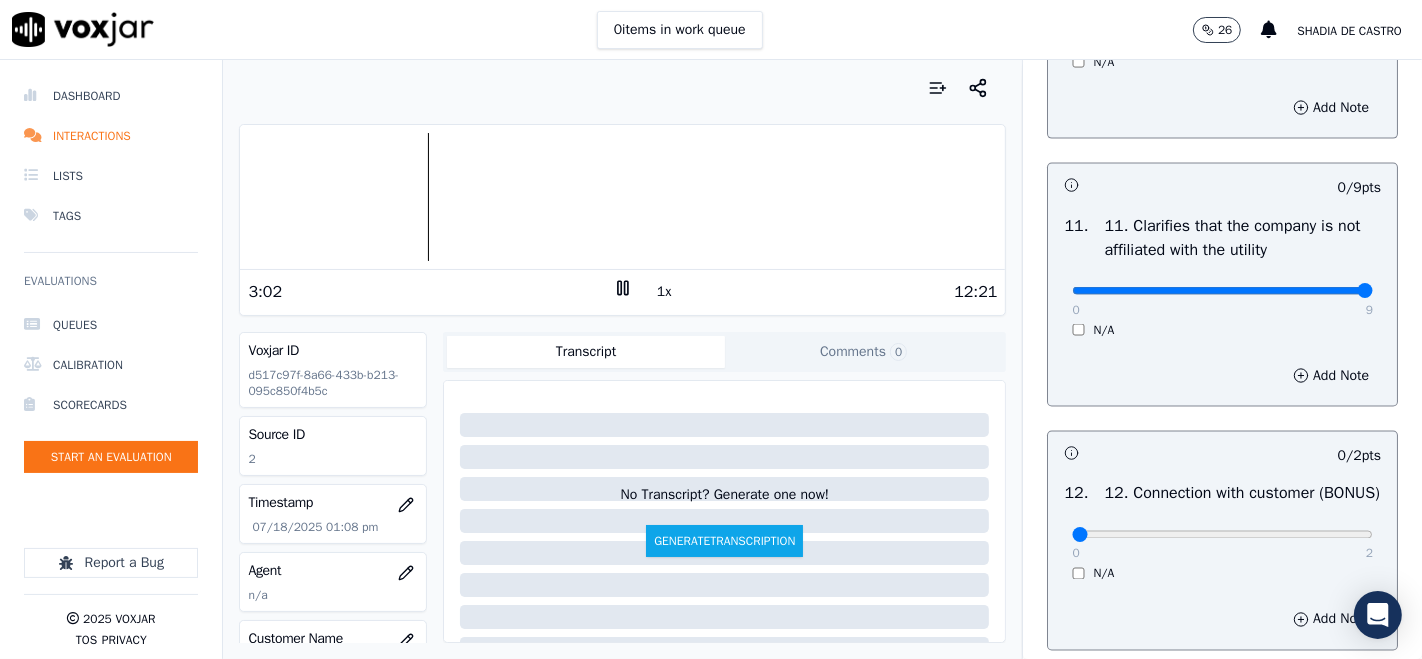 type on "9" 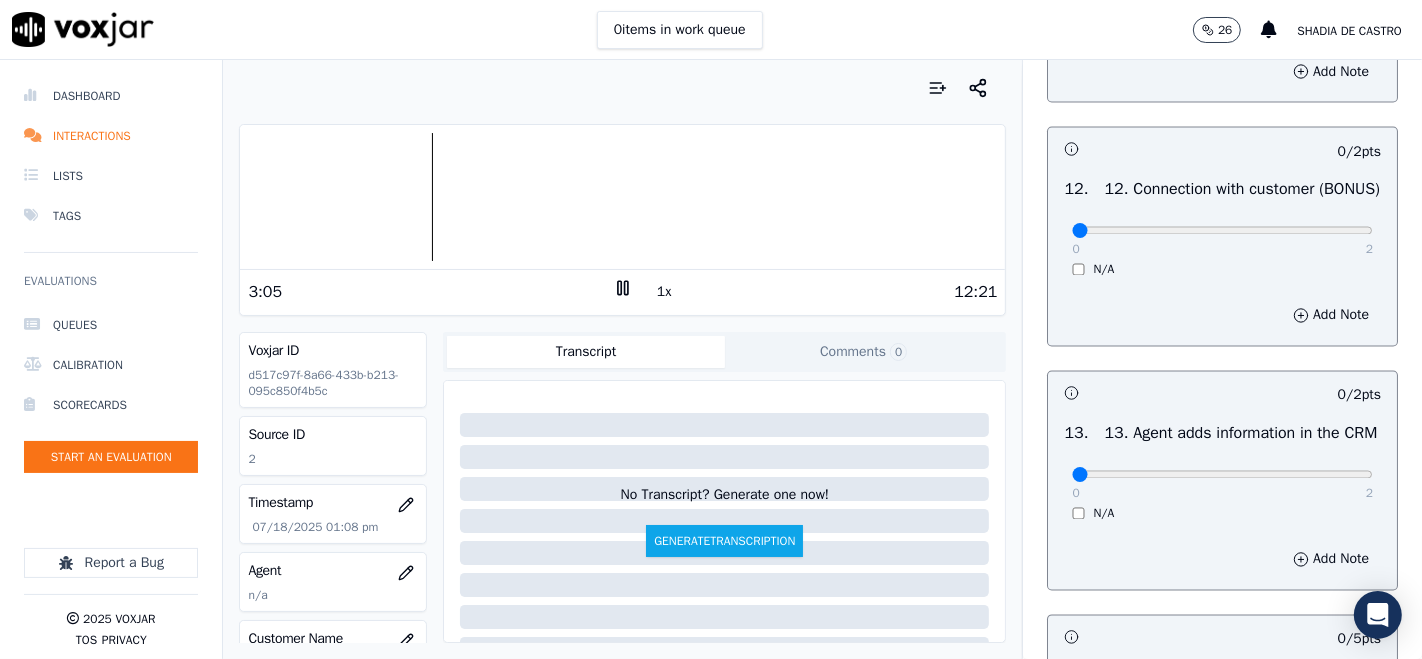 scroll, scrollTop: 3111, scrollLeft: 0, axis: vertical 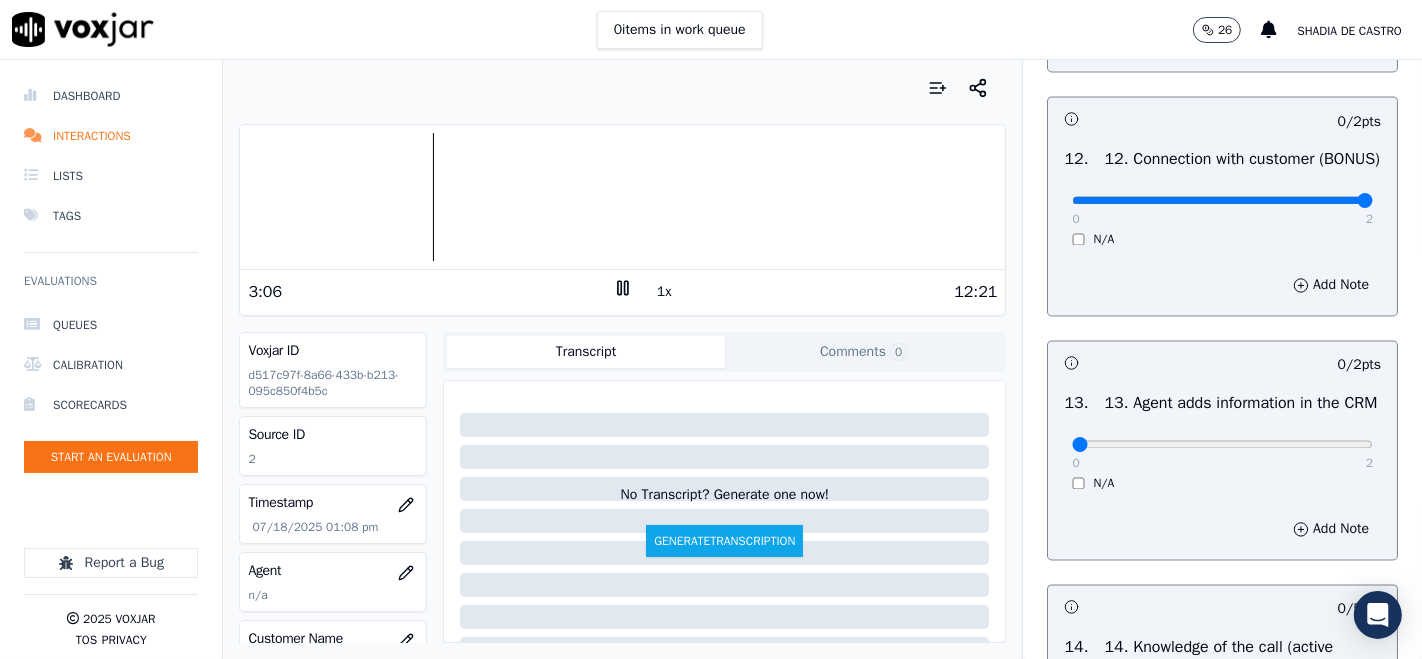type on "2" 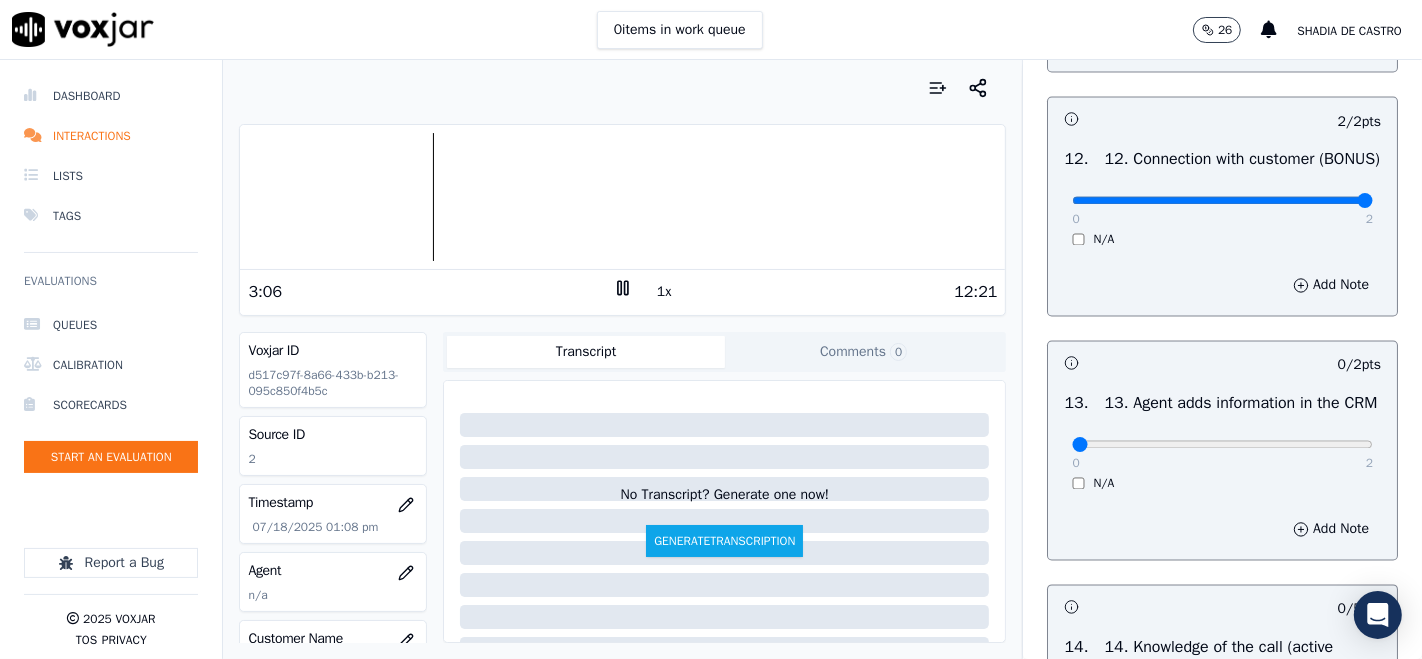 scroll, scrollTop: 3444, scrollLeft: 0, axis: vertical 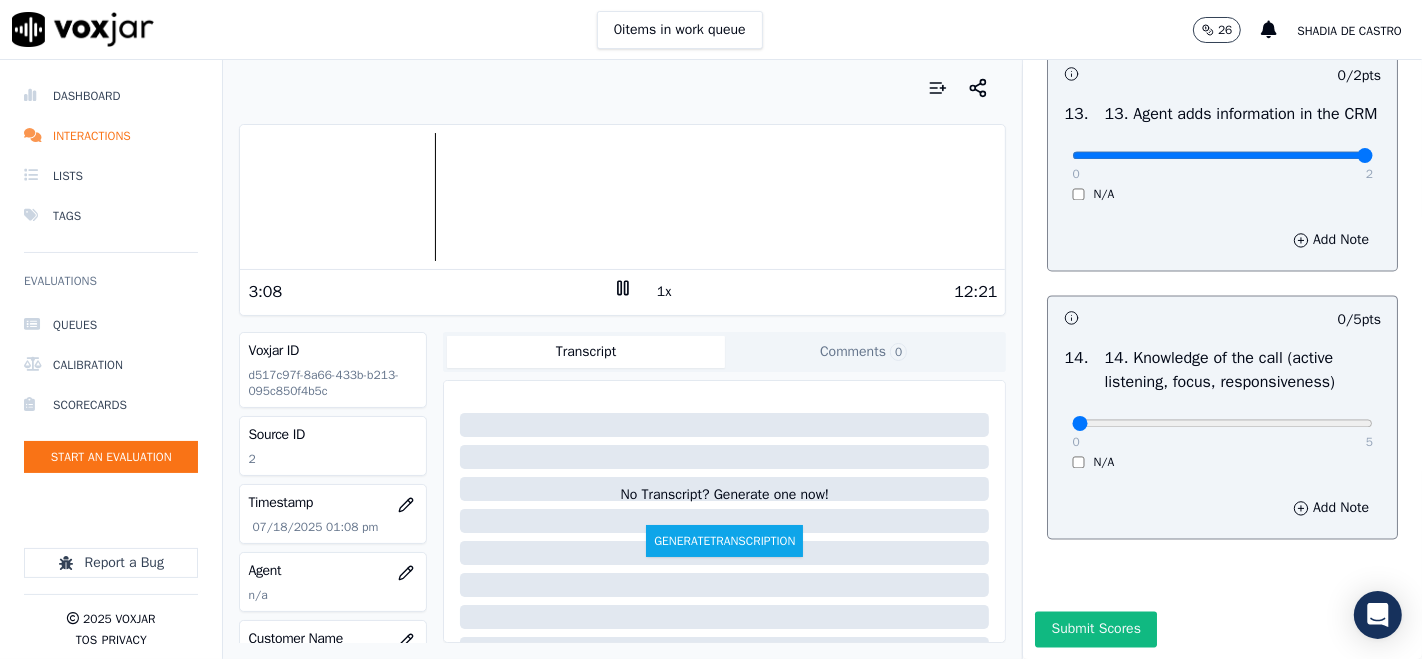 type on "2" 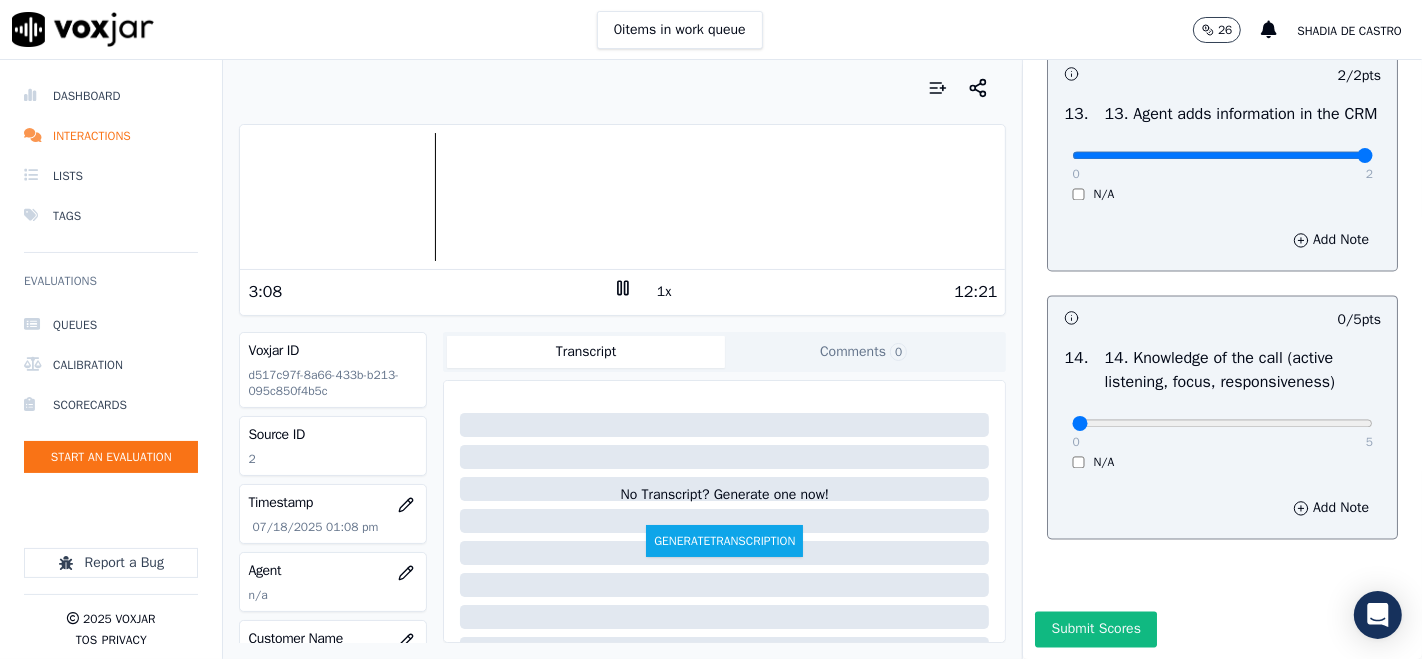 scroll, scrollTop: 3606, scrollLeft: 0, axis: vertical 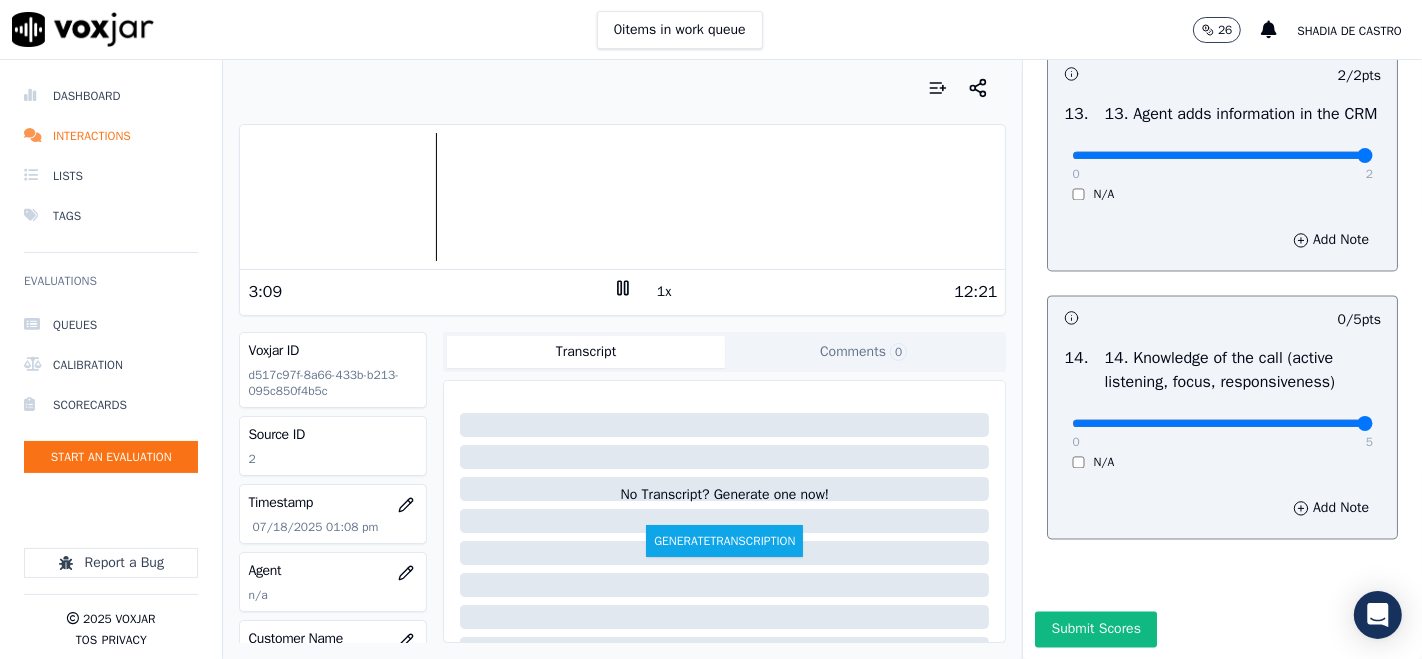 type on "5" 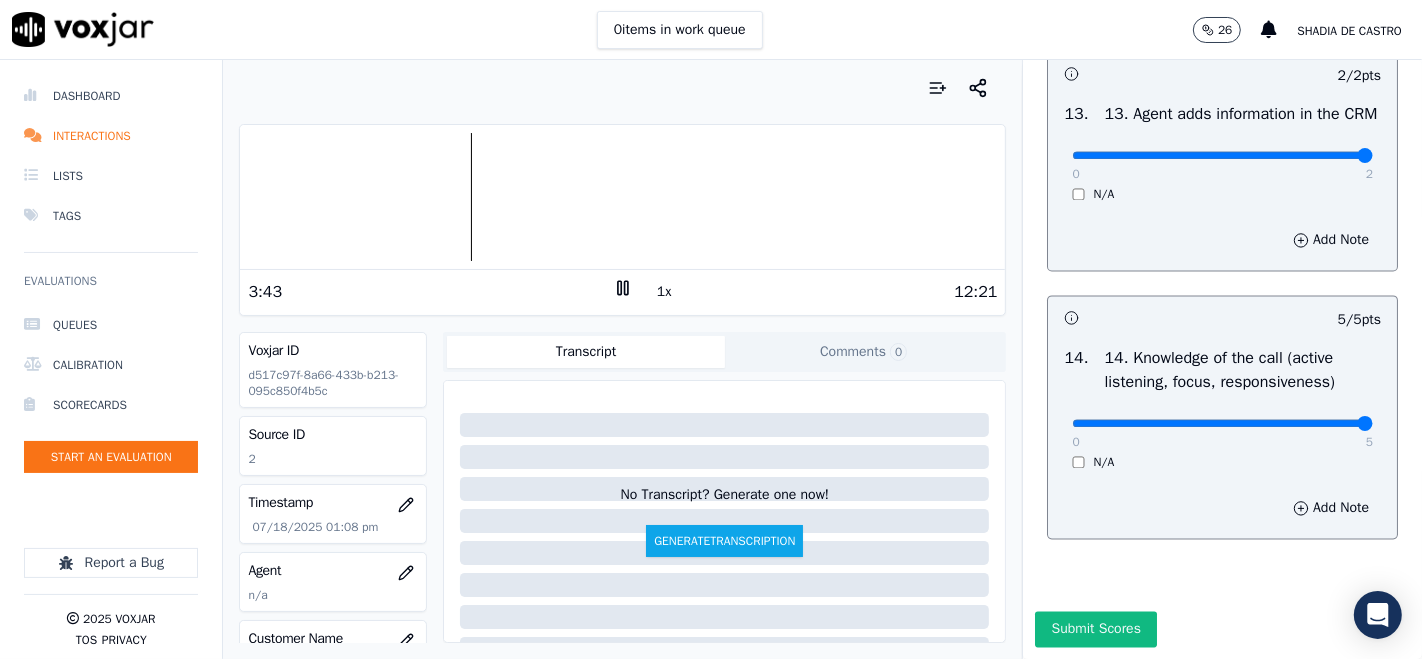 scroll, scrollTop: 222, scrollLeft: 0, axis: vertical 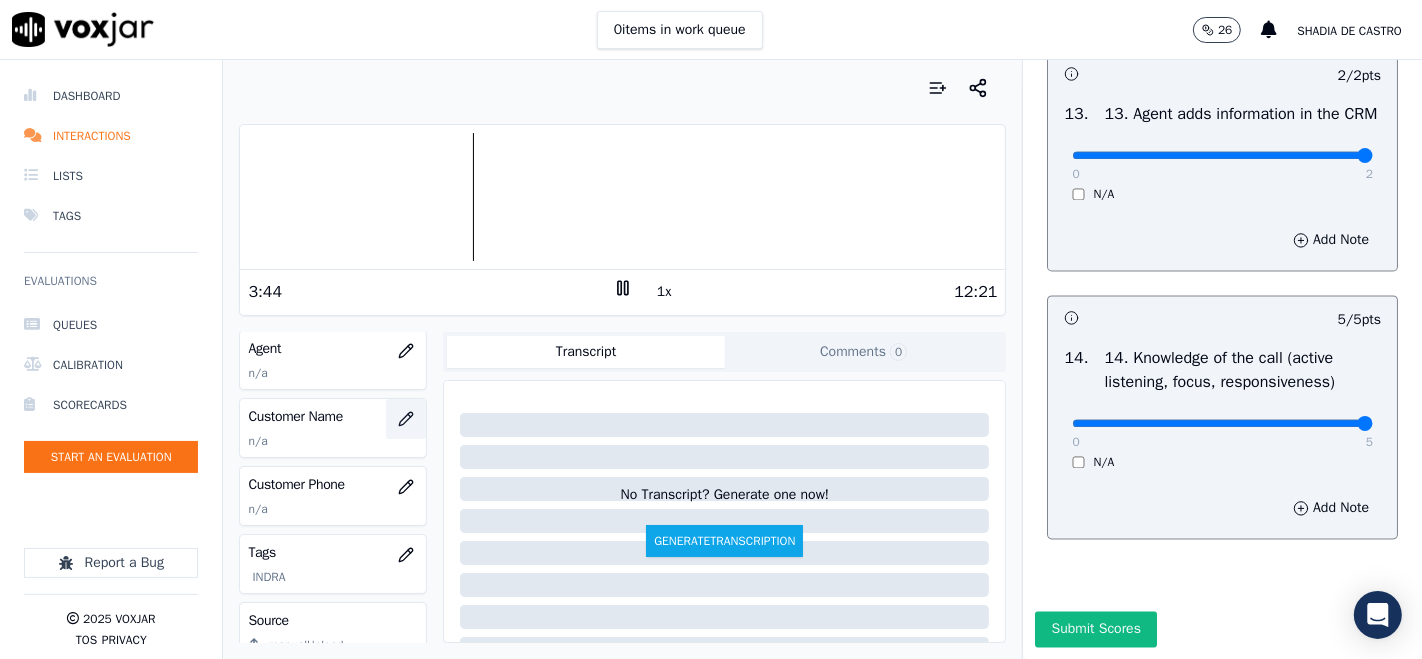 click 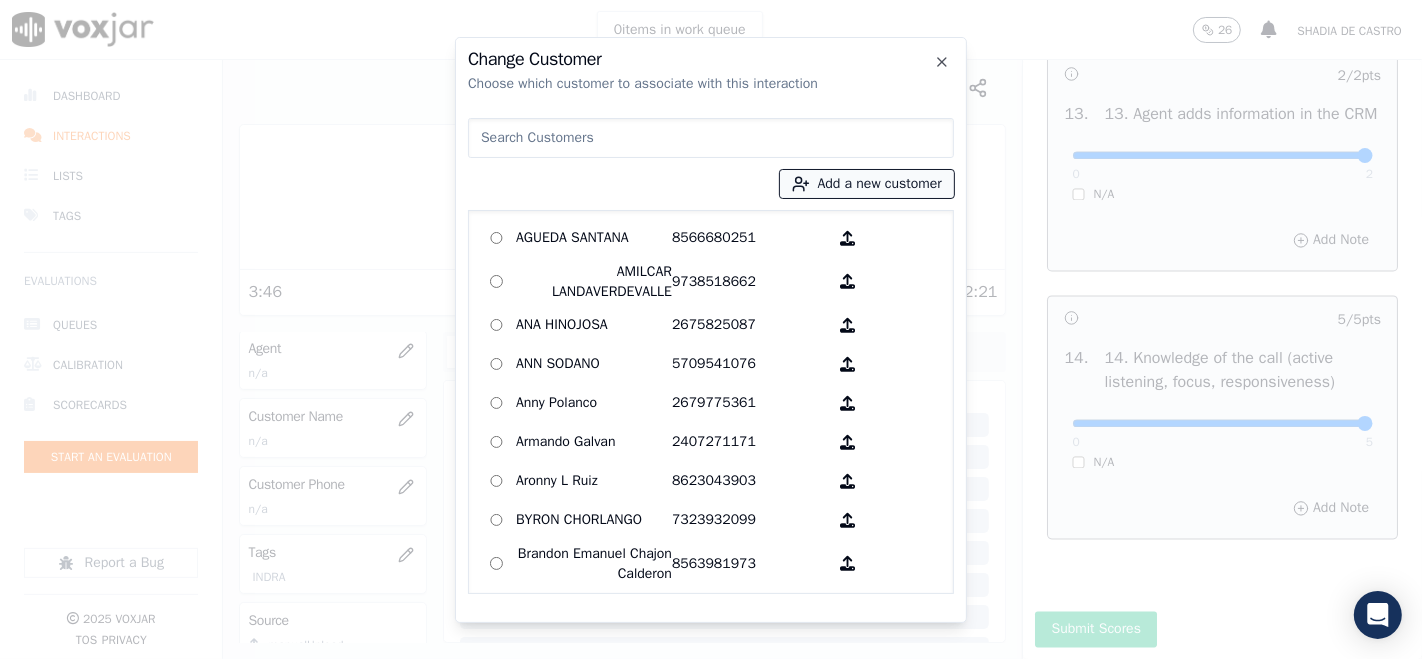 click on "Add a new customer" at bounding box center [867, 184] 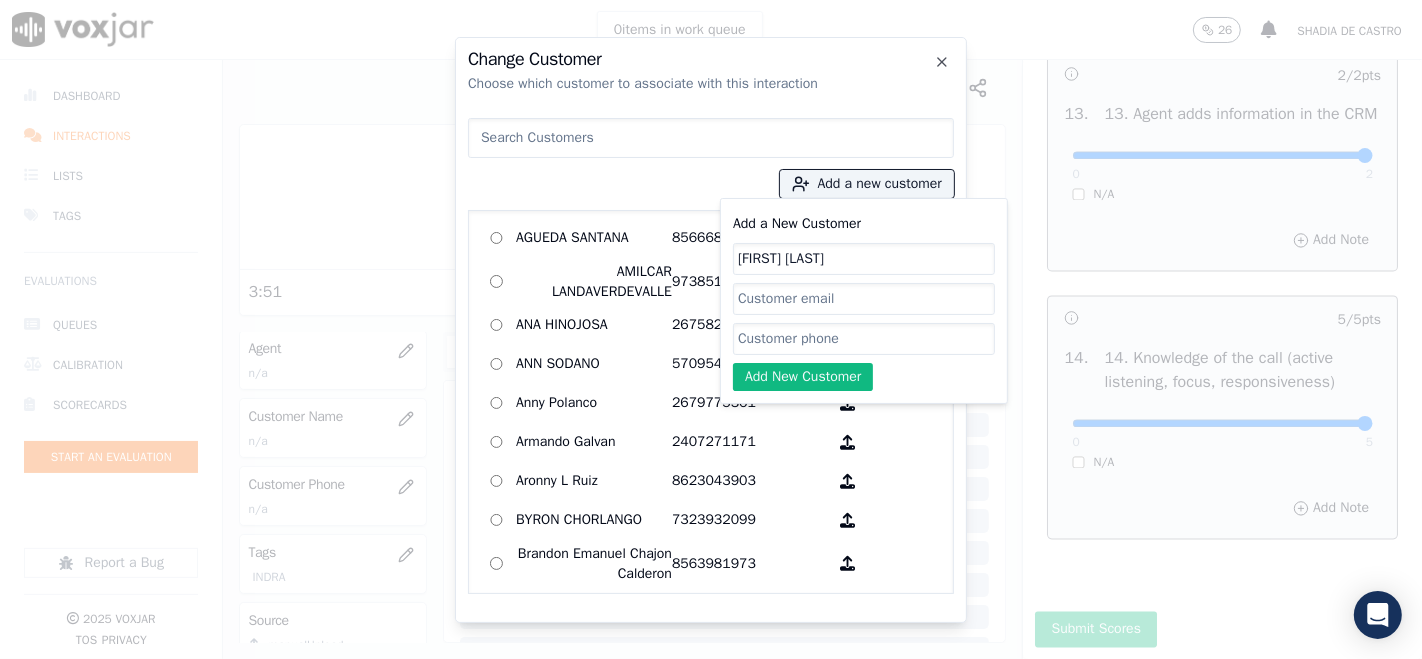 type on "MARIA PAYEHUANCA" 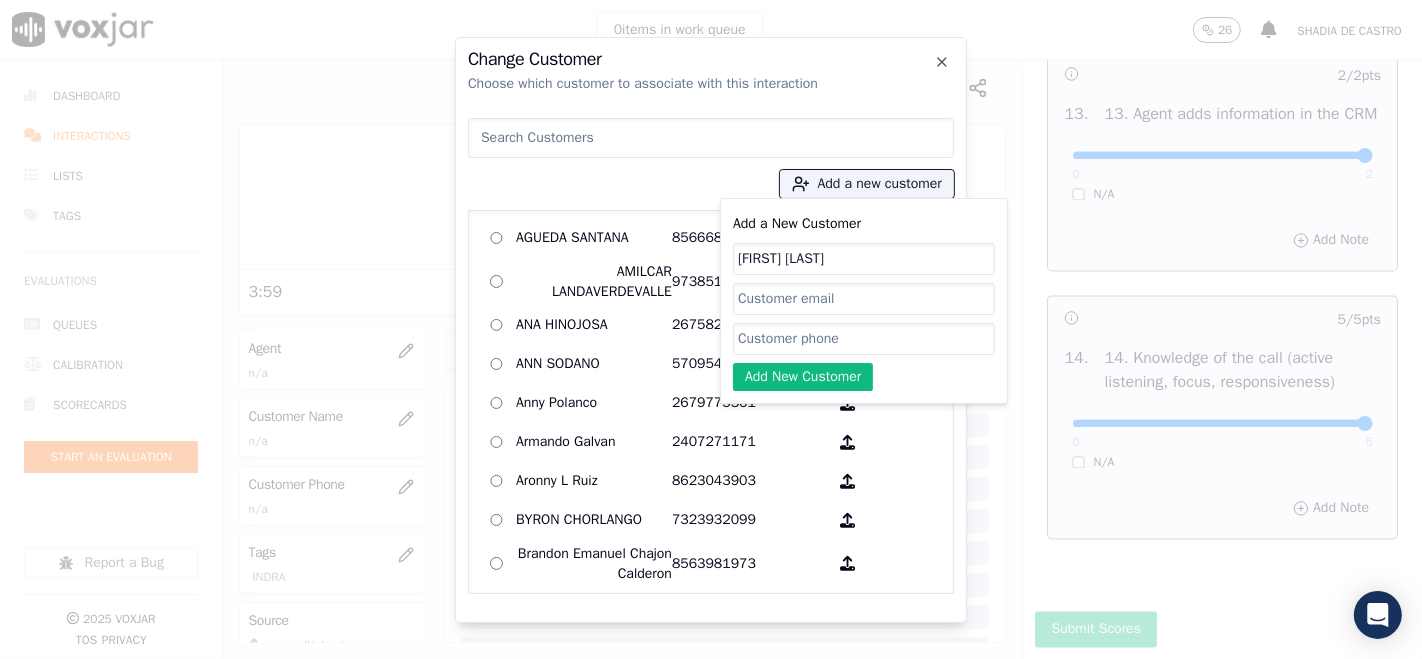 paste on "9083953724" 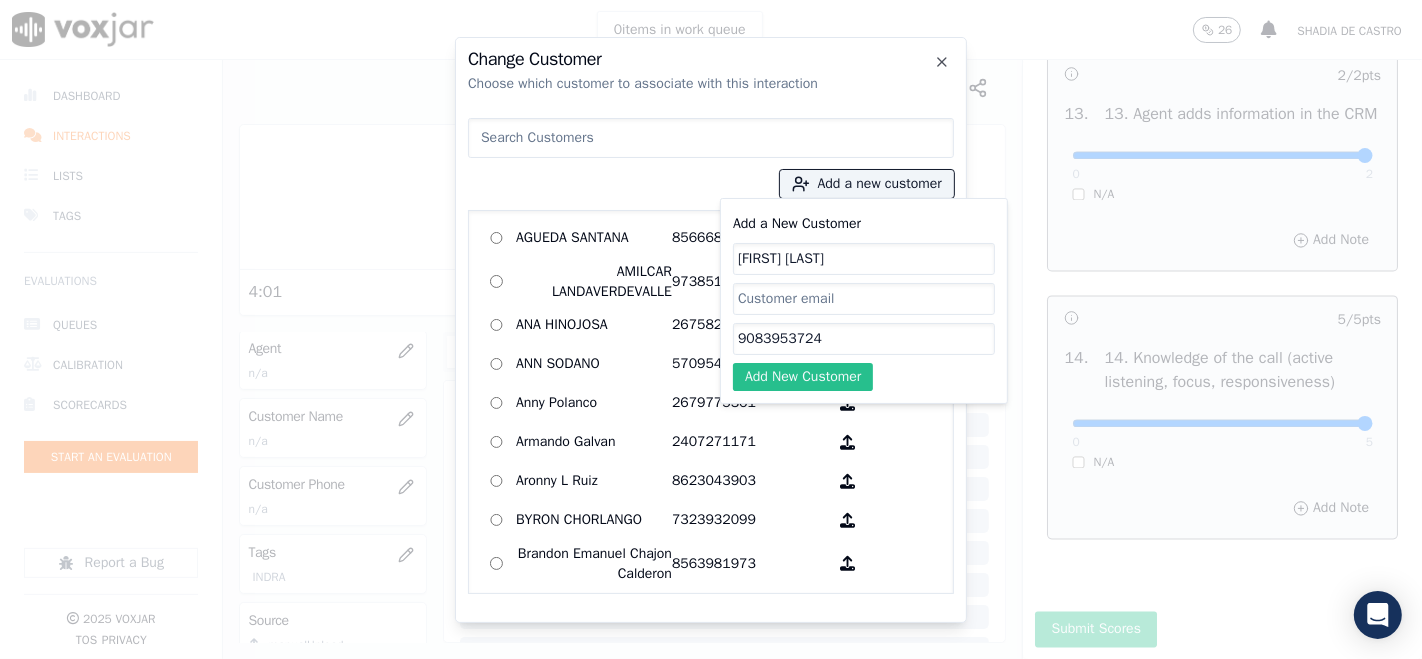 type on "9083953724" 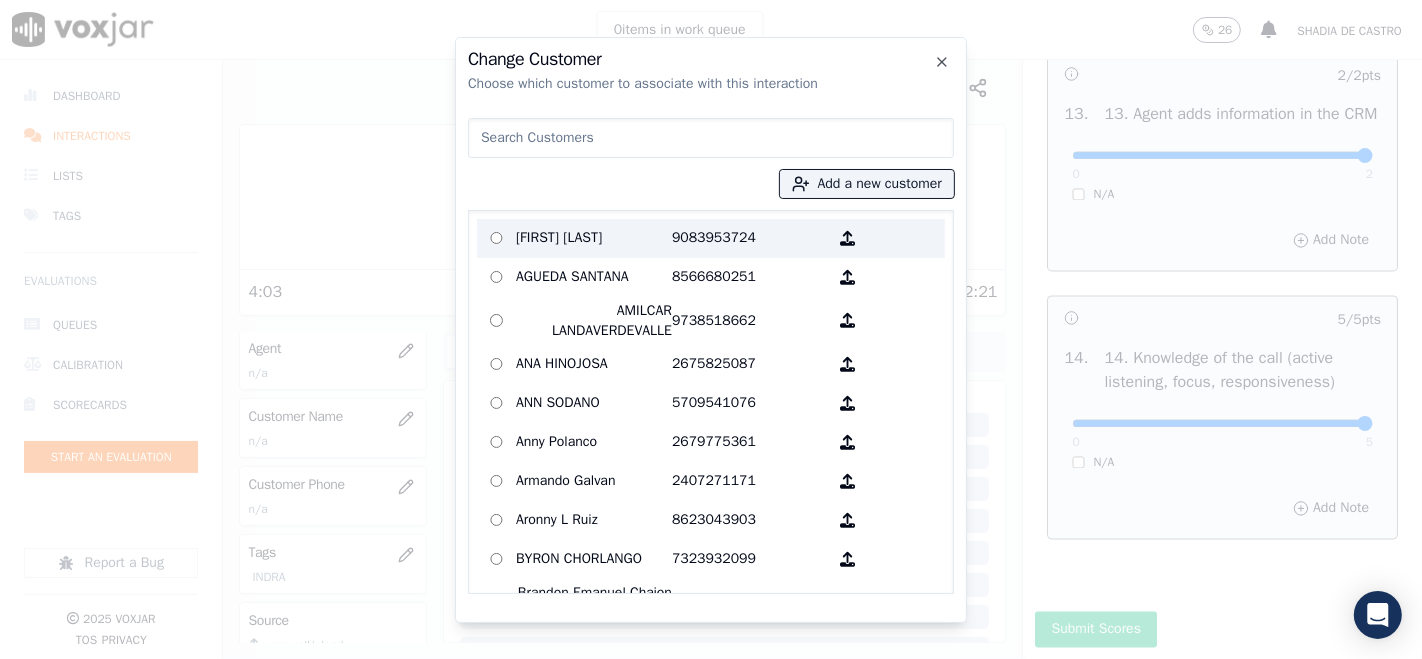 click on "MARIA PAYEHUANCA" at bounding box center (594, 238) 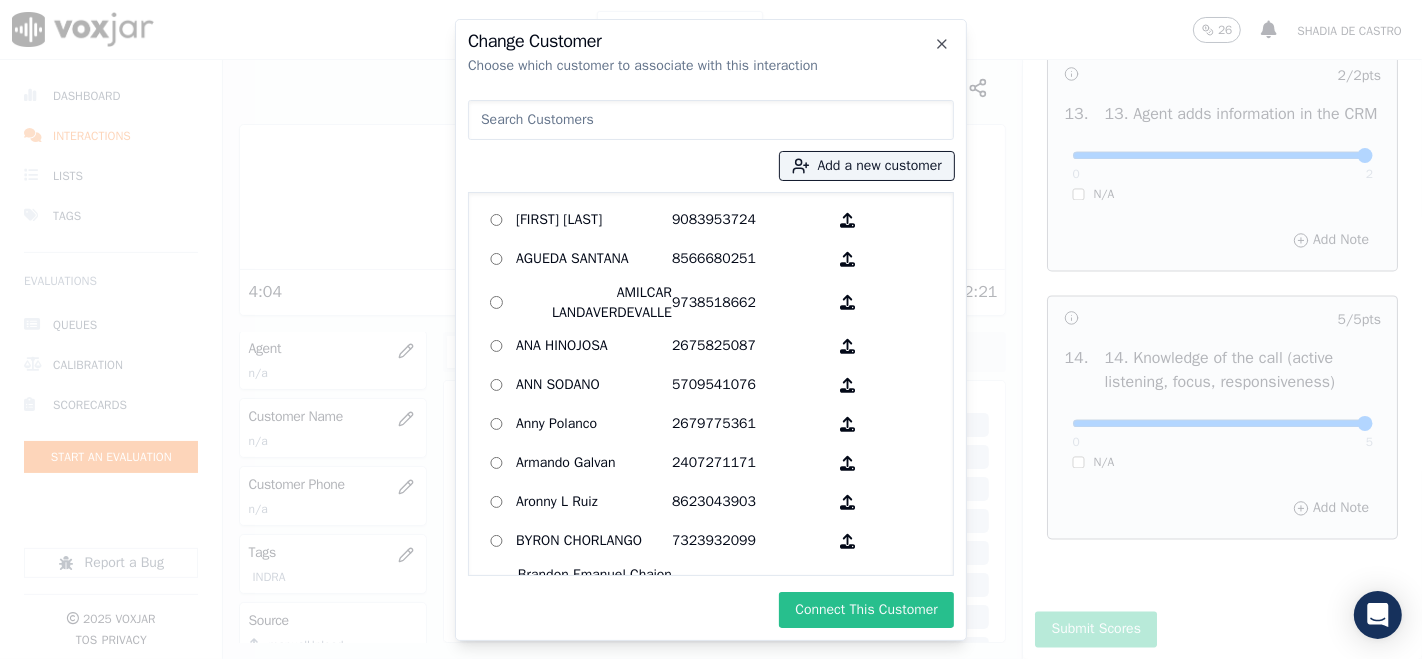 click on "Connect This Customer" at bounding box center [866, 610] 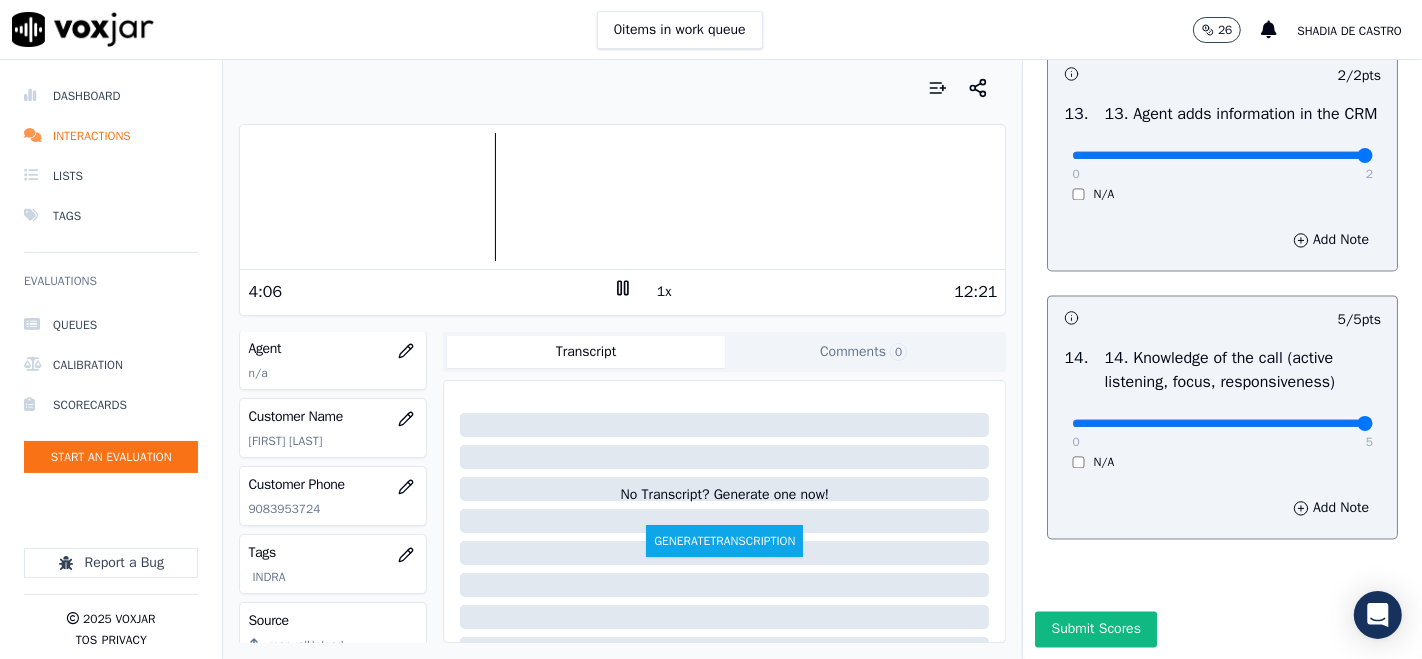 scroll, scrollTop: 111, scrollLeft: 0, axis: vertical 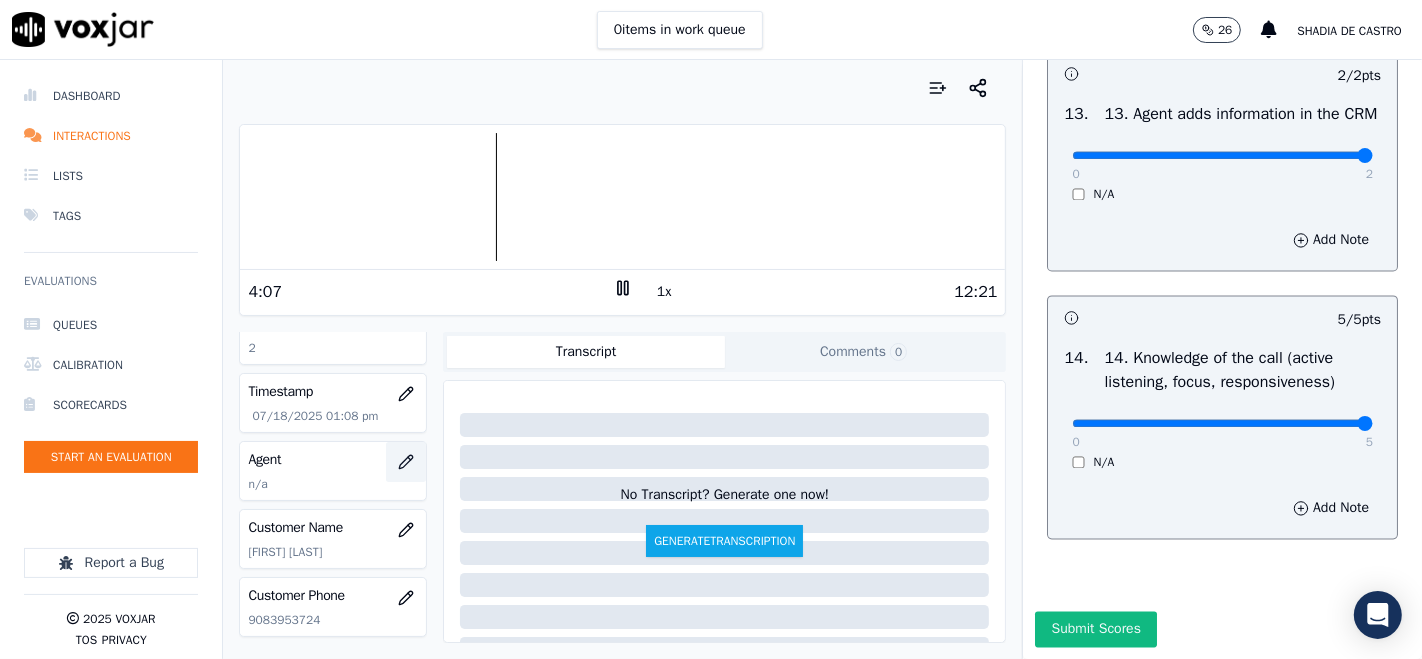click 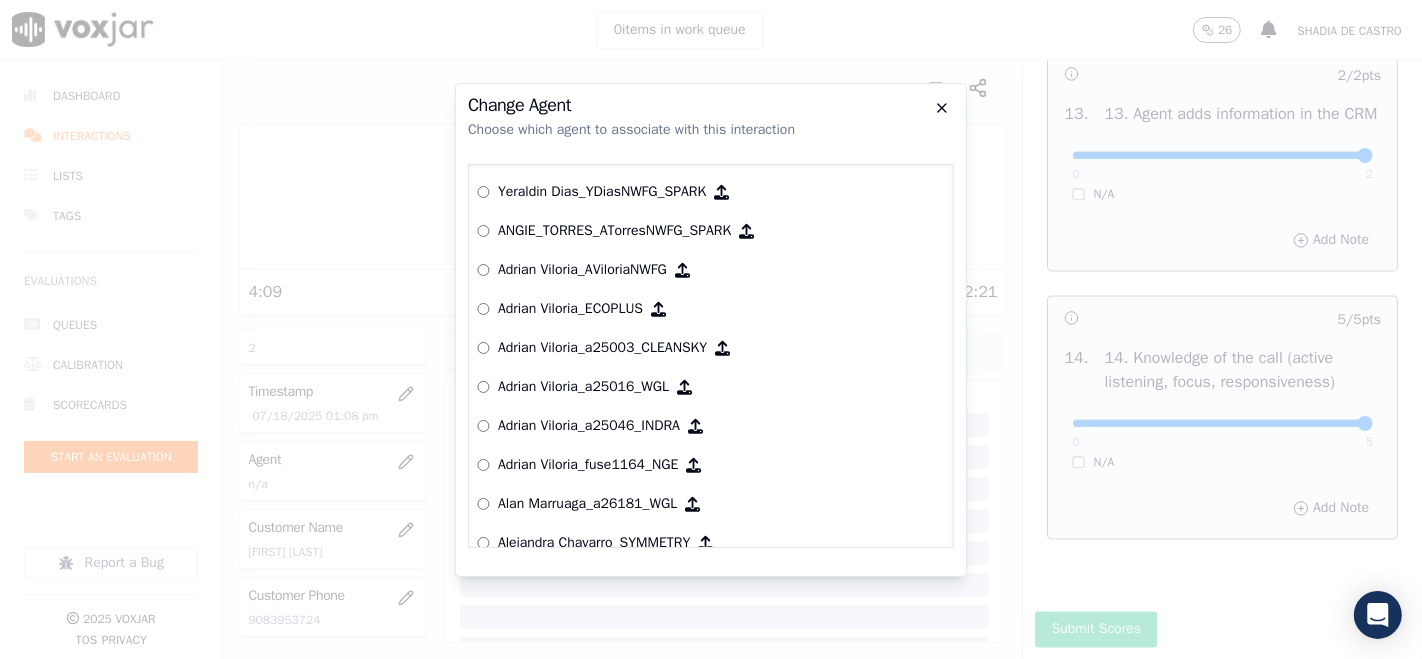 click 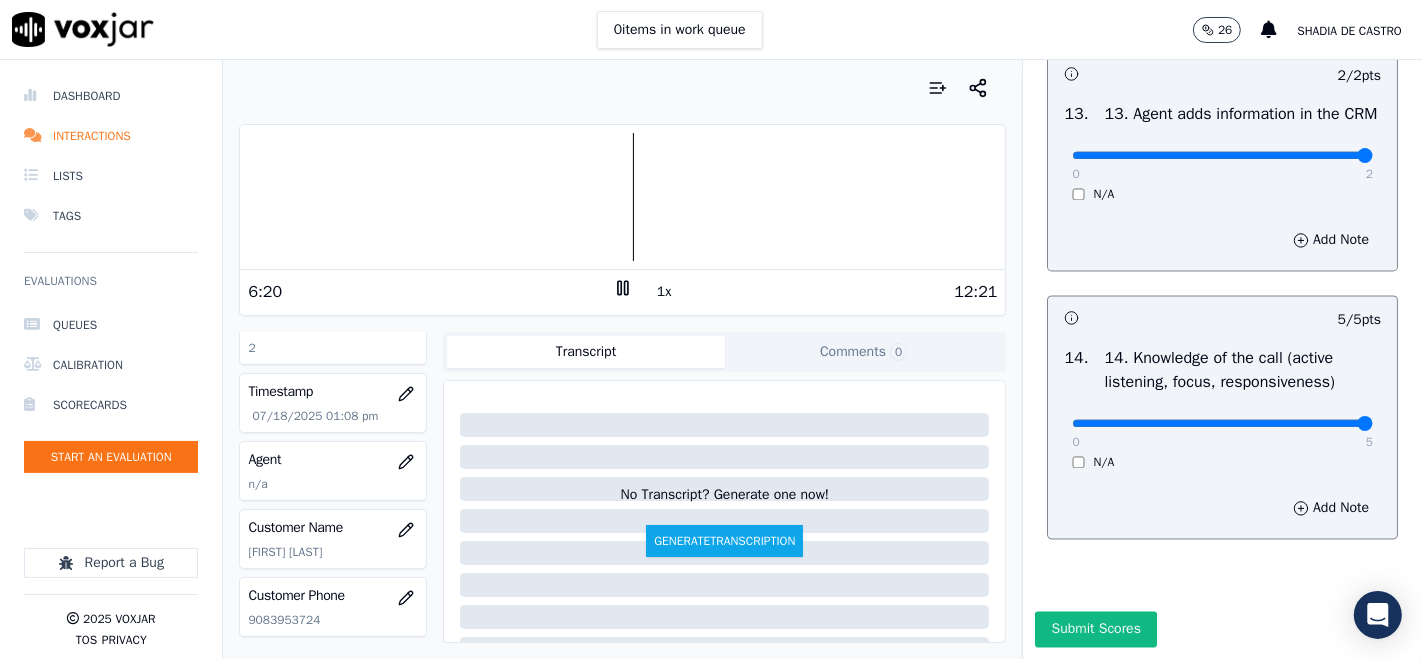 click on "1x" at bounding box center [664, 292] 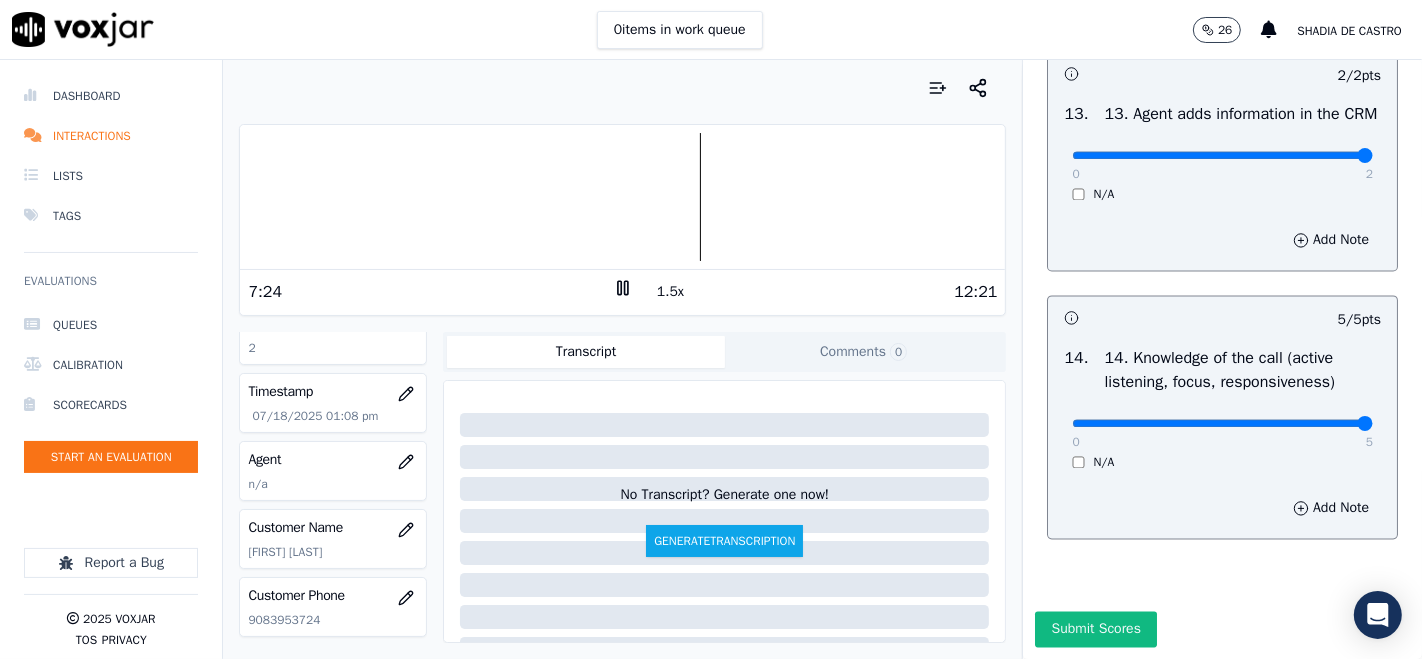 click on "Submit Scores" at bounding box center (1095, 629) 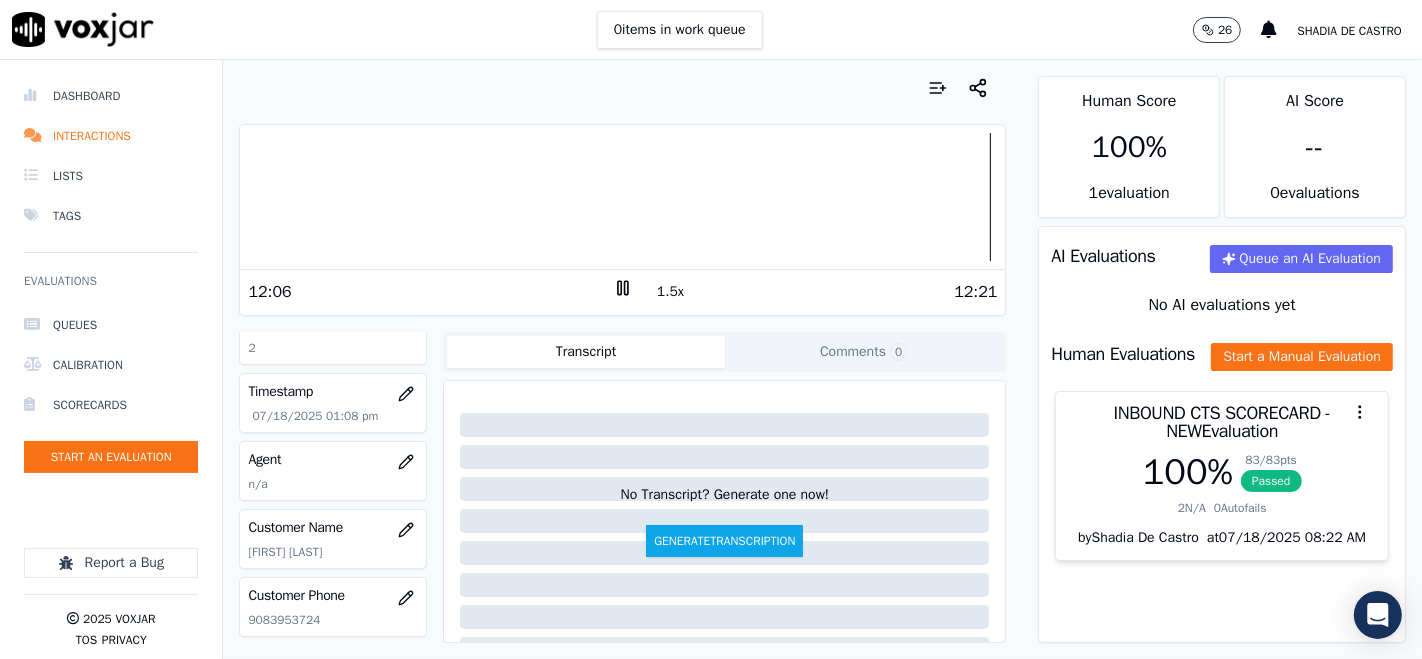 click 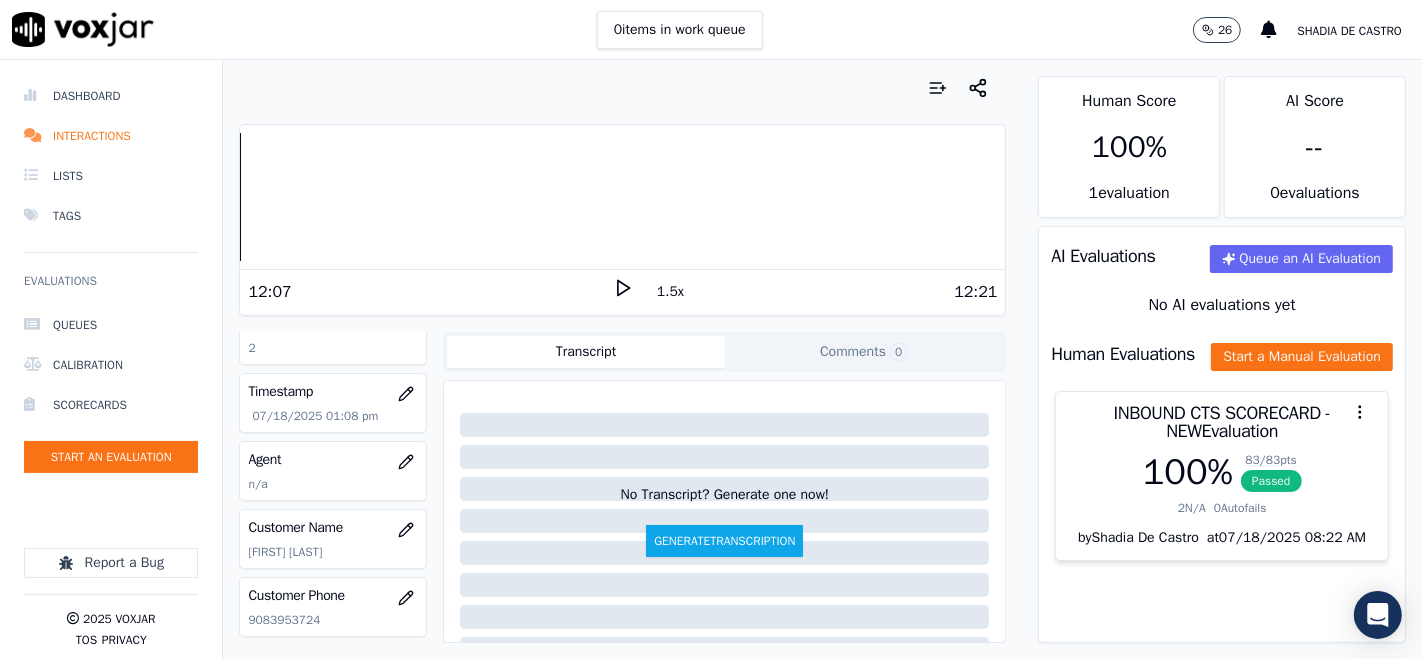 click on "Dashboard   Interactions   Lists   Tags       Evaluations     Queues   Calibration   Scorecards   Start an Evaluation
Report a Bug       2025   Voxjar   TOS   Privacy             Your browser does not support the audio element.   12:07     1.5x   12:21   Voxjar ID   d517c97f-8a66-433b-b213-095c850f4b5c   Source ID   2   Timestamp
07/18/2025 01:08 pm     Agent
n/a     Customer Name      MARIA PAYEHUANCA     Customer Phone     9083953724     Tags
INDRA     Source     manualUpload   Type     AUDIO       Transcript   Comments  0   No Transcript? Generate one now!   Generate  Transcription         Add Comment   Scores   Transcript   Metadata   Comments         Human Score   100 %   1  evaluation   AI Score   --   0  evaluation s     AI Evaluations
Queue an AI Evaluation   No AI evaluations yet   Human Evaluations   Start a Manual Evaluation         INBOUND CTS SCORECARD - NEW   Evaluation   100 %   83 / 83  pts   Passed   2  N/A   0  Autofails" at bounding box center (711, 359) 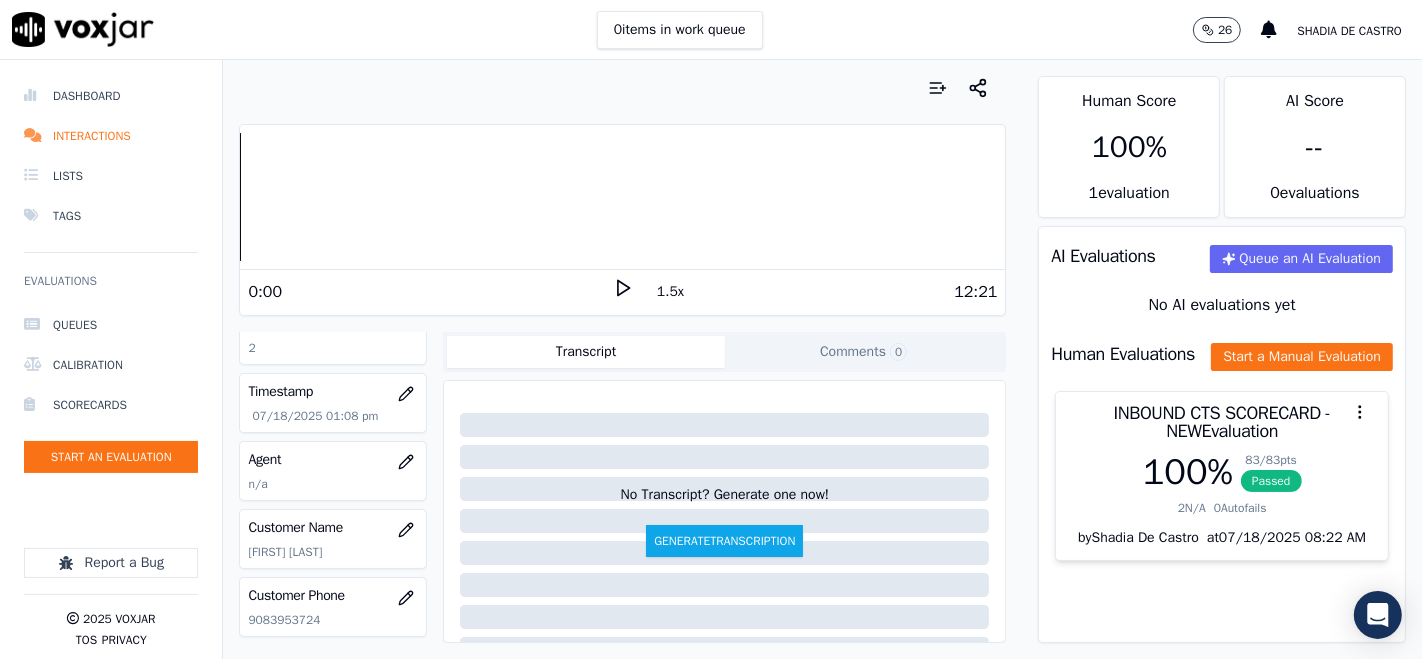 click 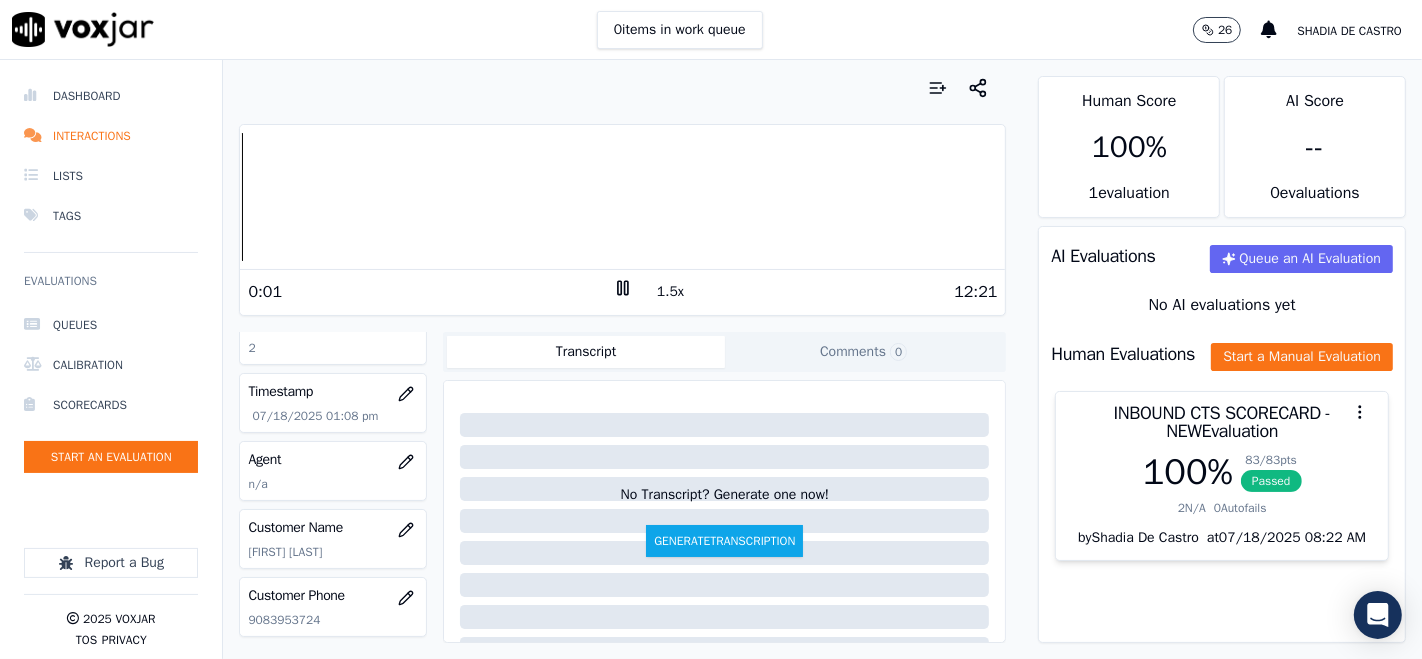 drag, startPoint x: 617, startPoint y: 289, endPoint x: 421, endPoint y: 361, distance: 208.80614 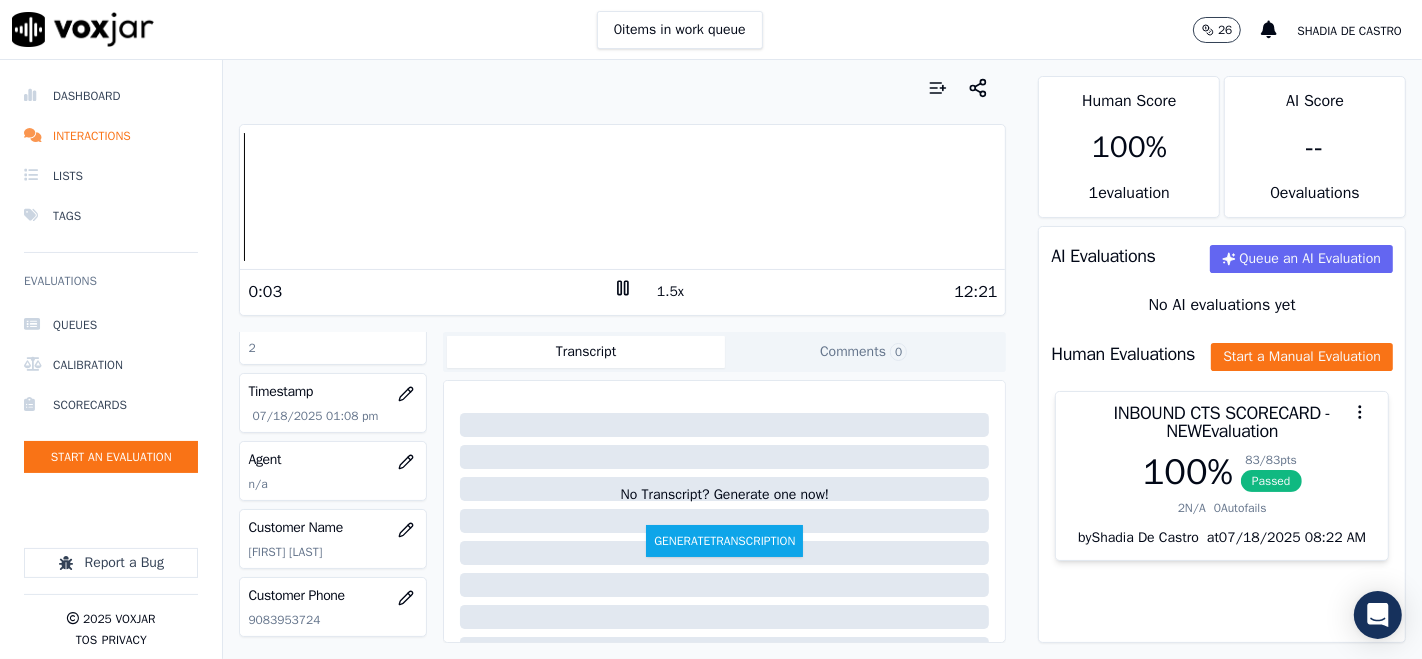 click 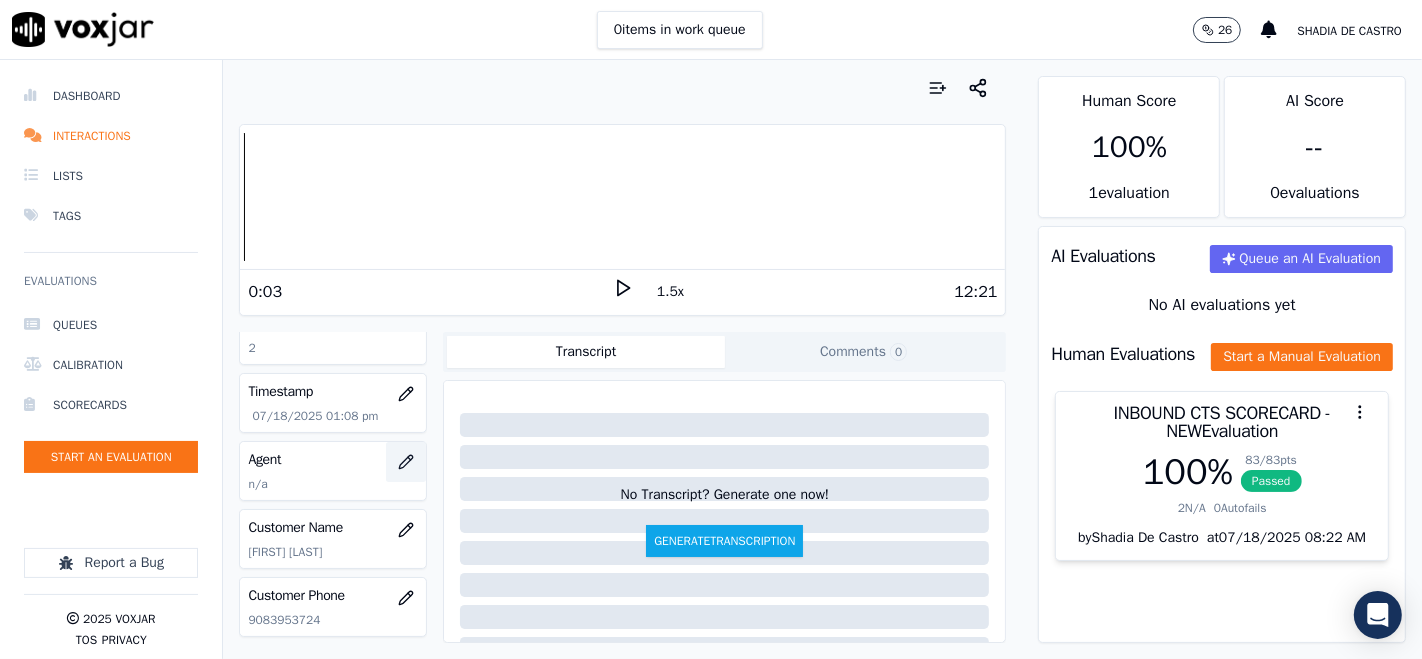 click 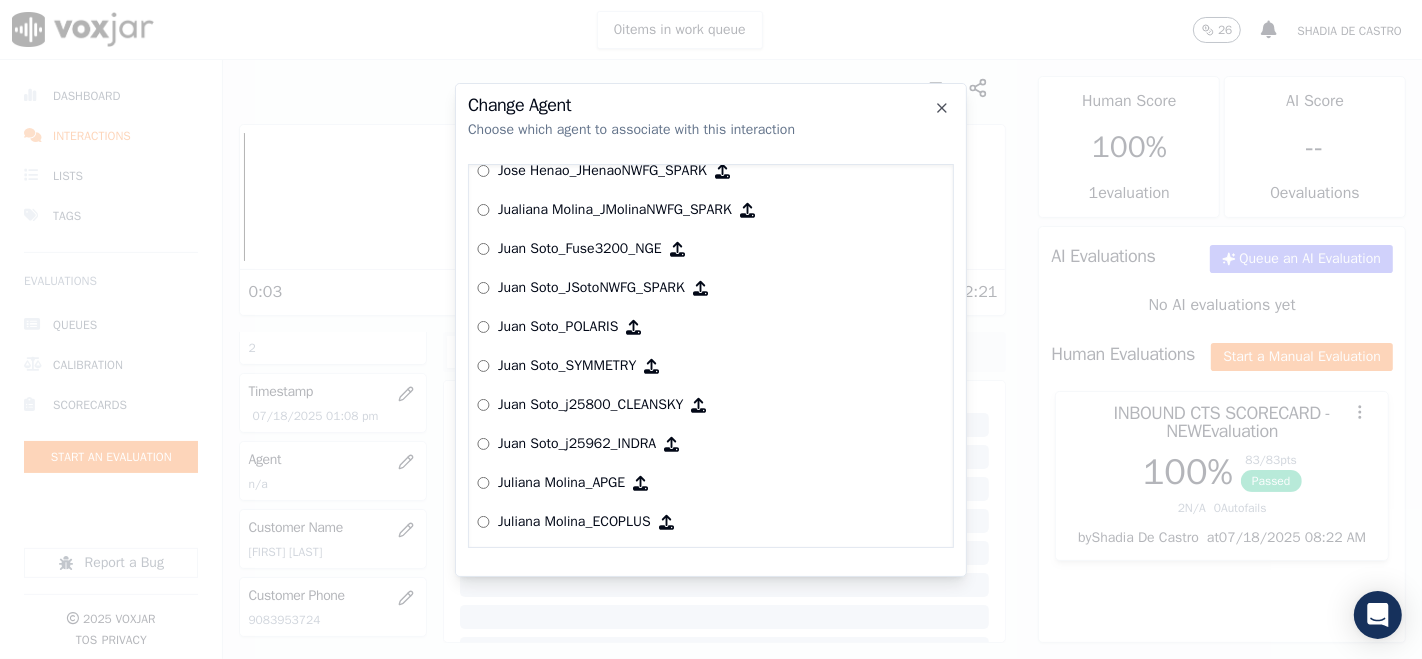 scroll, scrollTop: 5126, scrollLeft: 0, axis: vertical 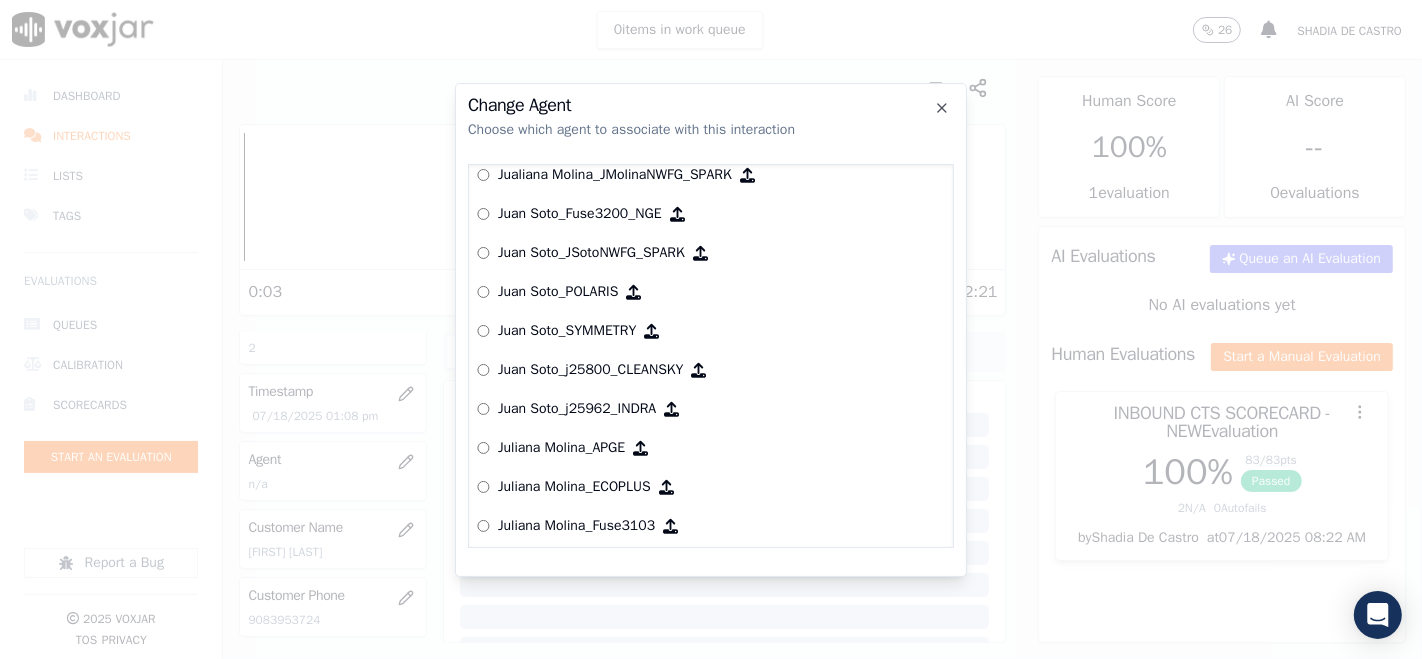 click on "Juan Soto_j25962_INDRA" at bounding box center [711, 409] 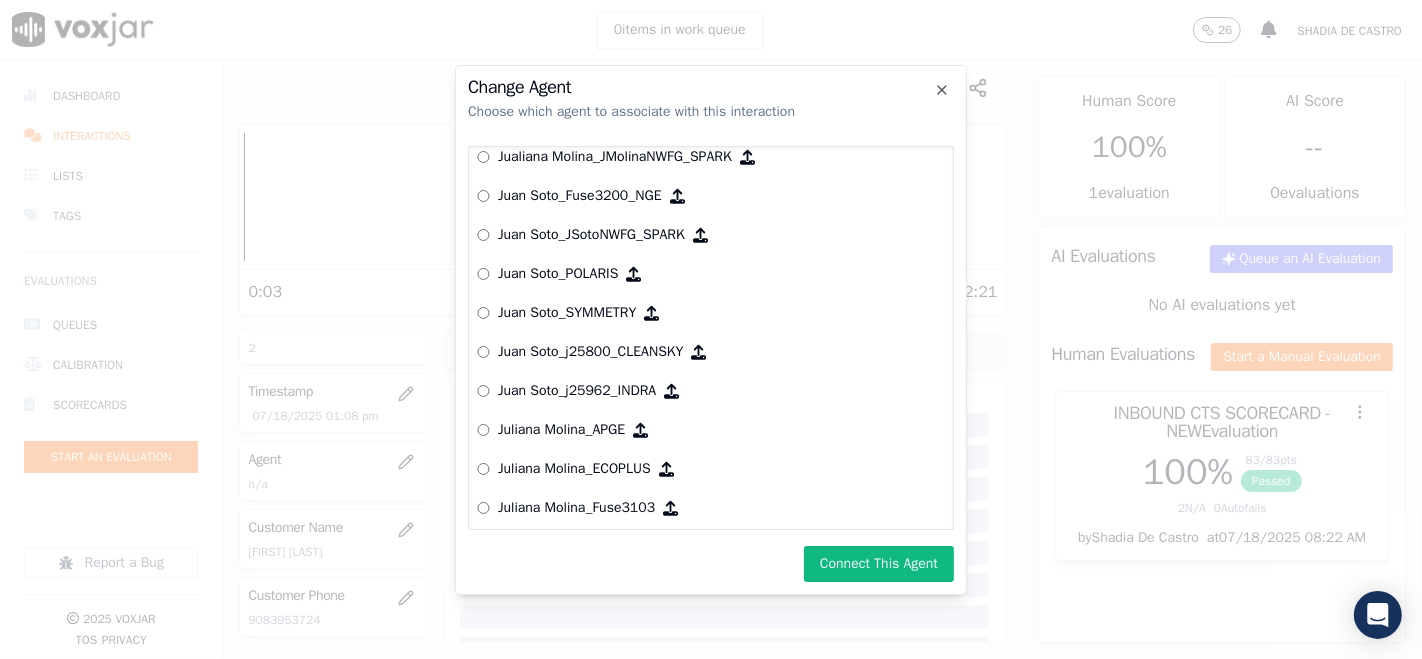 click on "Connect This Agent" at bounding box center (879, 564) 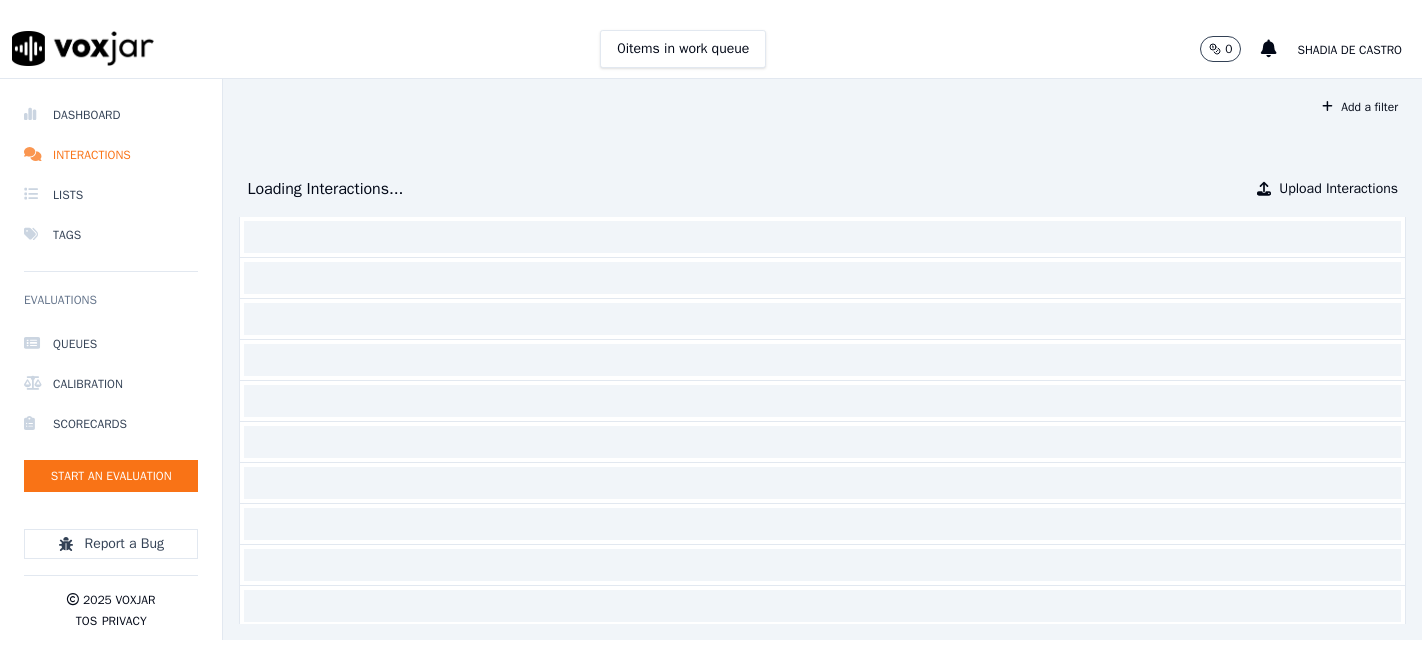 scroll, scrollTop: 0, scrollLeft: 0, axis: both 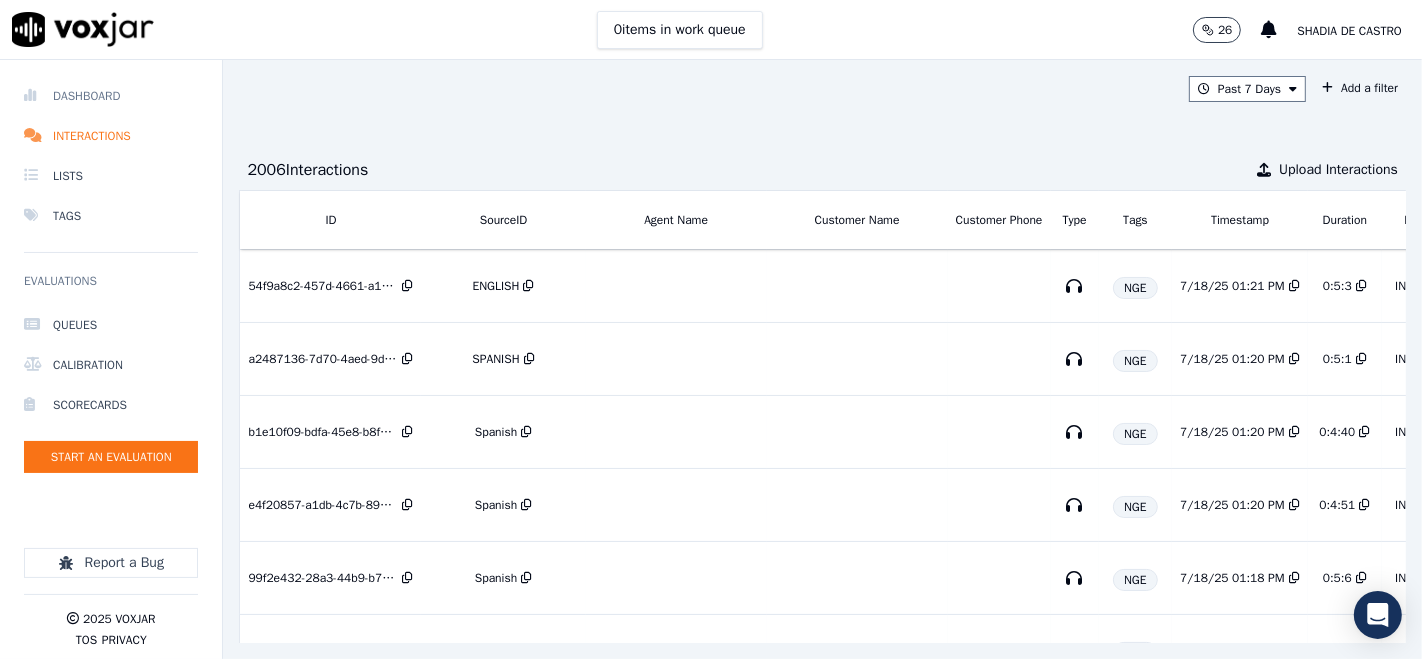 drag, startPoint x: 93, startPoint y: 98, endPoint x: 93, endPoint y: 109, distance: 11 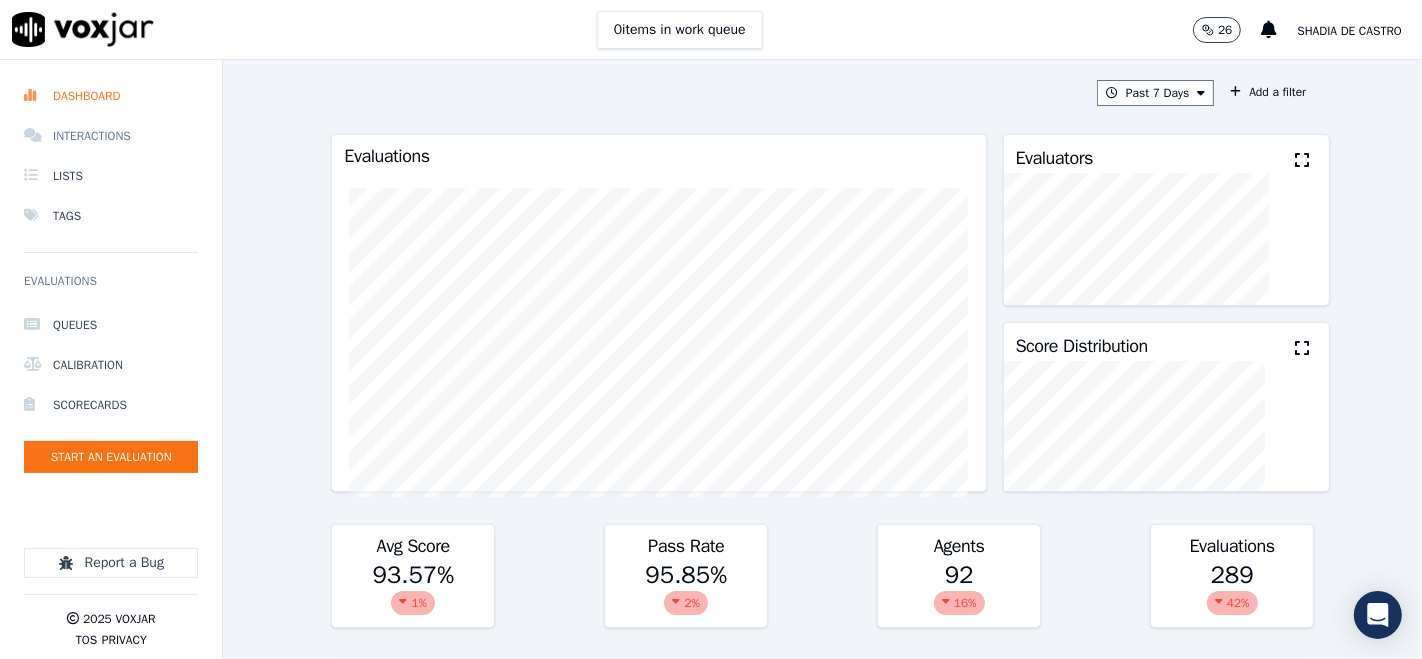 click on "Interactions" at bounding box center [111, 136] 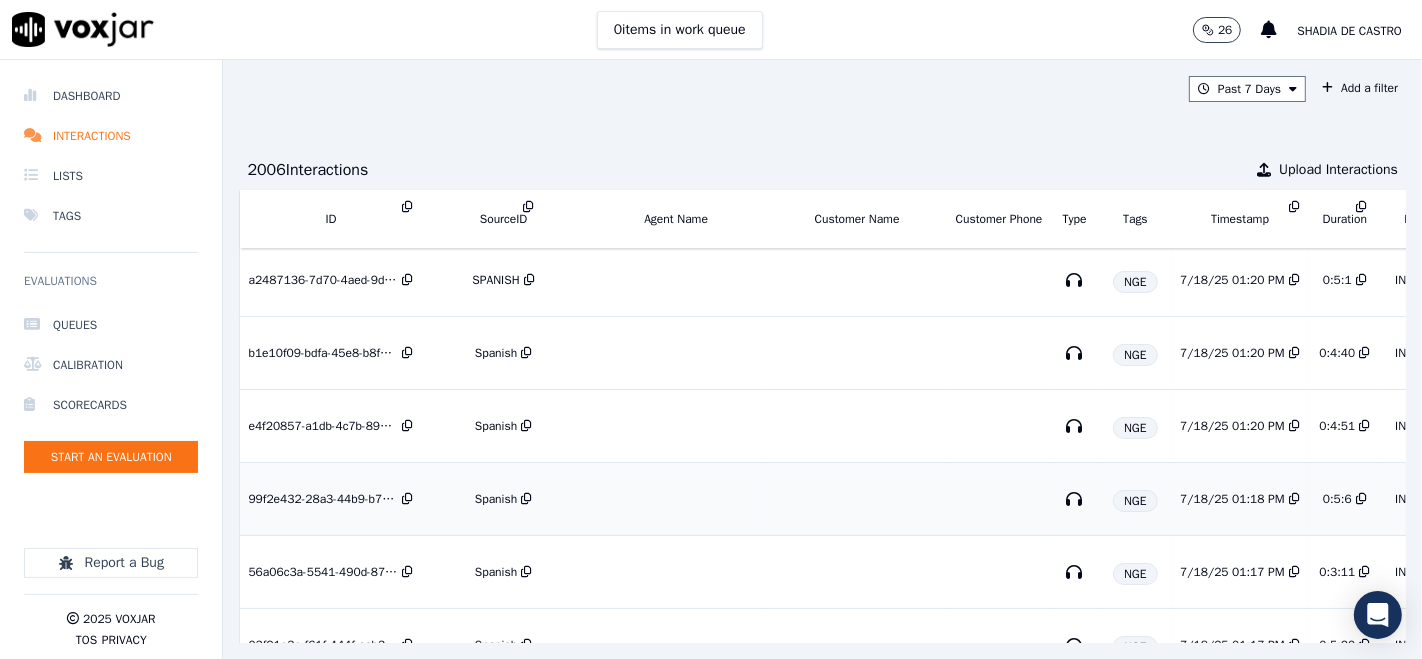 scroll, scrollTop: 222, scrollLeft: 0, axis: vertical 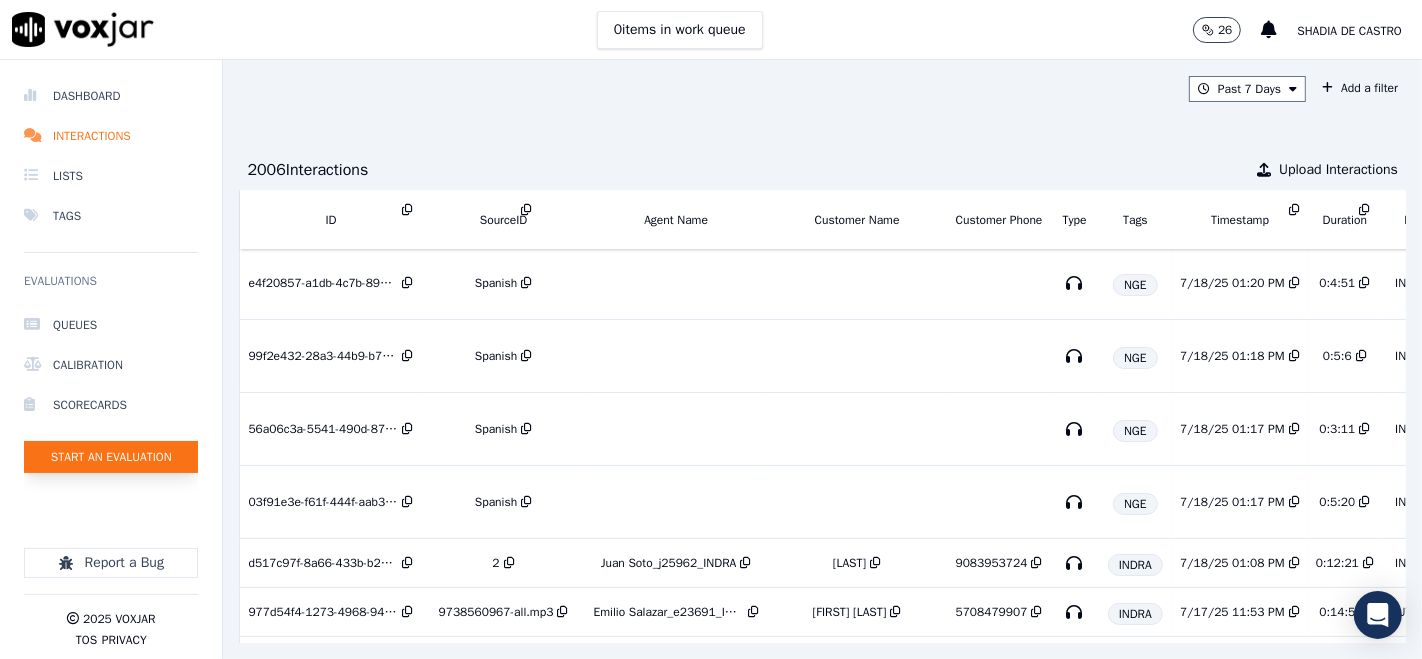 click on "Start an Evaluation" 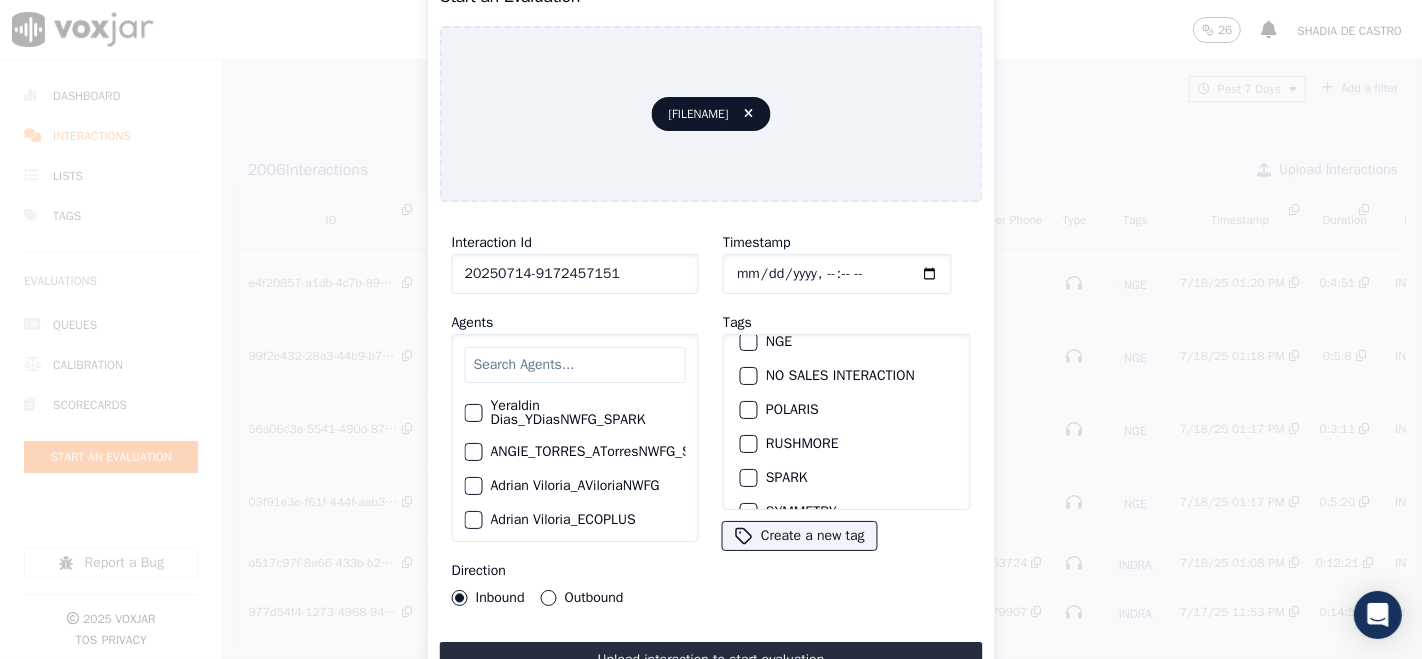 scroll, scrollTop: 111, scrollLeft: 0, axis: vertical 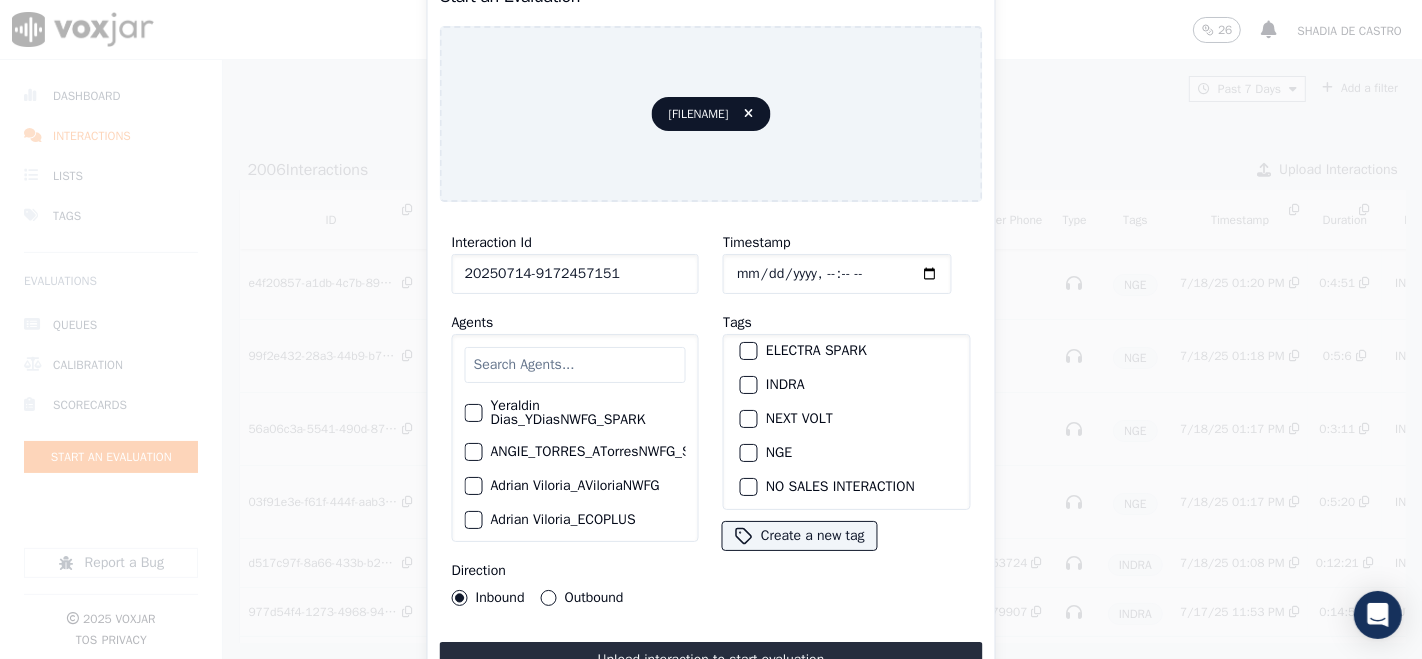 type on "20250714-9172457151" 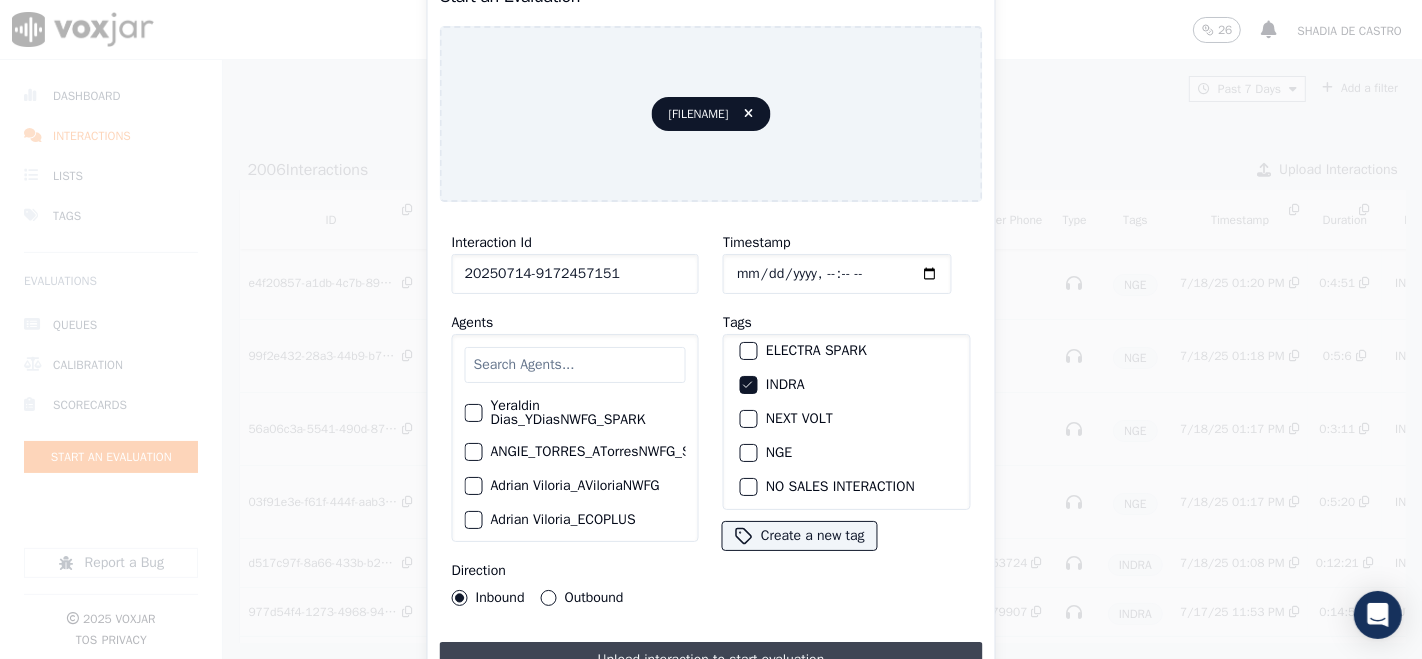 click on "Upload interaction to start evaluation" at bounding box center (711, 660) 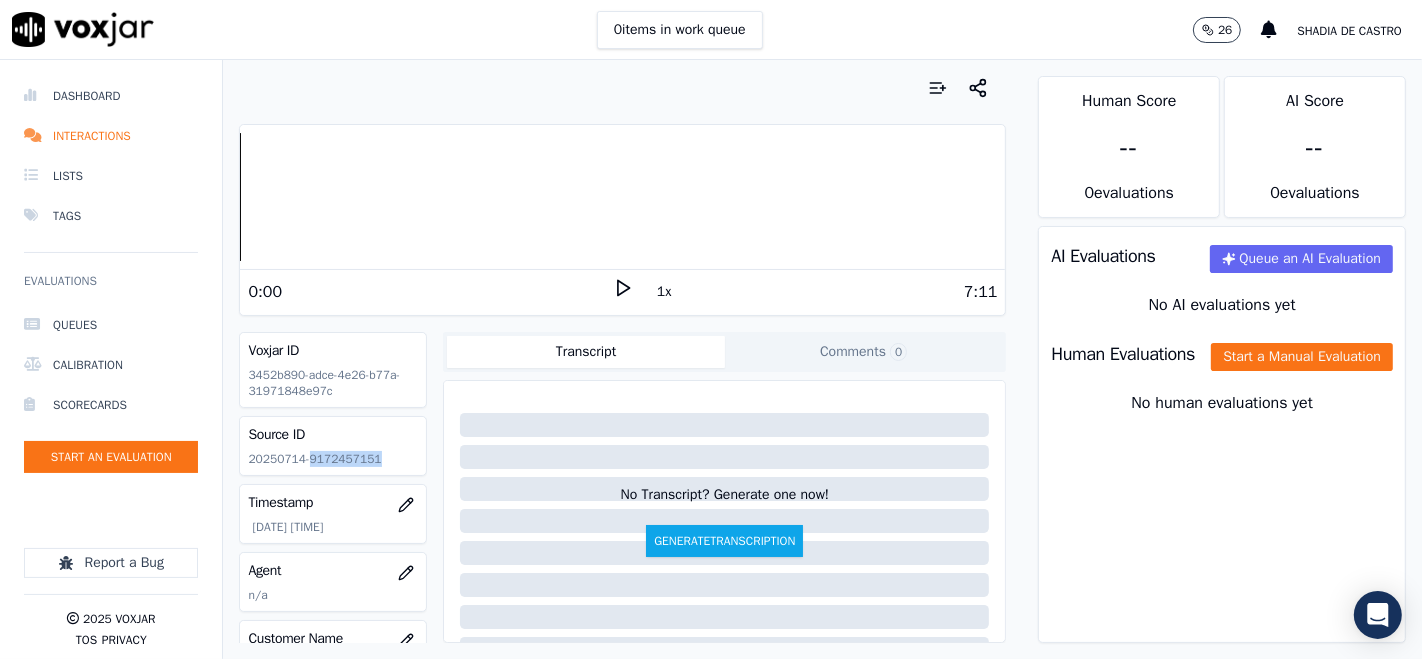 drag, startPoint x: 303, startPoint y: 455, endPoint x: 384, endPoint y: 458, distance: 81.055534 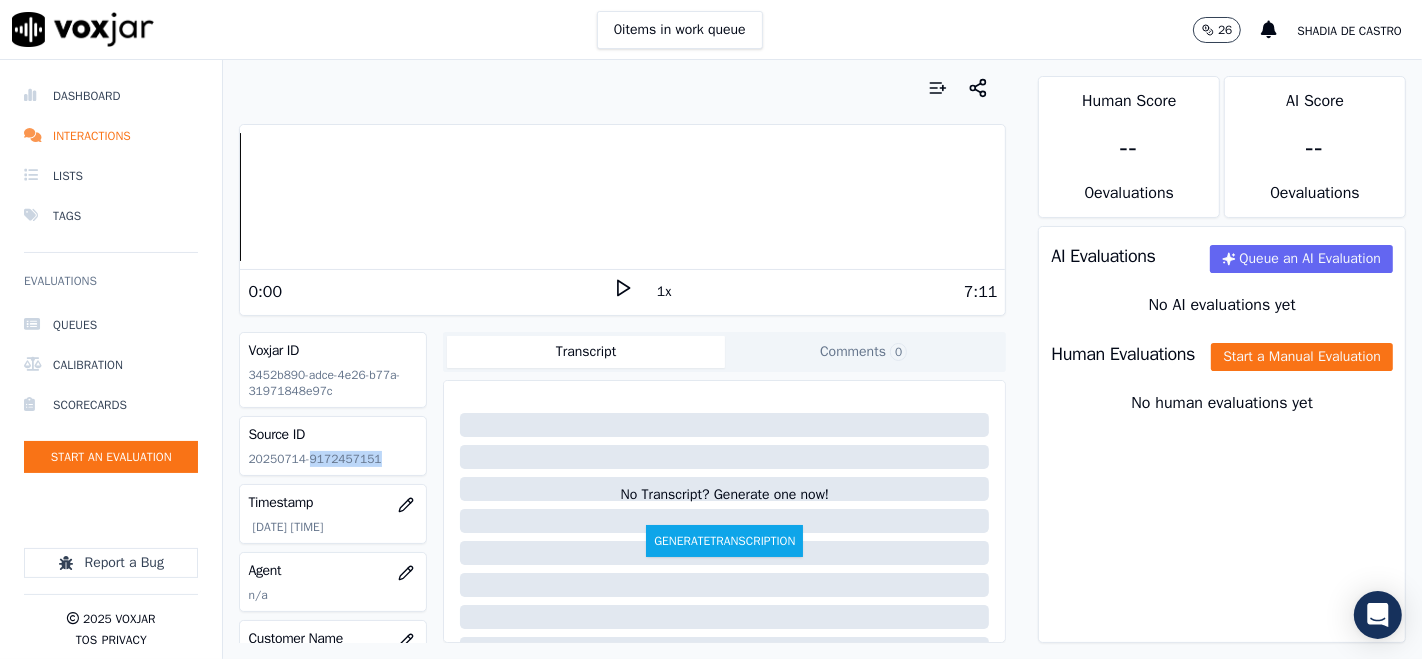click 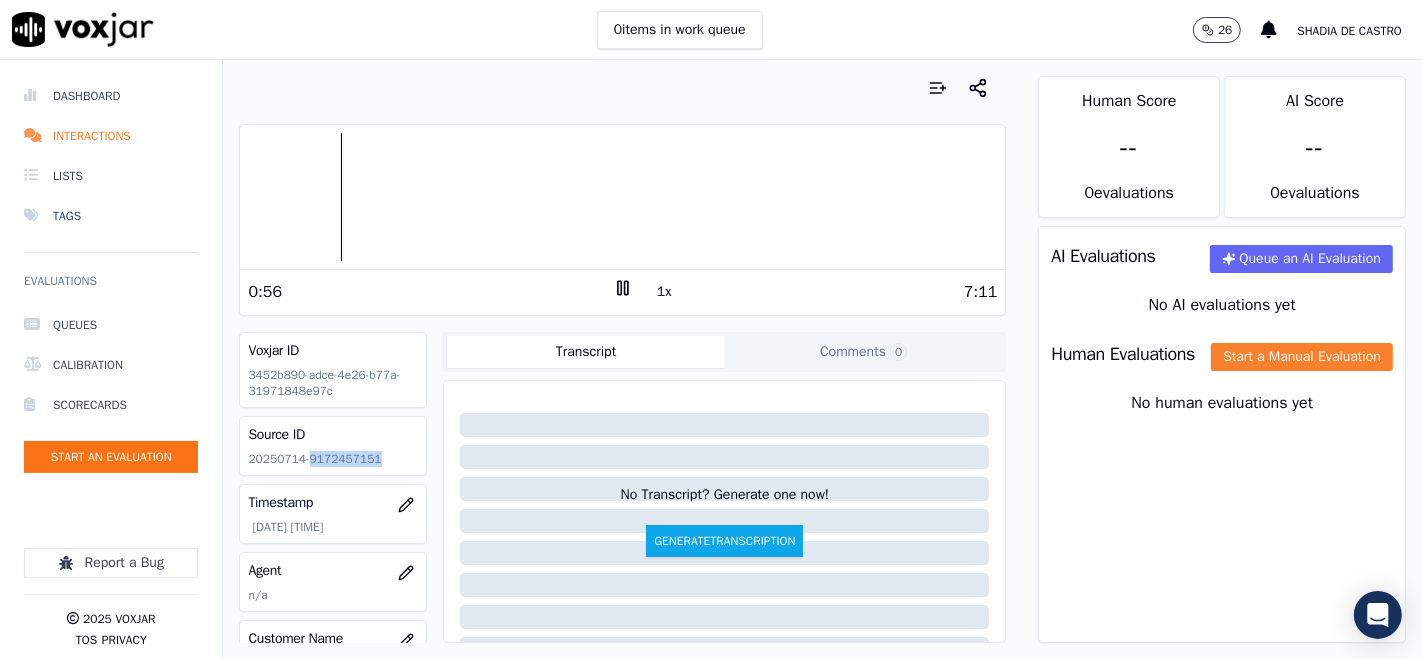click on "Start a Manual Evaluation" 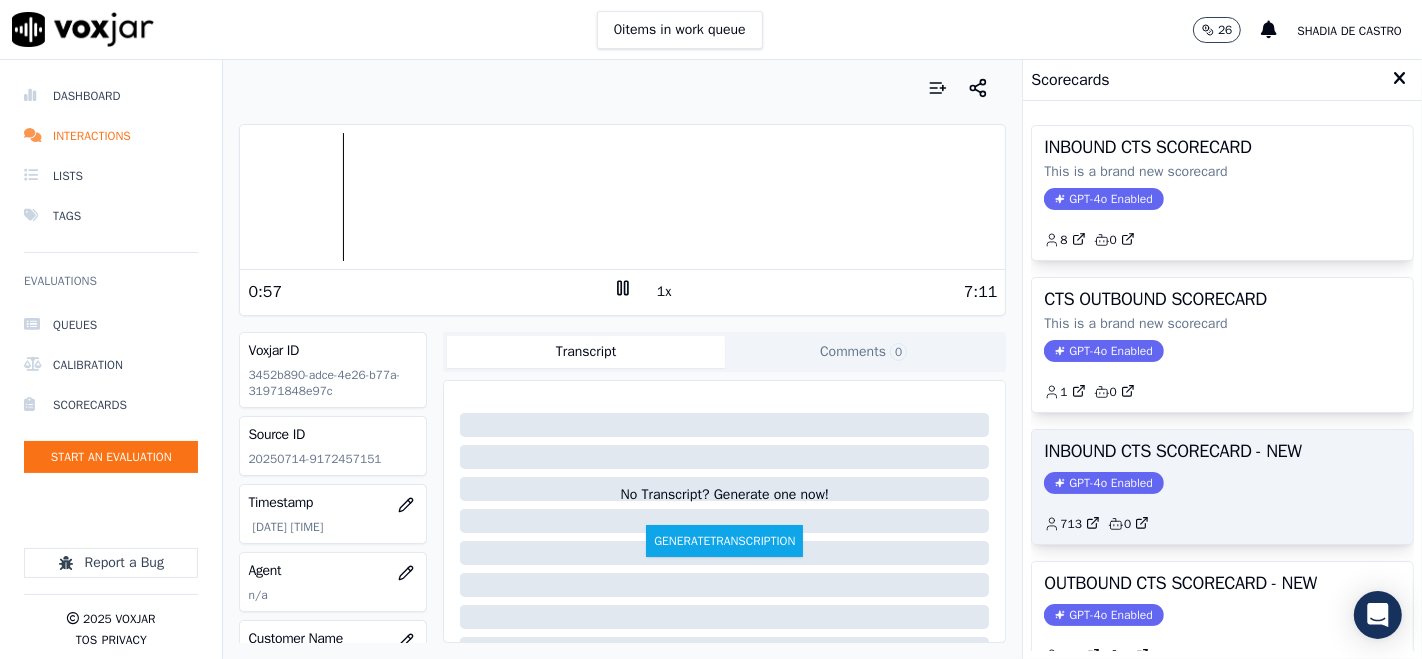 click on "GPT-4o Enabled" 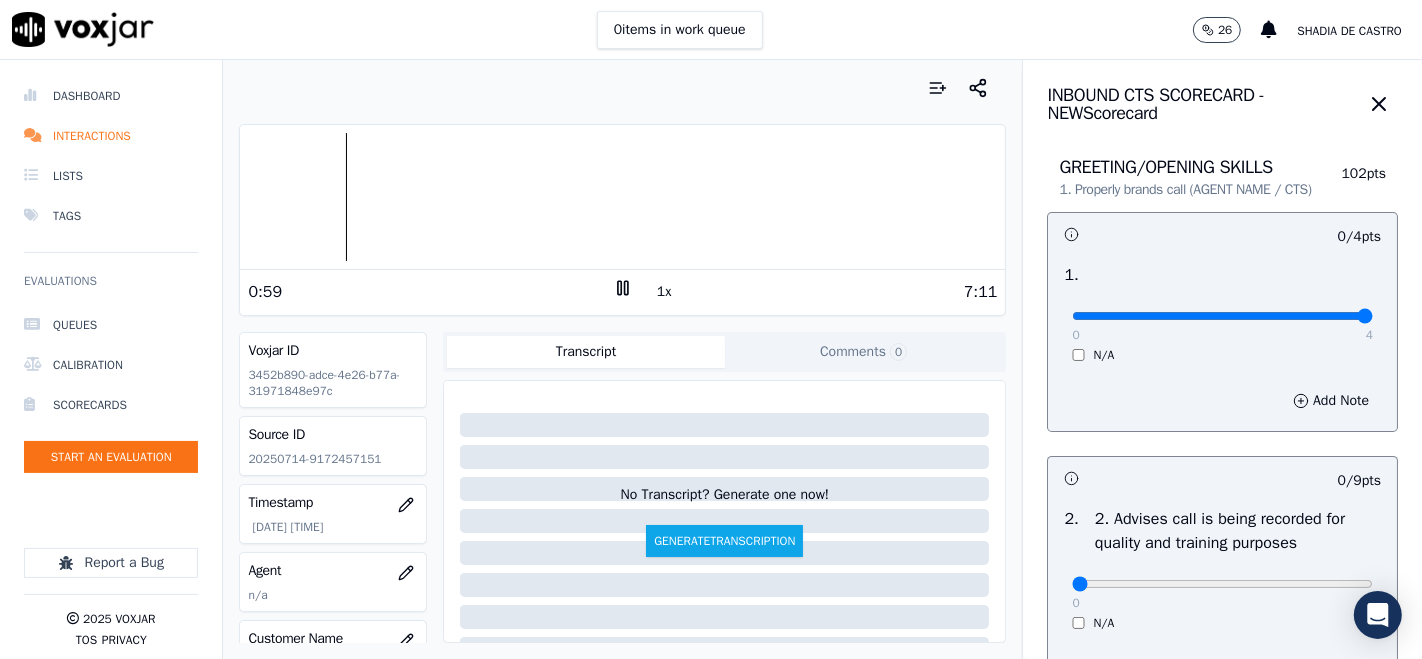 type on "4" 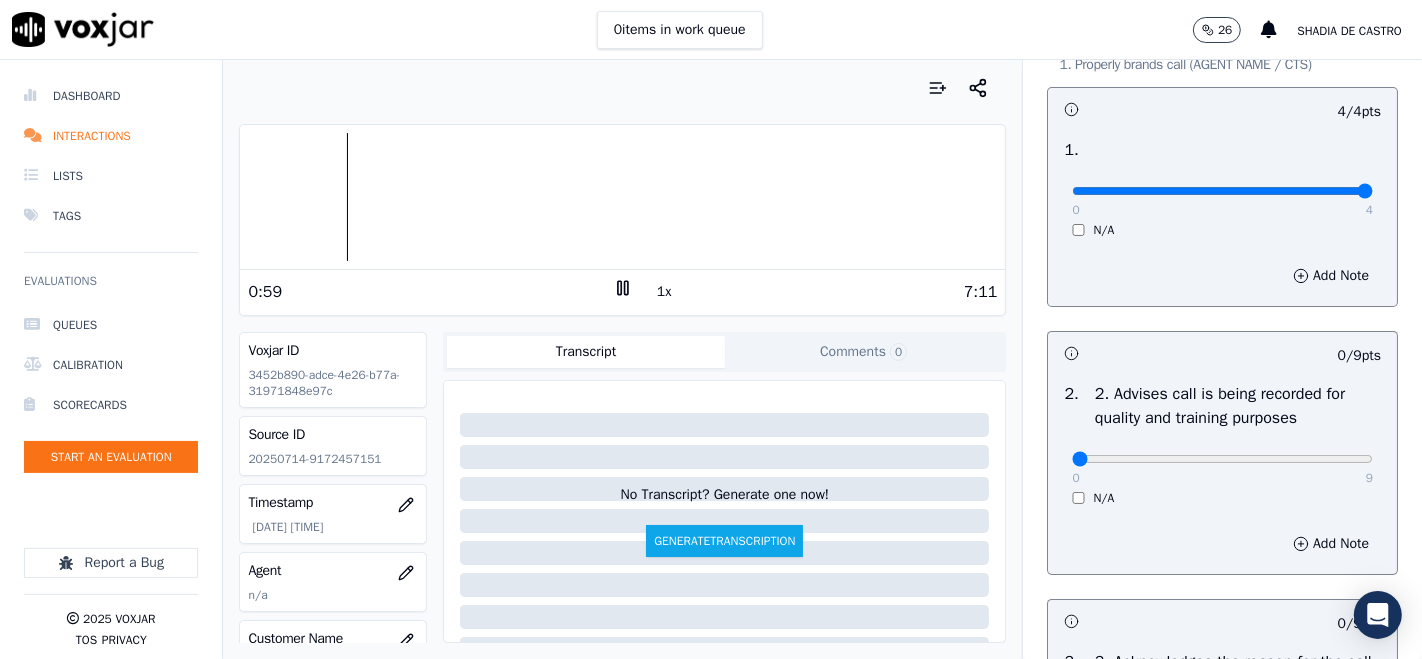 scroll, scrollTop: 222, scrollLeft: 0, axis: vertical 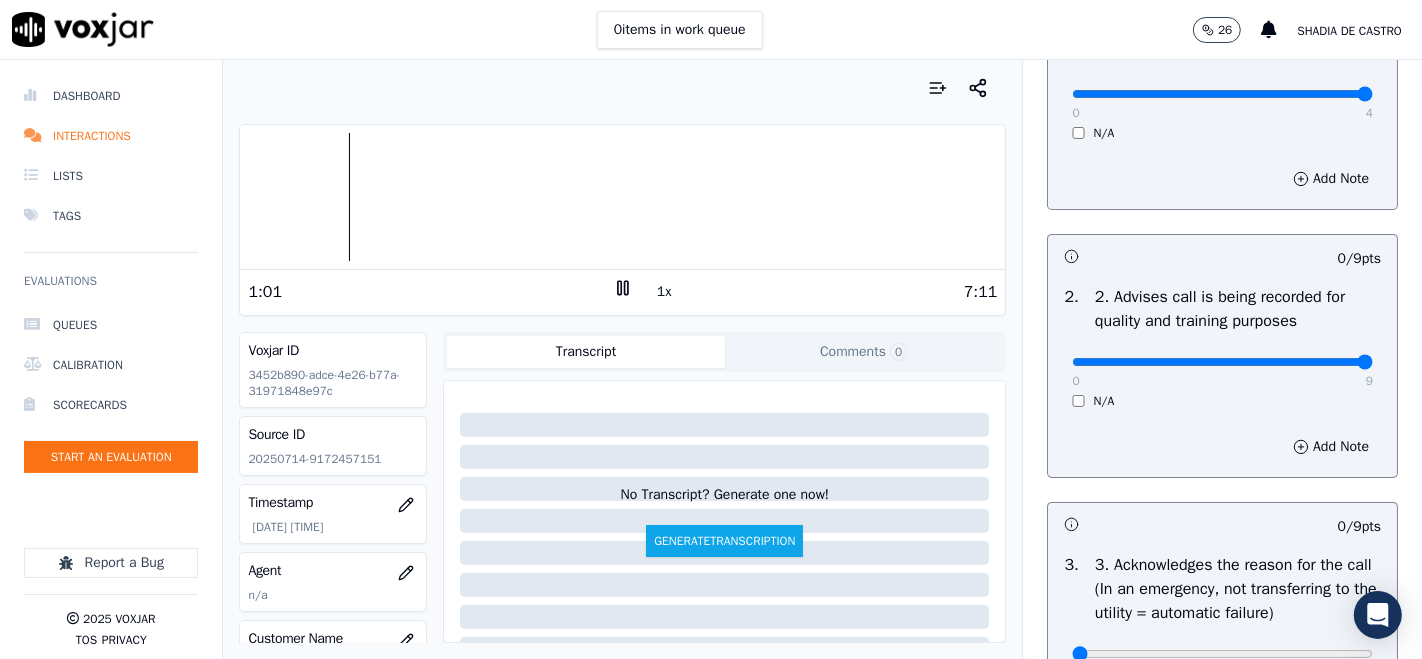 type on "9" 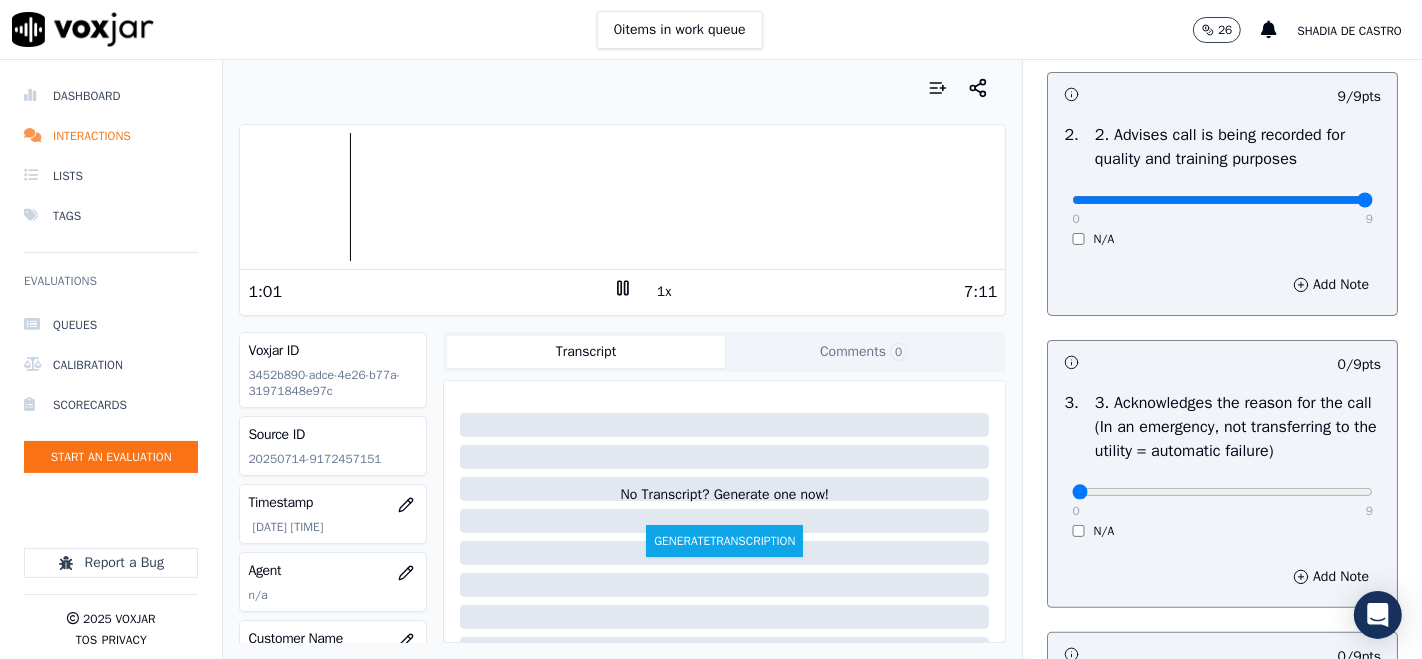 scroll, scrollTop: 444, scrollLeft: 0, axis: vertical 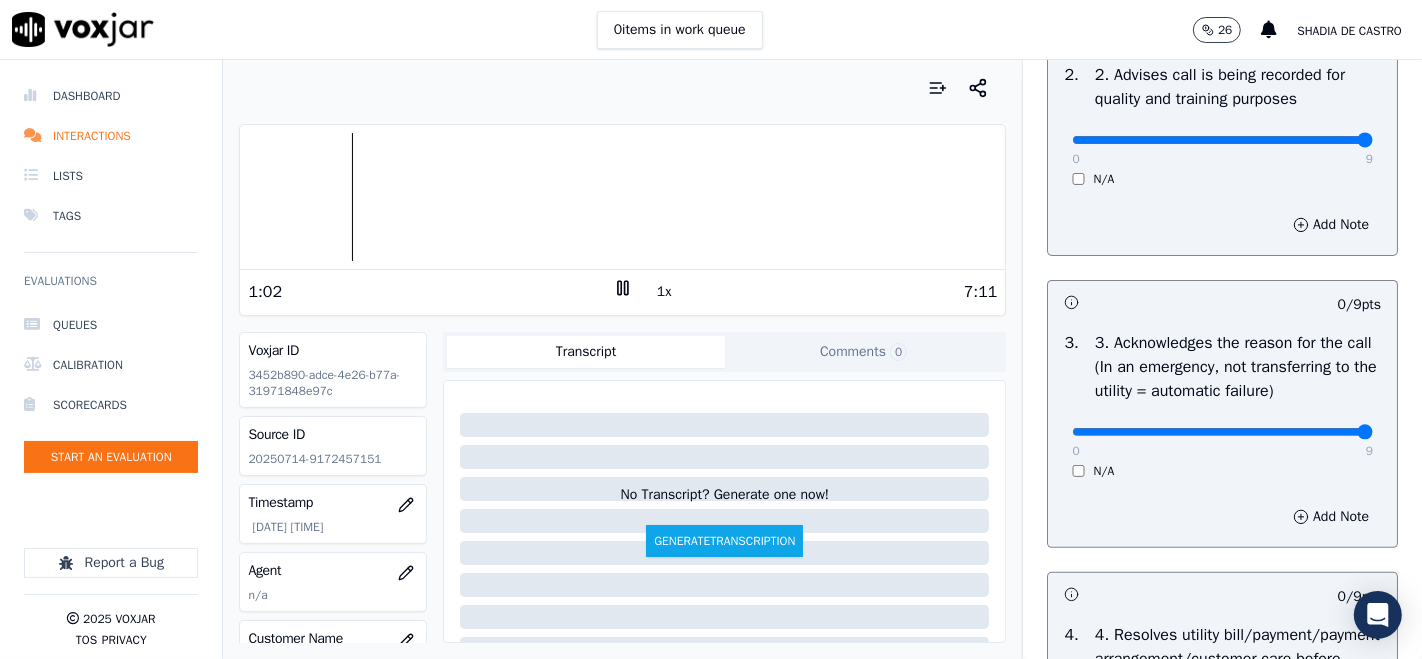 type on "9" 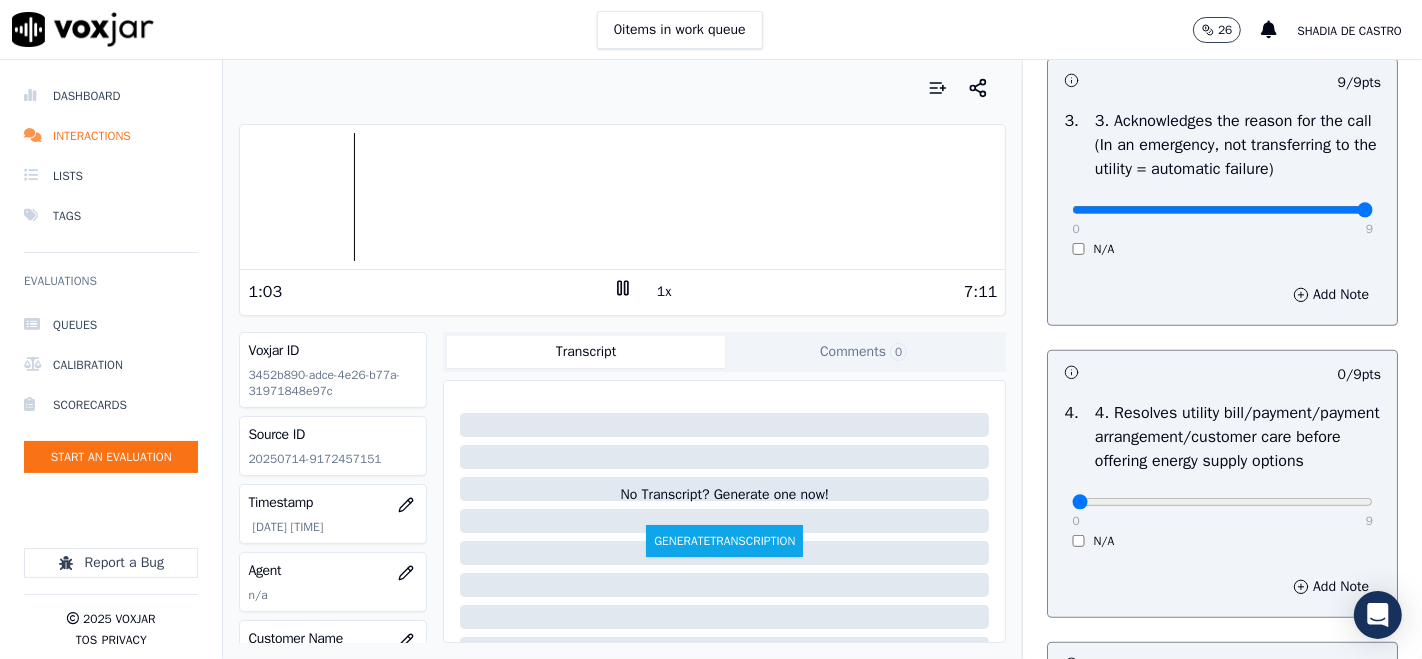 scroll, scrollTop: 888, scrollLeft: 0, axis: vertical 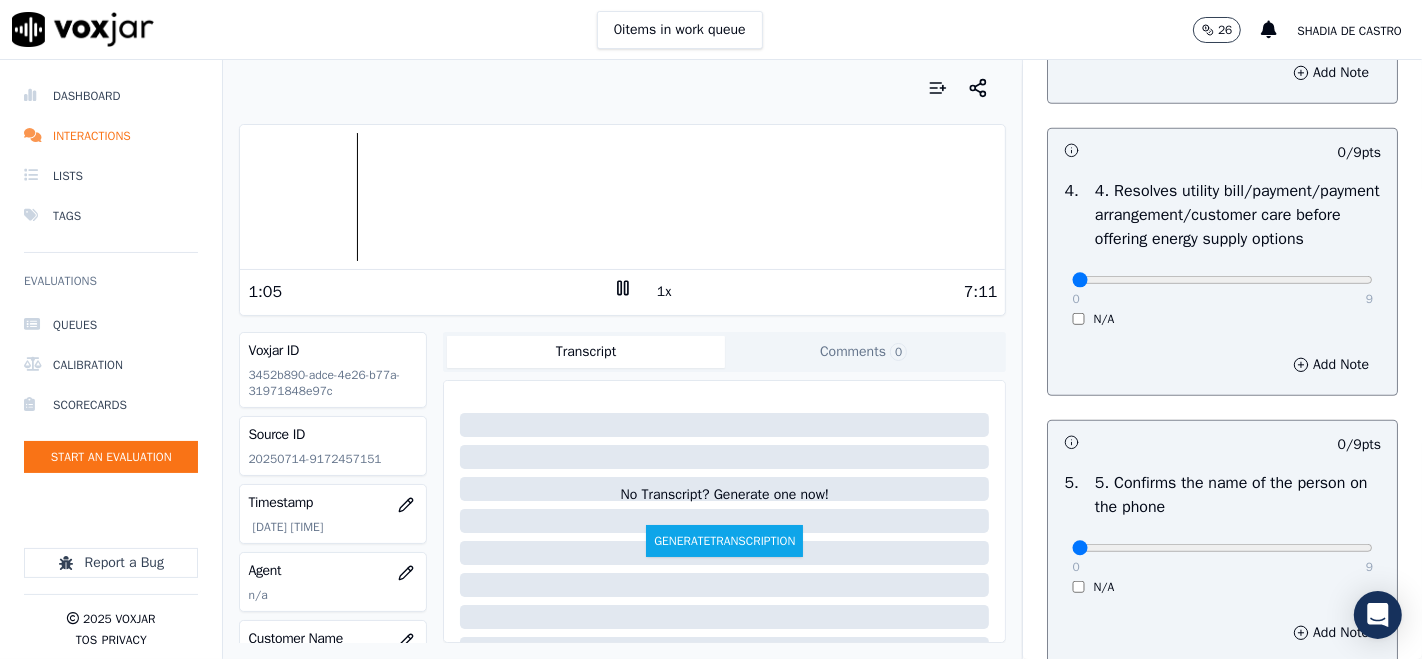 click on "N/A" at bounding box center [1222, 319] 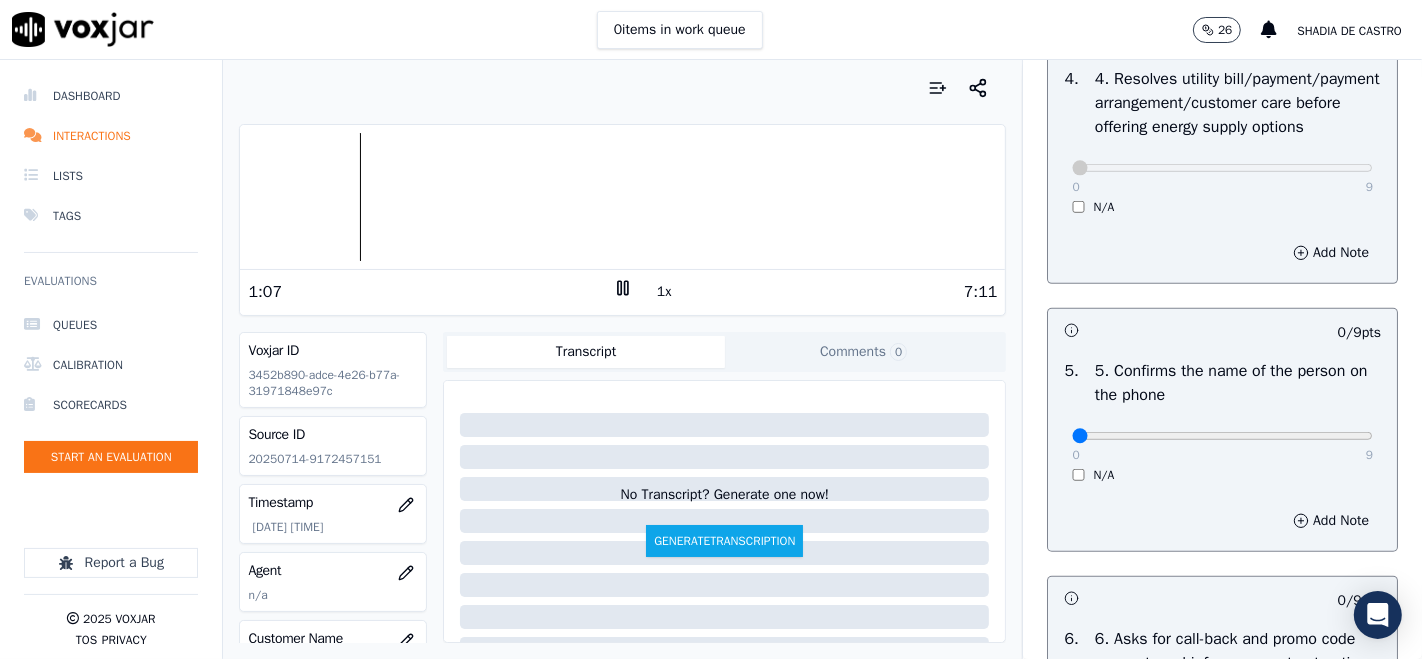 scroll, scrollTop: 1222, scrollLeft: 0, axis: vertical 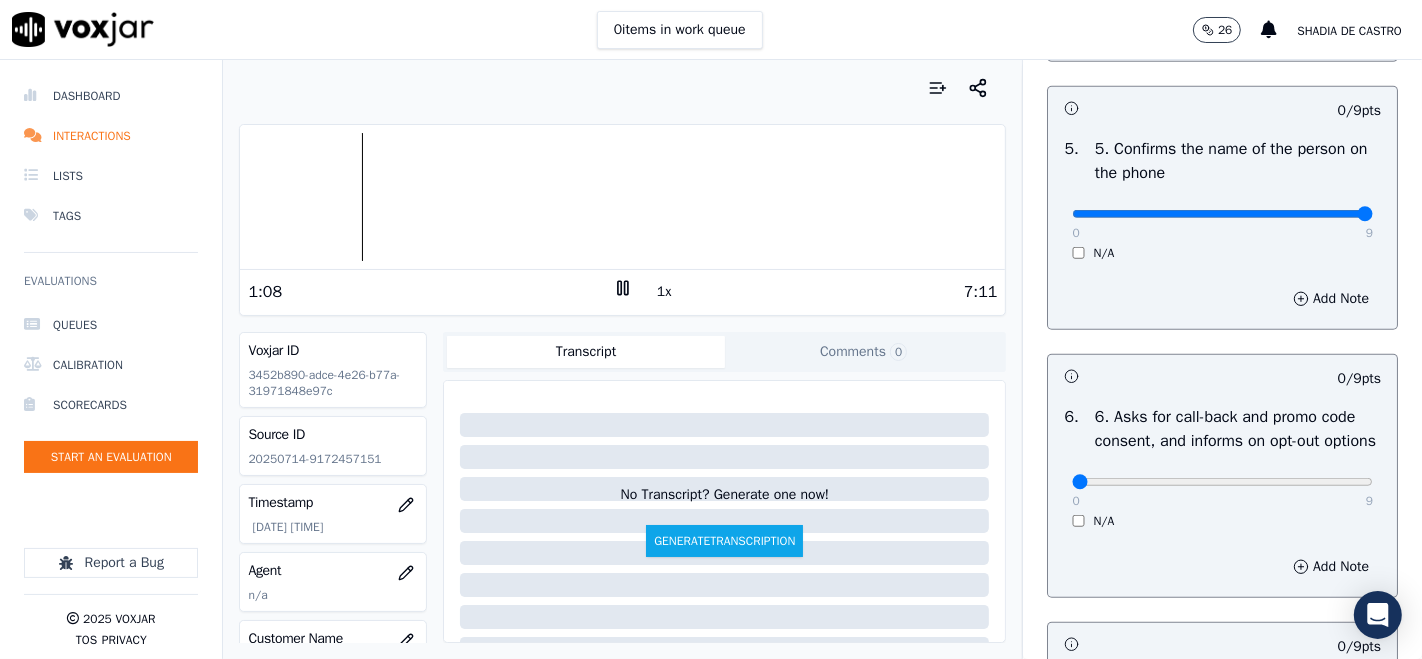 type on "9" 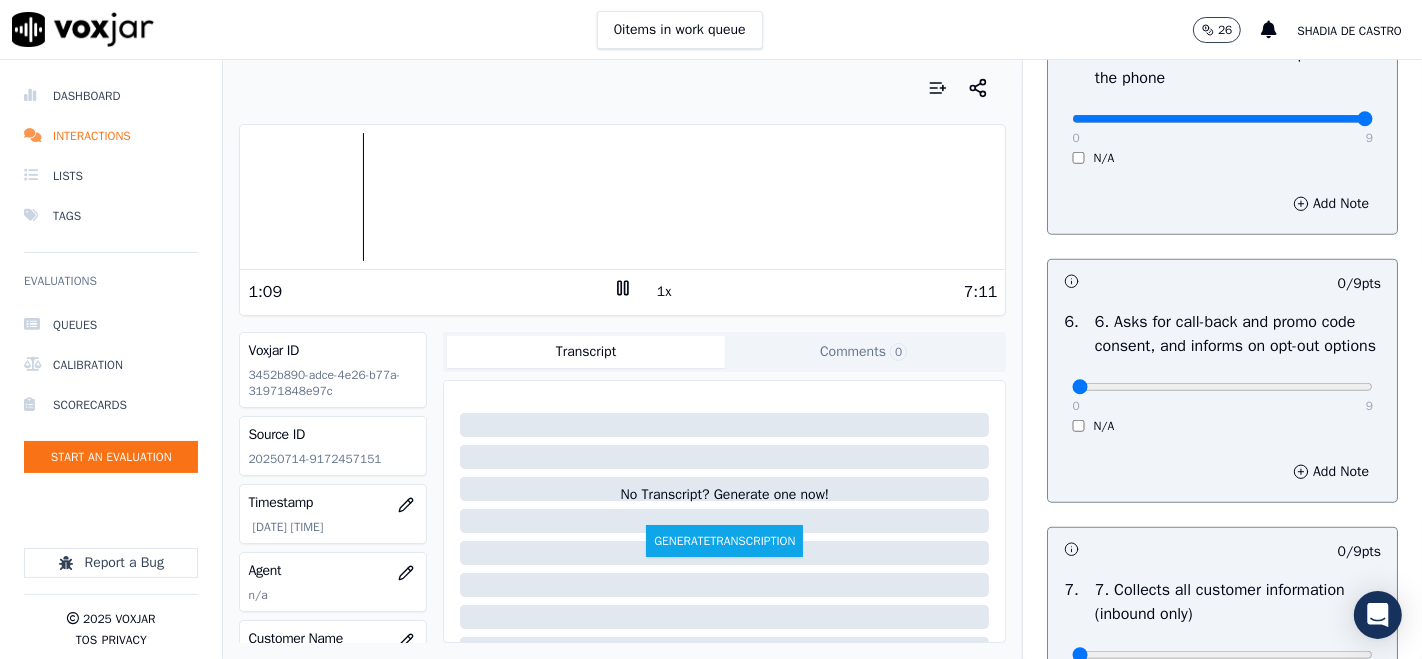 scroll, scrollTop: 1444, scrollLeft: 0, axis: vertical 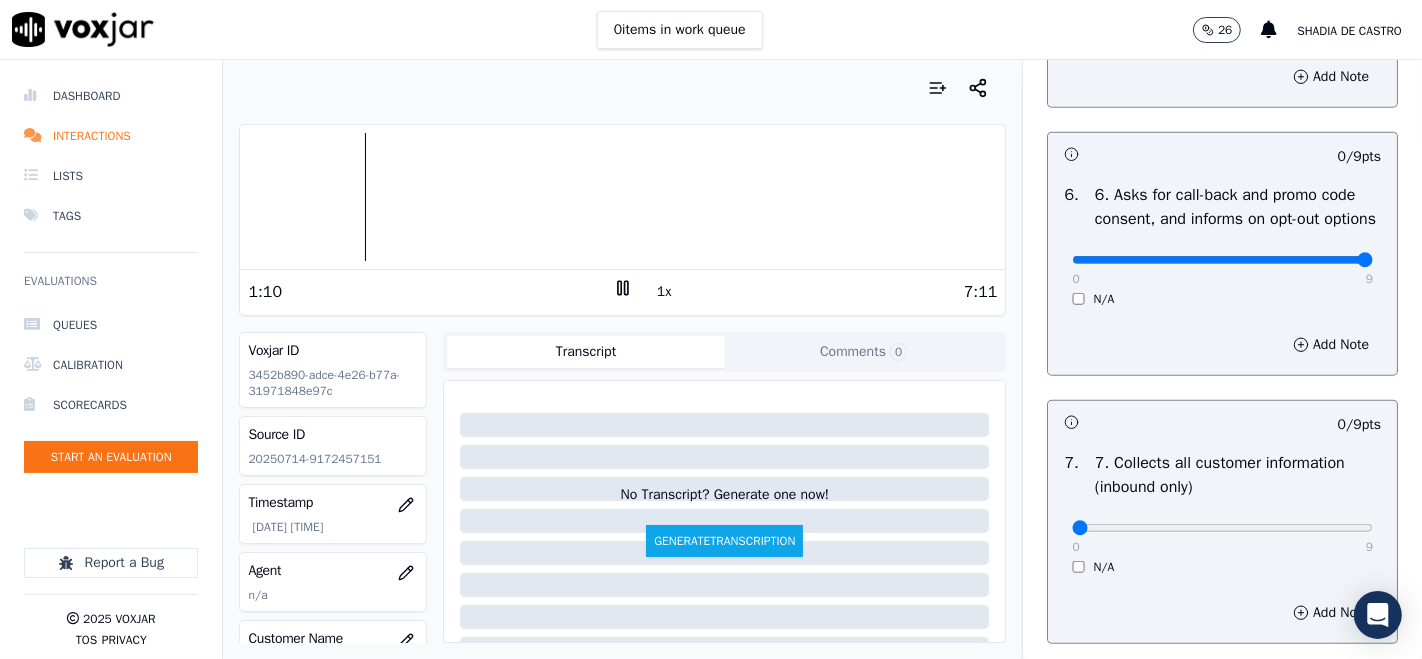type on "9" 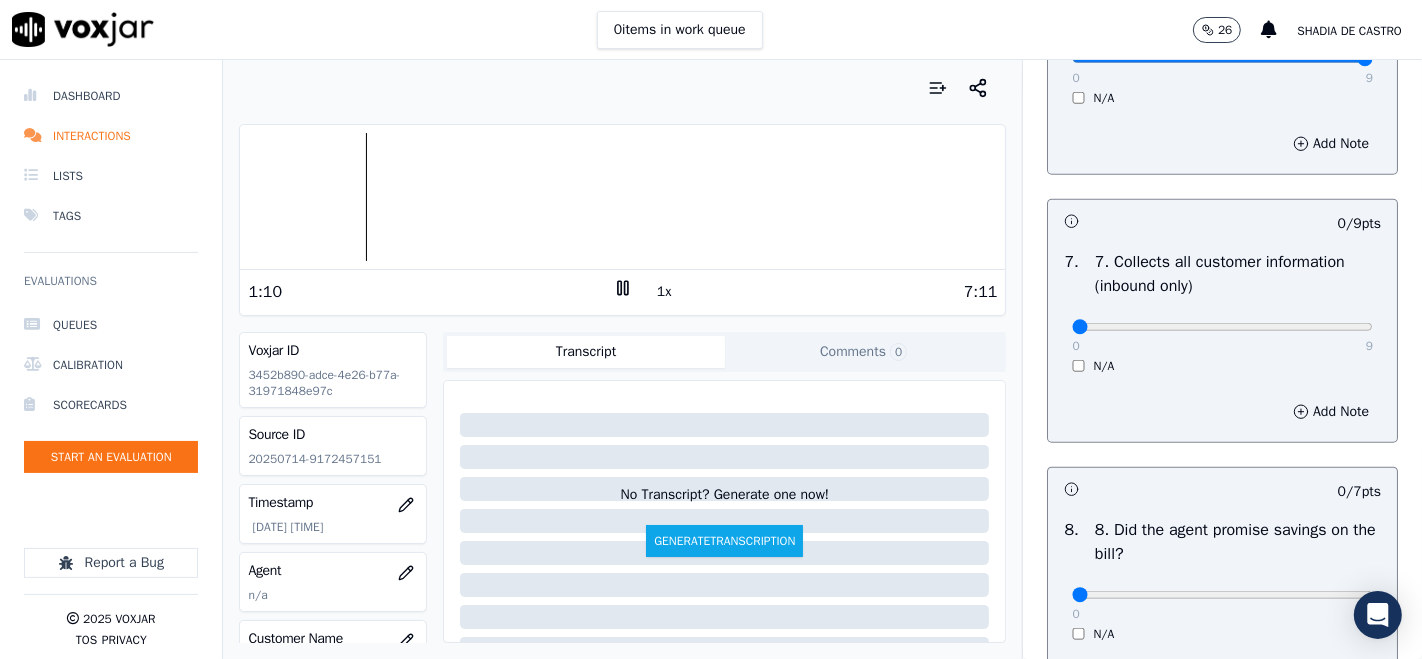 scroll, scrollTop: 1666, scrollLeft: 0, axis: vertical 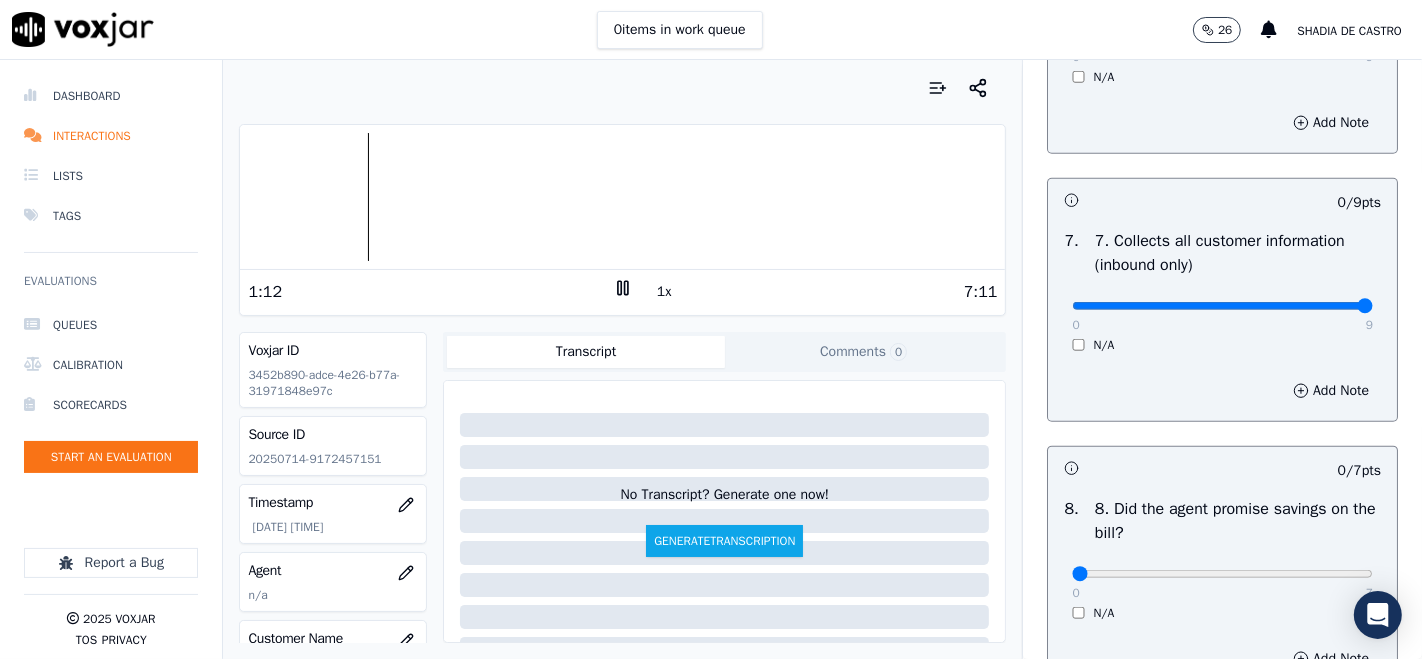 type on "9" 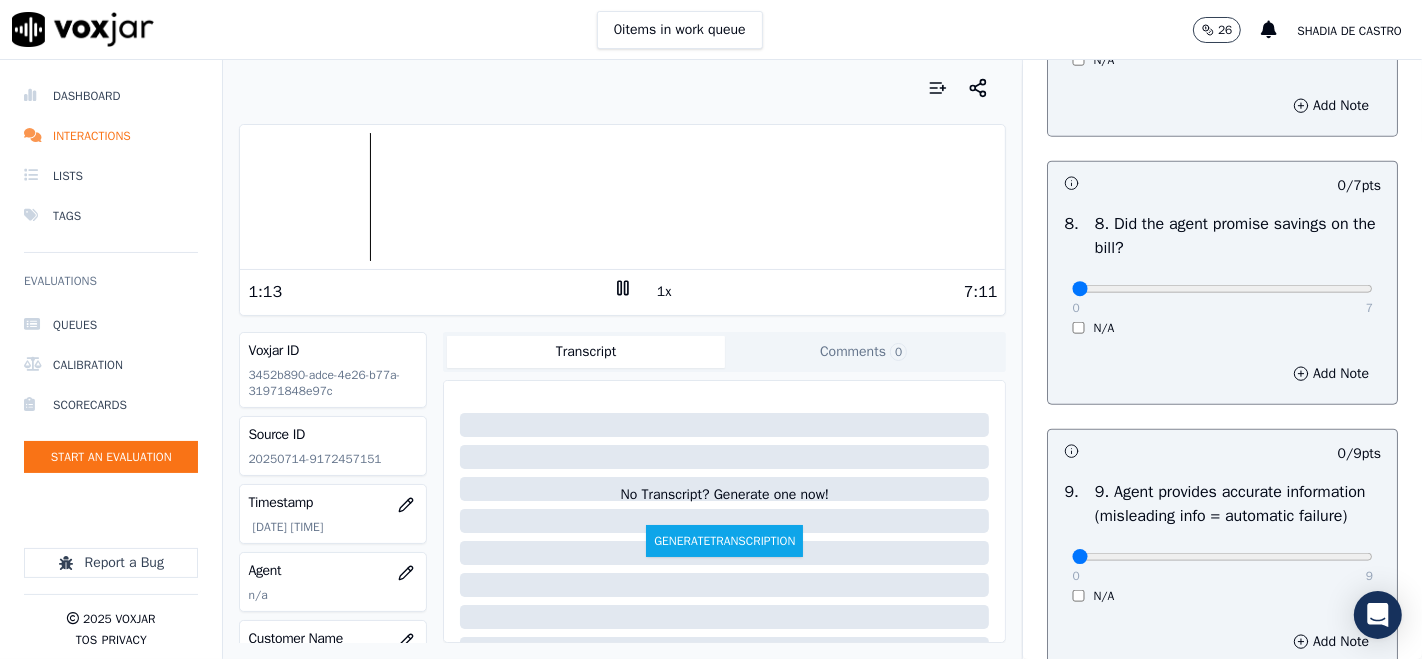 scroll, scrollTop: 2000, scrollLeft: 0, axis: vertical 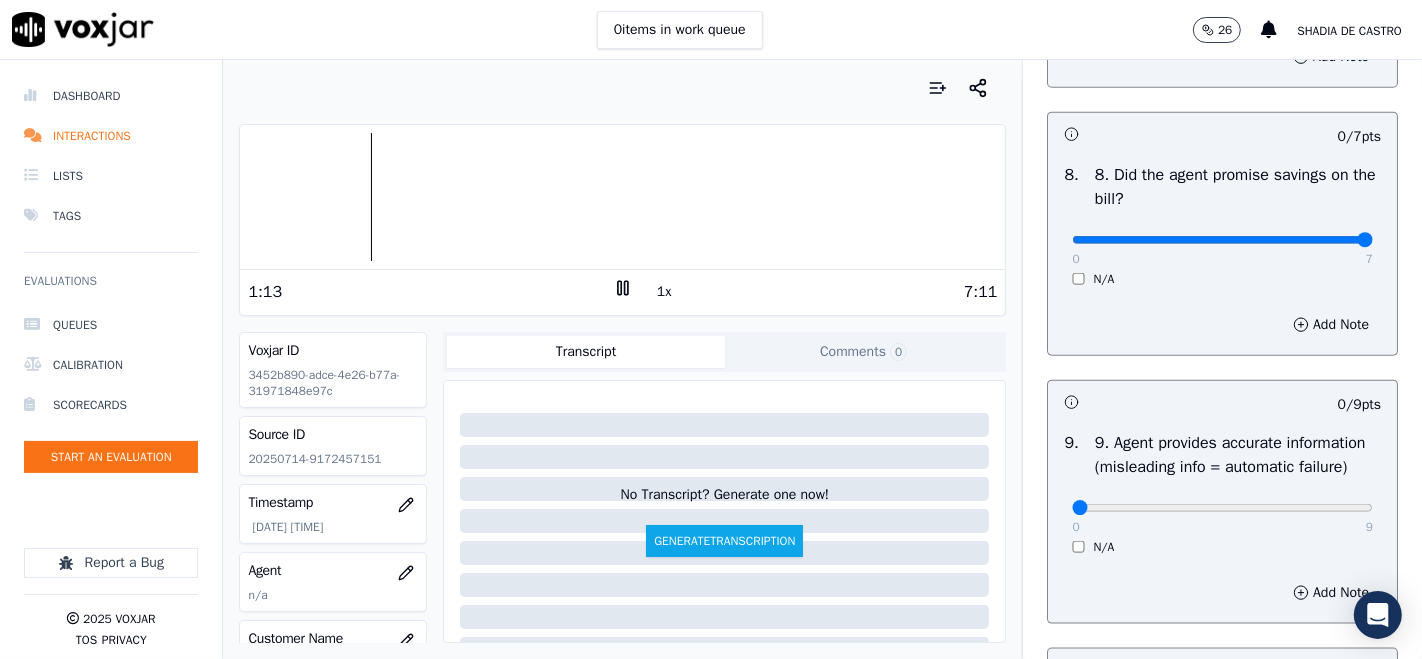 type on "7" 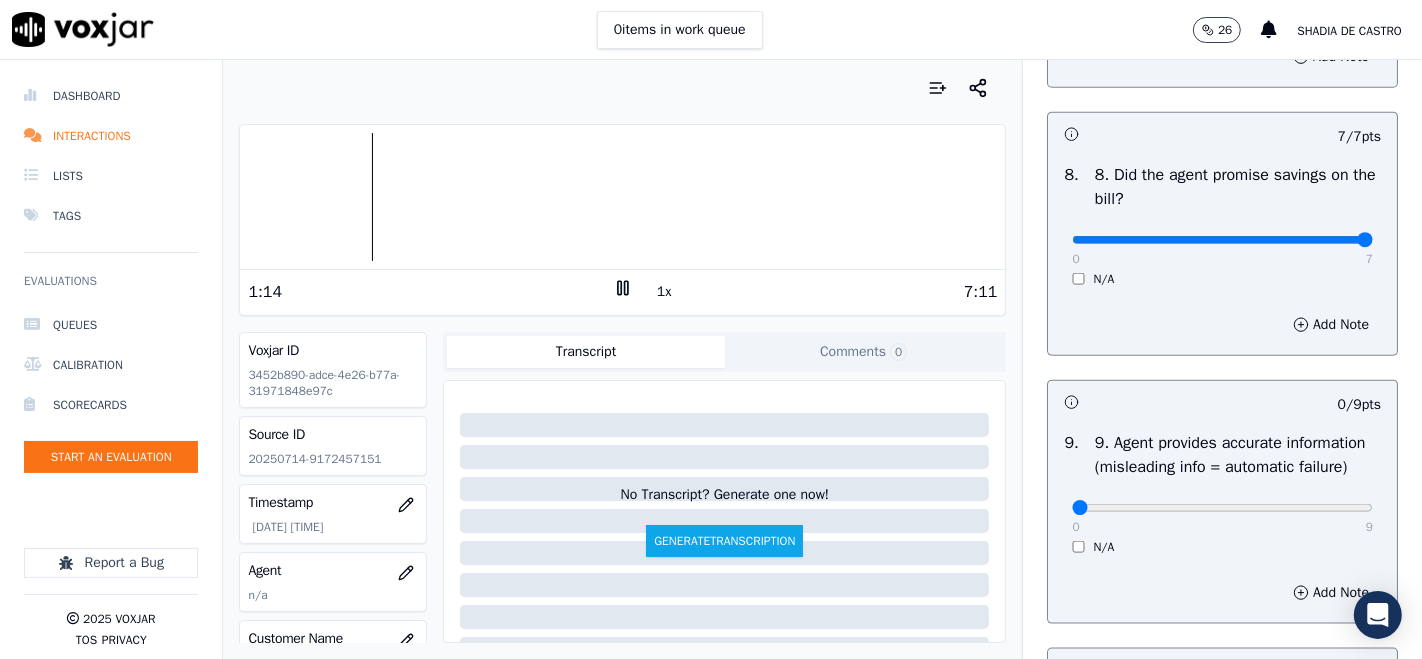 scroll, scrollTop: 2222, scrollLeft: 0, axis: vertical 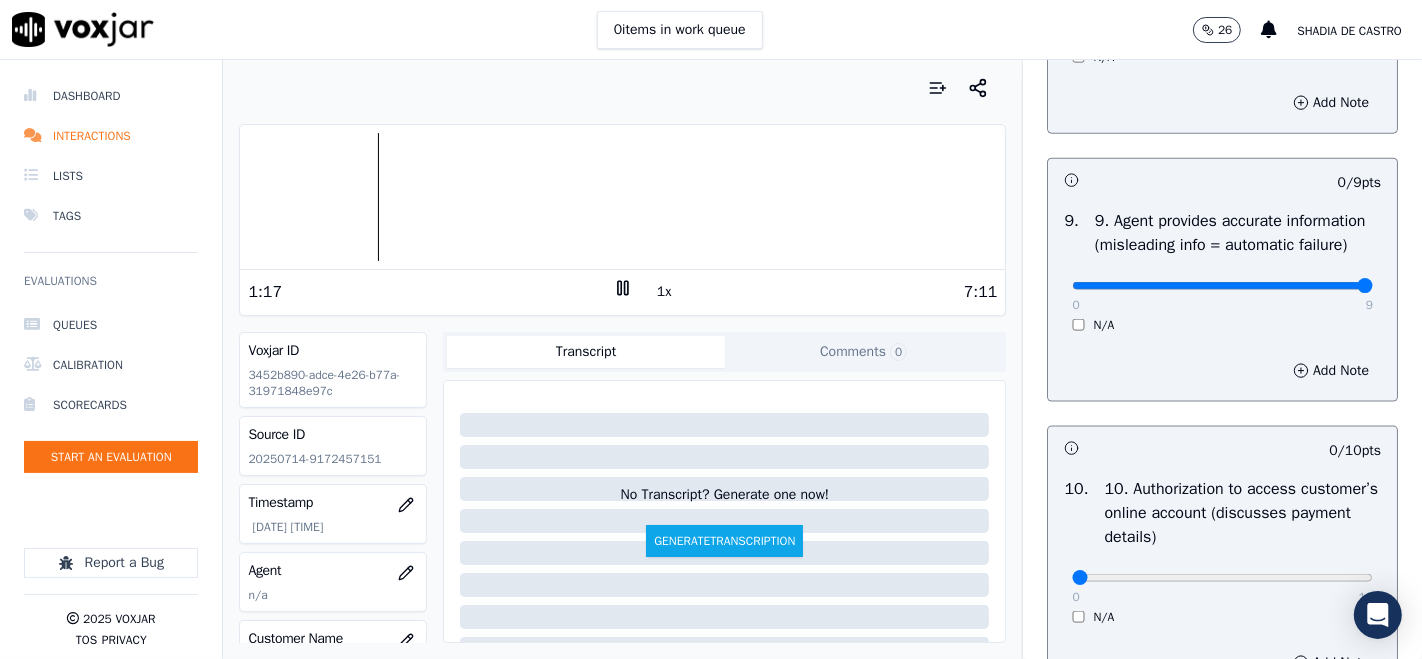 type on "9" 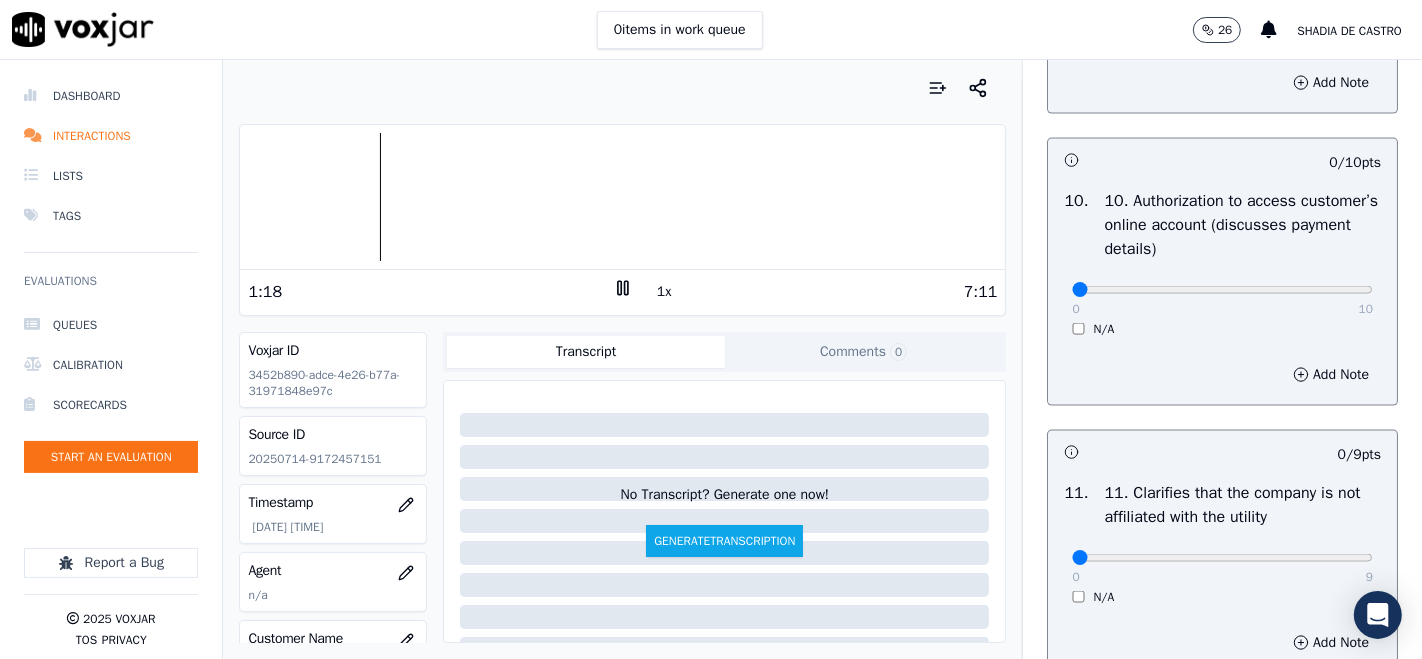 scroll, scrollTop: 2555, scrollLeft: 0, axis: vertical 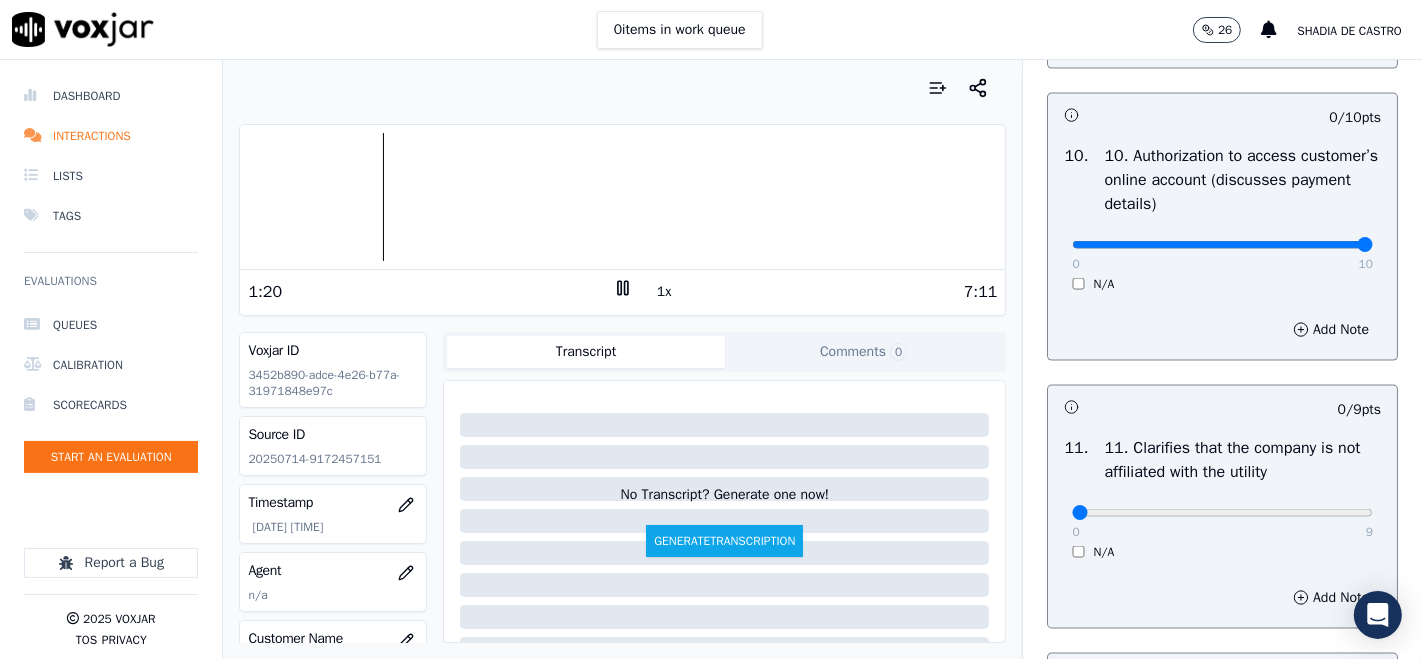 click at bounding box center (1222, -2239) 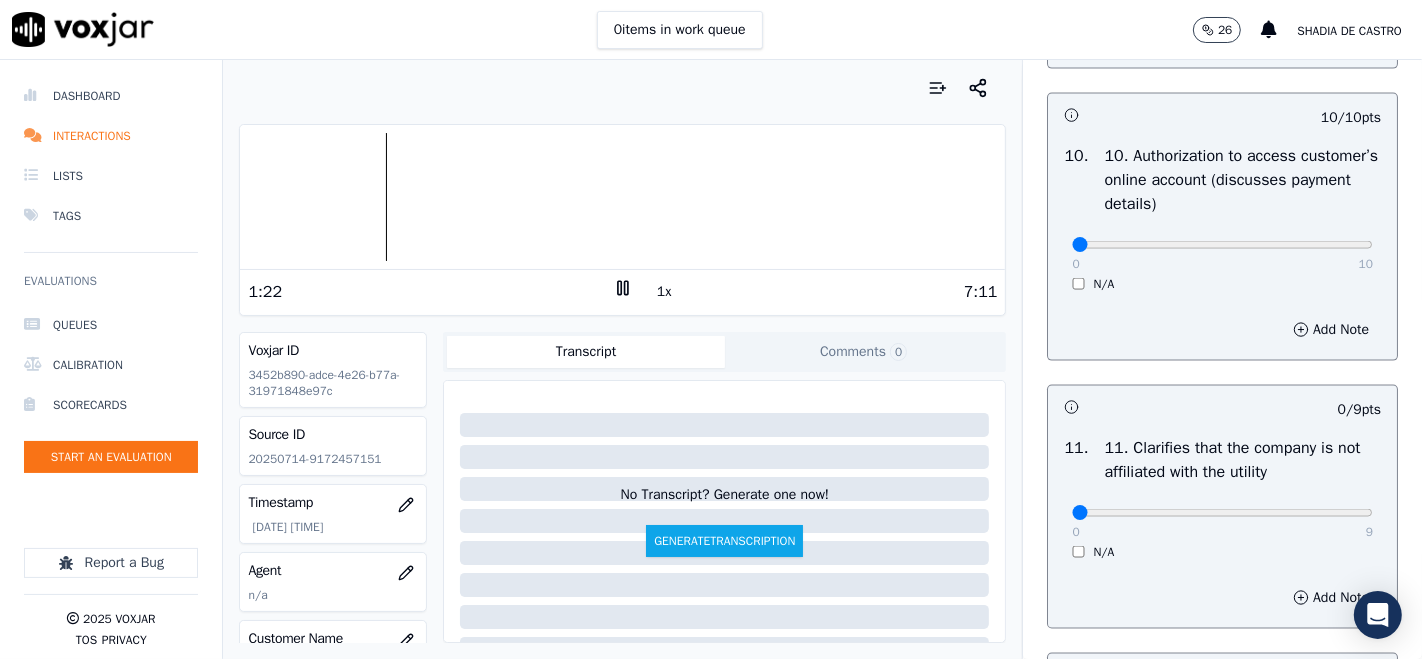 type on "0" 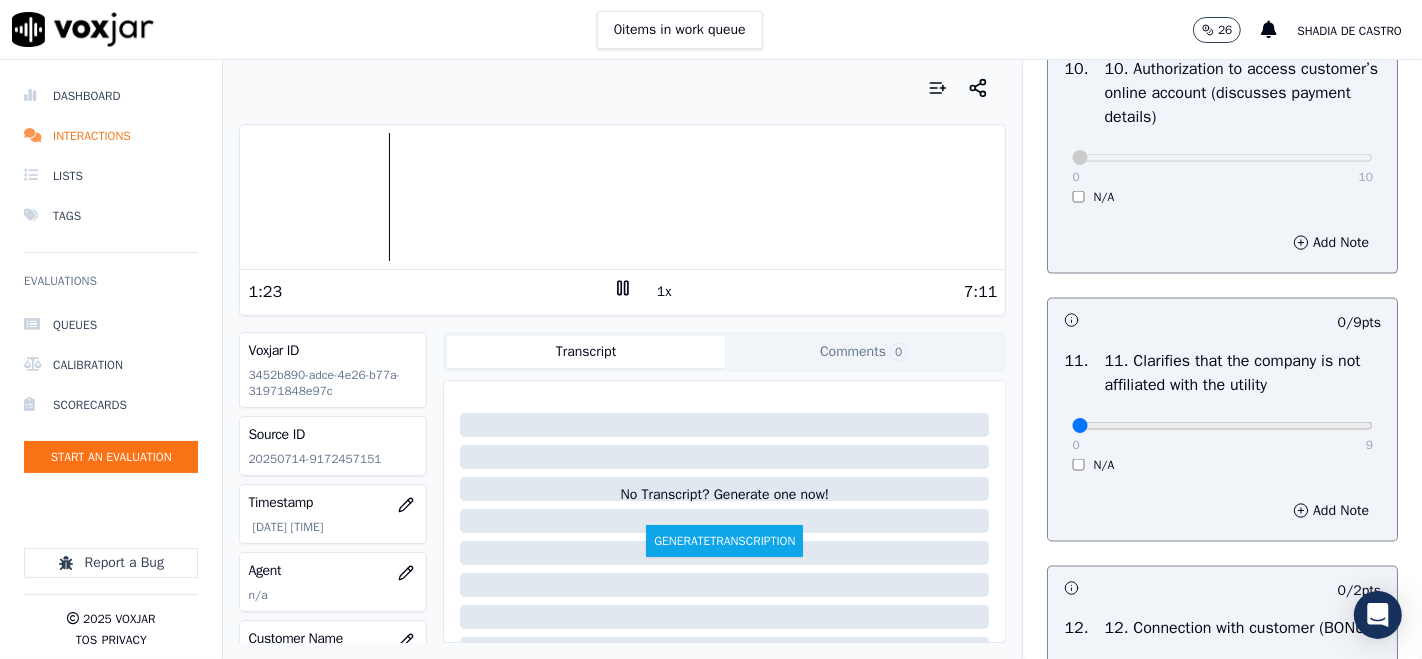 scroll, scrollTop: 2777, scrollLeft: 0, axis: vertical 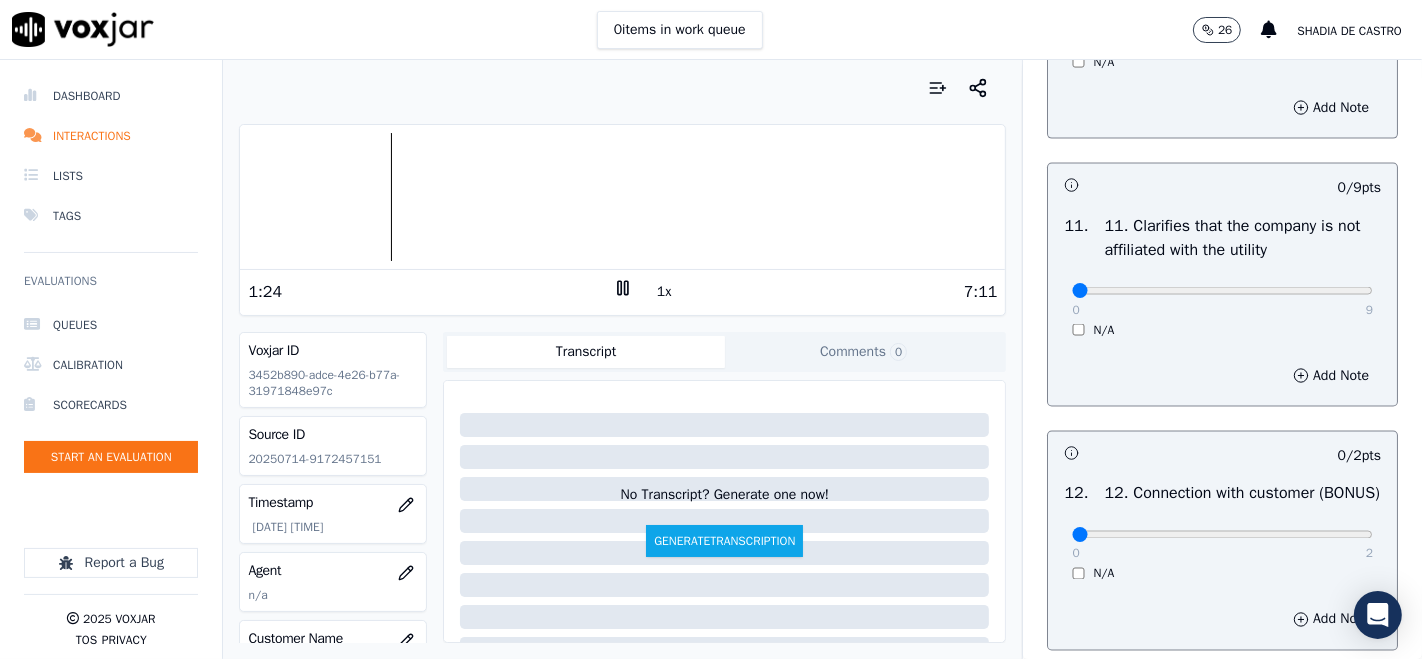 click on "0   9" at bounding box center (1222, 290) 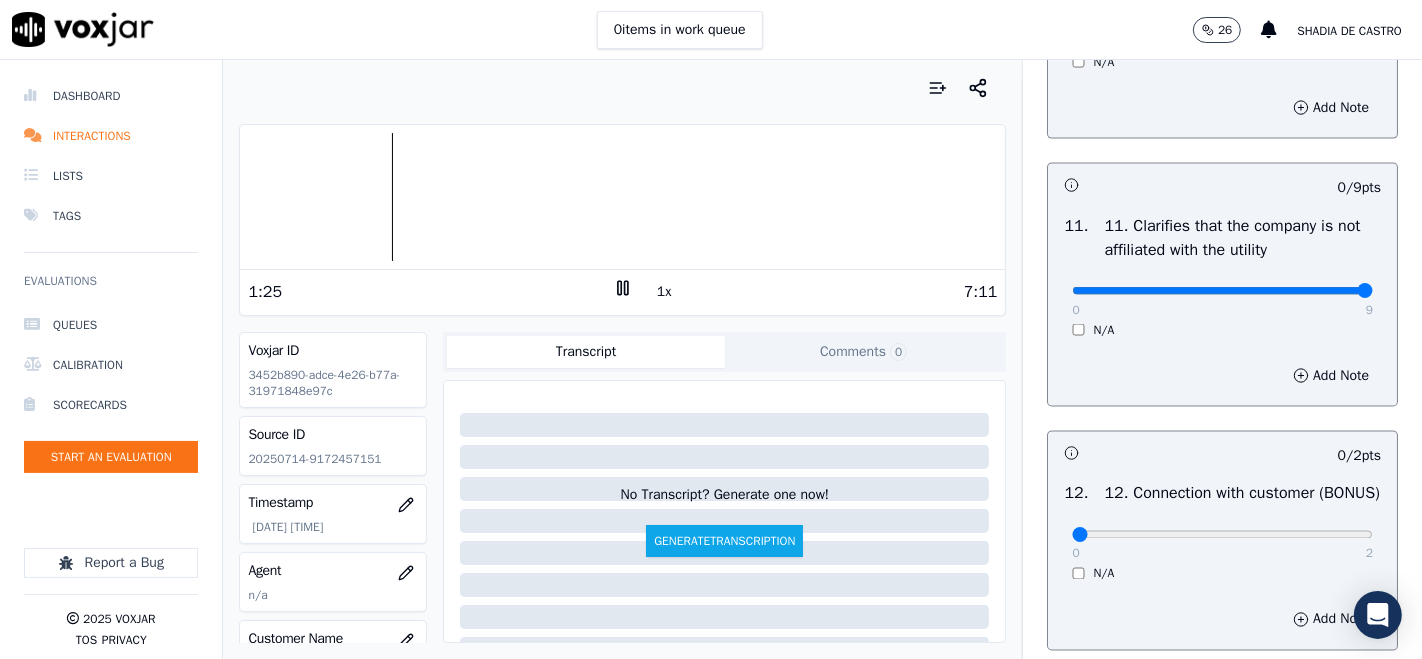 type on "9" 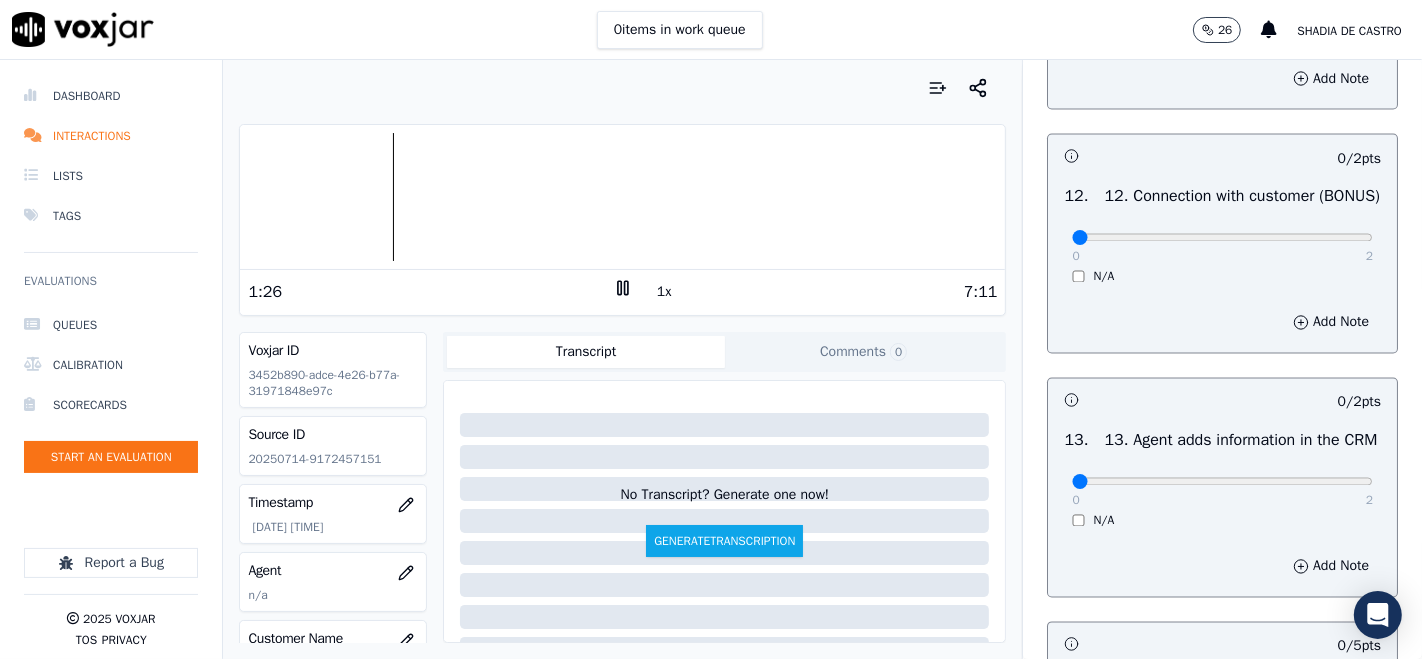 scroll, scrollTop: 3111, scrollLeft: 0, axis: vertical 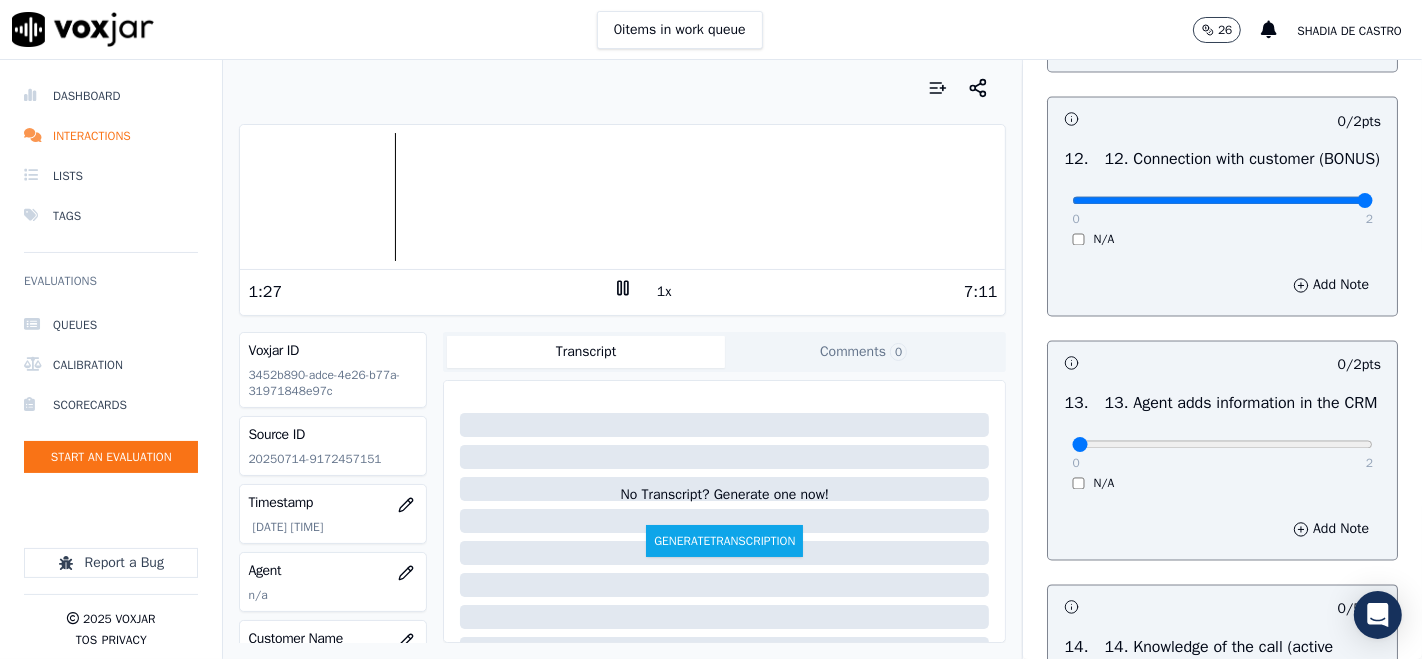 type on "2" 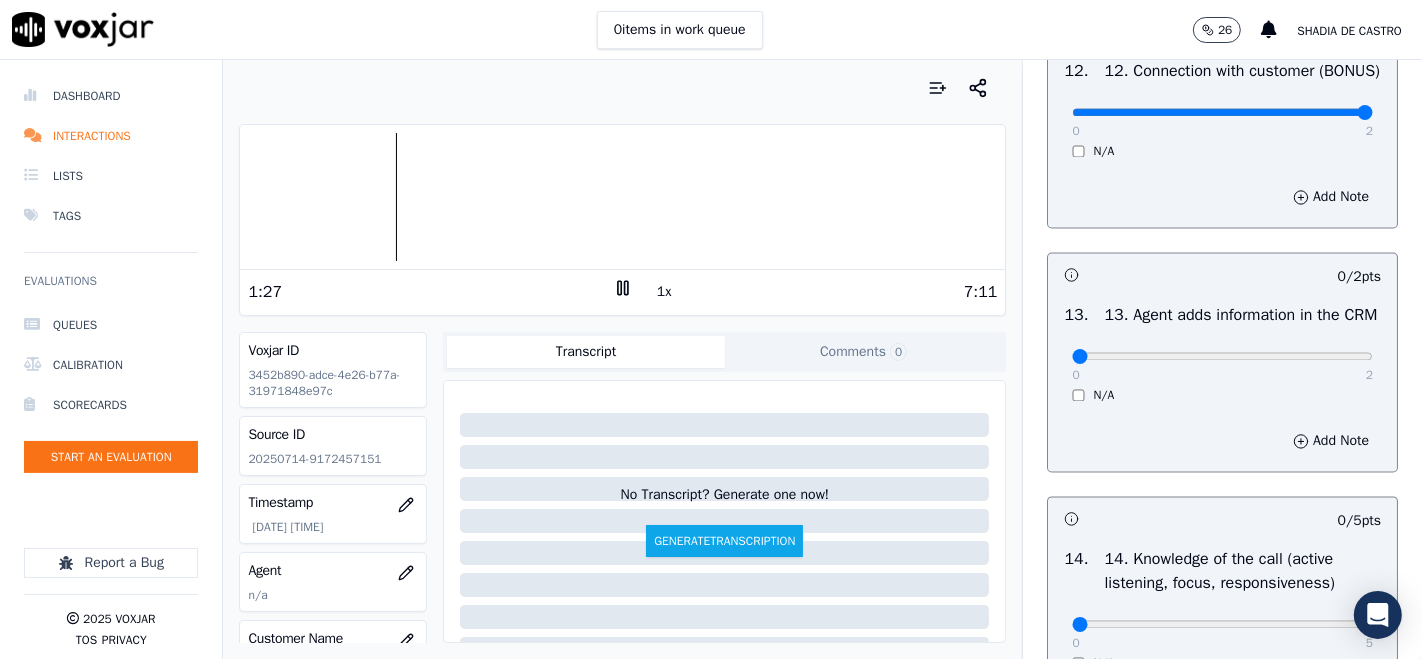 scroll, scrollTop: 3333, scrollLeft: 0, axis: vertical 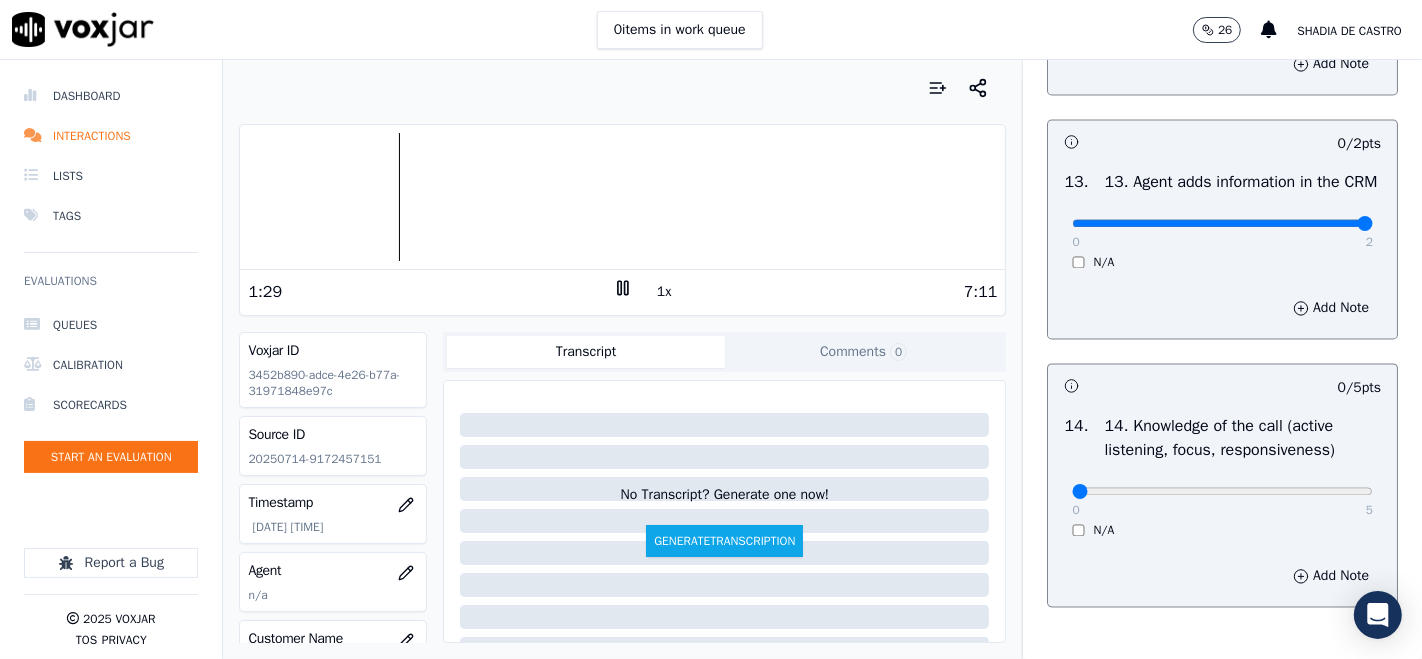 type on "2" 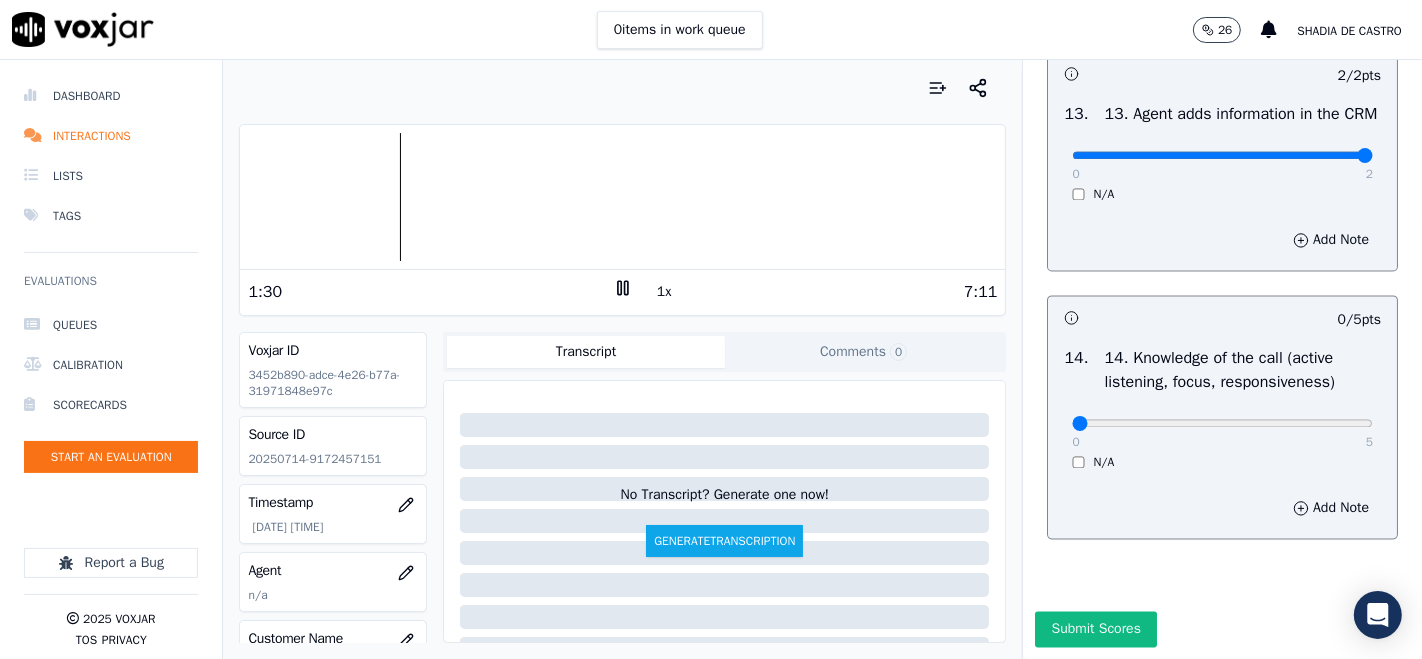 scroll, scrollTop: 3606, scrollLeft: 0, axis: vertical 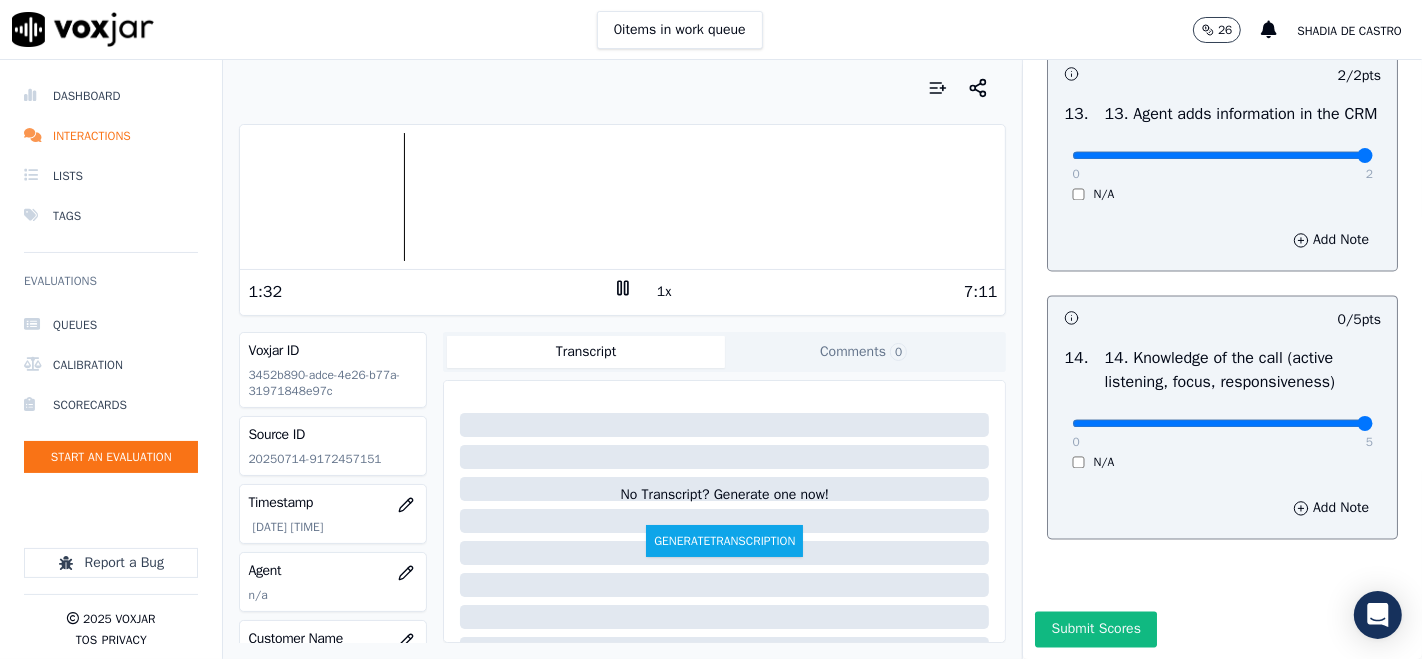 type on "5" 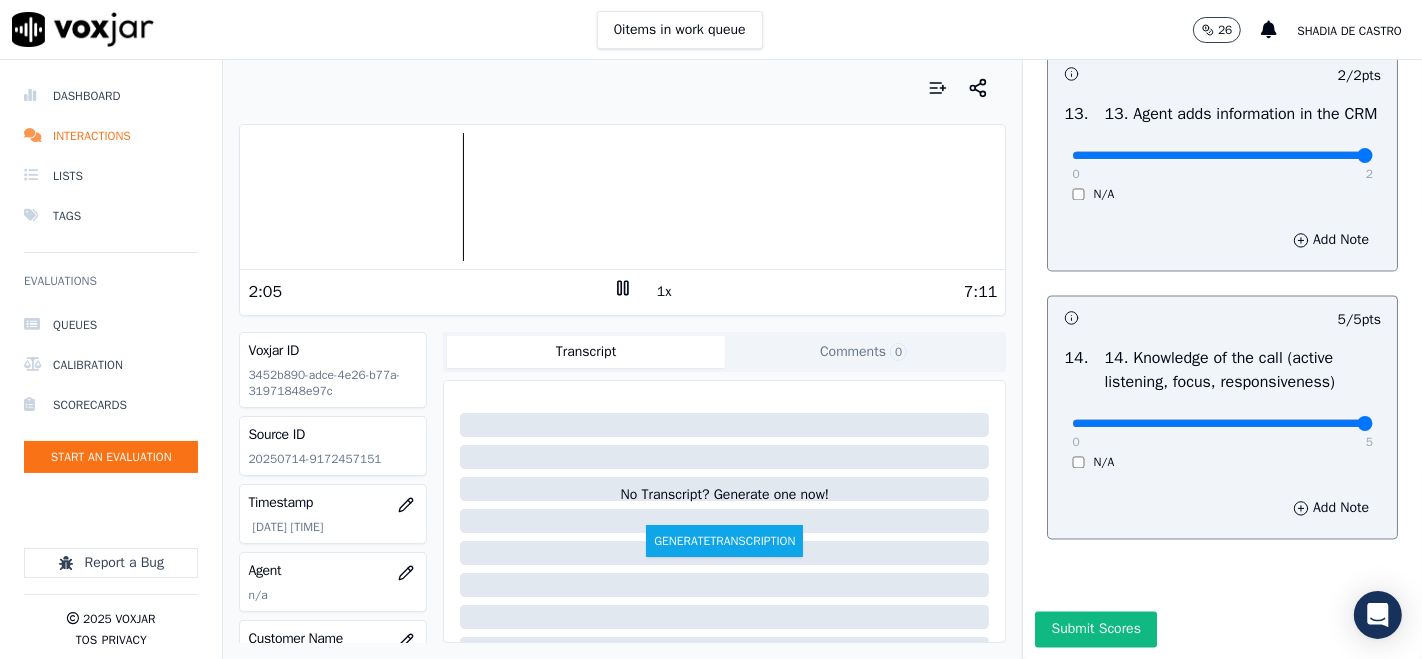 click on "1x" at bounding box center (664, 292) 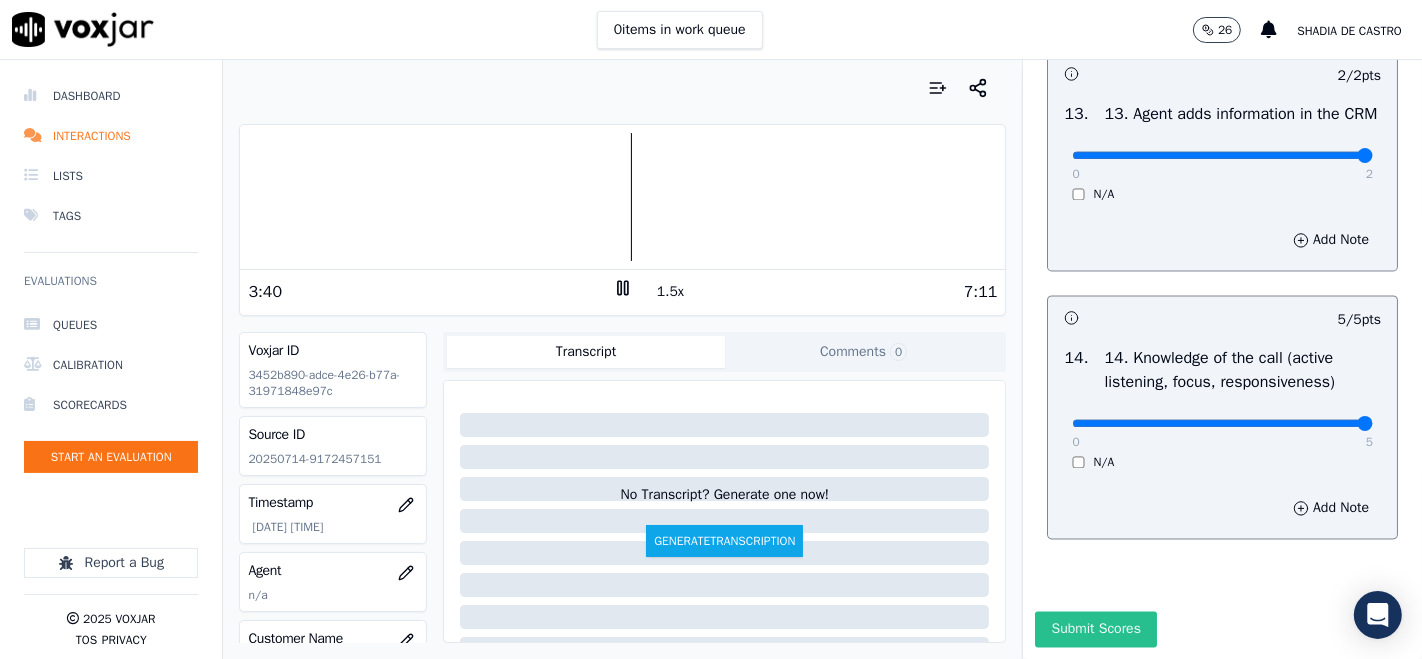 click on "Submit Scores" at bounding box center (1095, 629) 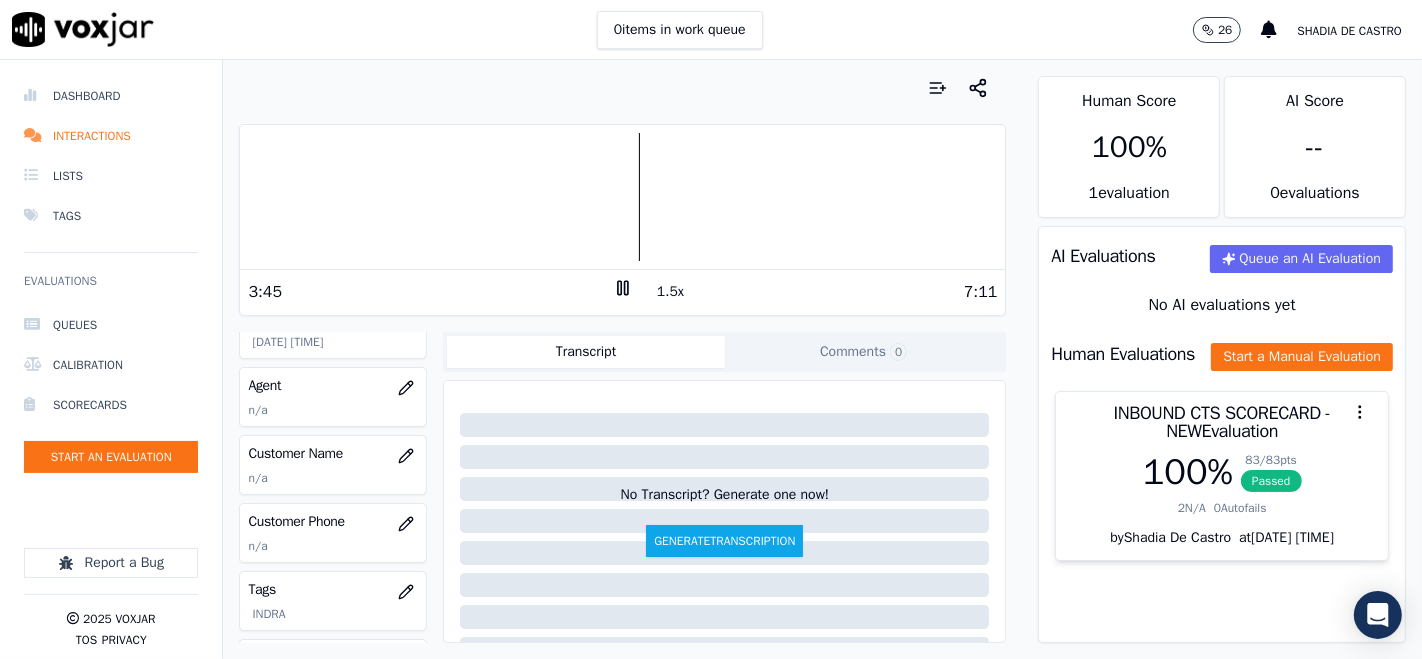 scroll, scrollTop: 222, scrollLeft: 0, axis: vertical 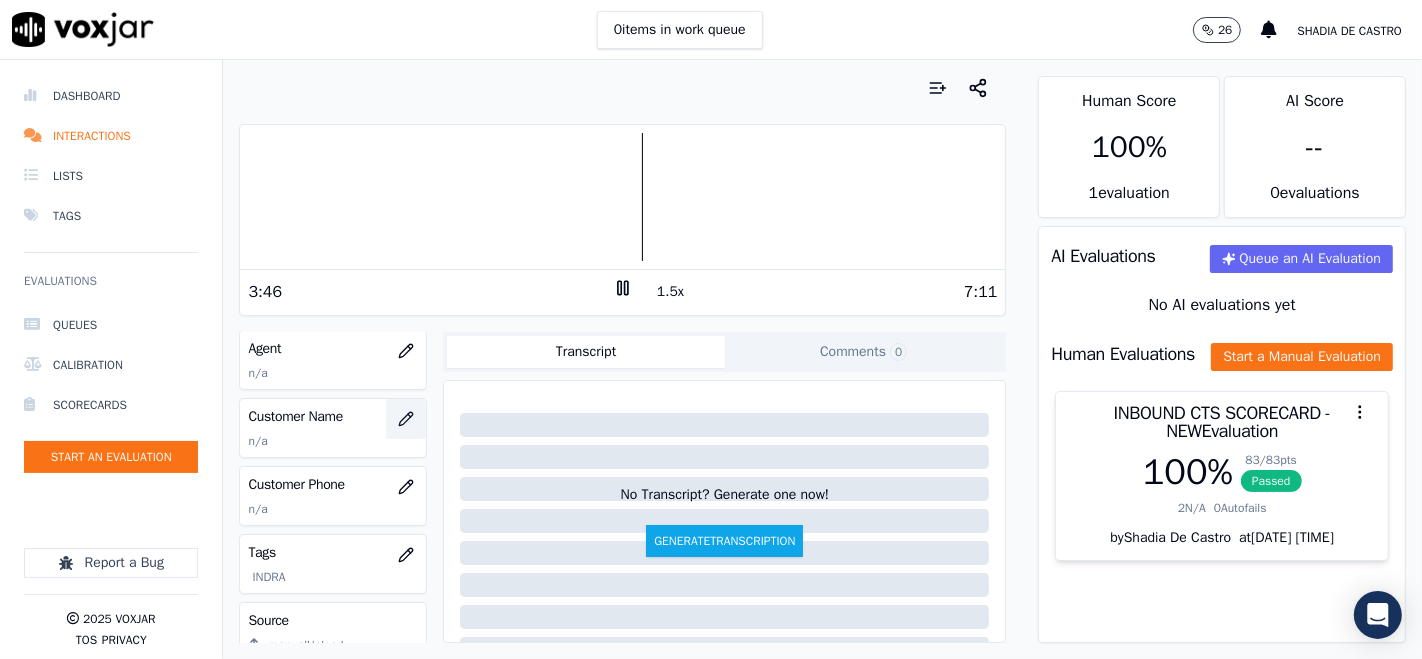 click 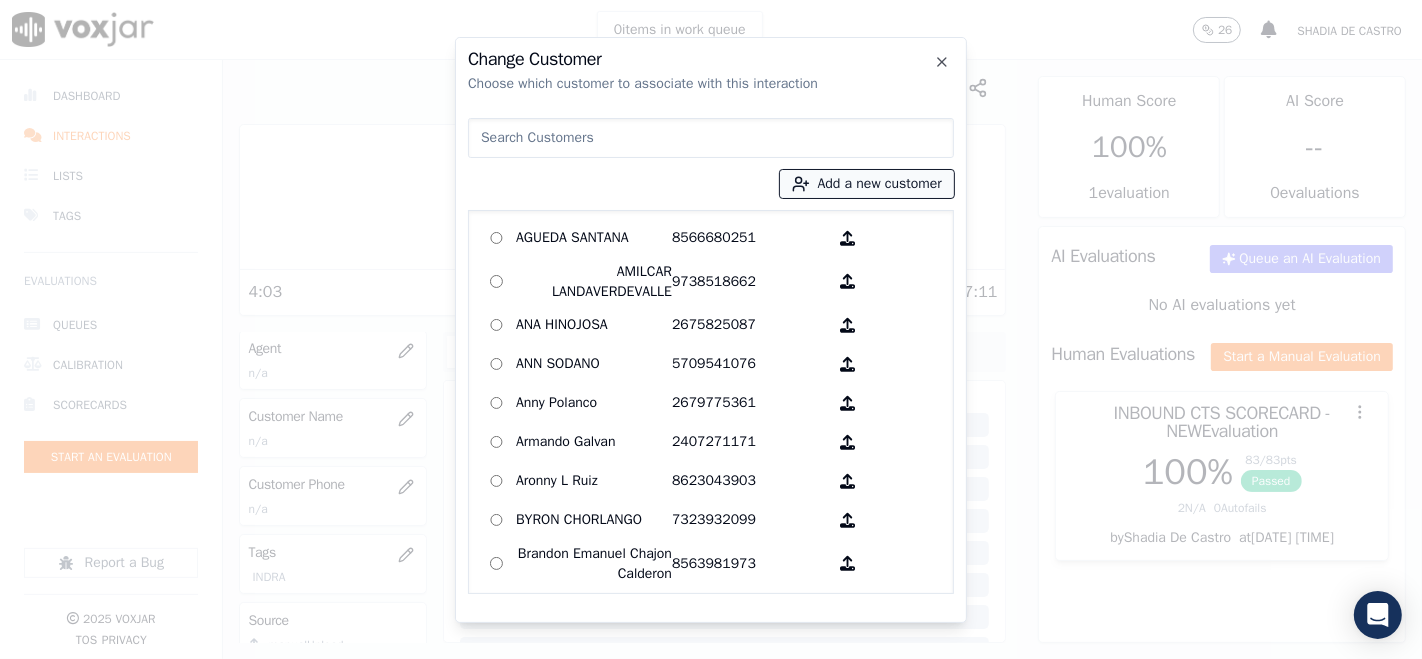 click on "Add a new customer" at bounding box center (867, 184) 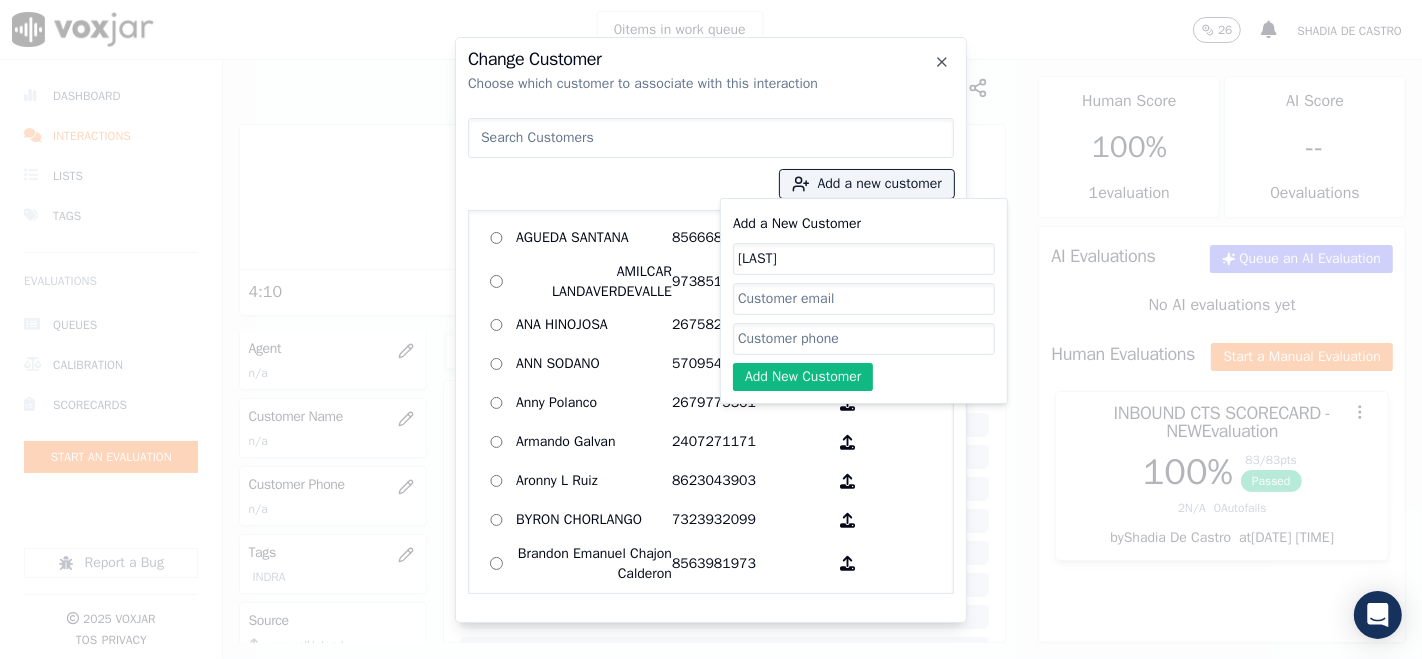 type on "[FIRST] [LAST]" 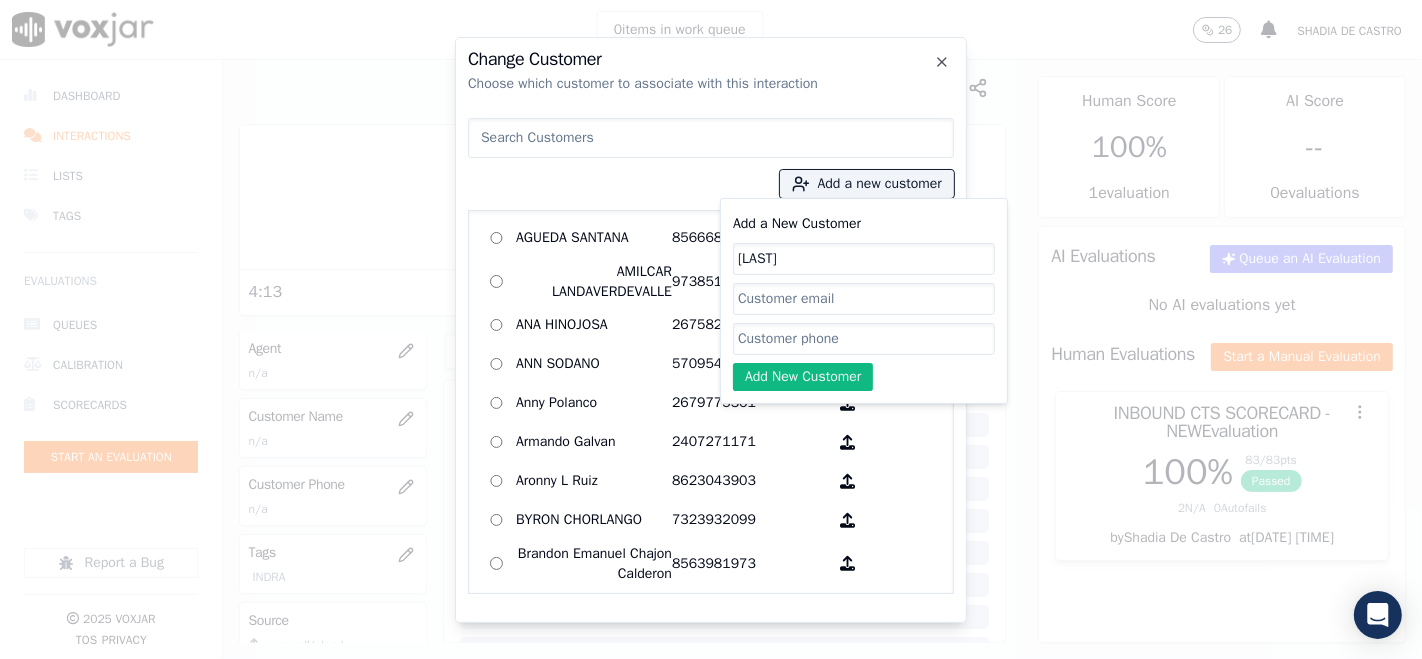 paste on "[FIRST] [LAST]" 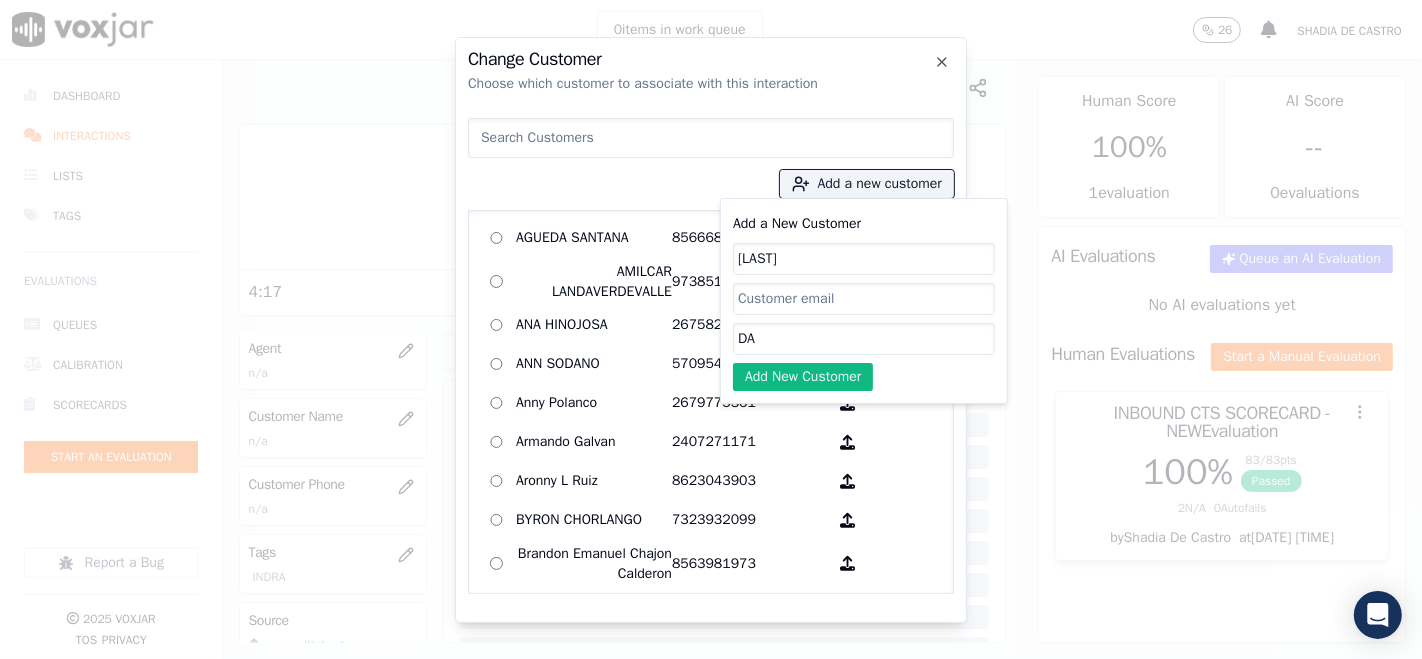 type on "D" 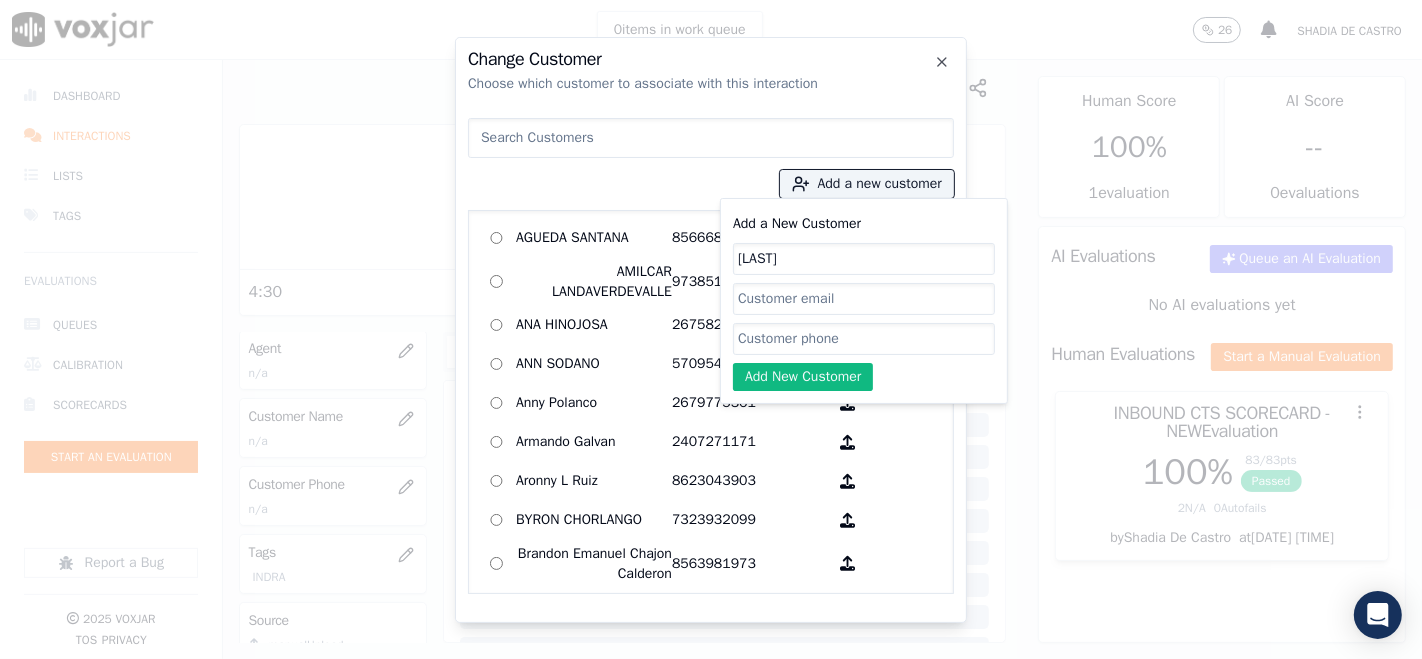 paste on "9172457151" 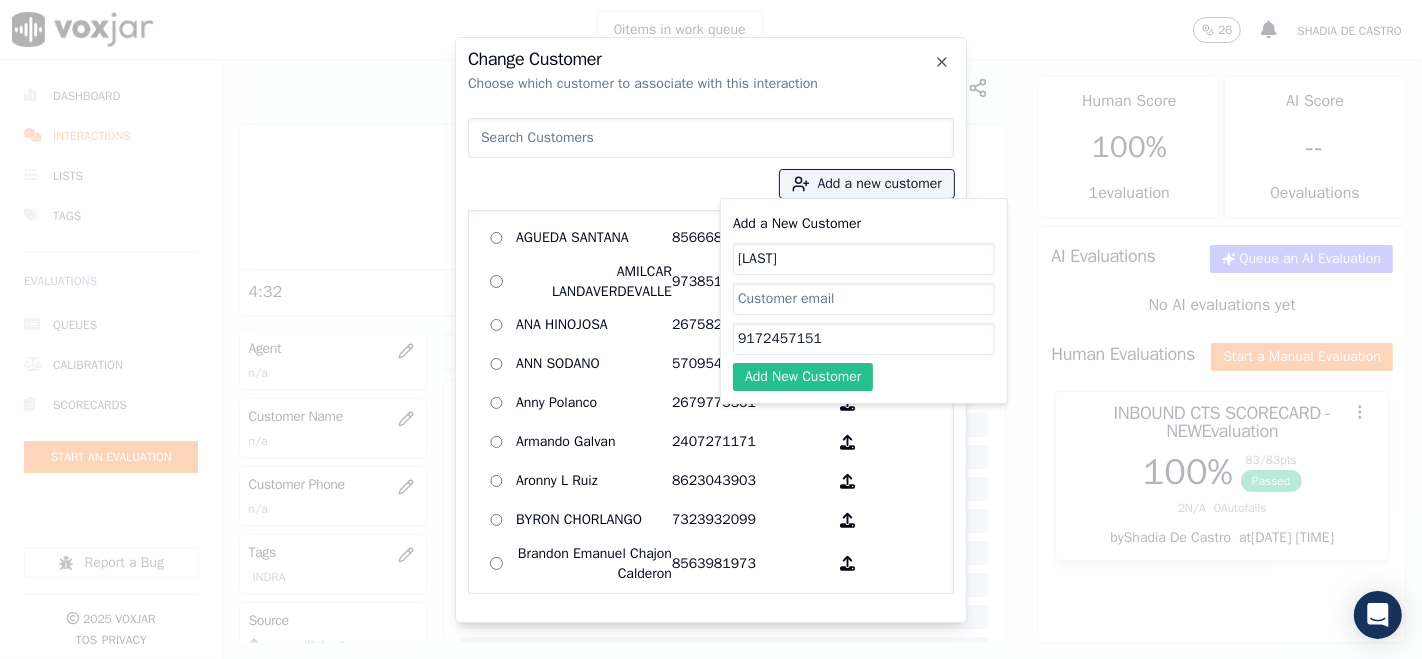 type on "9172457151" 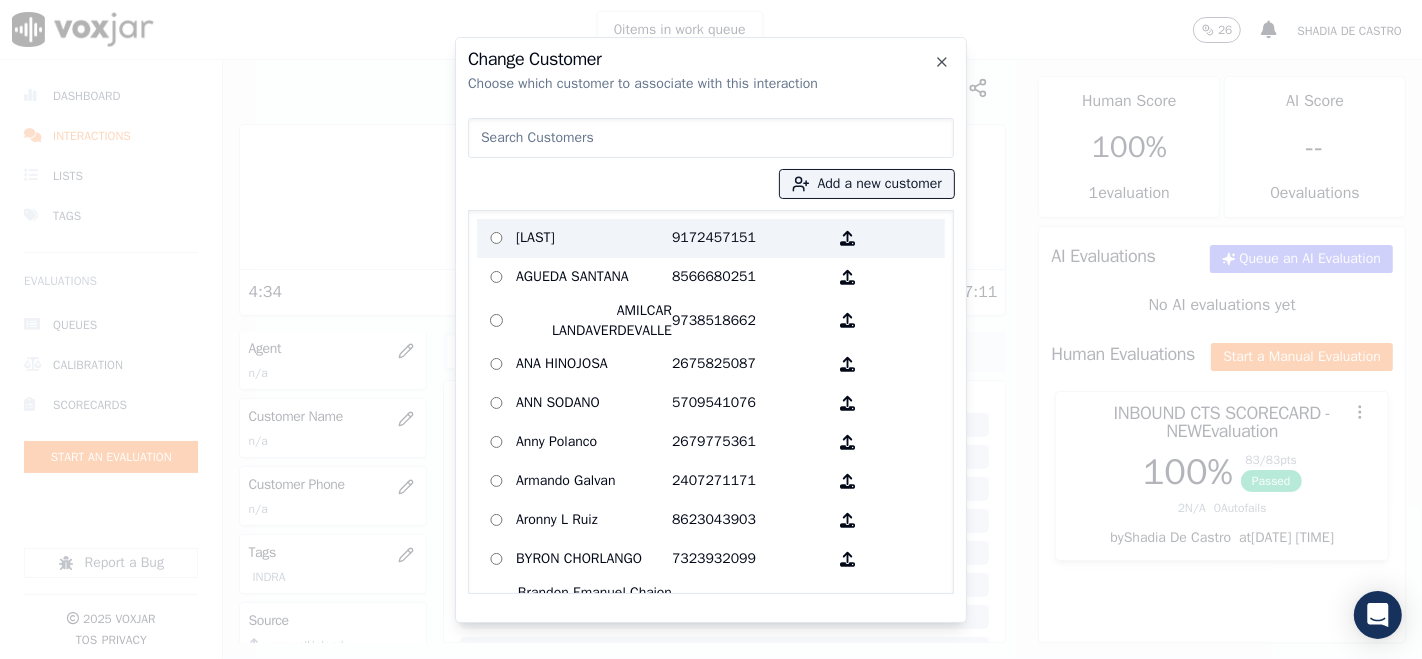 click on "[FIRST] [LAST]" at bounding box center [594, 238] 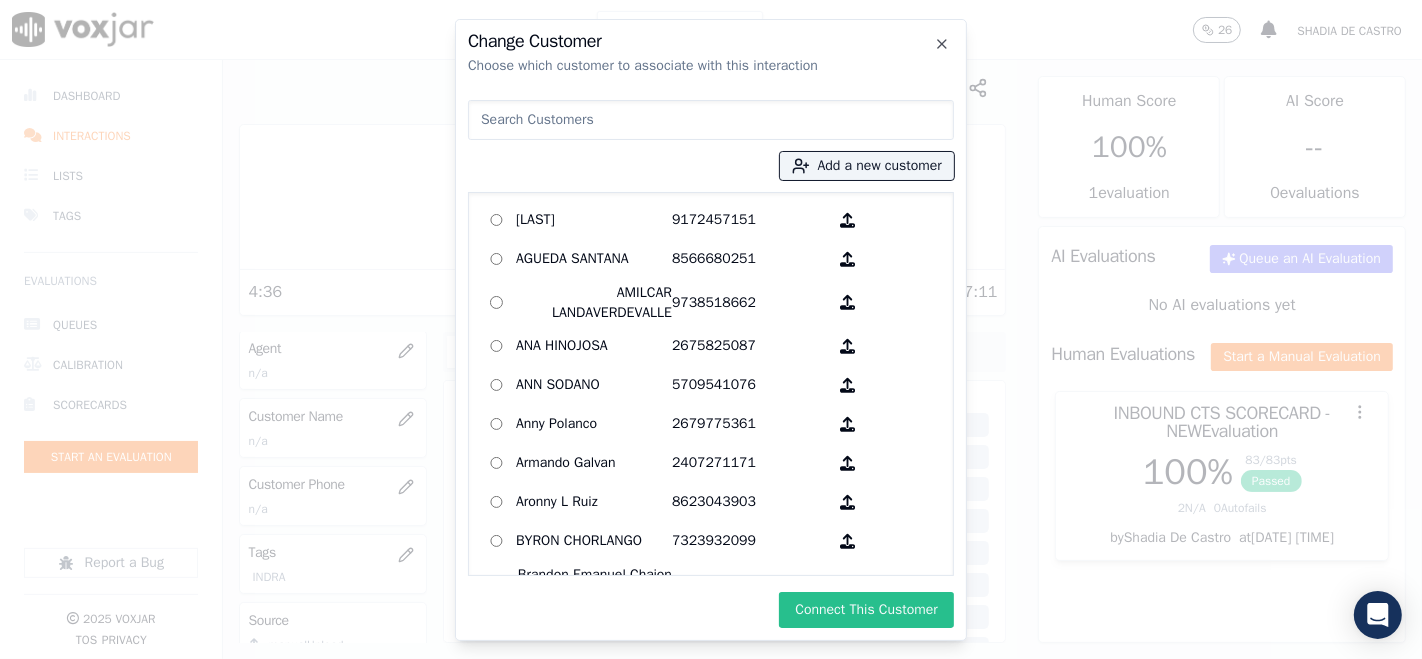click on "Connect This Customer" at bounding box center (866, 610) 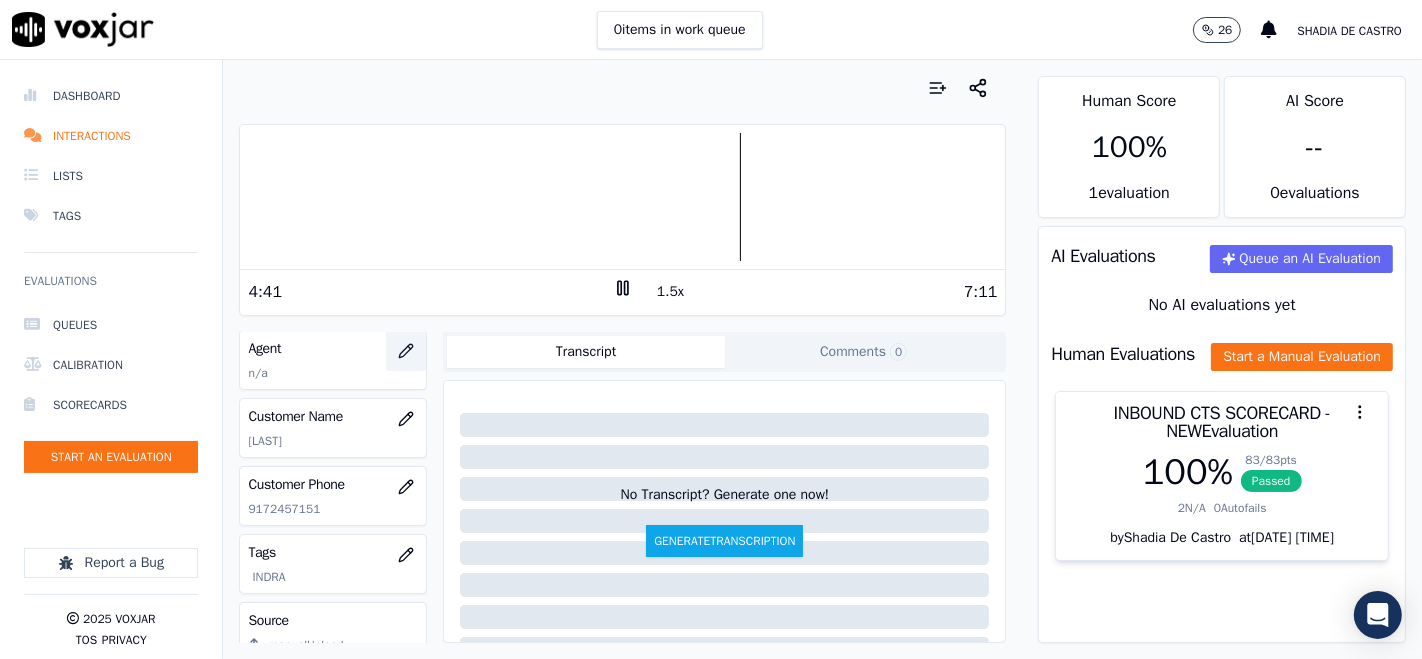 click 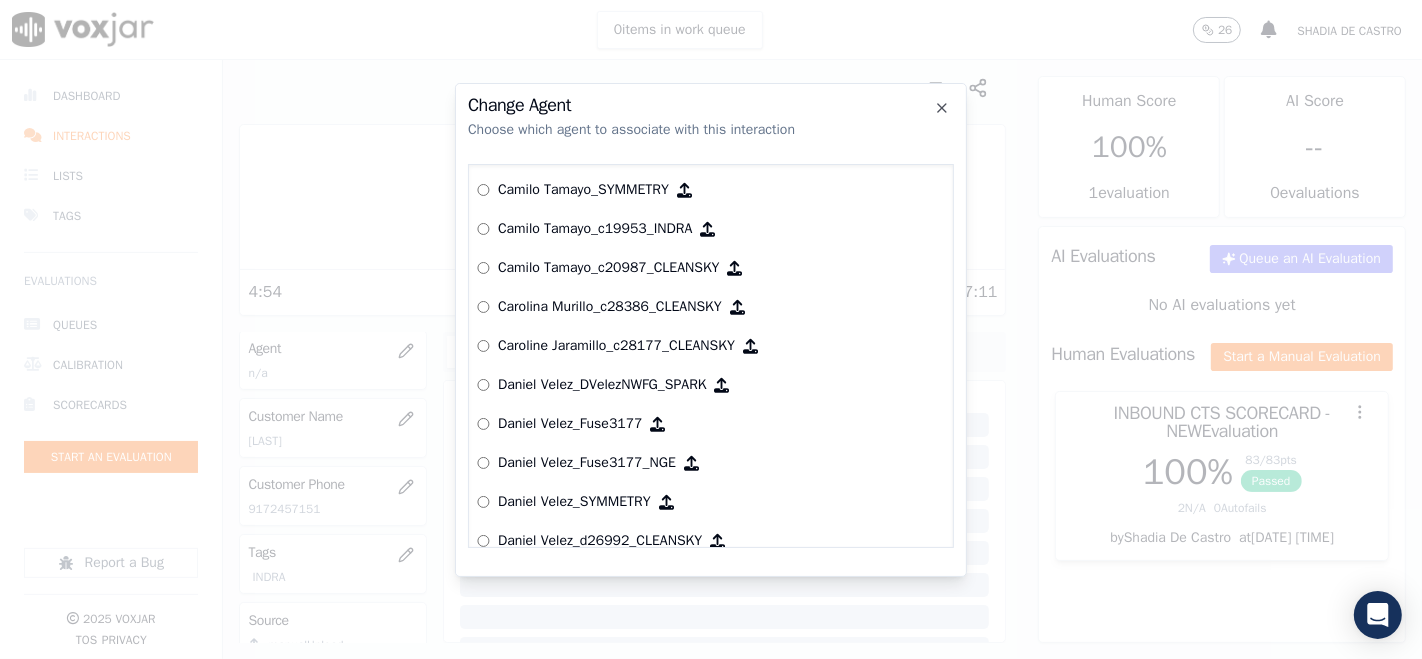 scroll, scrollTop: 1488, scrollLeft: 0, axis: vertical 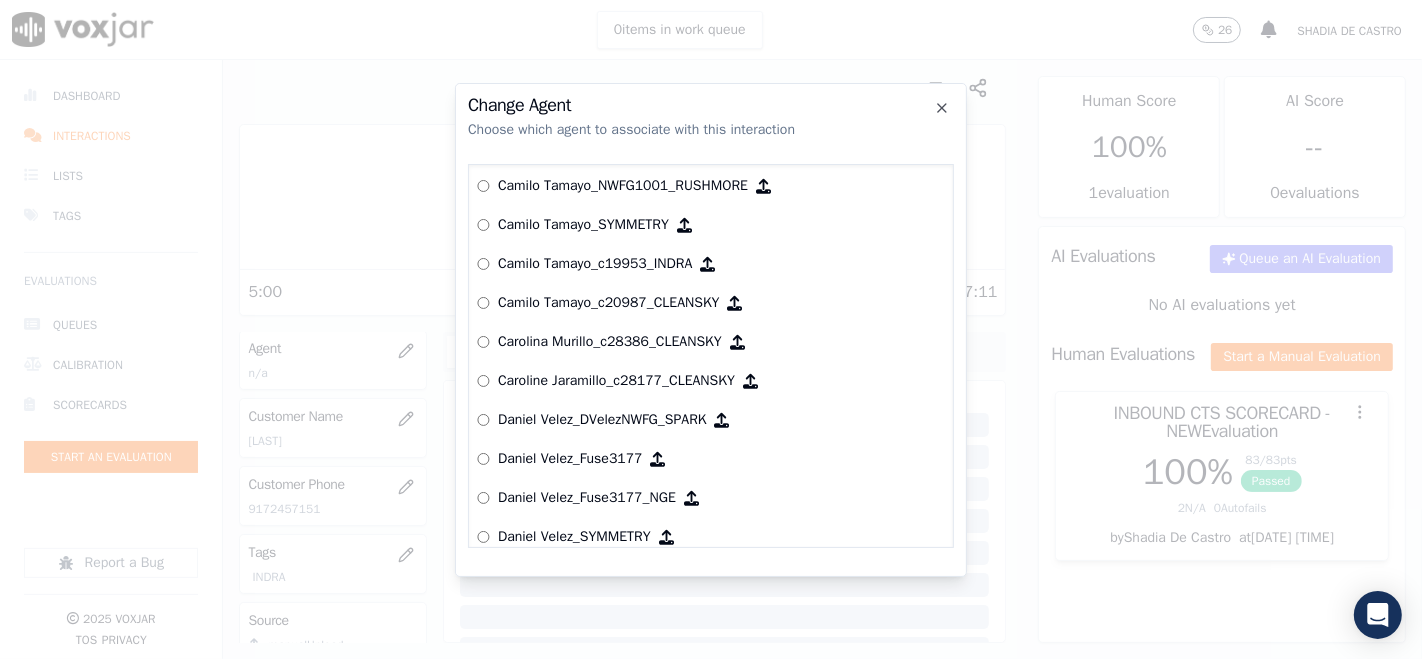 click on "Change Agent" at bounding box center [711, 105] 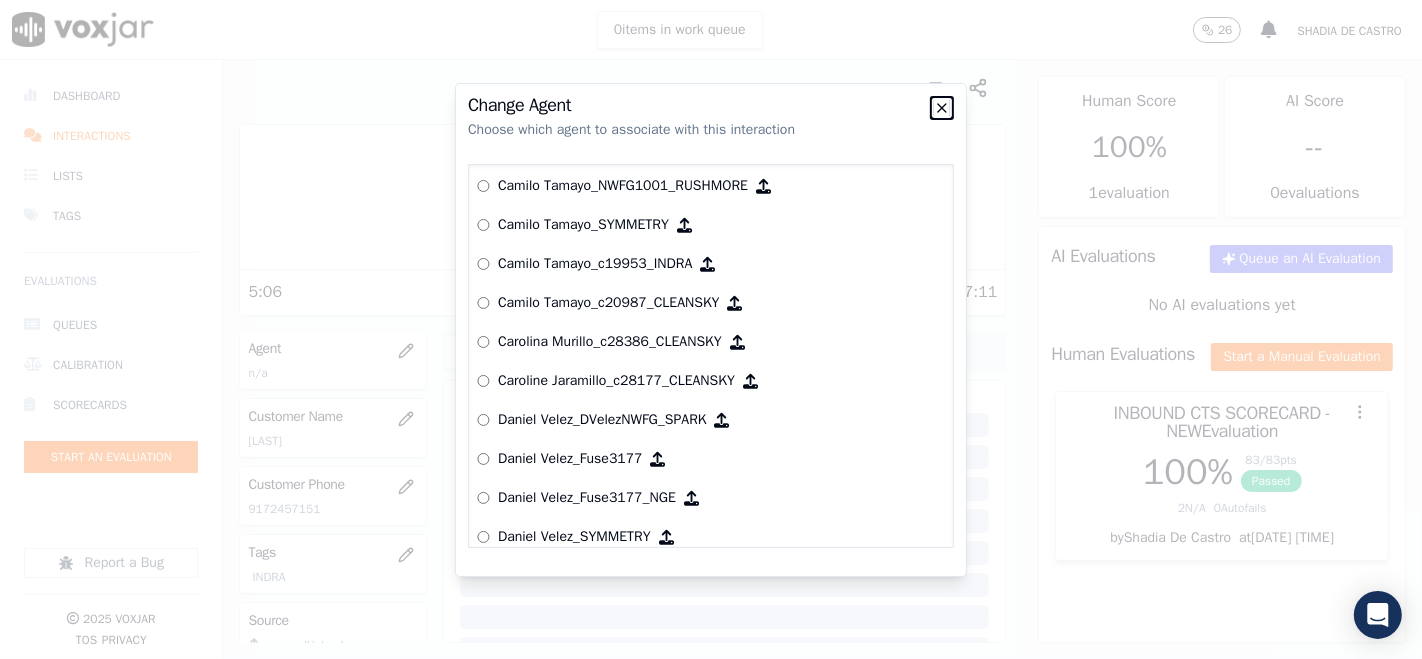 click 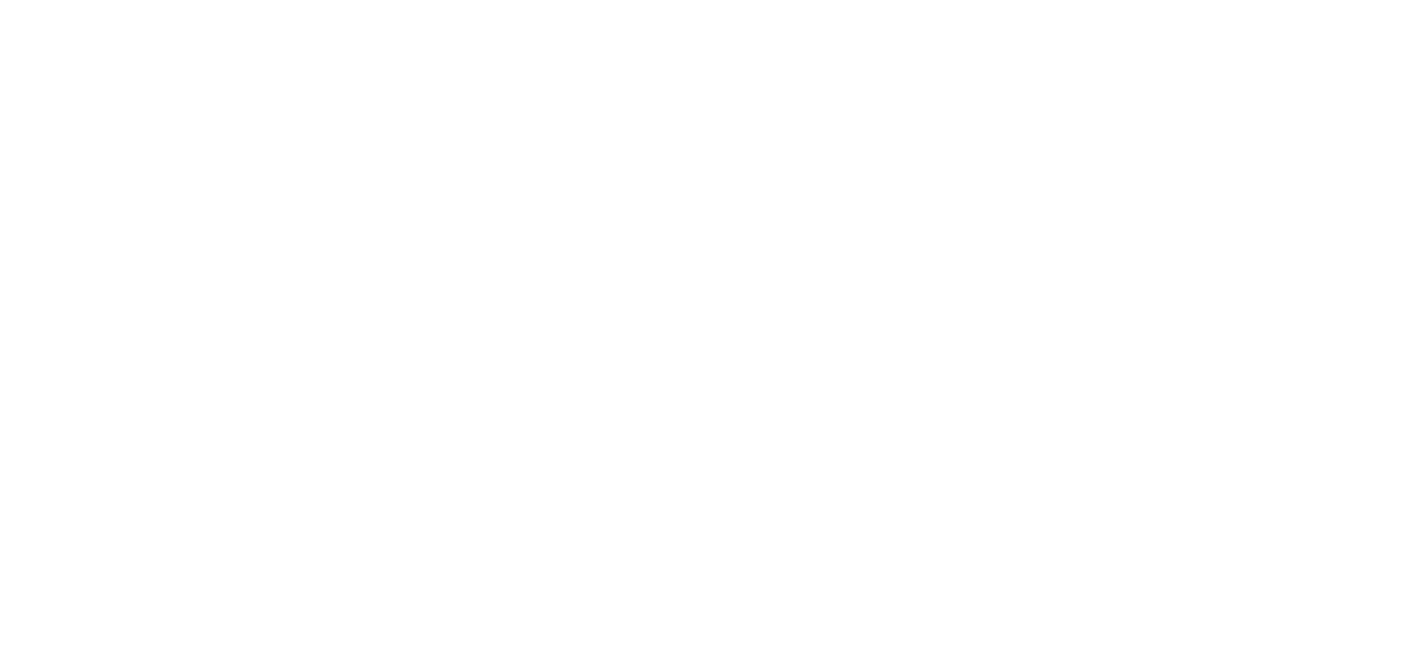 scroll, scrollTop: 0, scrollLeft: 0, axis: both 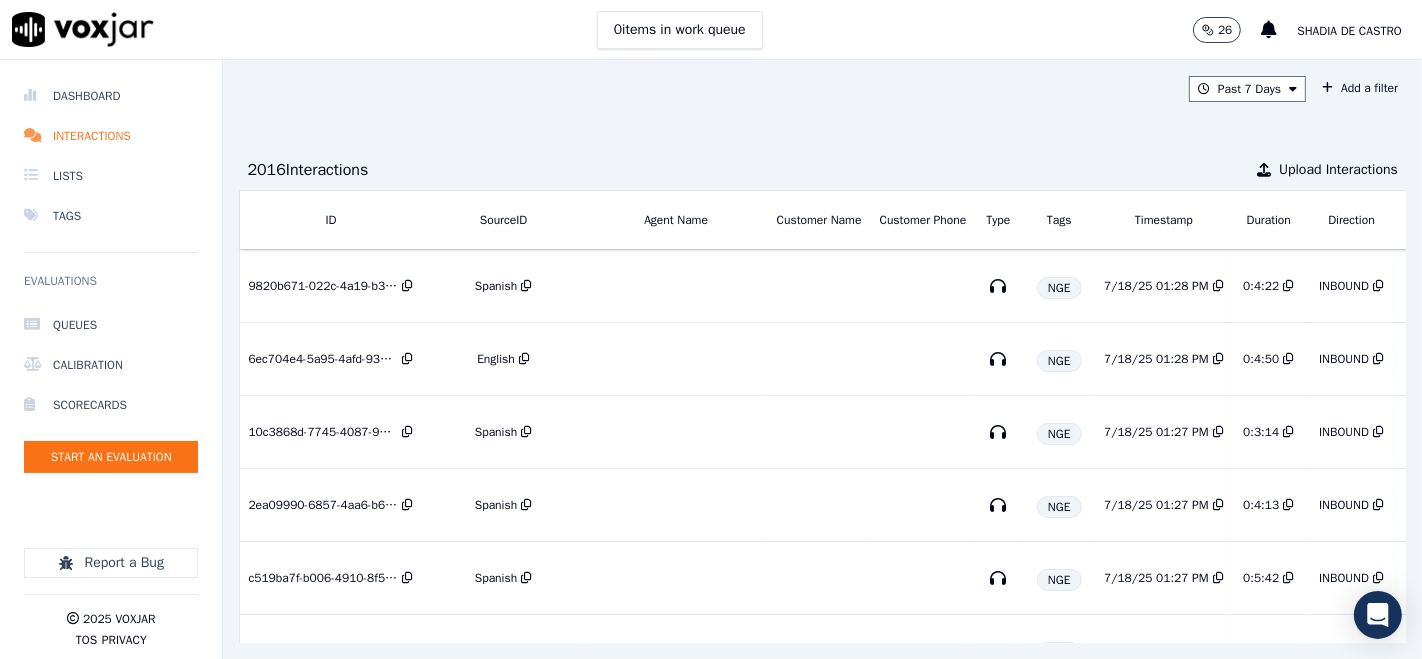 click on "Shadia De Castro" at bounding box center (1349, 31) 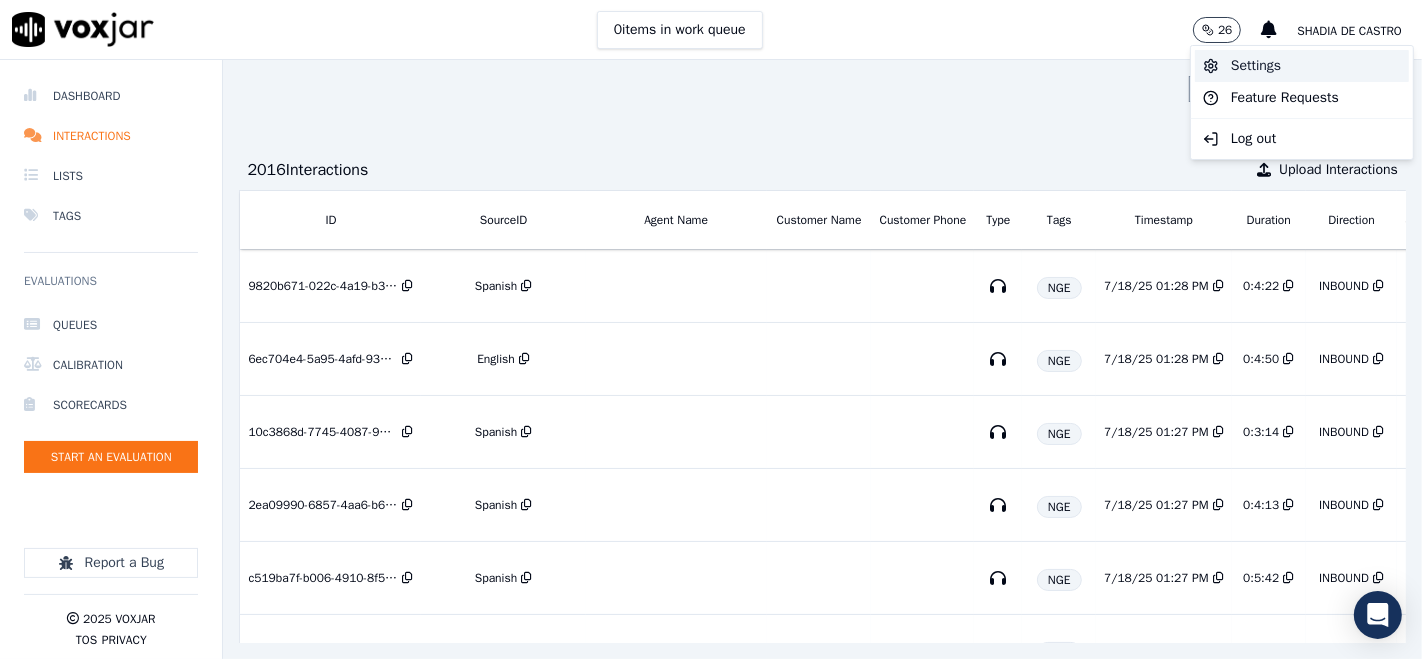 click on "Settings" at bounding box center [1302, 66] 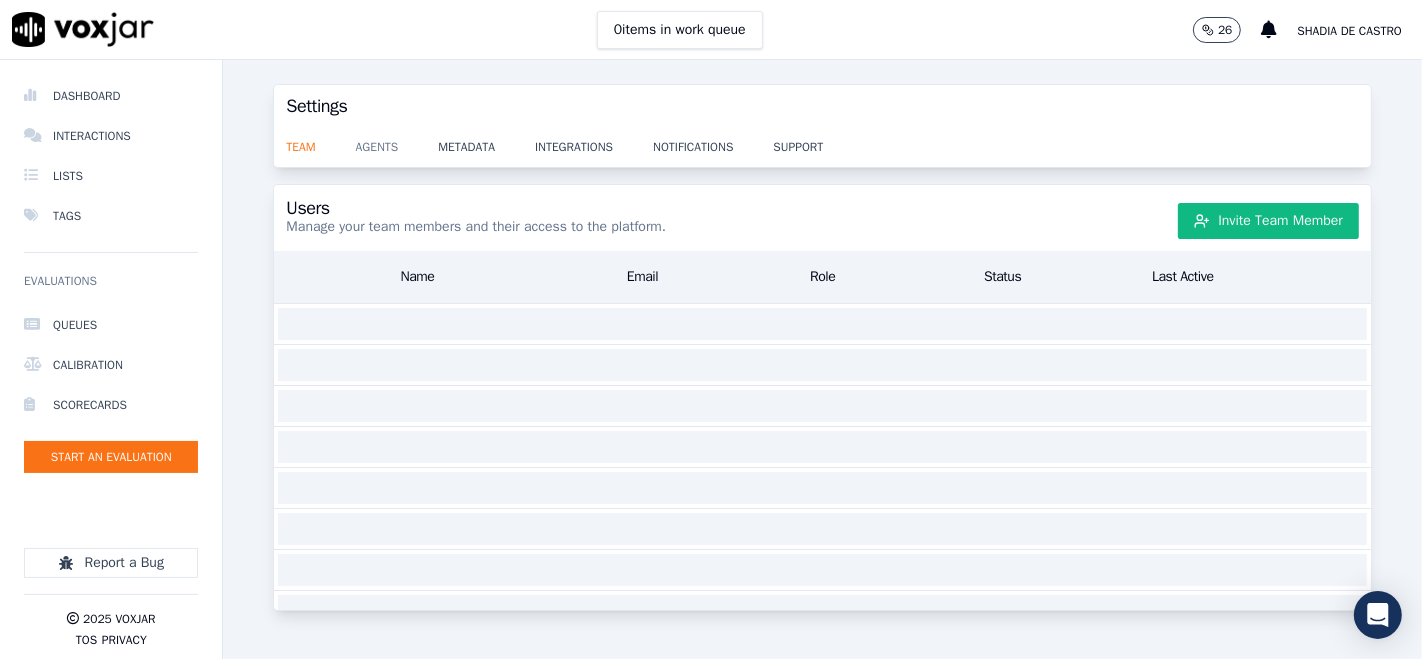 click on "agents" at bounding box center (397, 141) 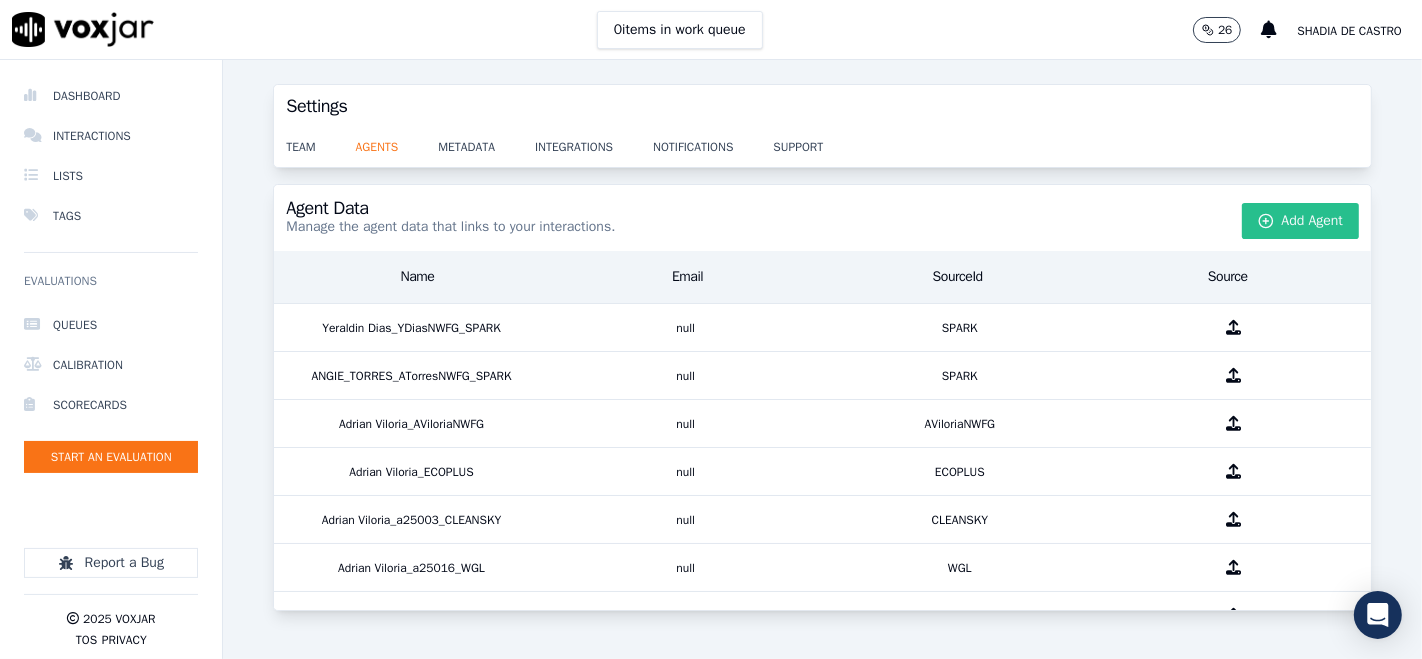 click 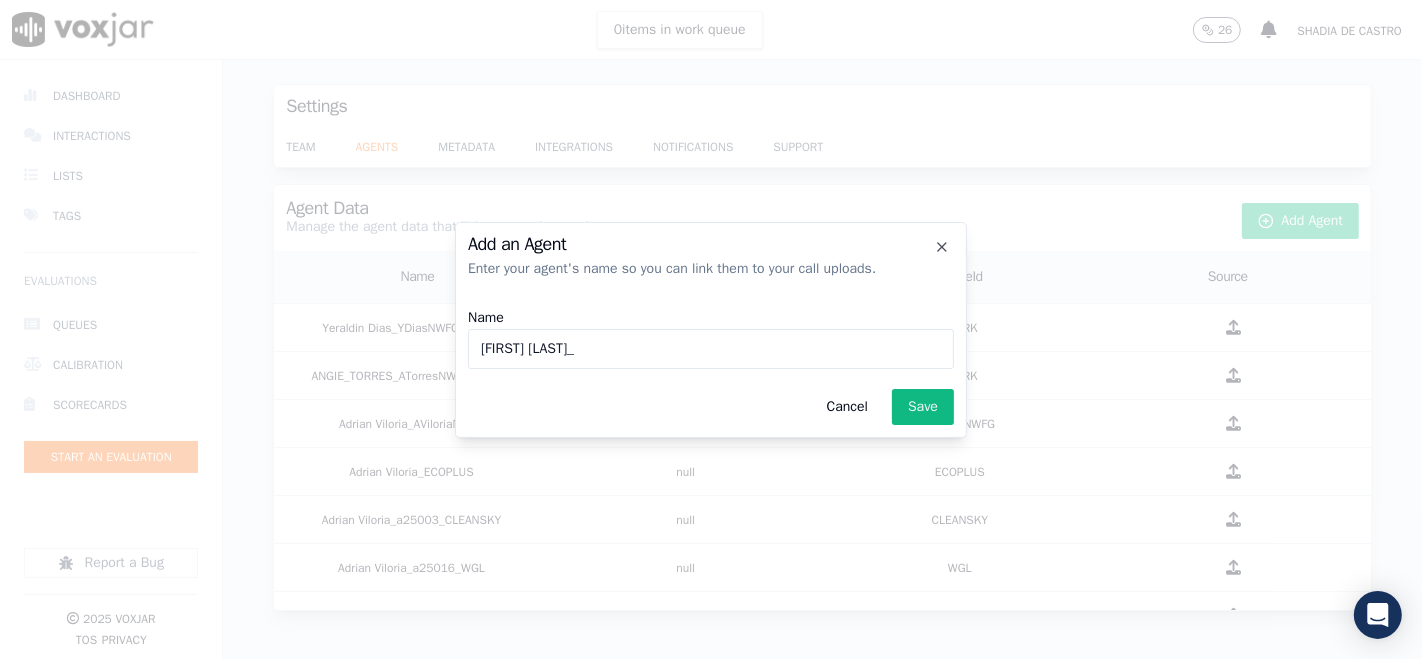 paste on "c28407" 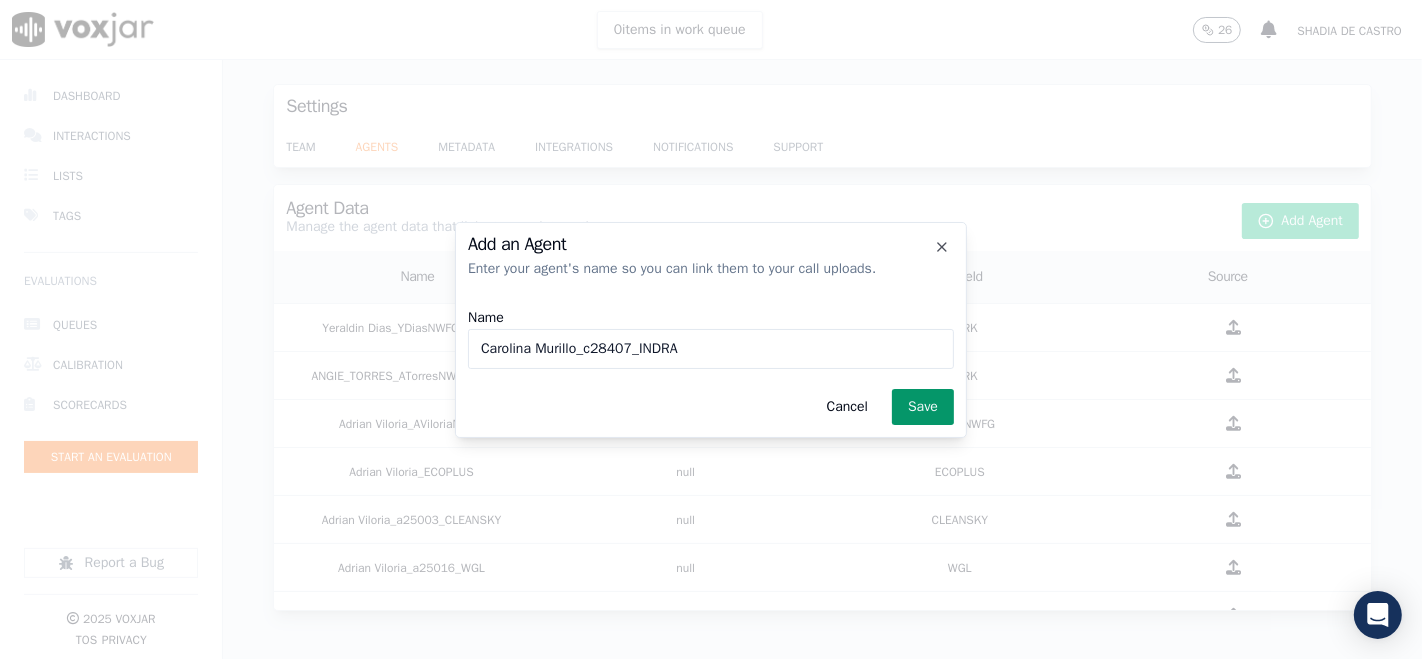 type on "Carolina Murillo_c28407_INDRA" 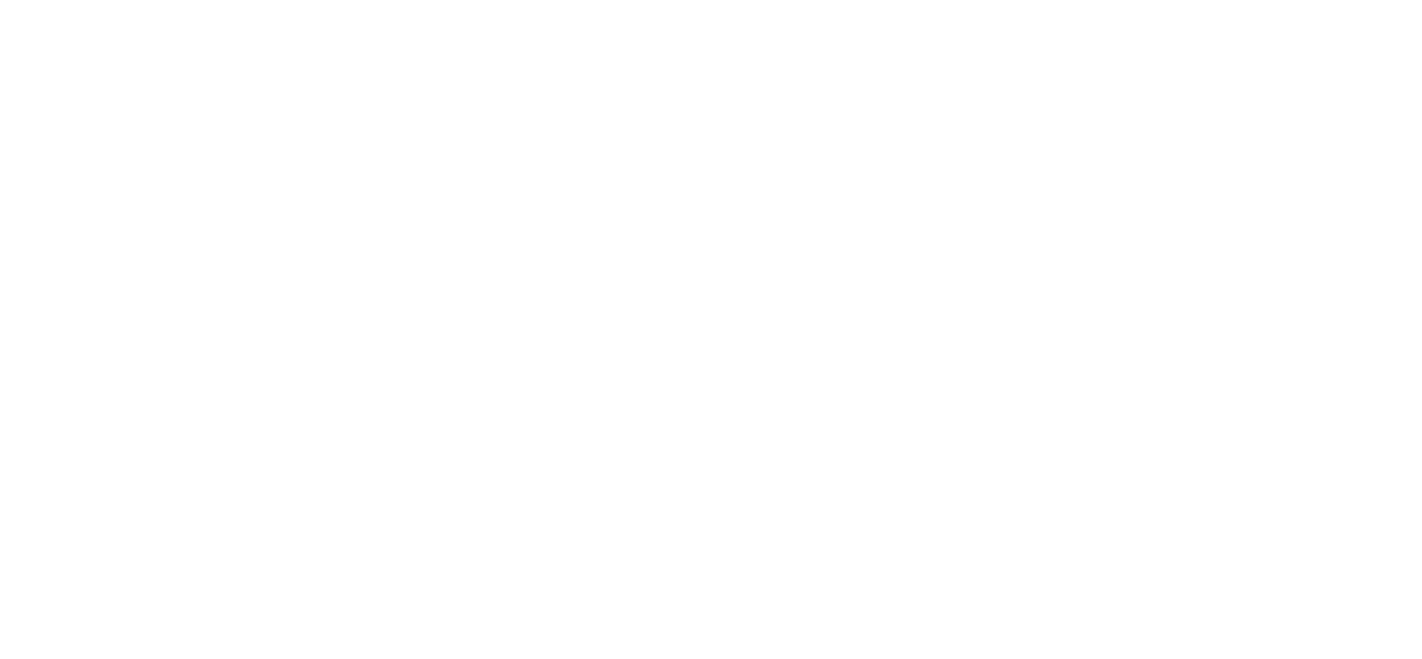 scroll, scrollTop: 0, scrollLeft: 0, axis: both 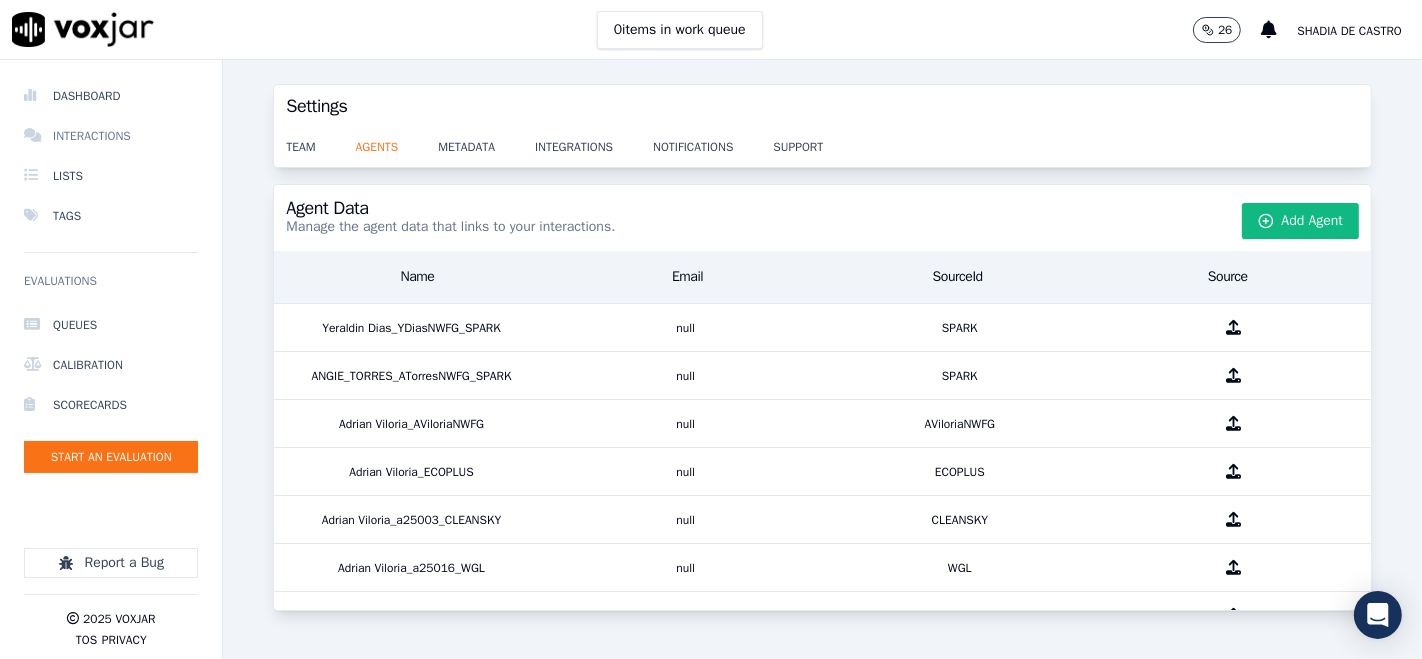 click on "Interactions" at bounding box center (111, 136) 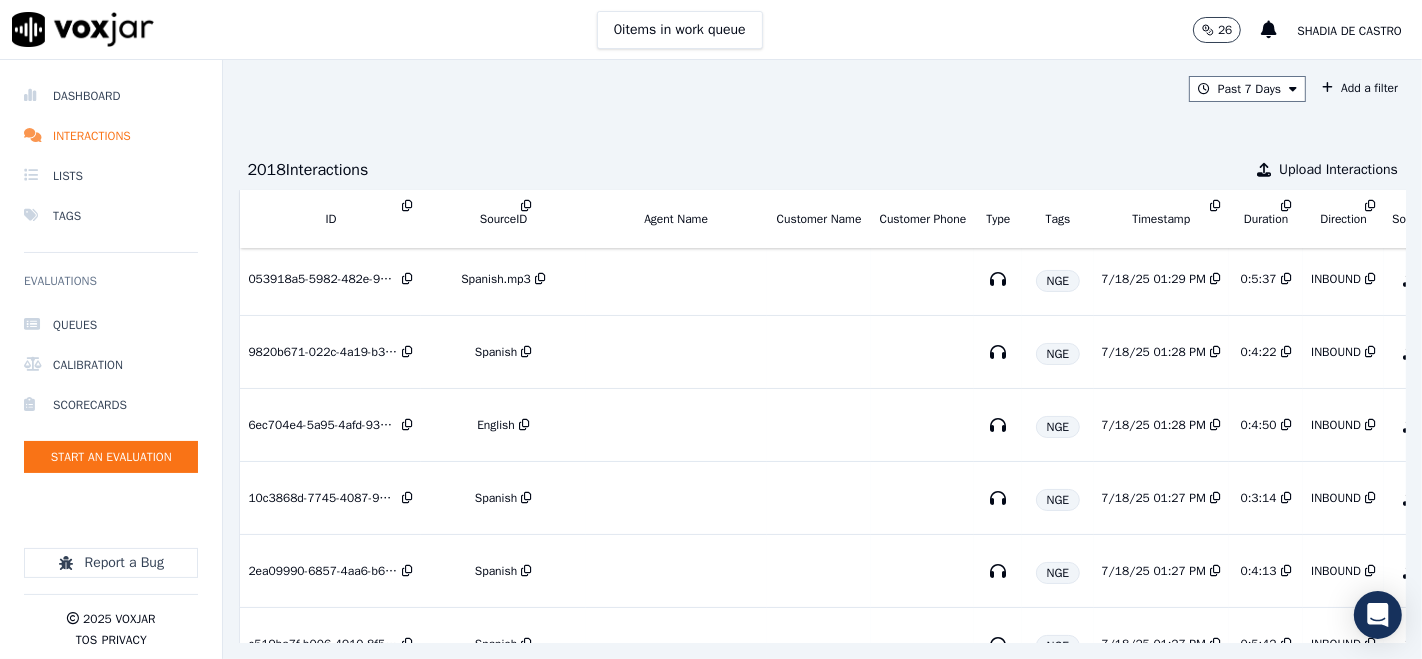 scroll, scrollTop: 0, scrollLeft: 0, axis: both 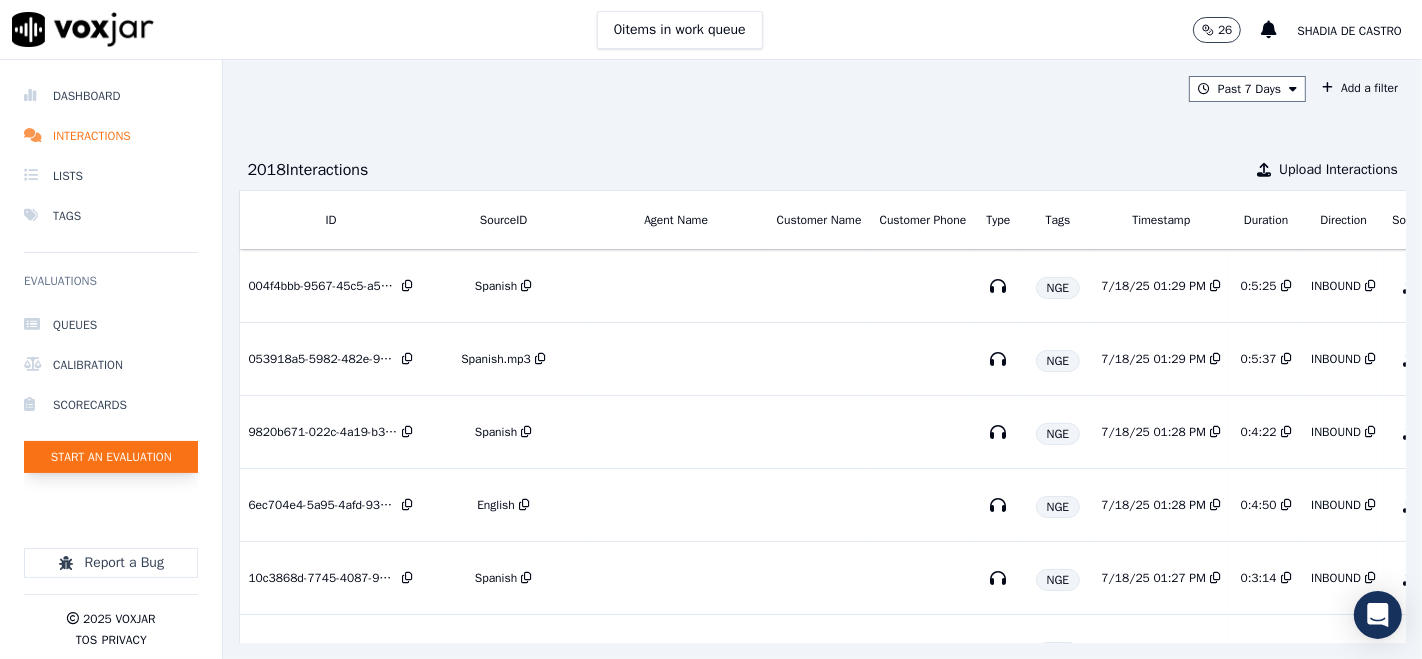 click on "Start an Evaluation" 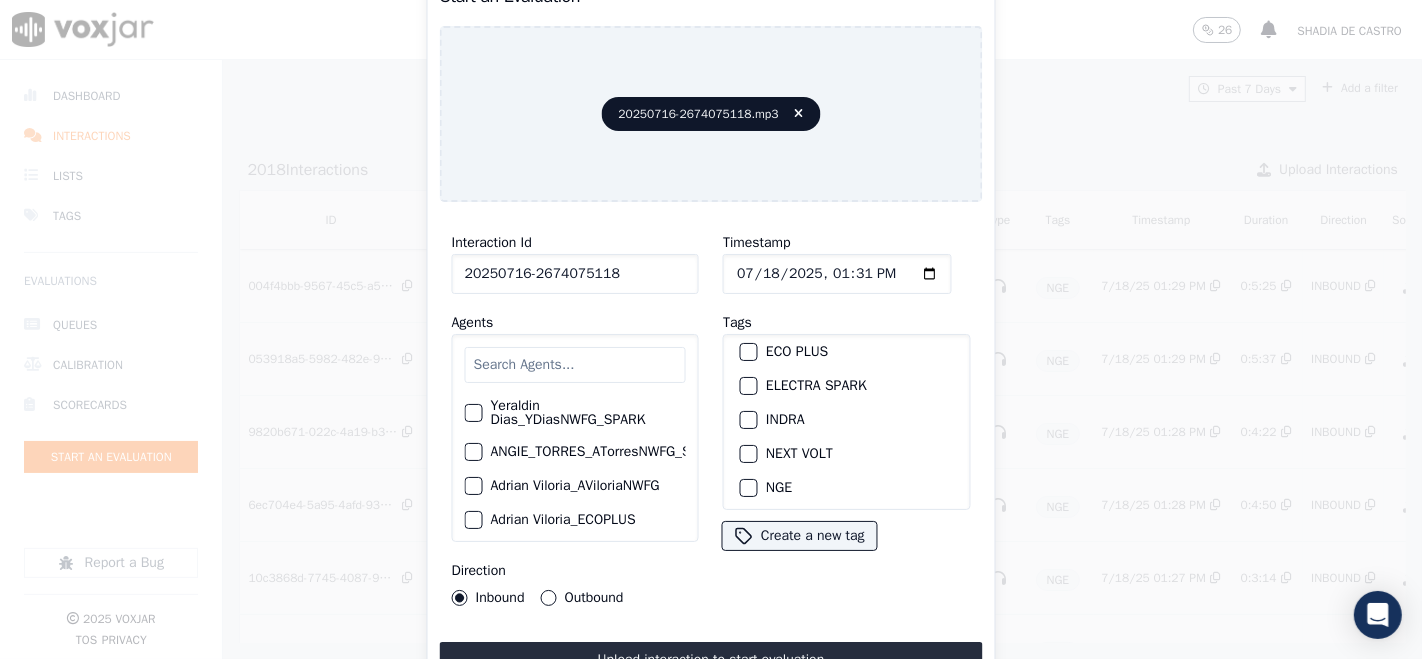 scroll, scrollTop: 111, scrollLeft: 0, axis: vertical 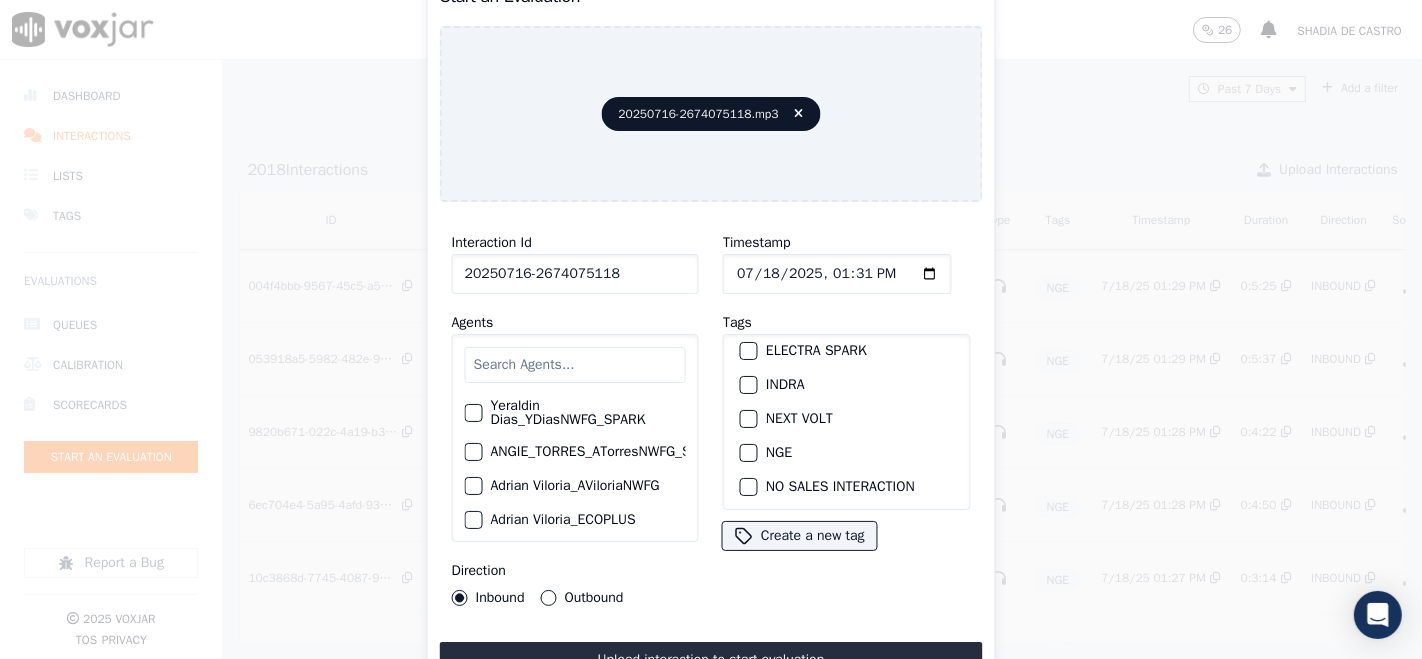 type on "20250716-2674075118" 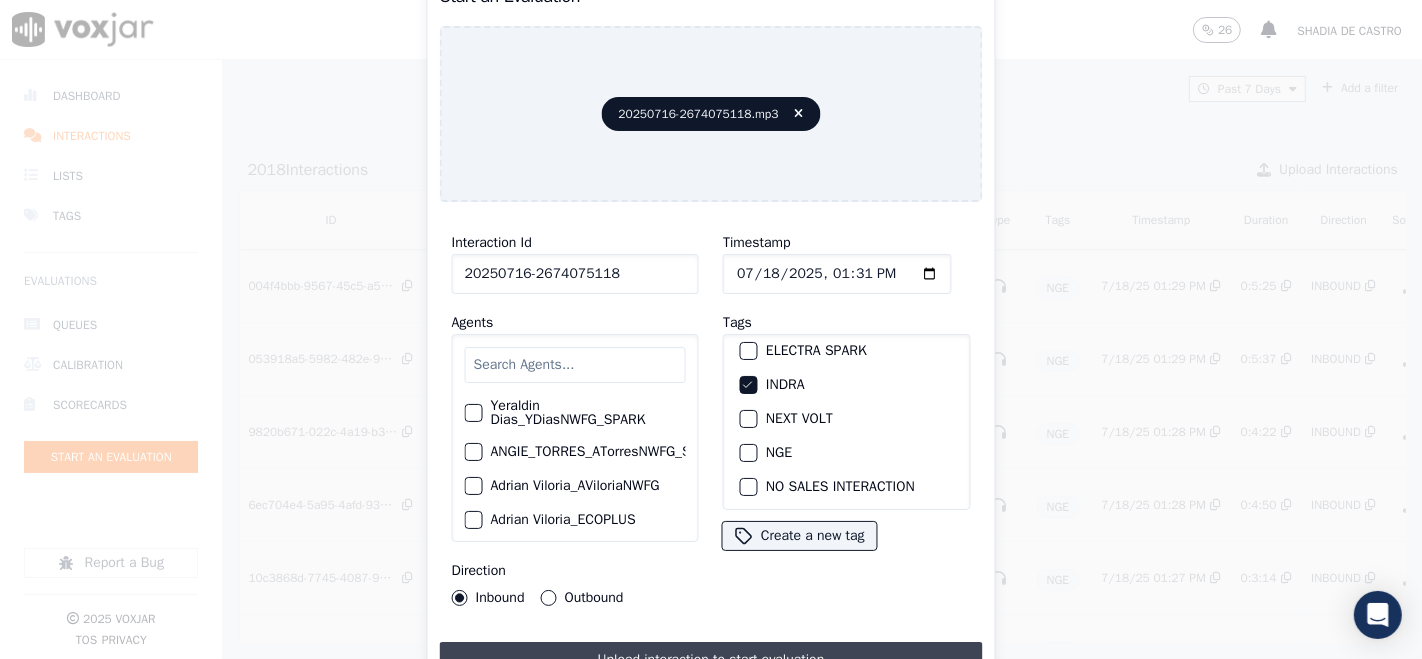 click on "Upload interaction to start evaluation" at bounding box center [711, 660] 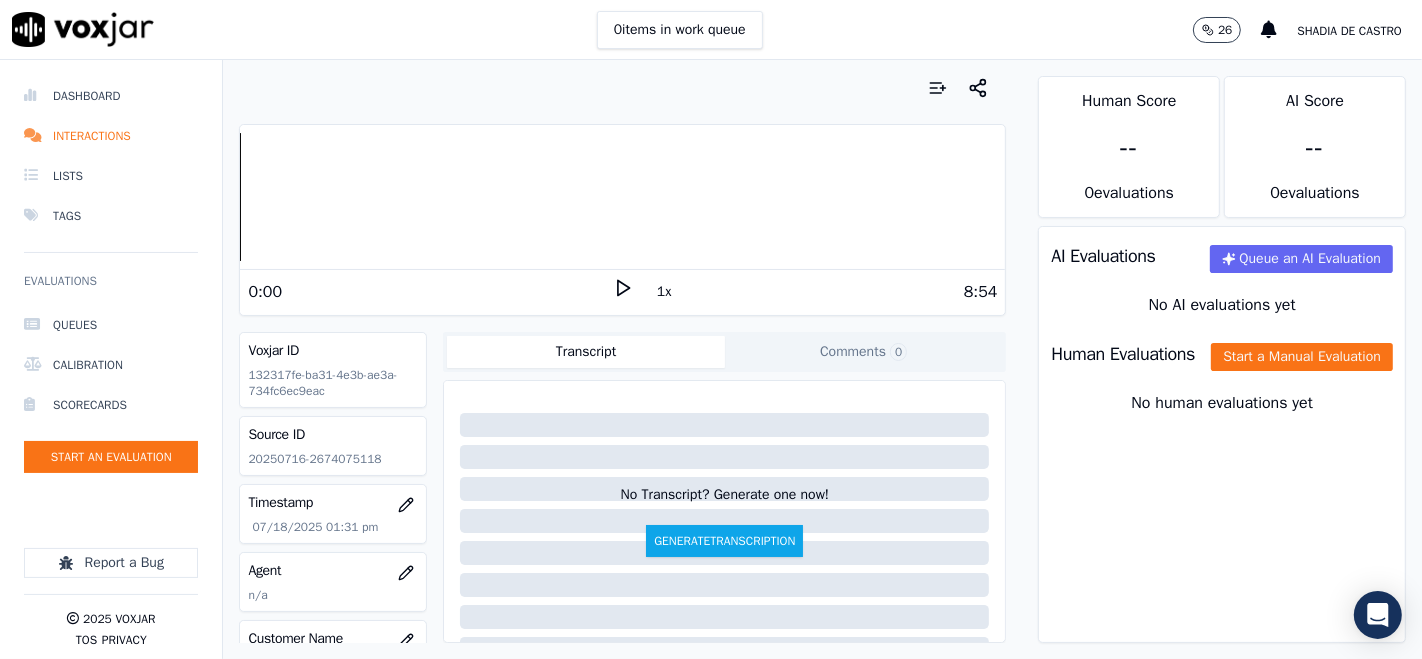 click 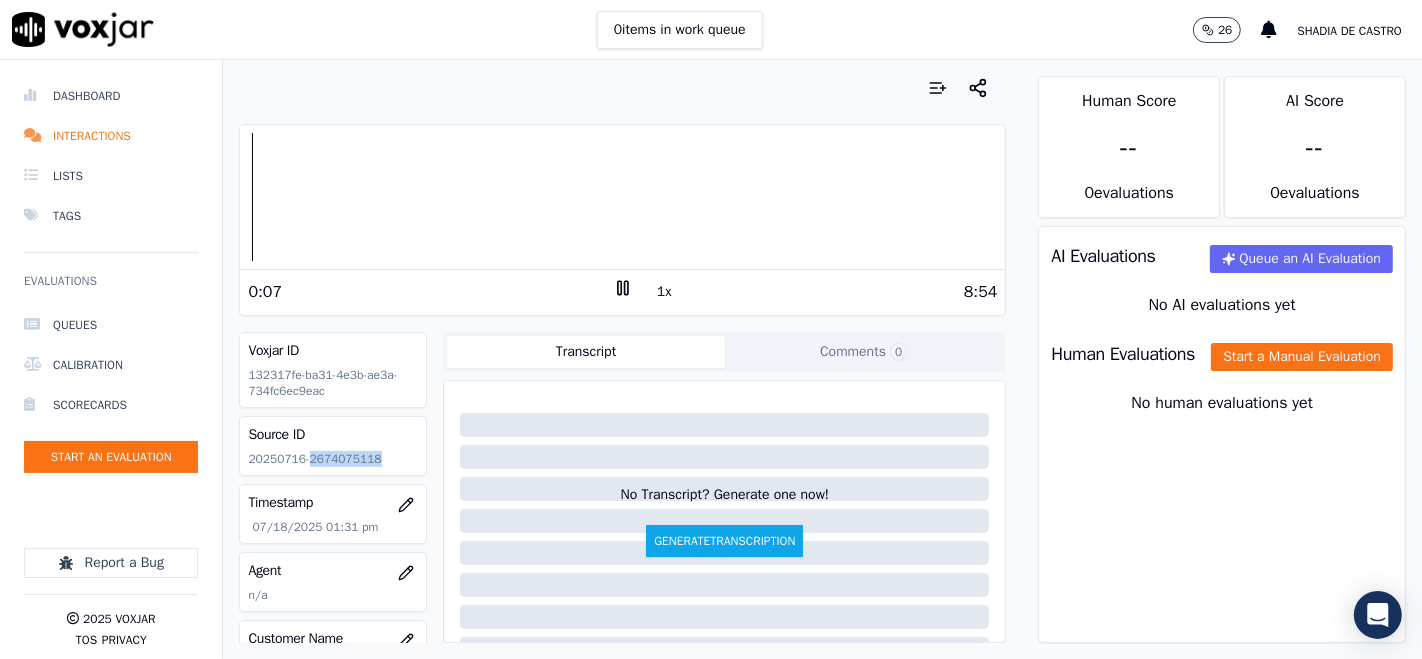 drag, startPoint x: 302, startPoint y: 458, endPoint x: 445, endPoint y: 476, distance: 144.12842 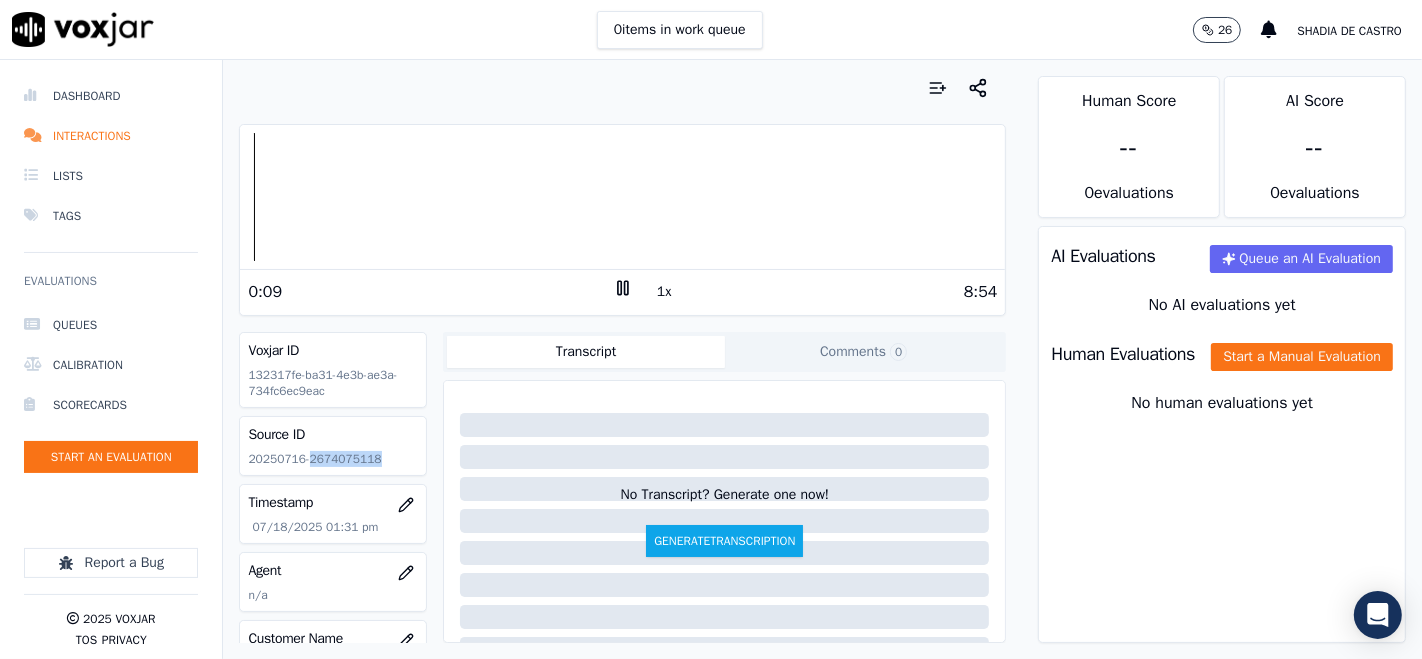 copy on "2674075118" 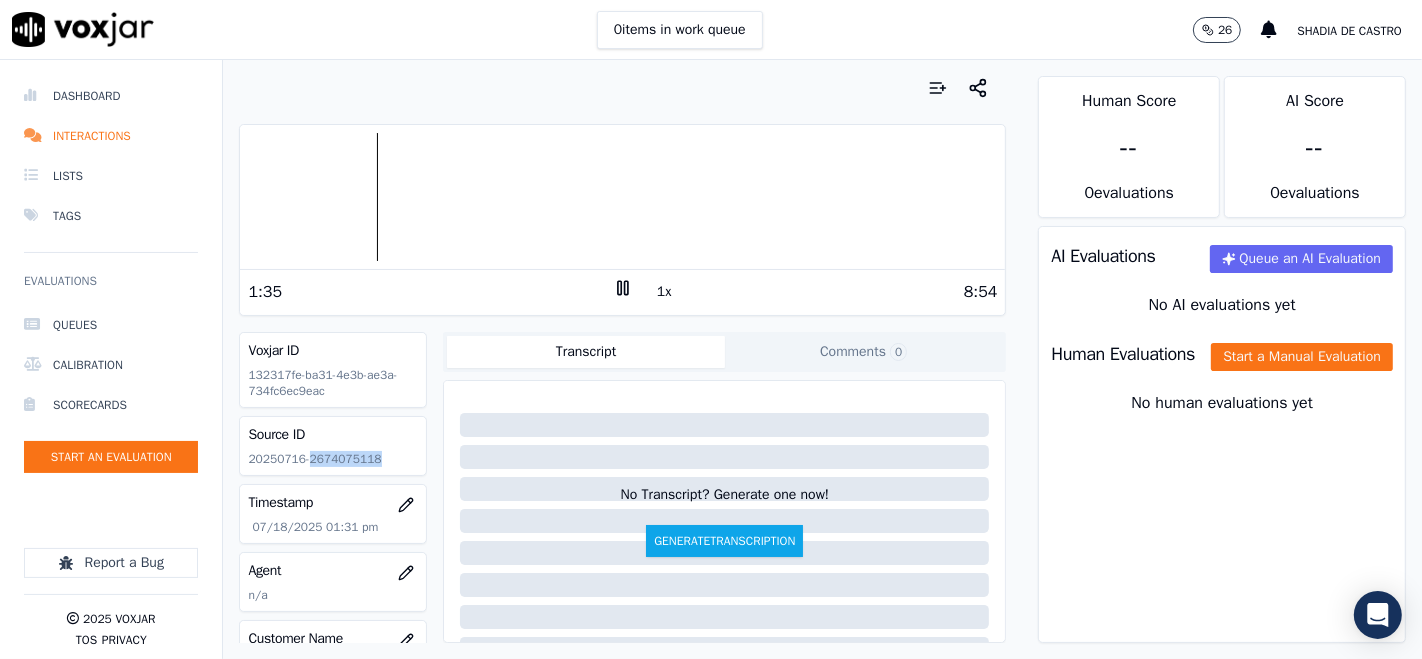 click at bounding box center [622, 197] 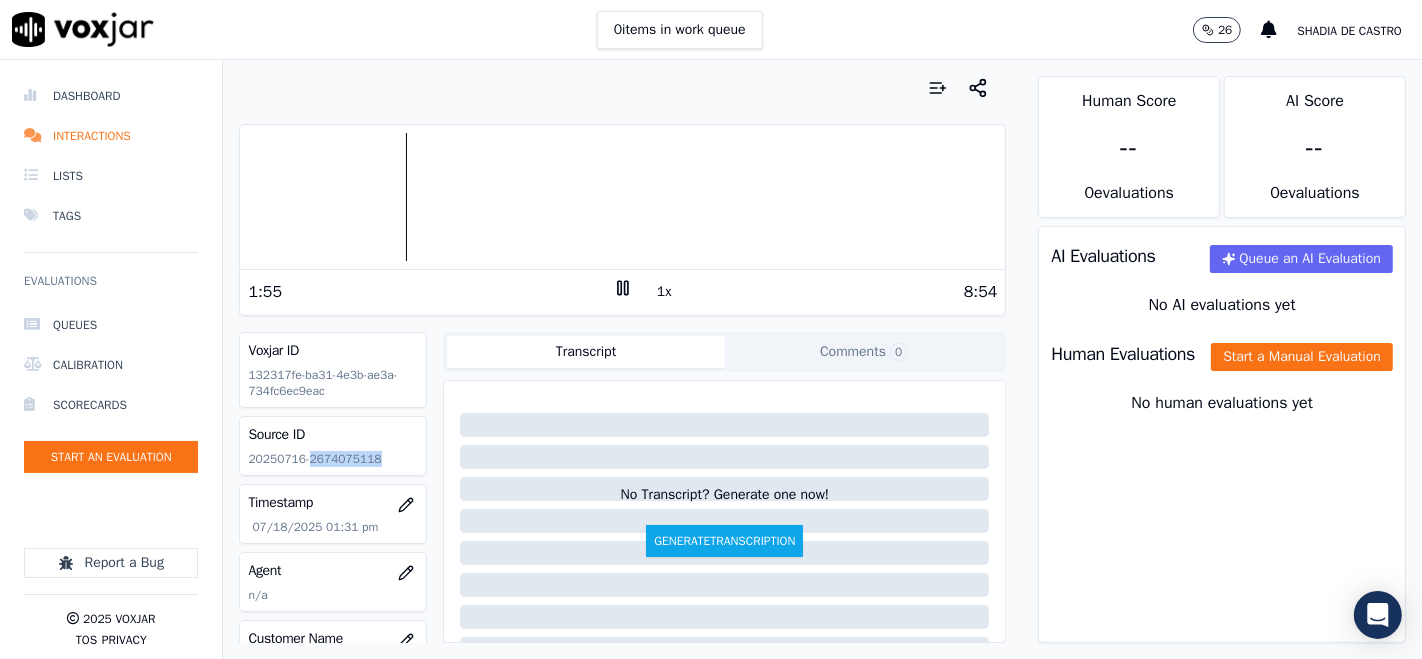 click at bounding box center [622, 197] 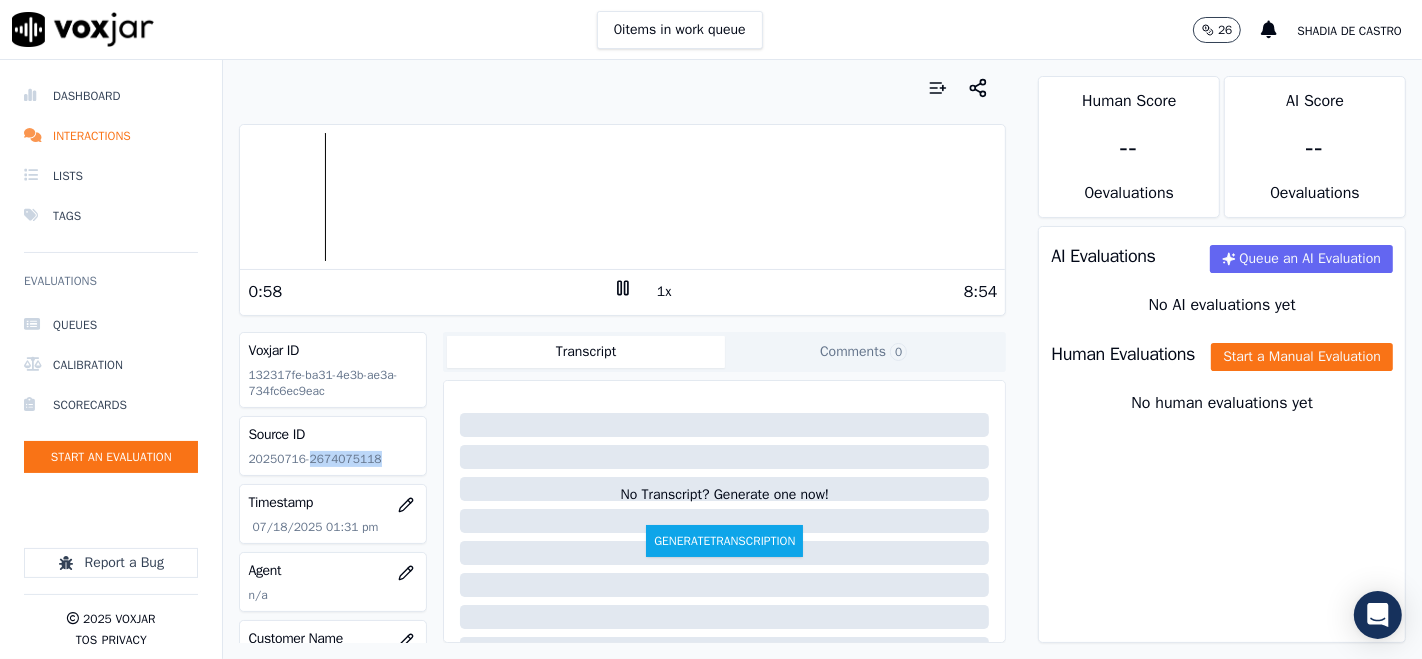 click 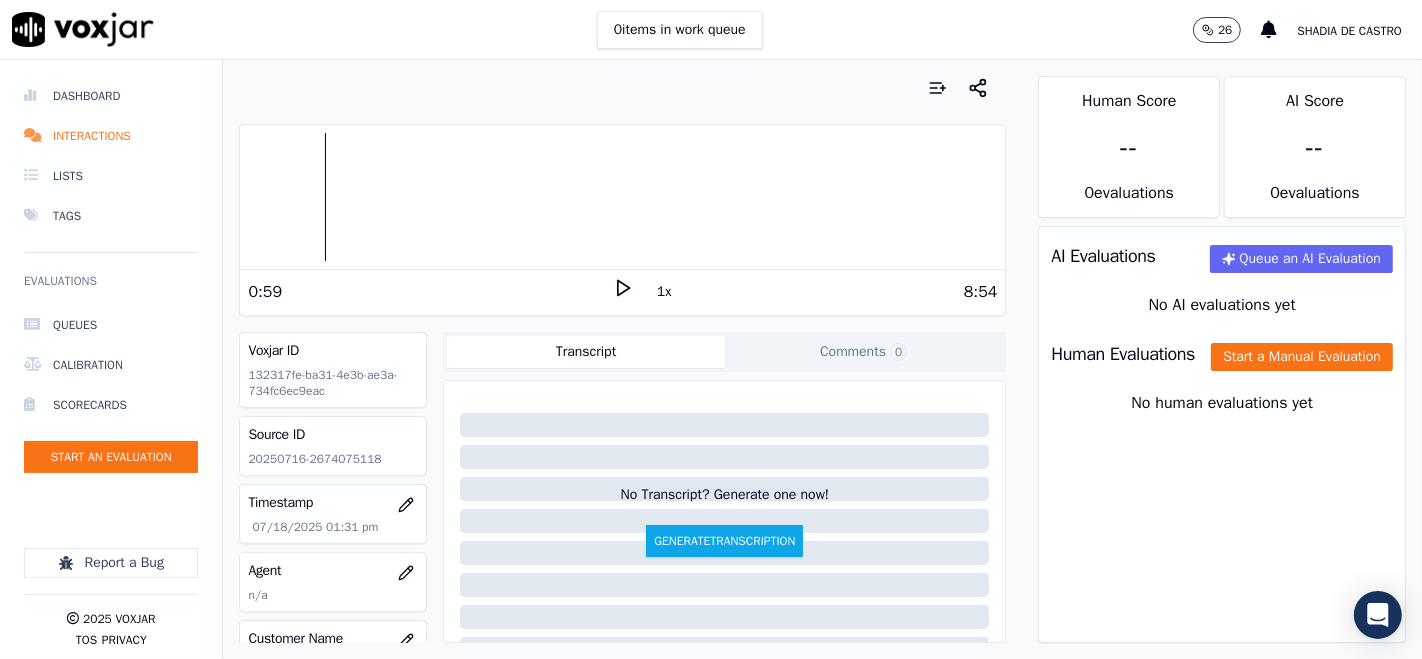 click on "0:59" at bounding box center [430, 292] 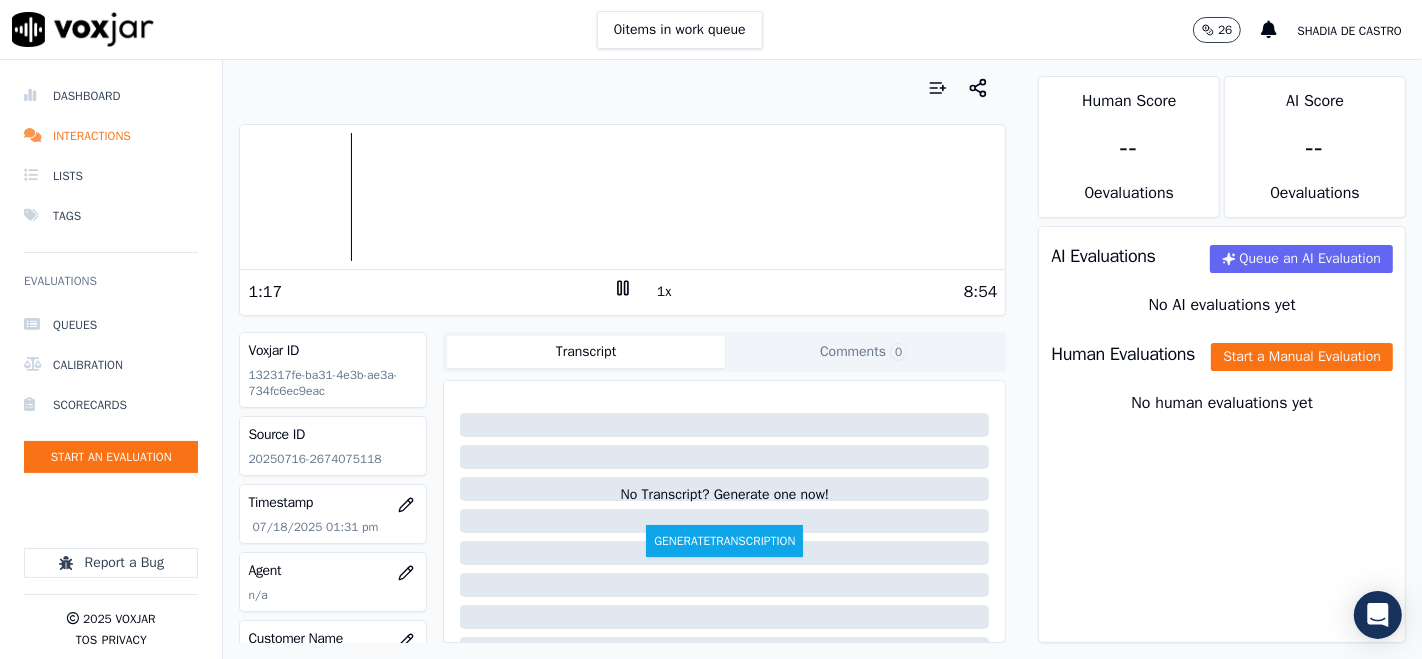 click 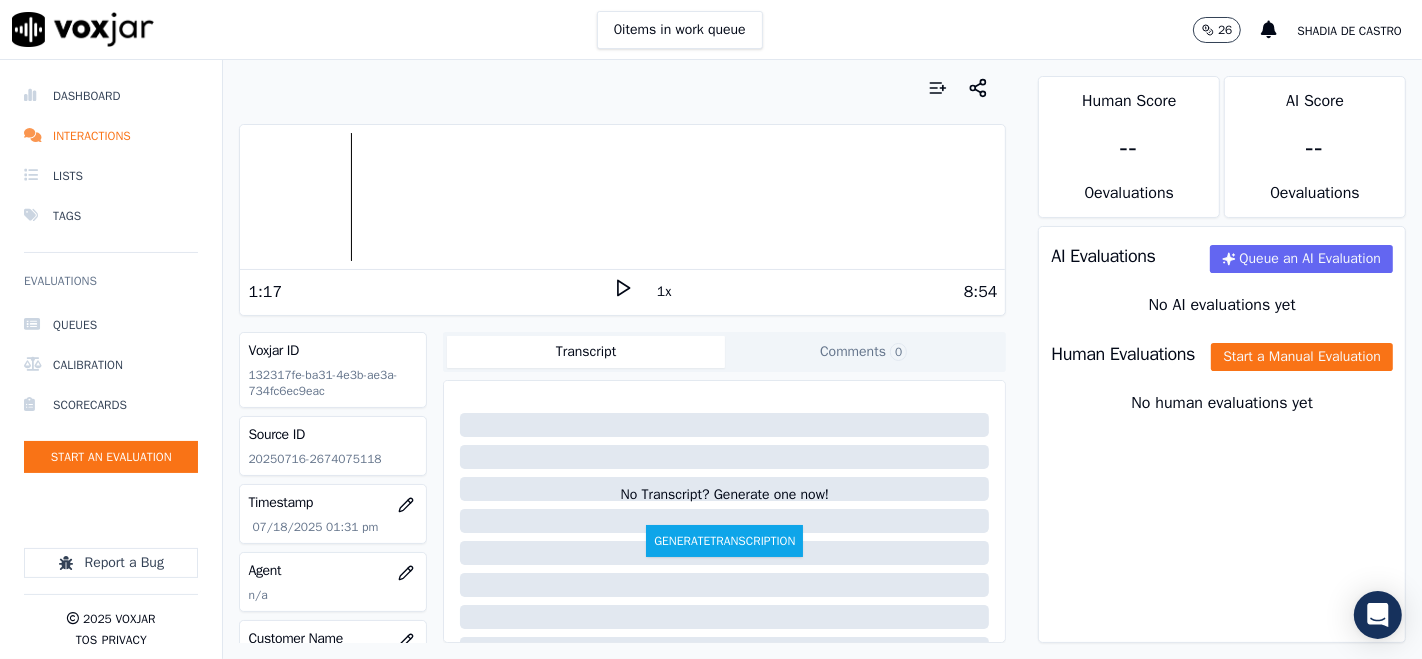 click 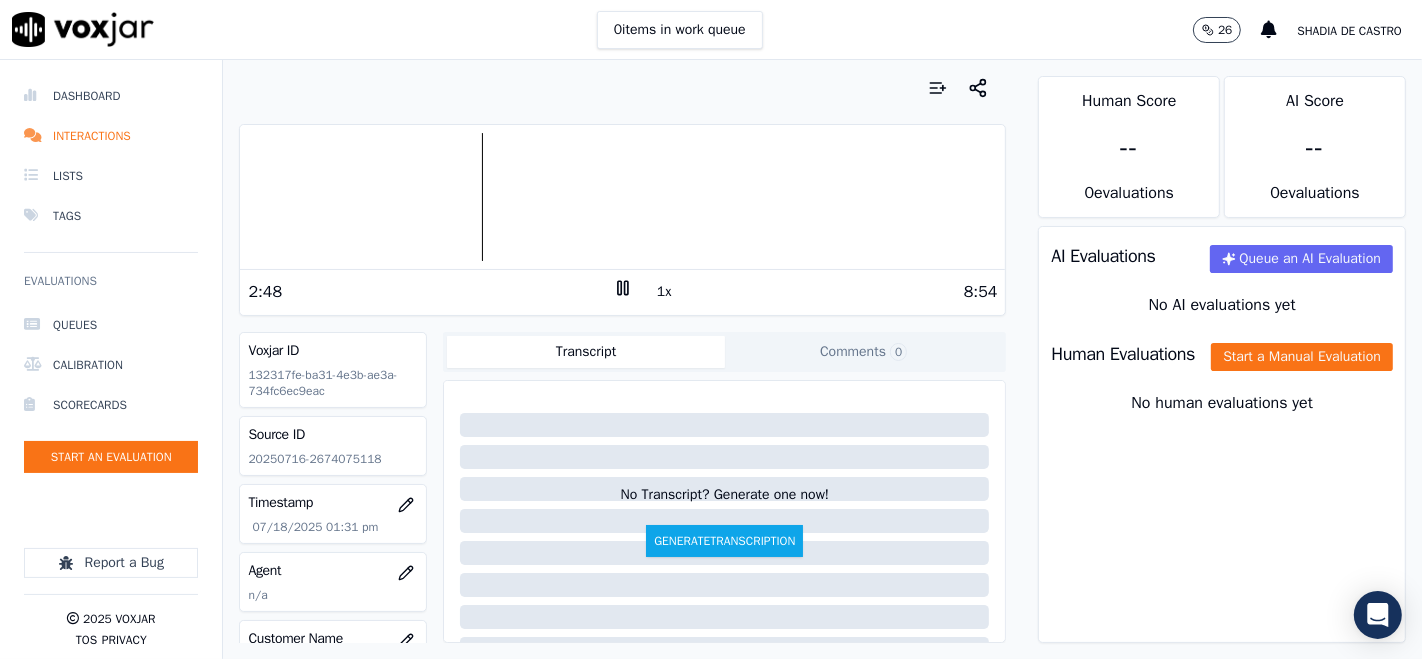 click 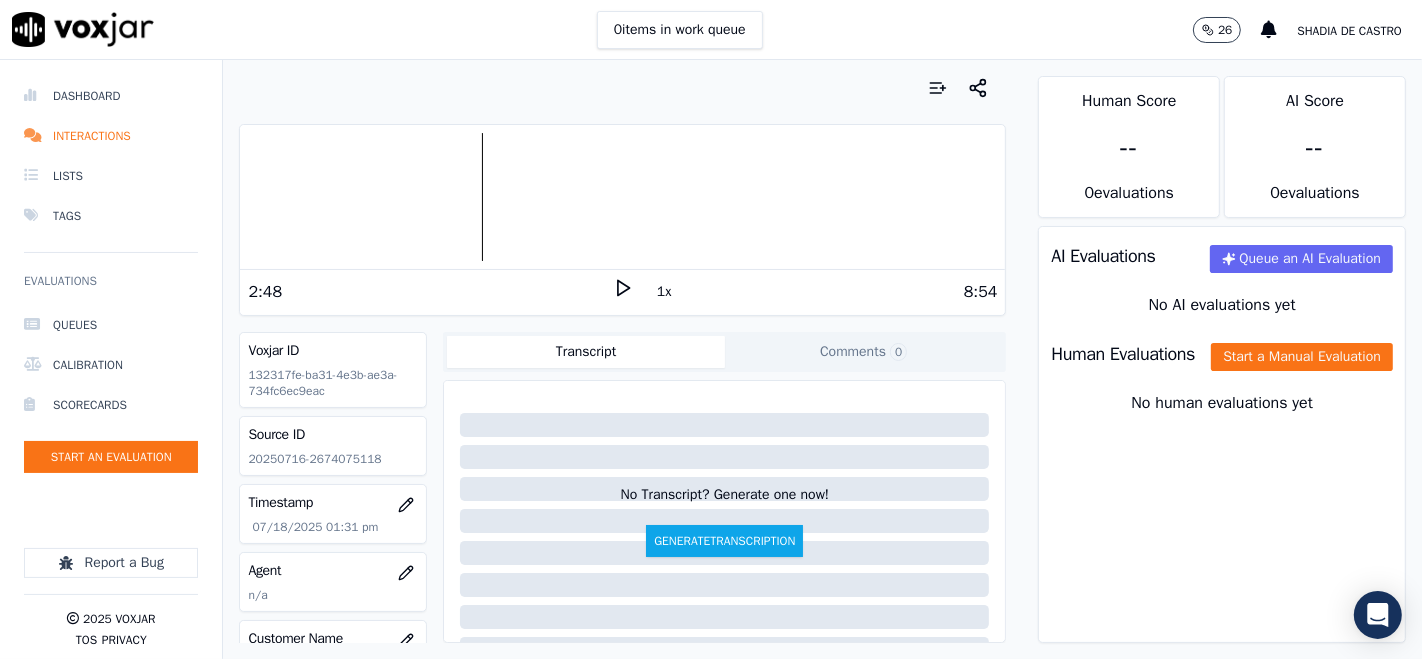 click 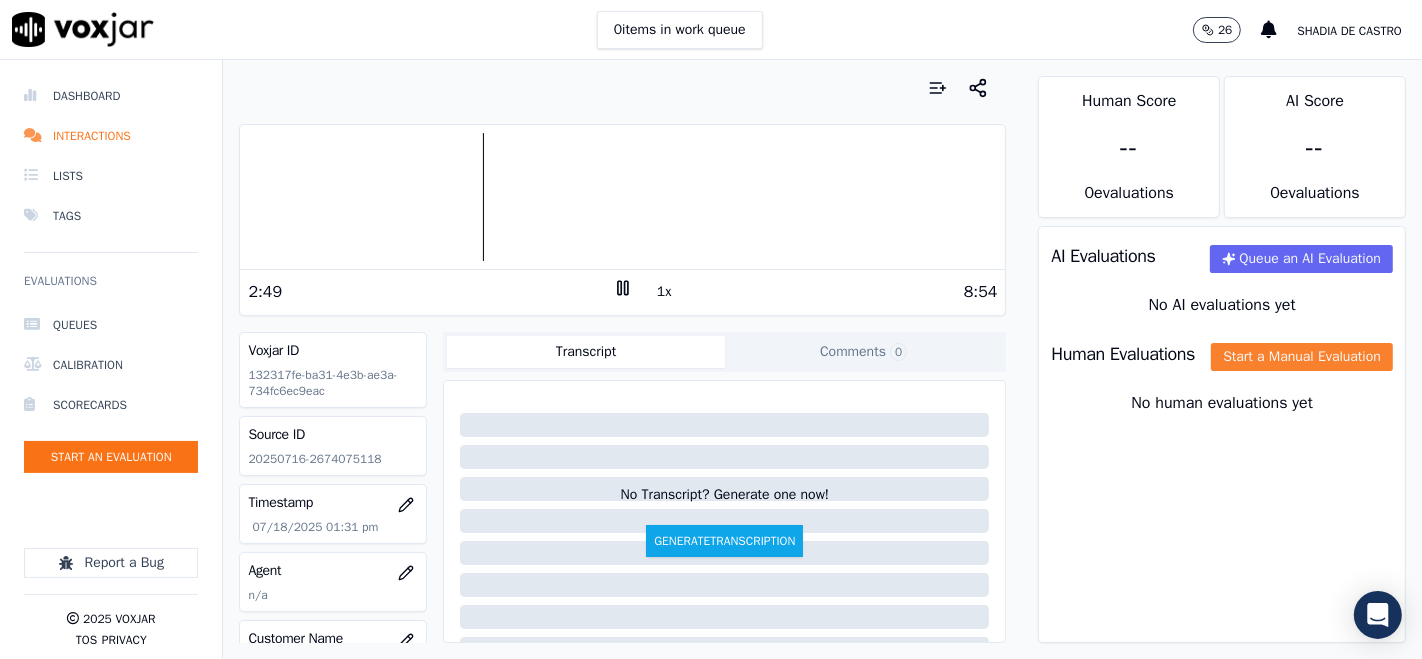 click on "Start a Manual Evaluation" 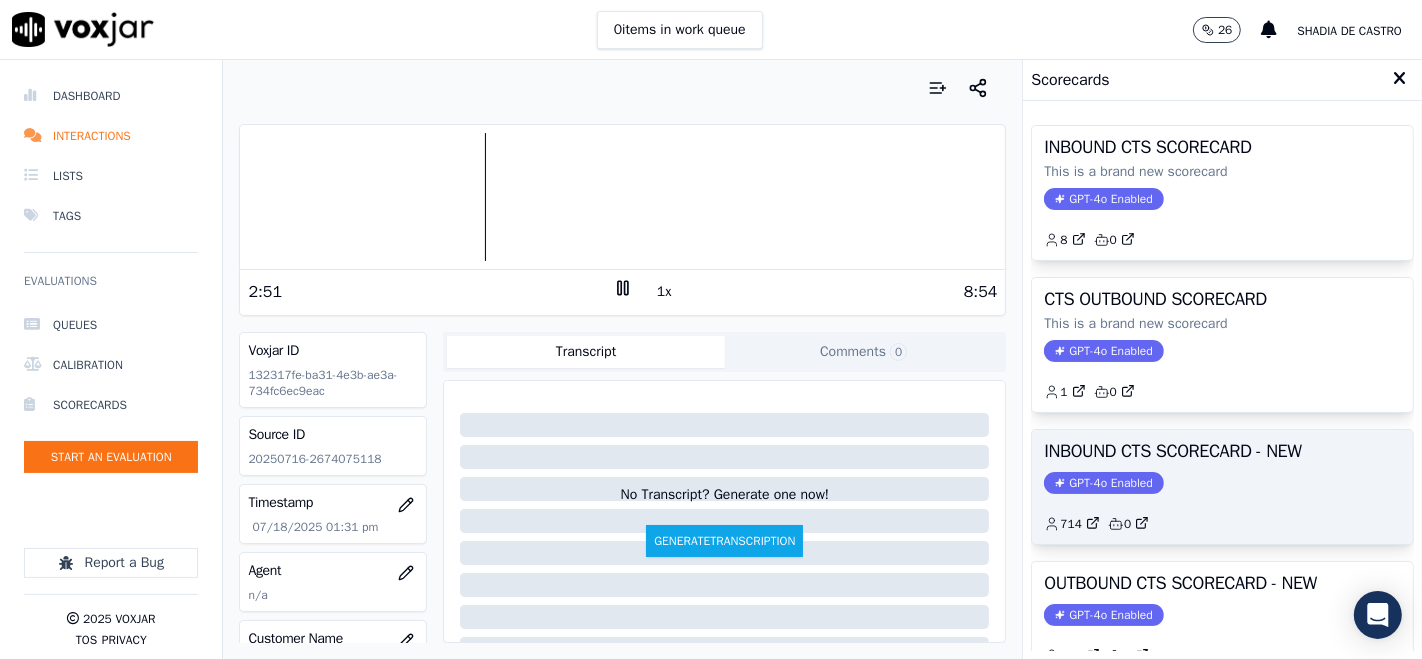 click on "714         0" 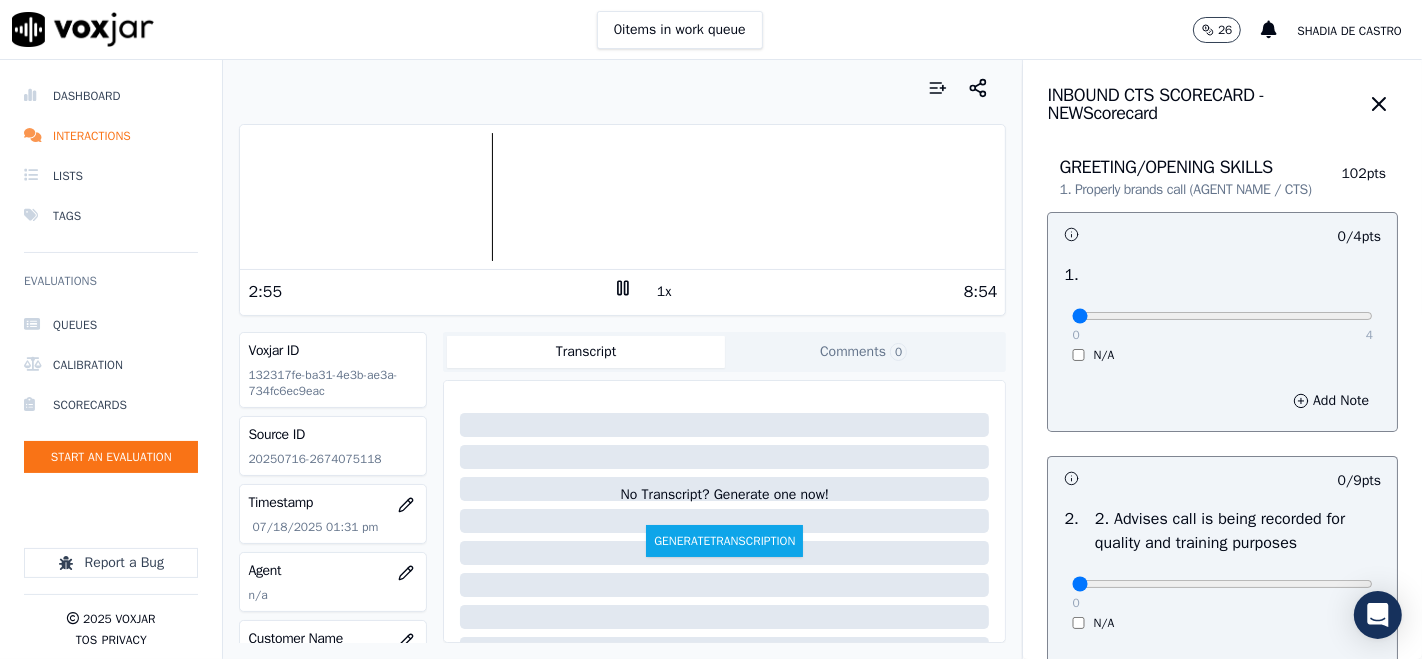 drag, startPoint x: 1329, startPoint y: 338, endPoint x: 1312, endPoint y: 339, distance: 17.029387 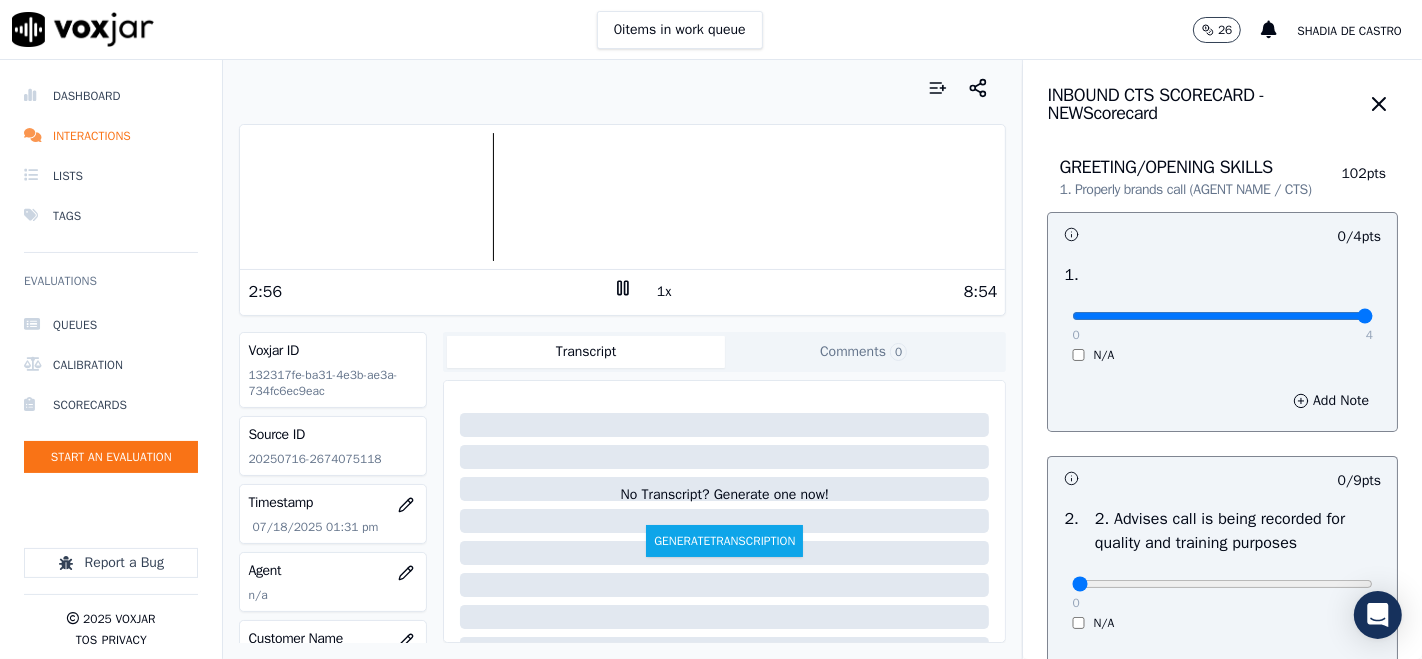 type on "4" 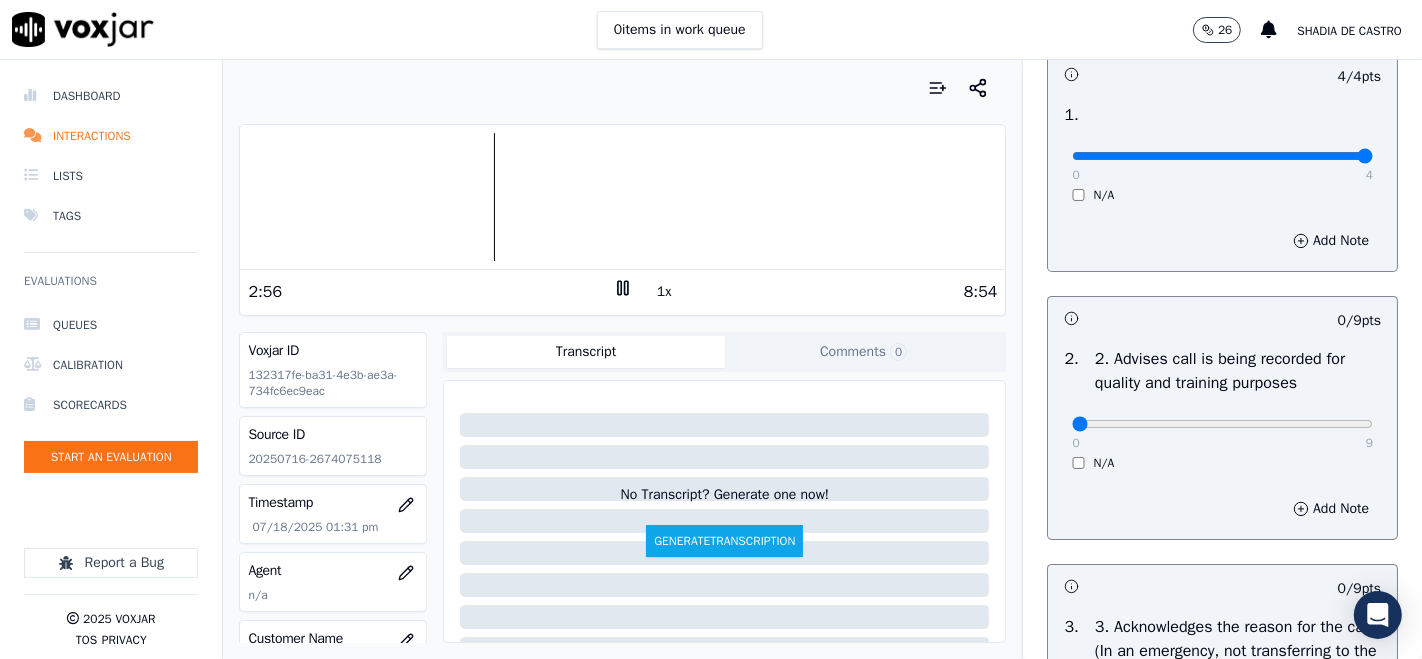 scroll, scrollTop: 222, scrollLeft: 0, axis: vertical 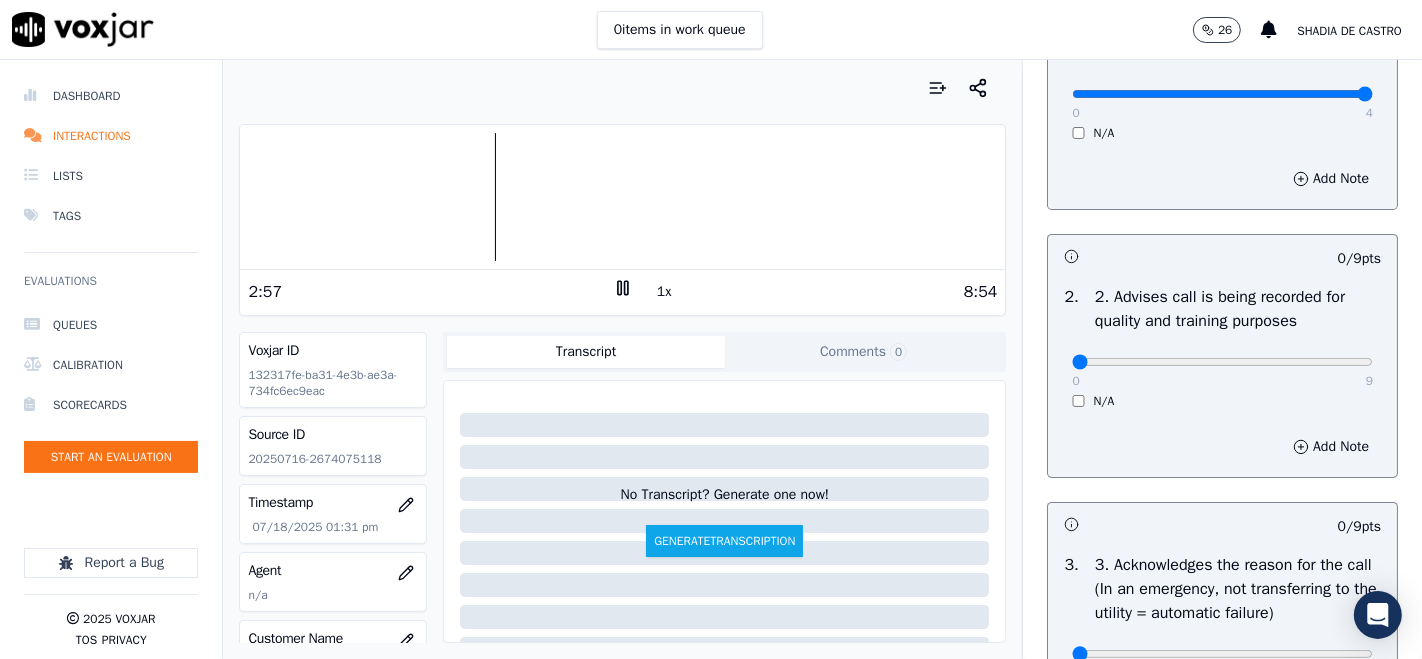 click on "0   9     N/A" at bounding box center [1222, 371] 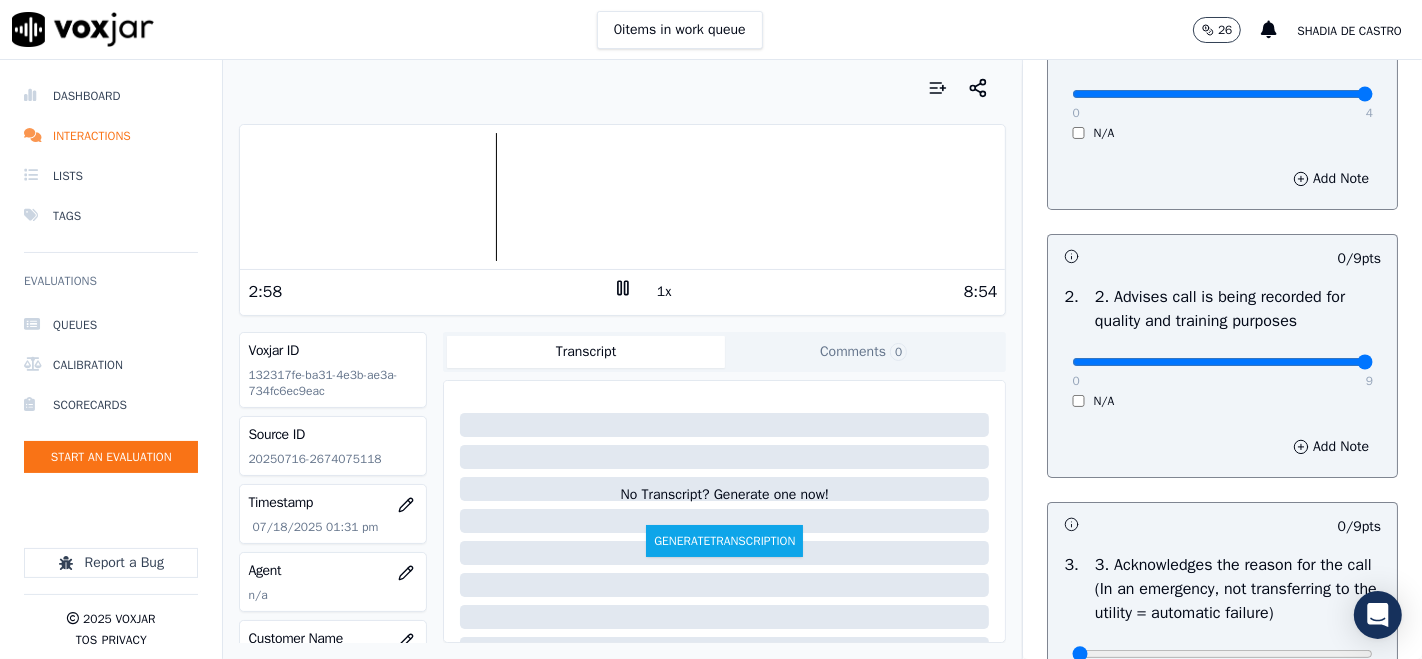 type on "9" 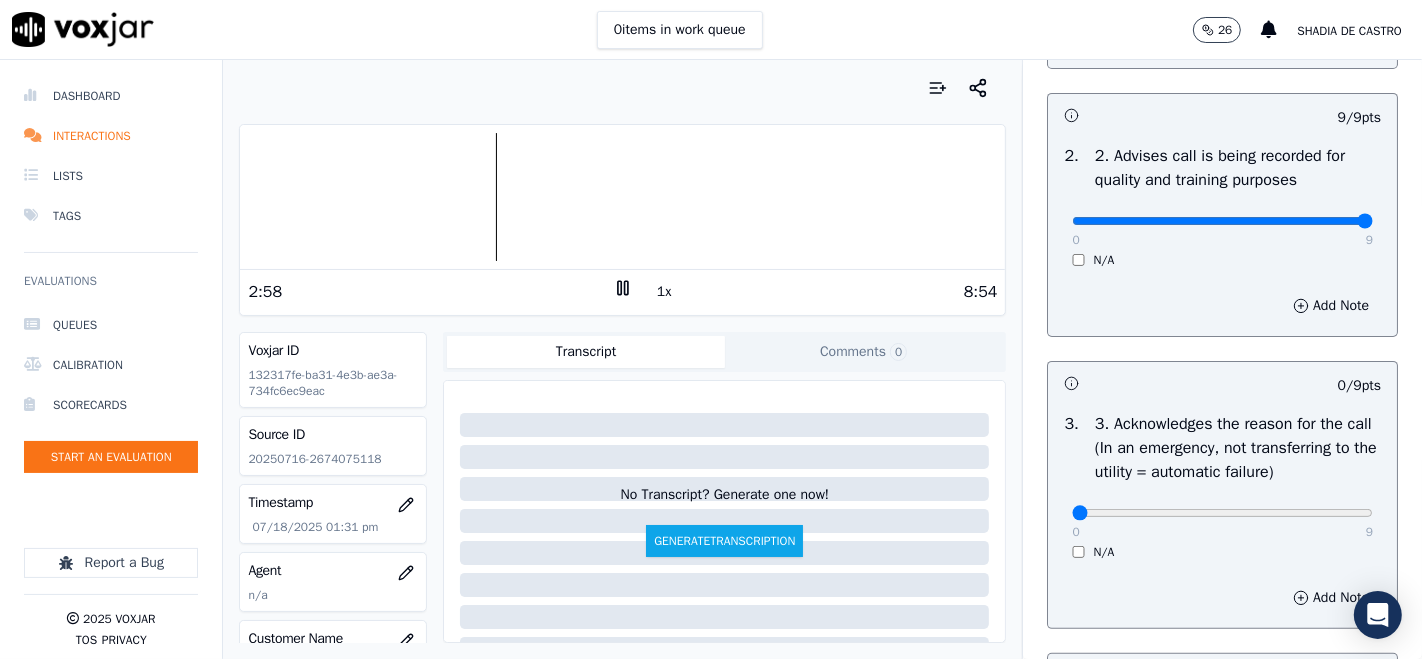 scroll, scrollTop: 444, scrollLeft: 0, axis: vertical 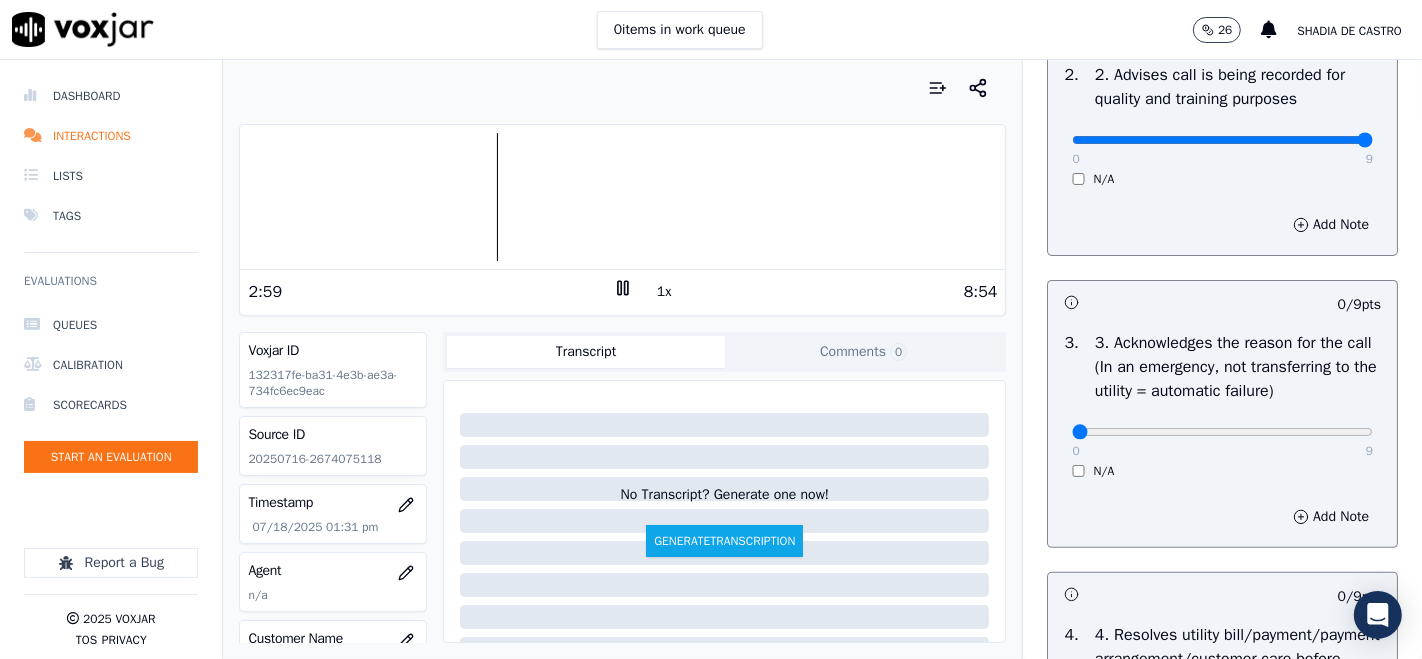 click on "0   9" at bounding box center (1222, 431) 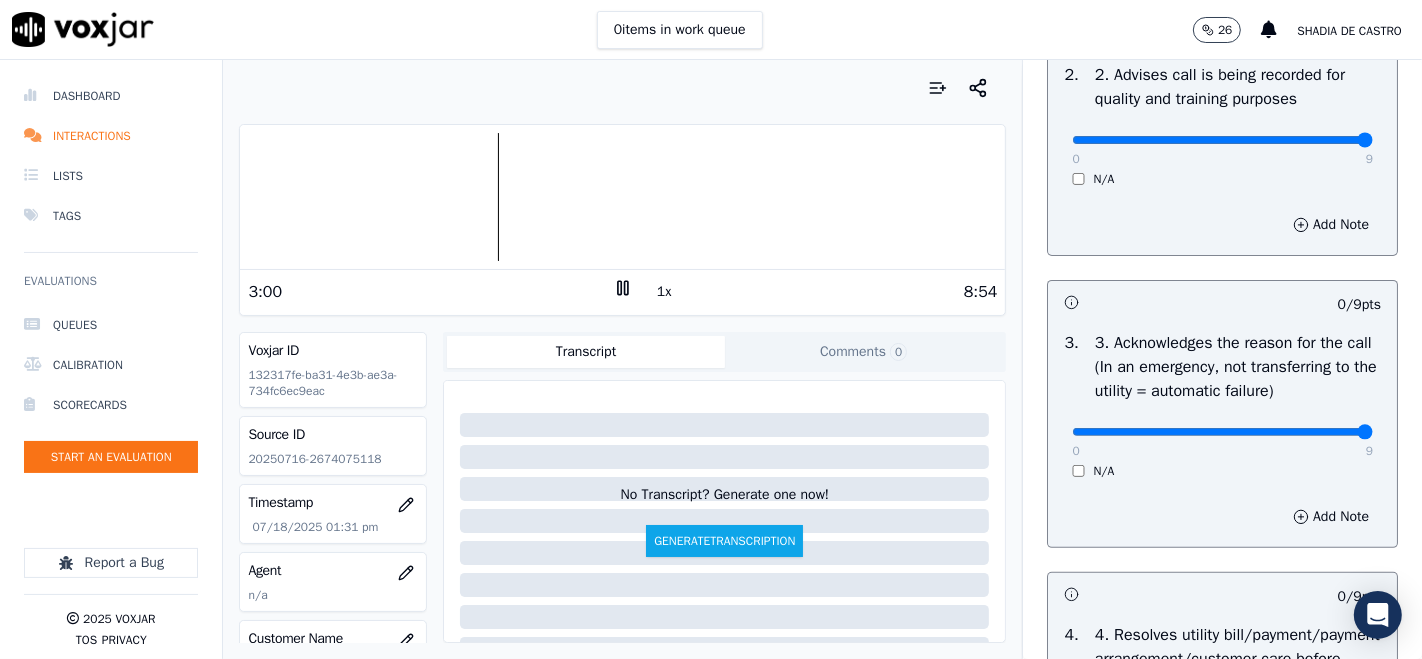type on "9" 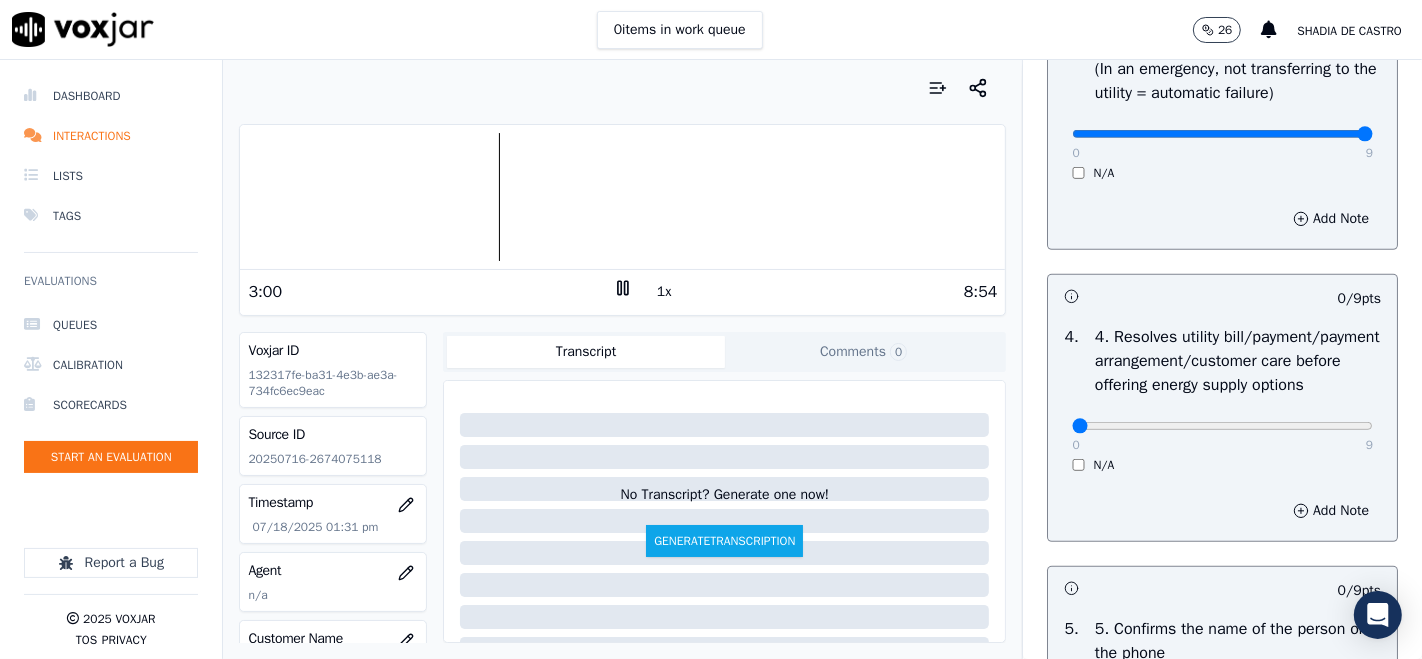 scroll, scrollTop: 777, scrollLeft: 0, axis: vertical 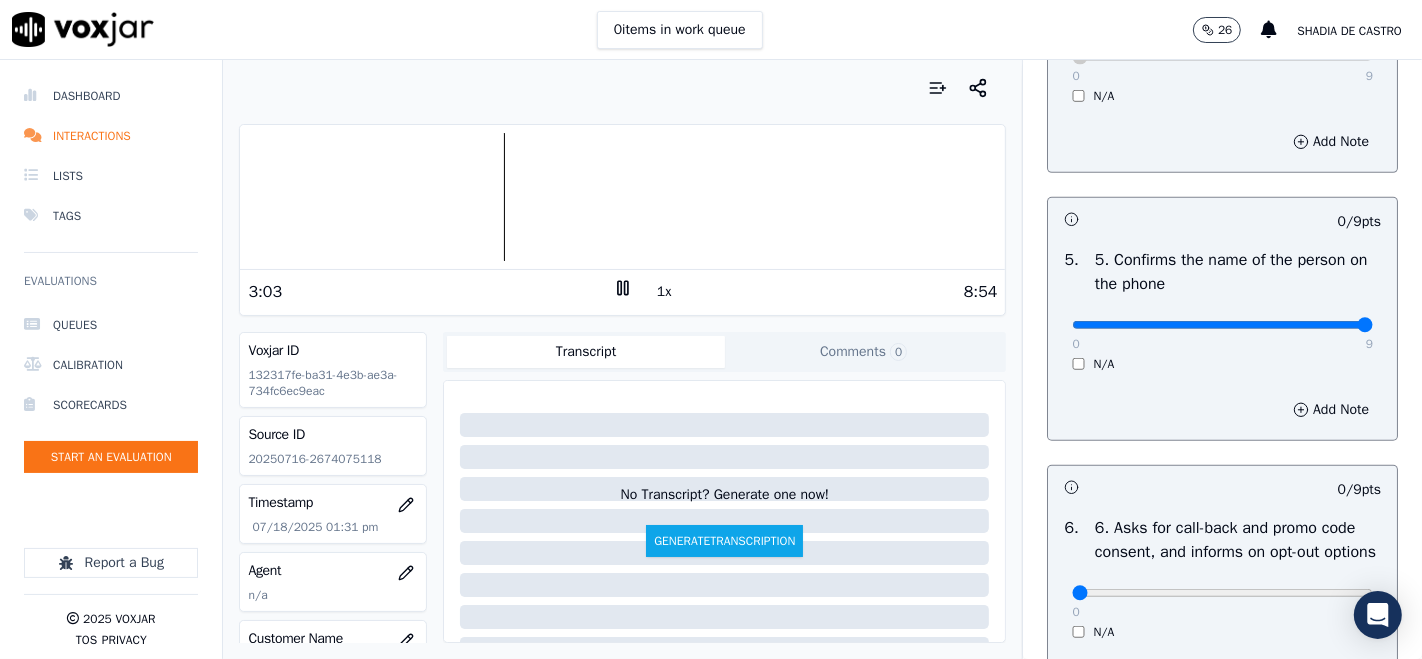 type on "9" 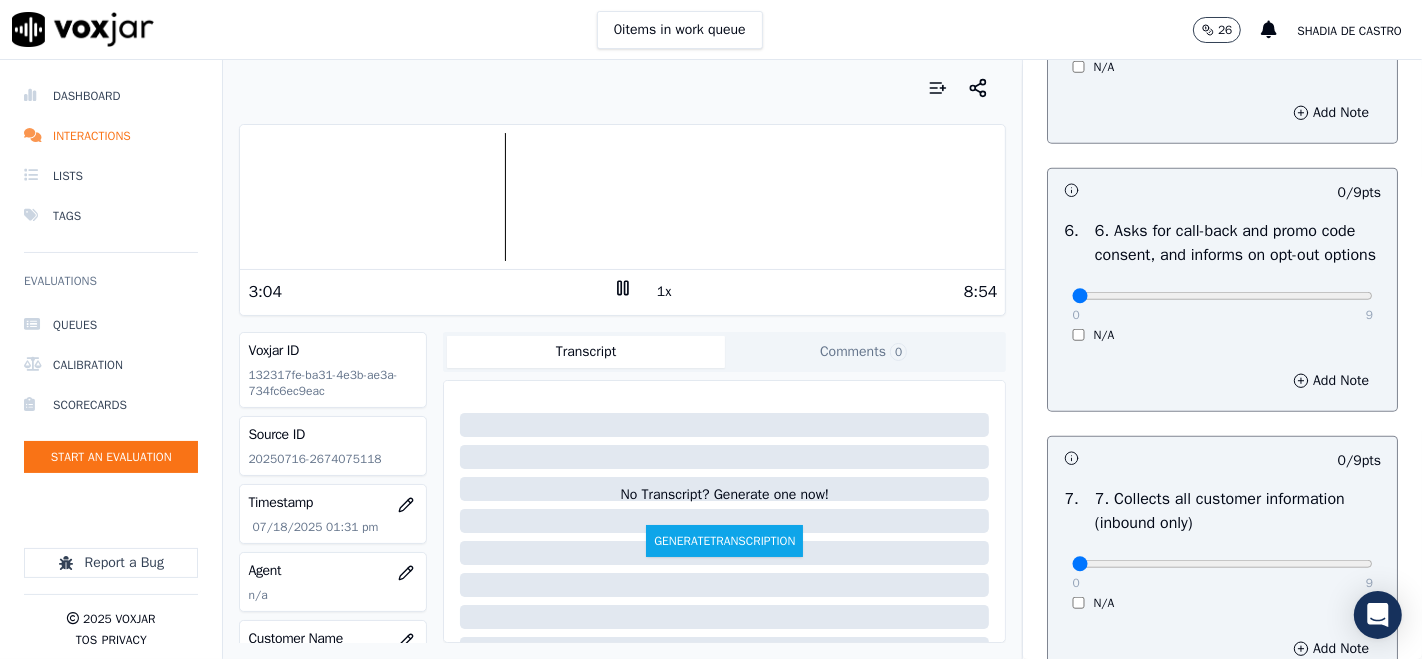 scroll, scrollTop: 1444, scrollLeft: 0, axis: vertical 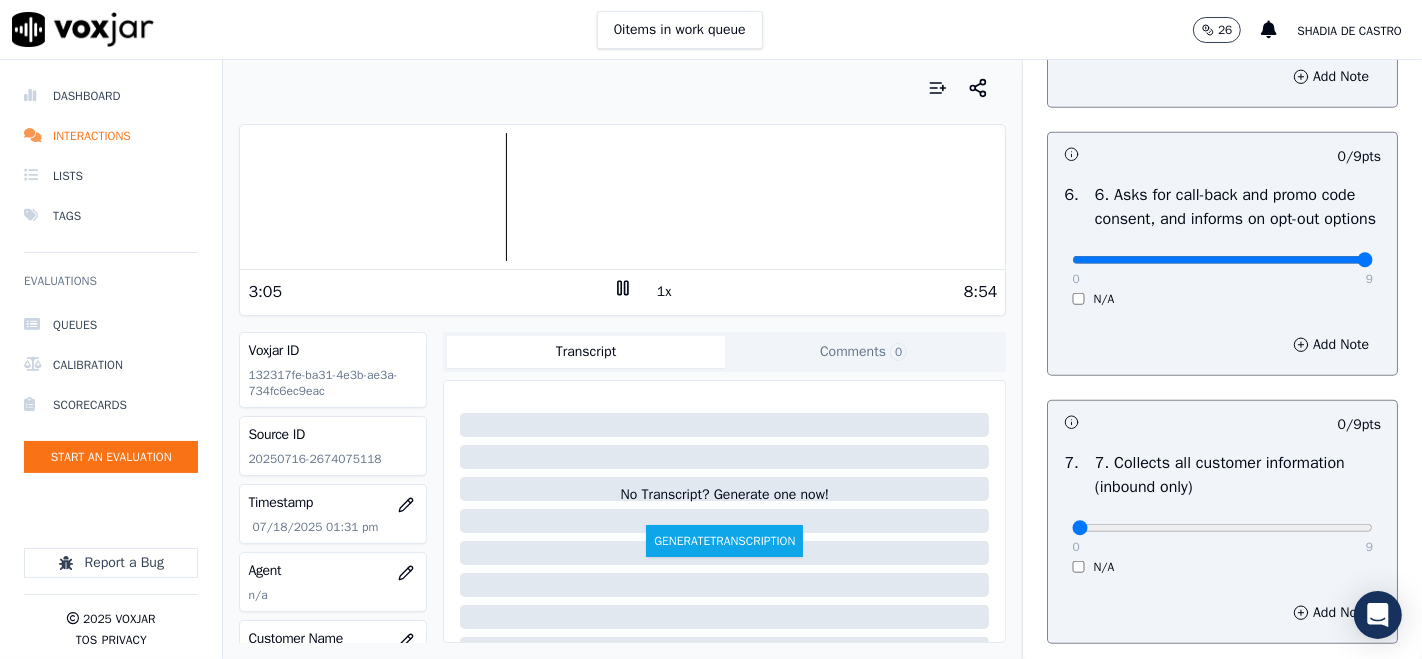 type on "9" 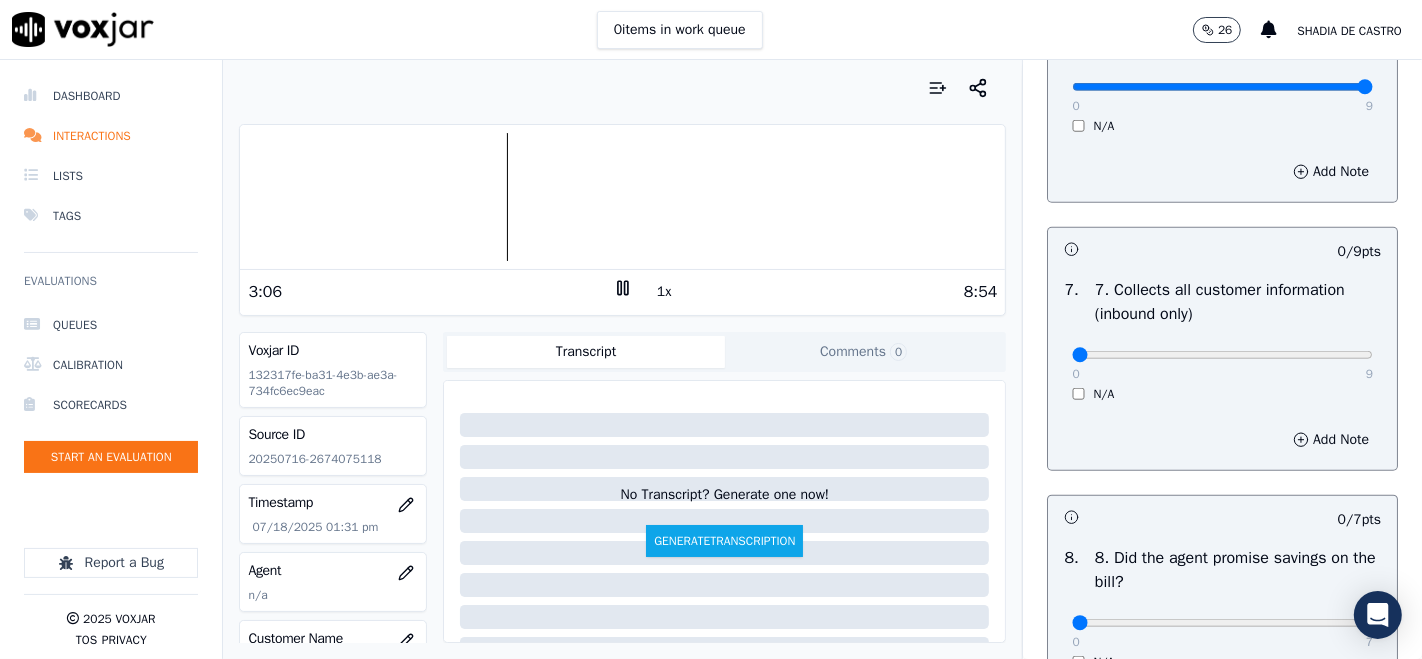scroll, scrollTop: 1666, scrollLeft: 0, axis: vertical 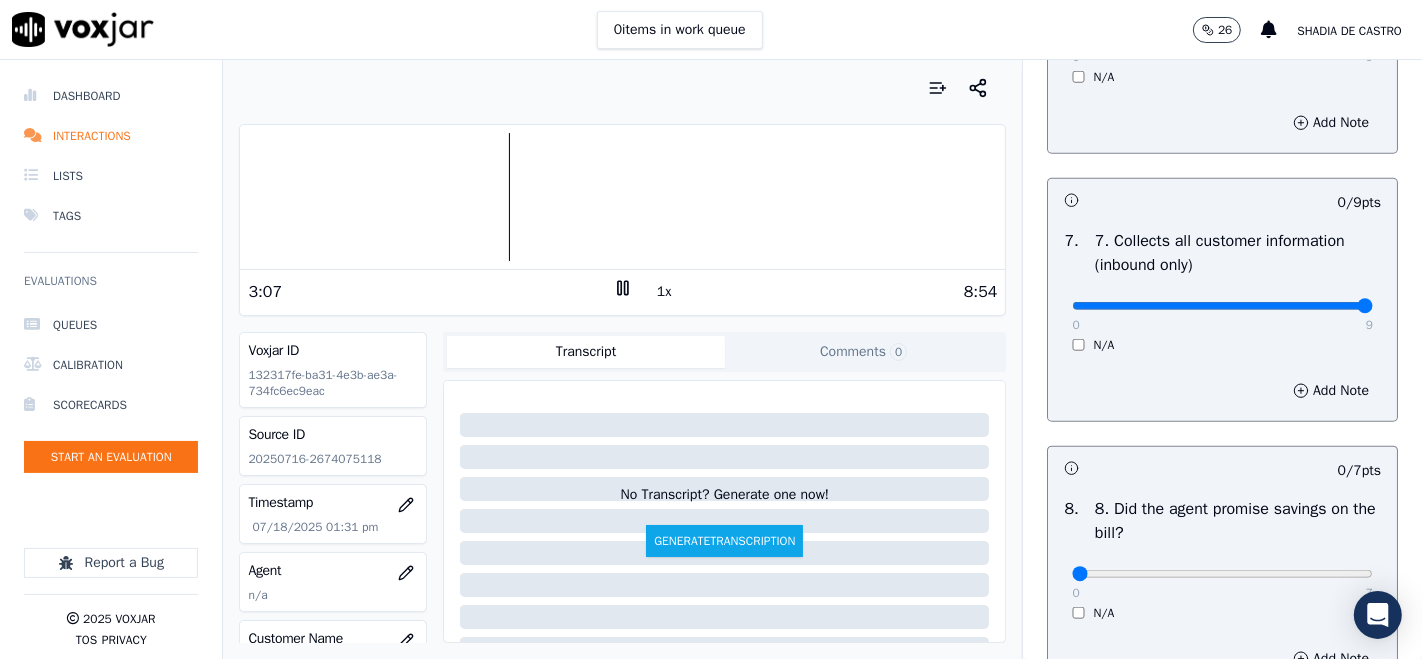 type on "9" 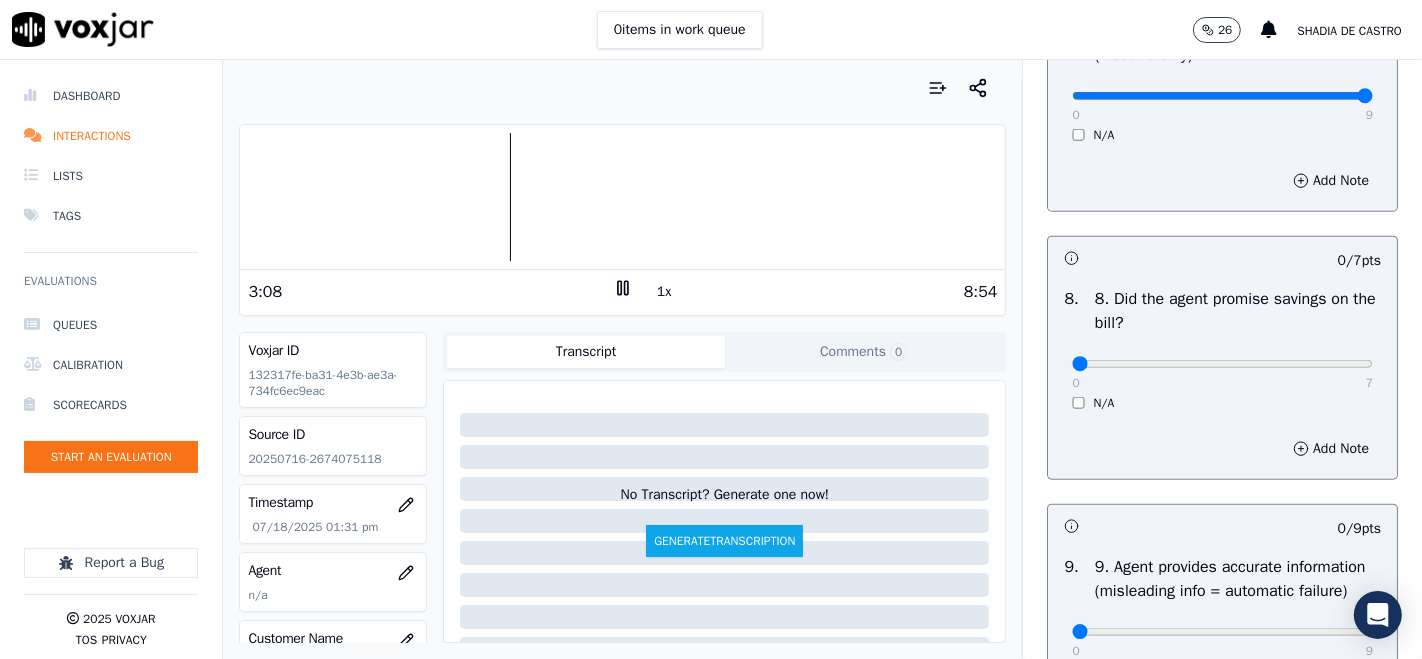 scroll, scrollTop: 1888, scrollLeft: 0, axis: vertical 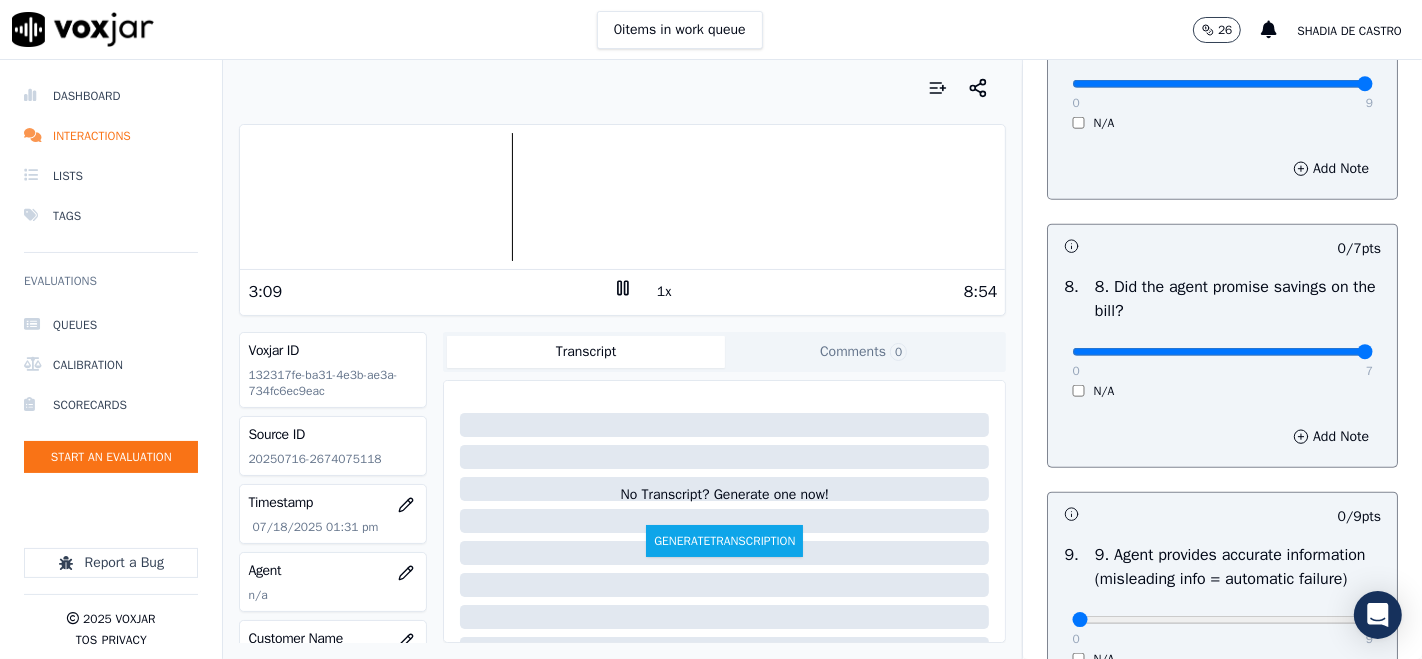 type on "7" 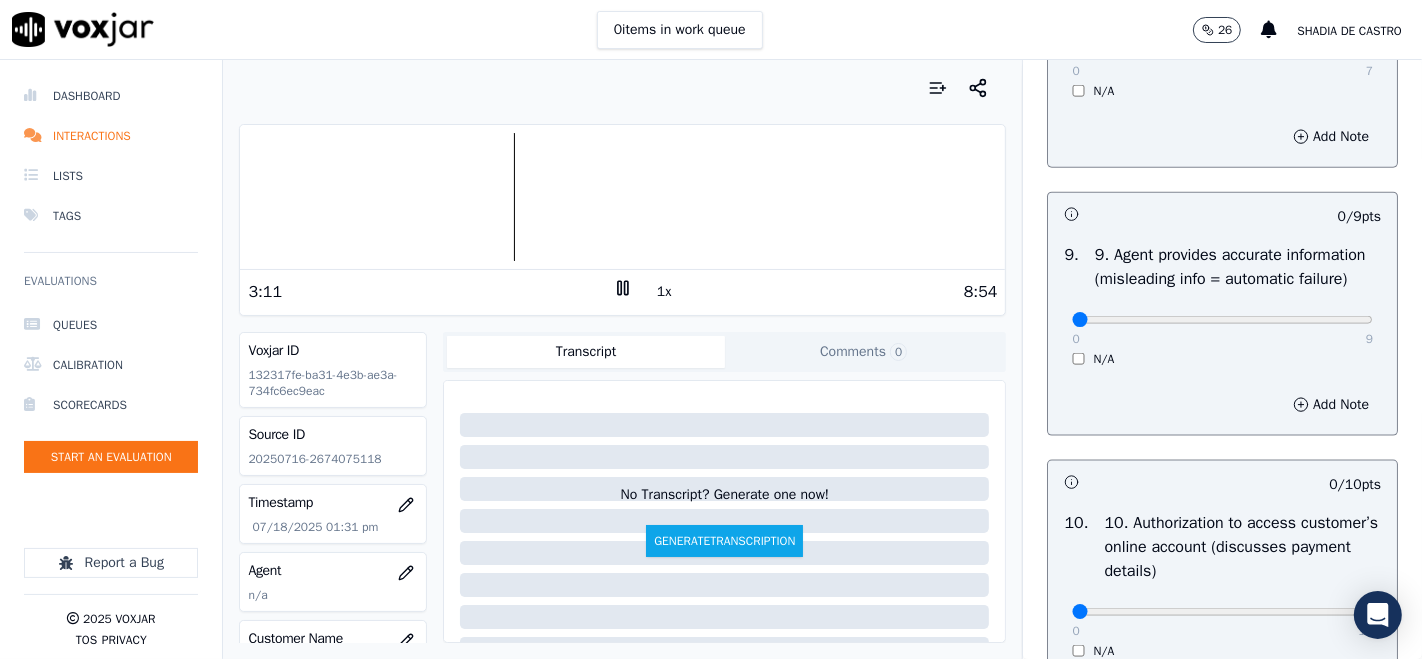 scroll, scrollTop: 2222, scrollLeft: 0, axis: vertical 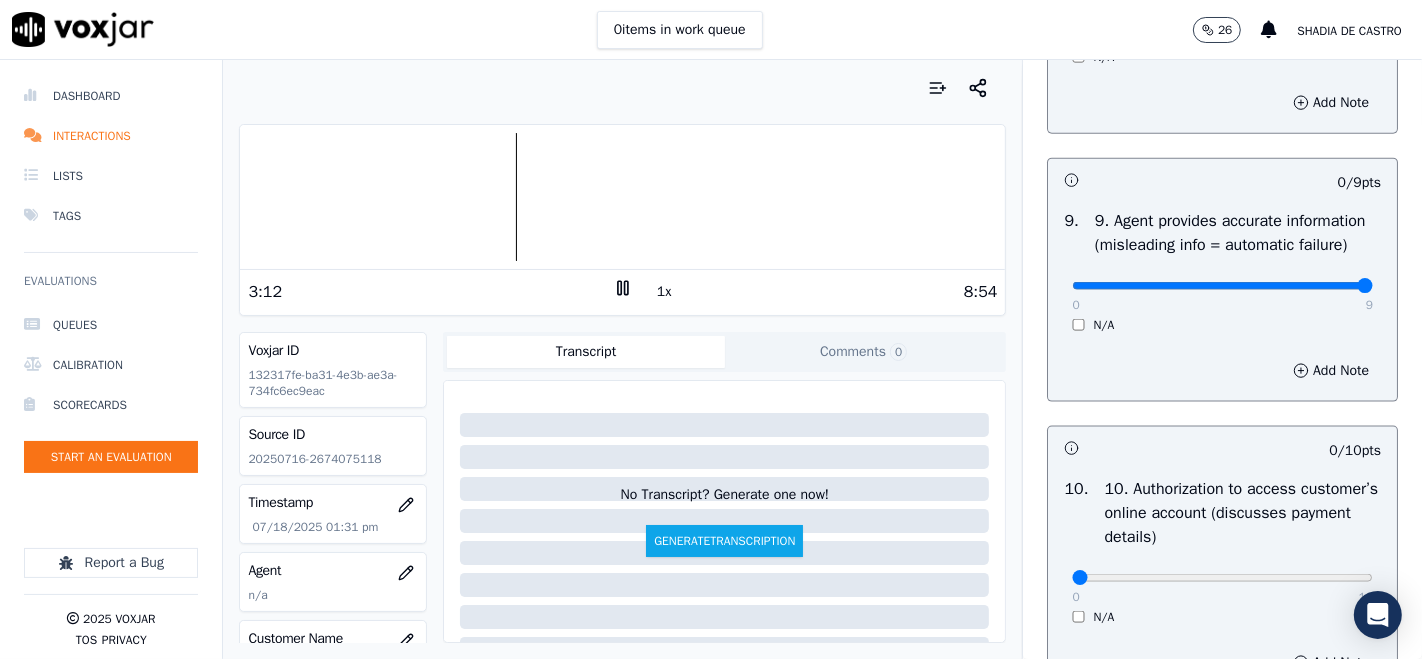 type on "9" 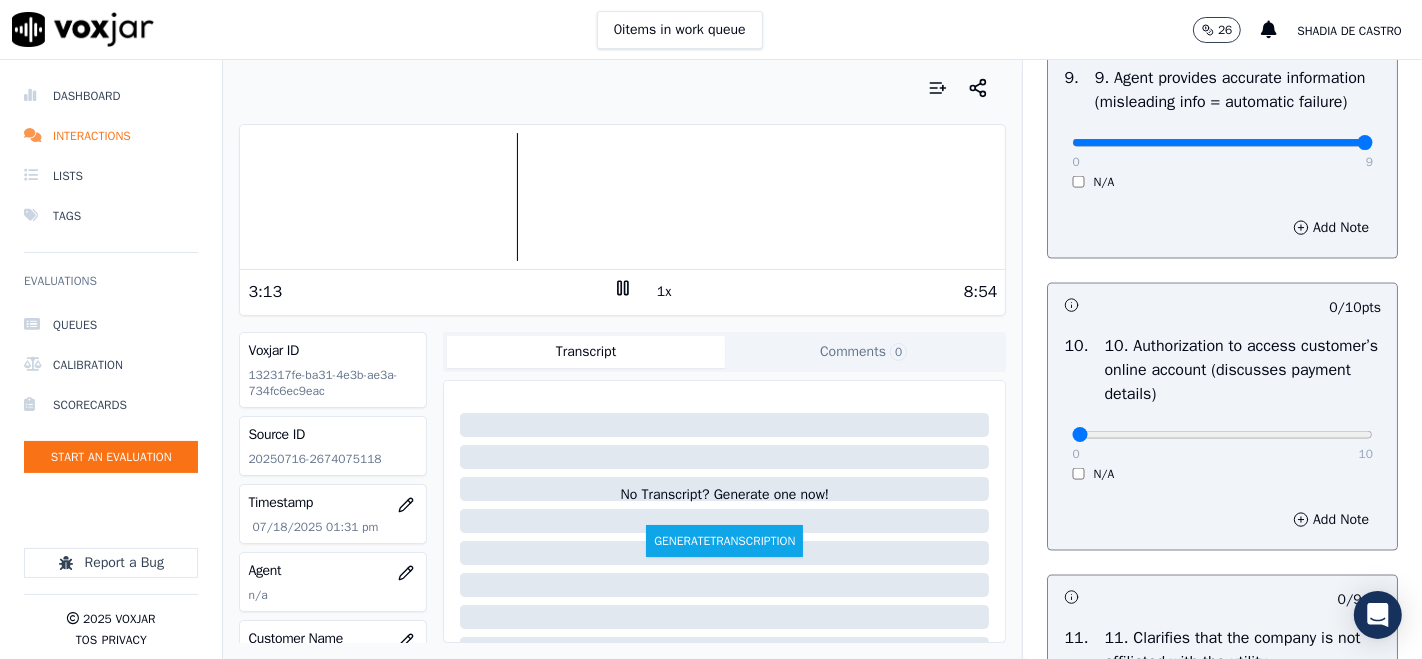 scroll, scrollTop: 2555, scrollLeft: 0, axis: vertical 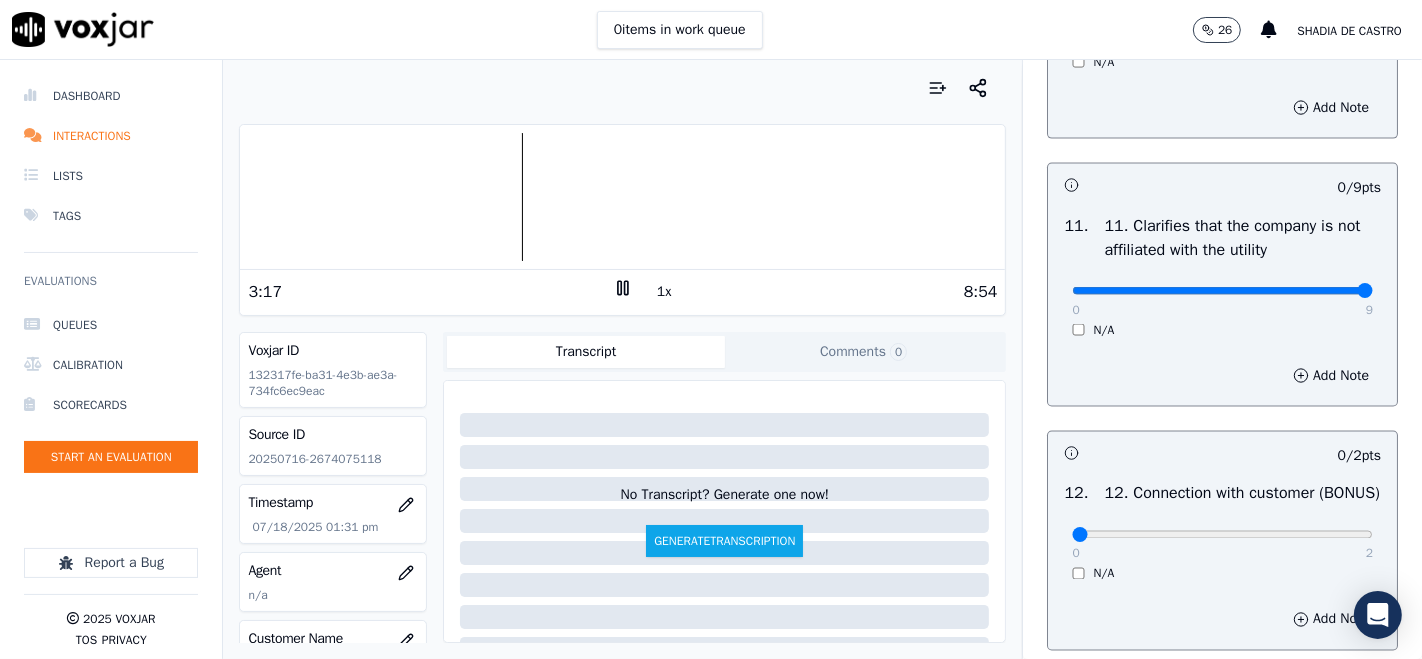 type on "9" 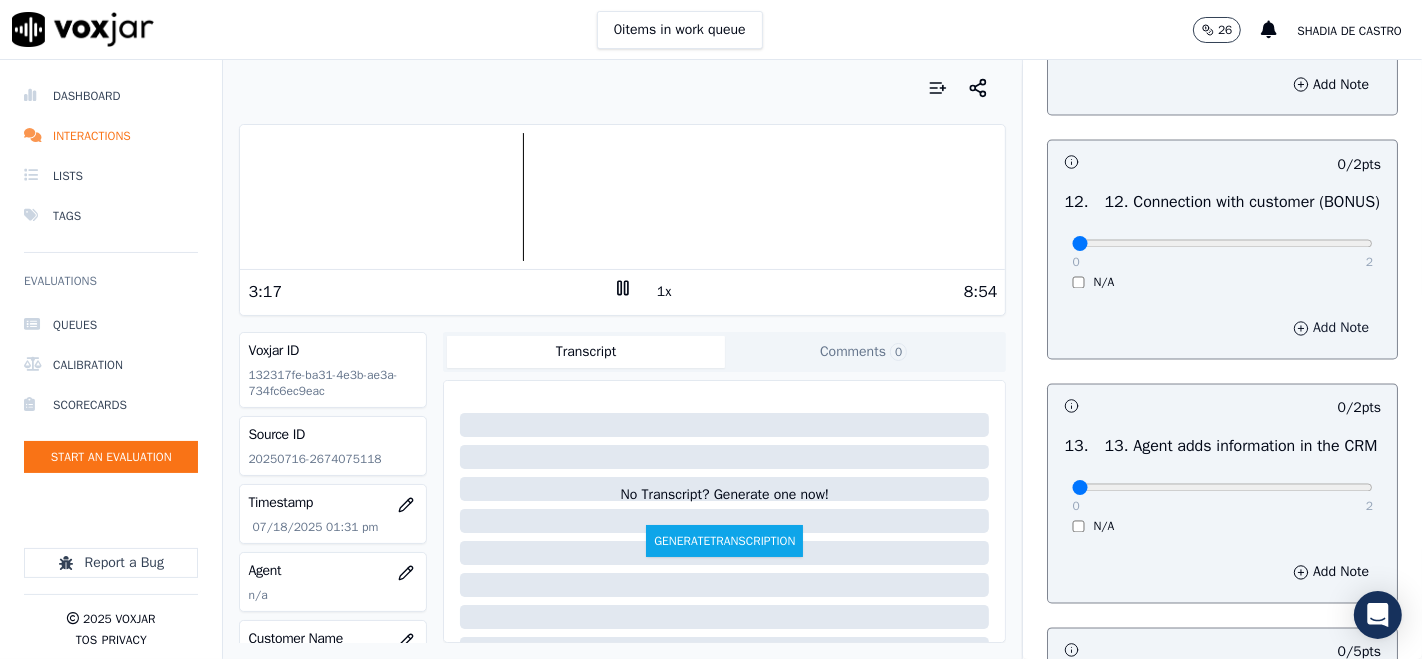 scroll, scrollTop: 3111, scrollLeft: 0, axis: vertical 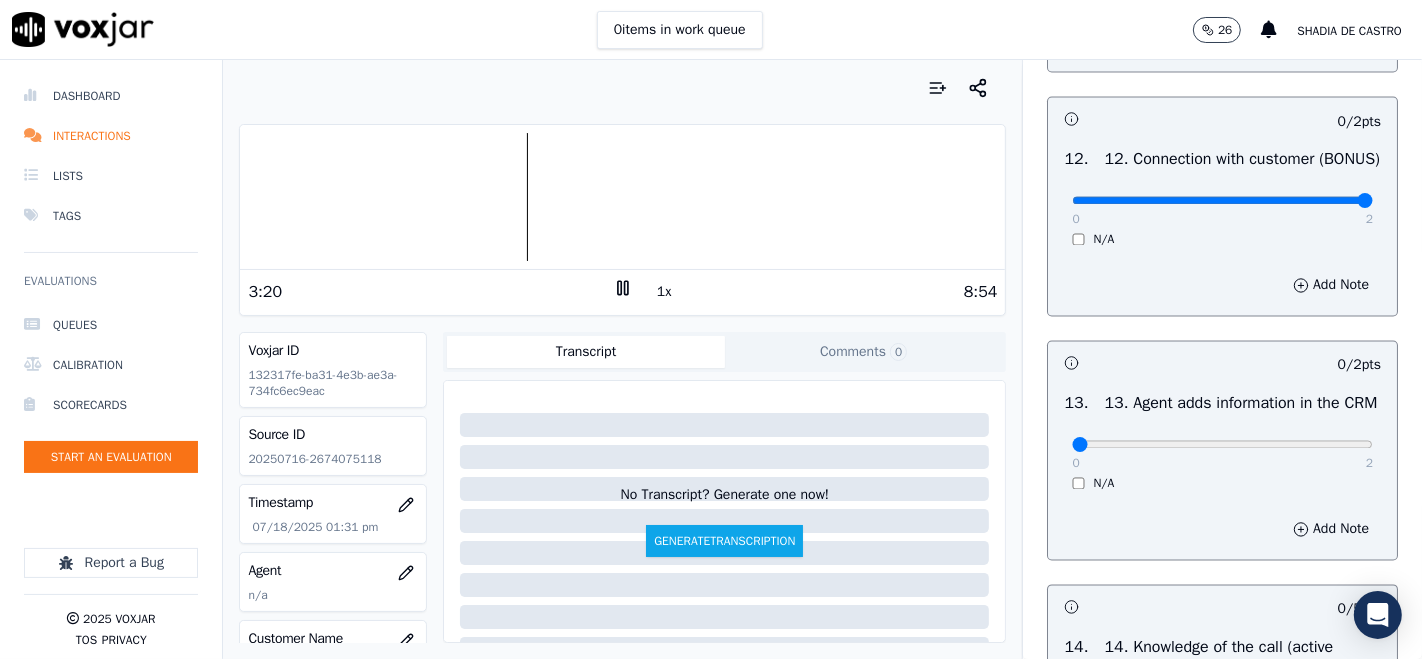 type on "2" 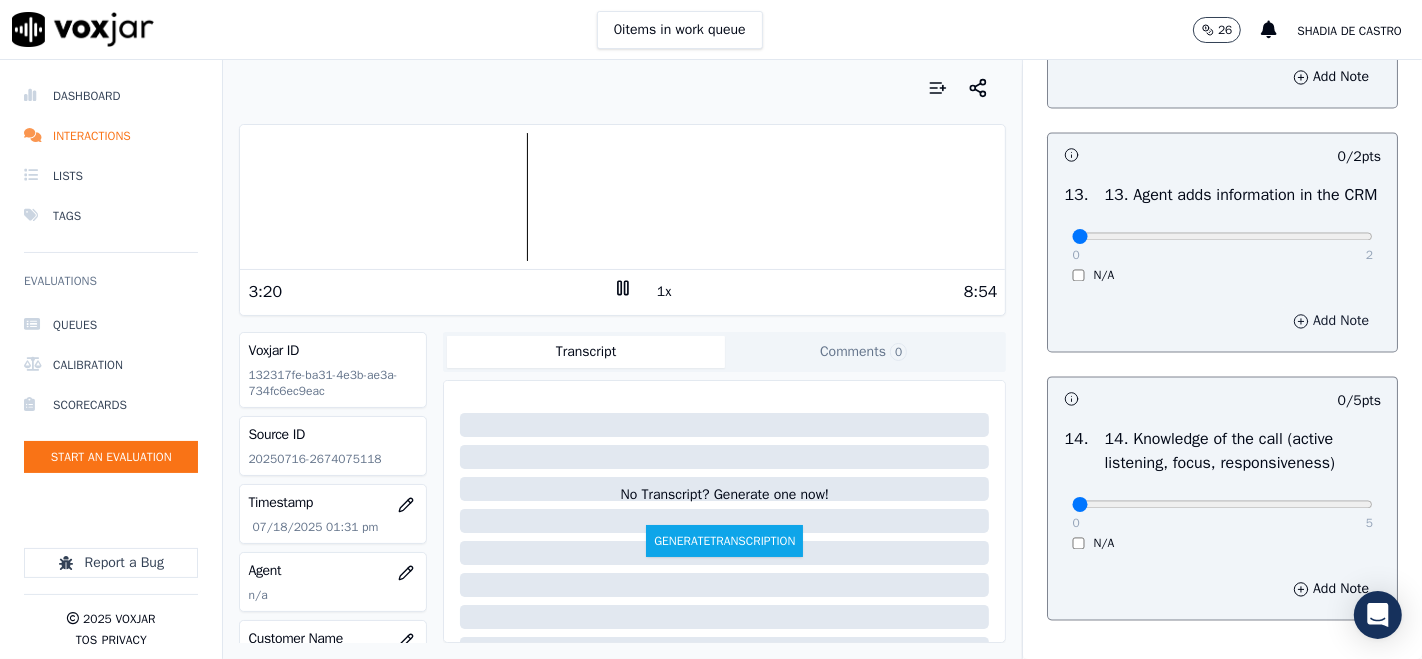 scroll, scrollTop: 3444, scrollLeft: 0, axis: vertical 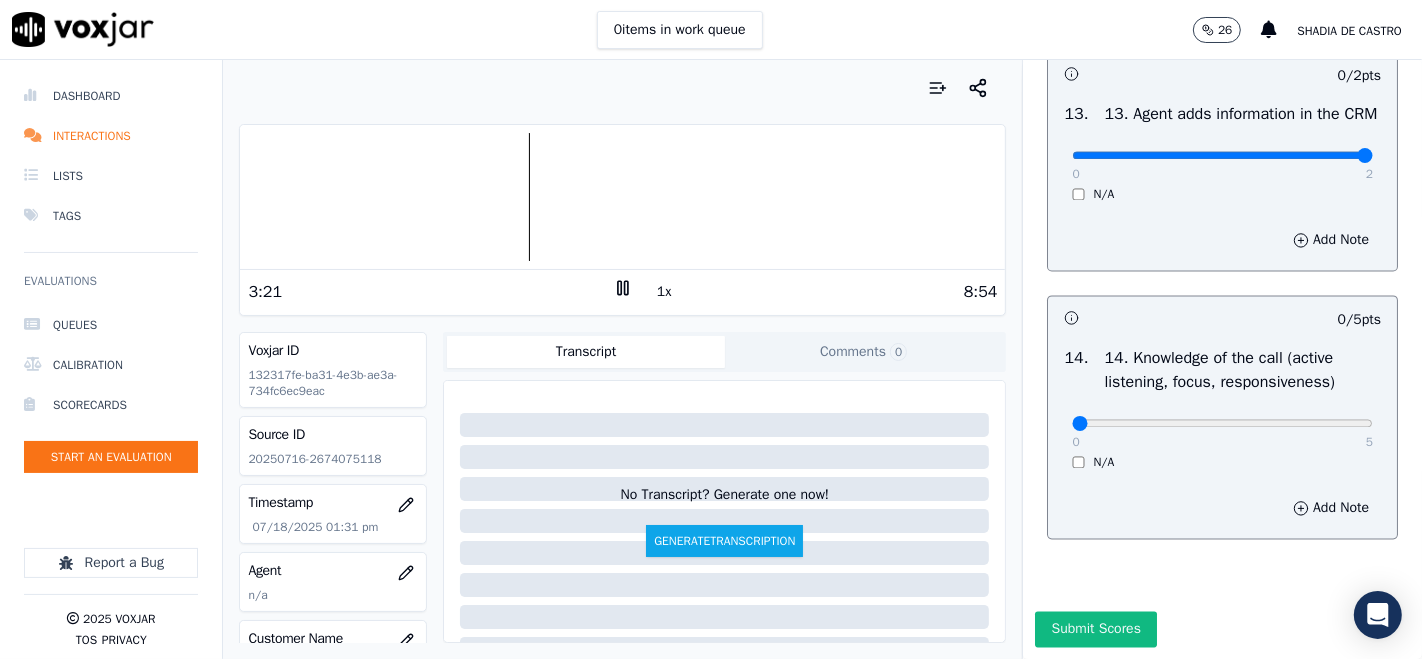type on "2" 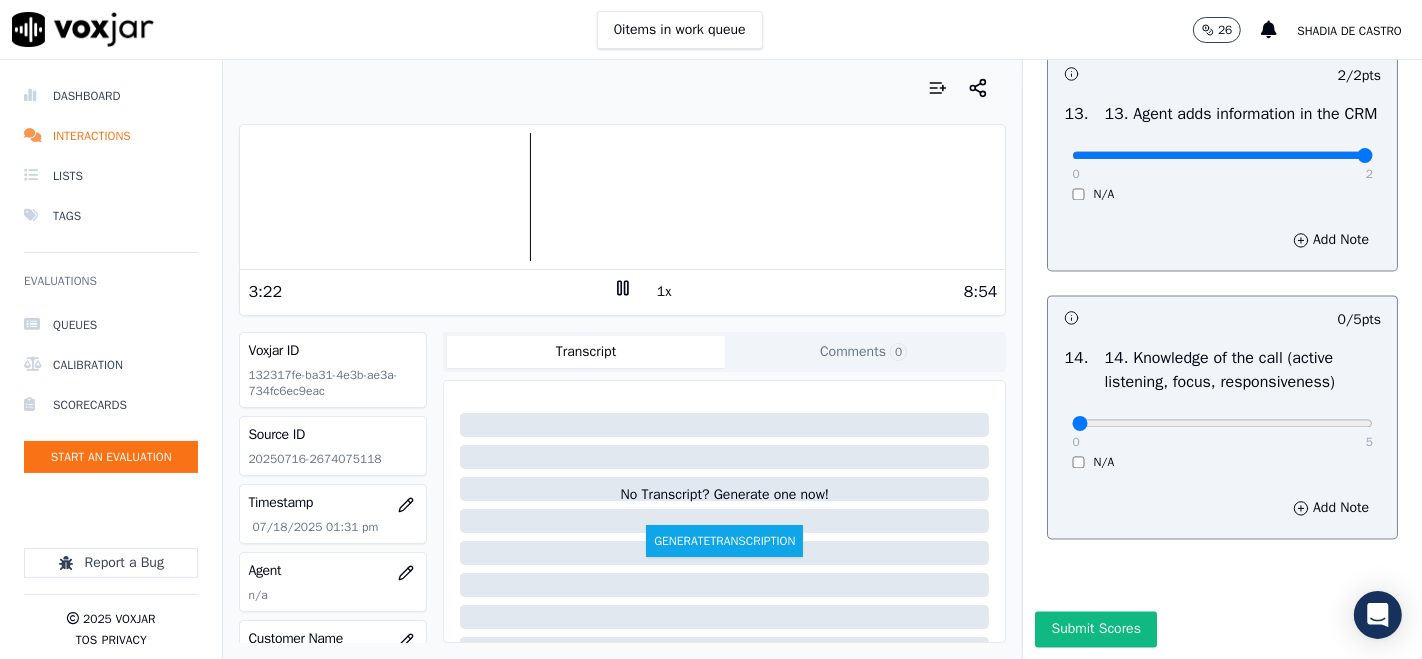 scroll, scrollTop: 3606, scrollLeft: 0, axis: vertical 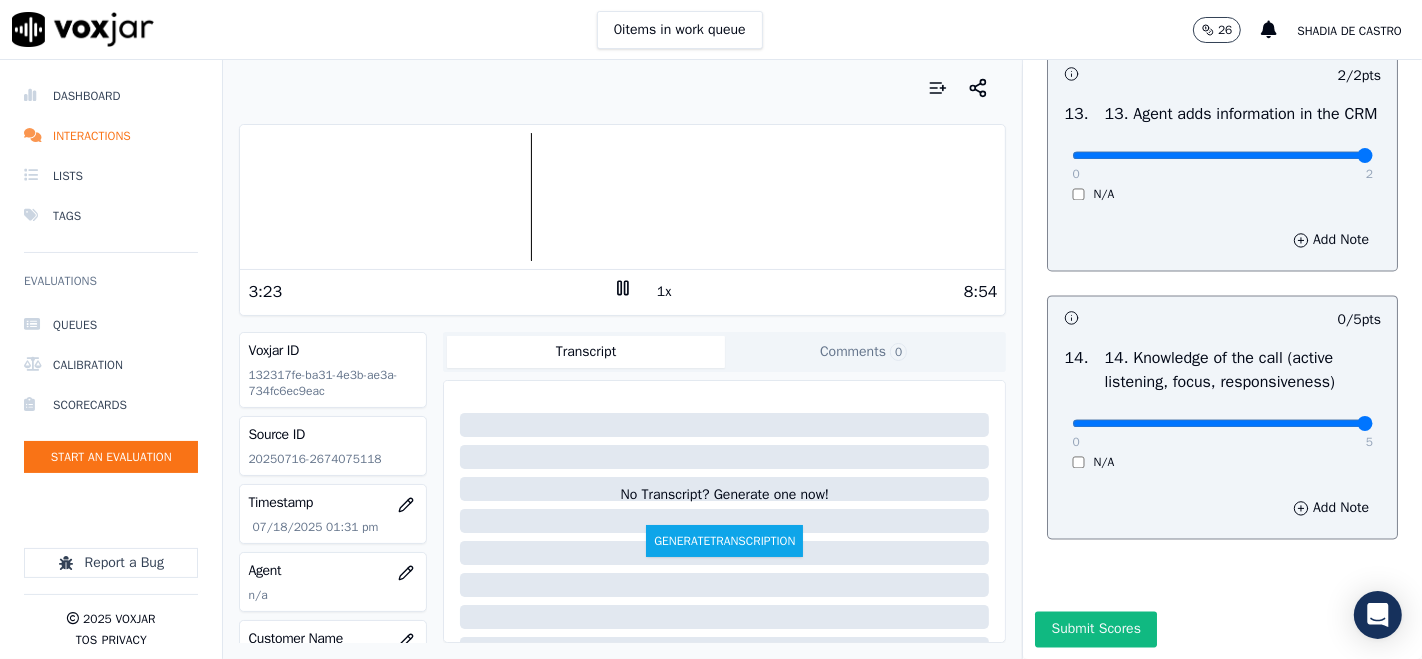 type on "5" 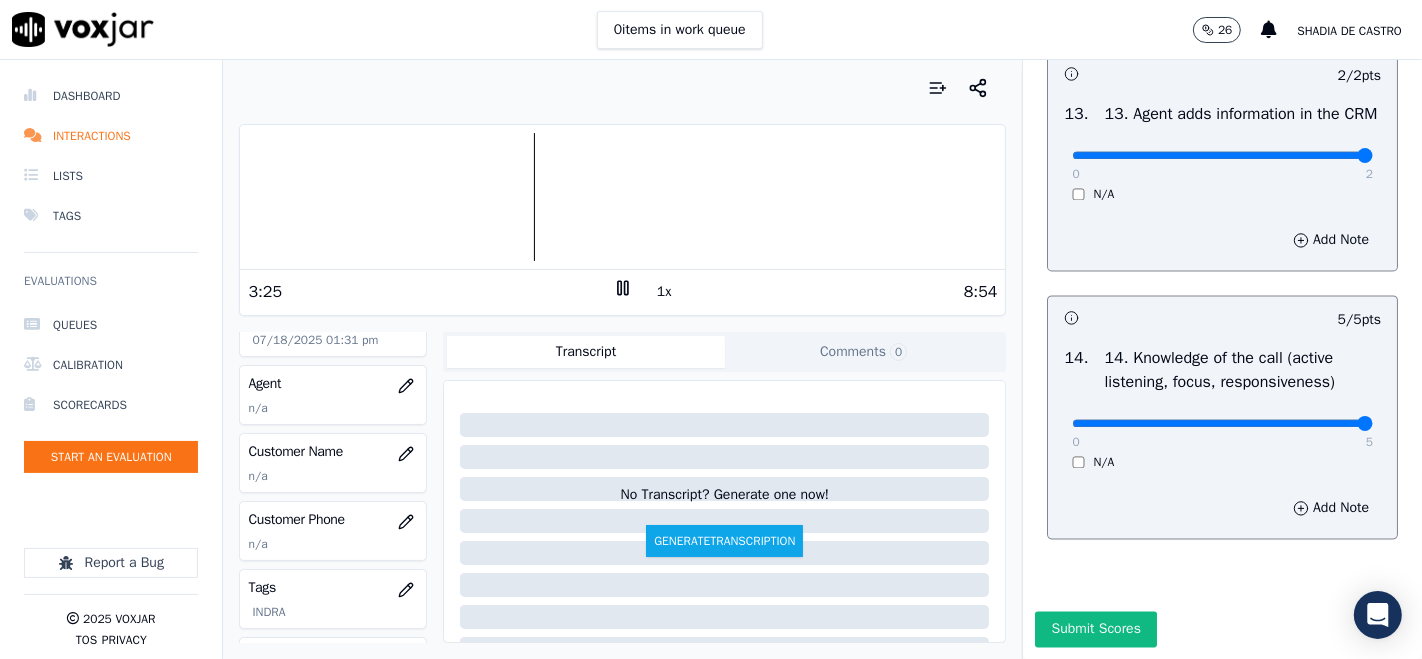scroll, scrollTop: 222, scrollLeft: 0, axis: vertical 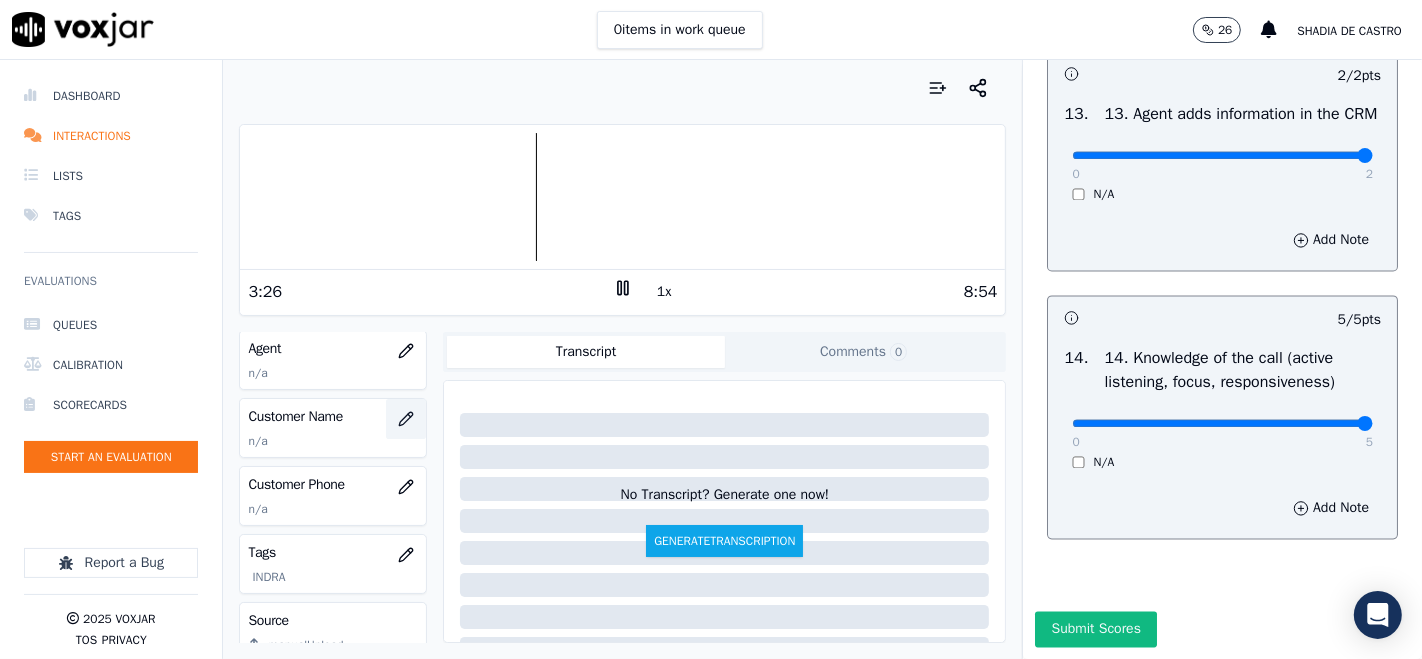 click 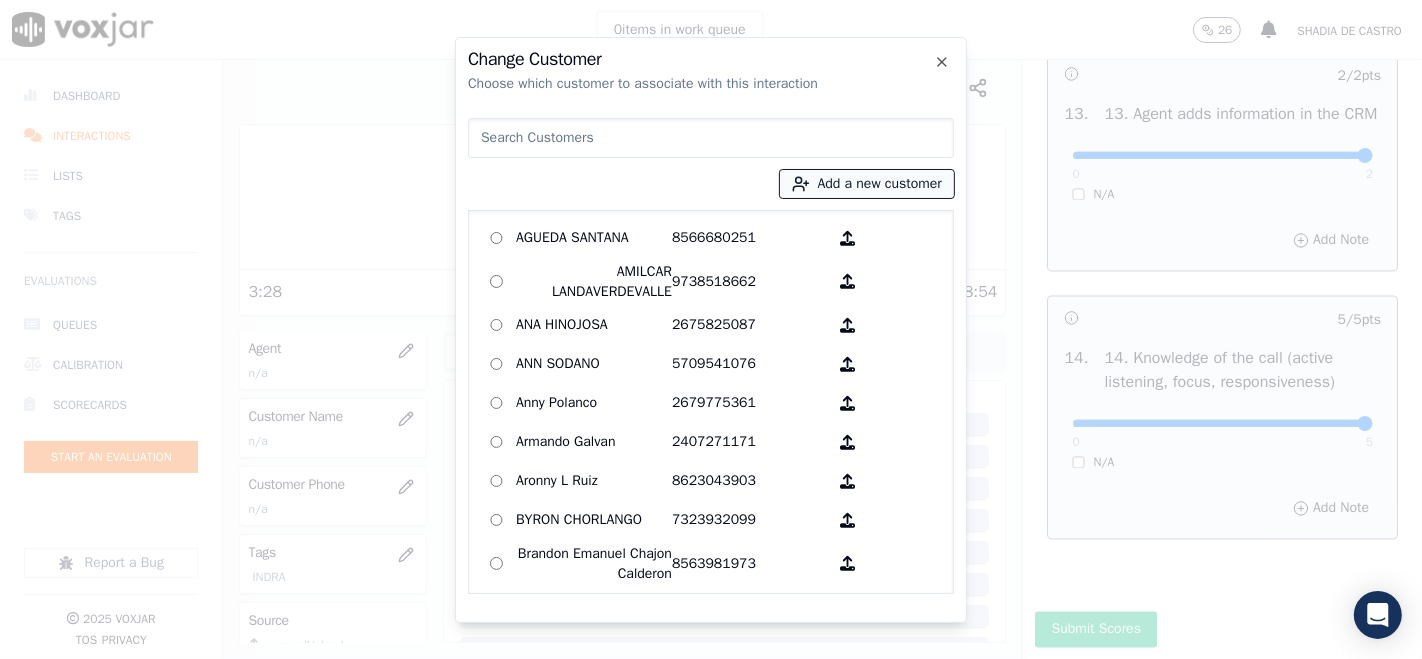 click on "Add a new customer" at bounding box center [867, 184] 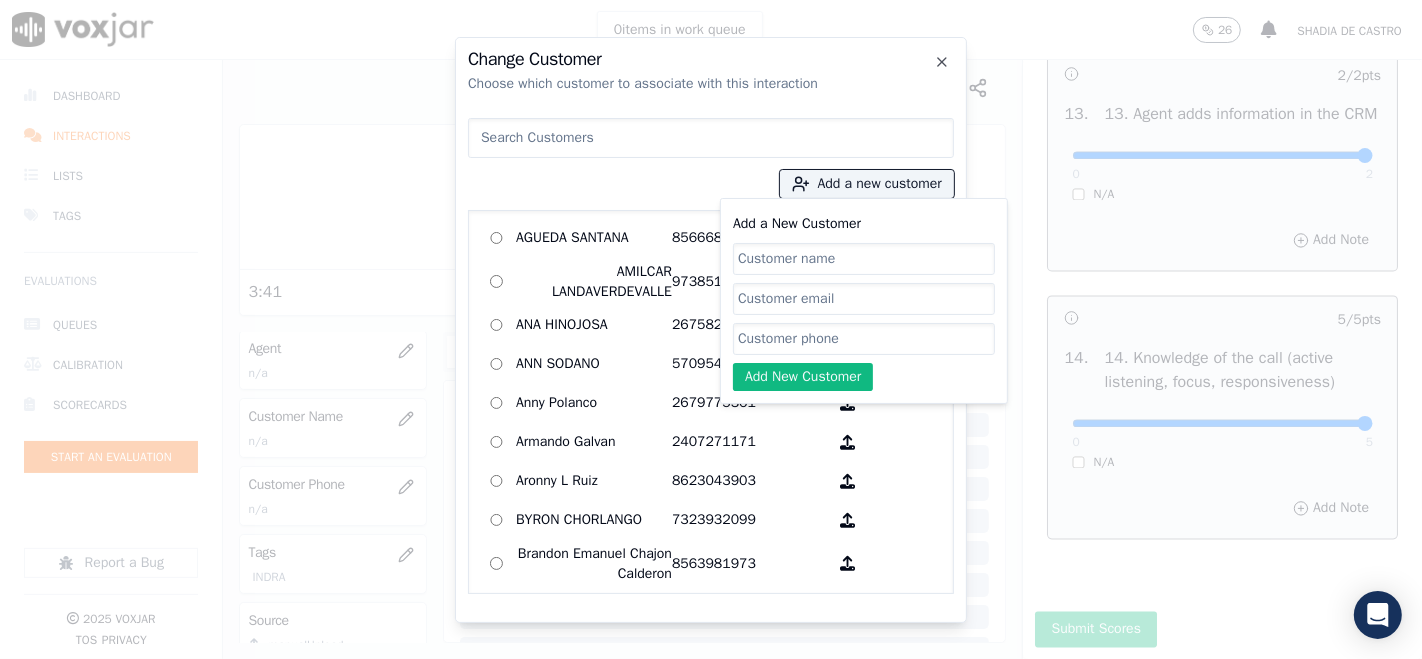 paste on "LUIS RODRIGO JARRÍN" 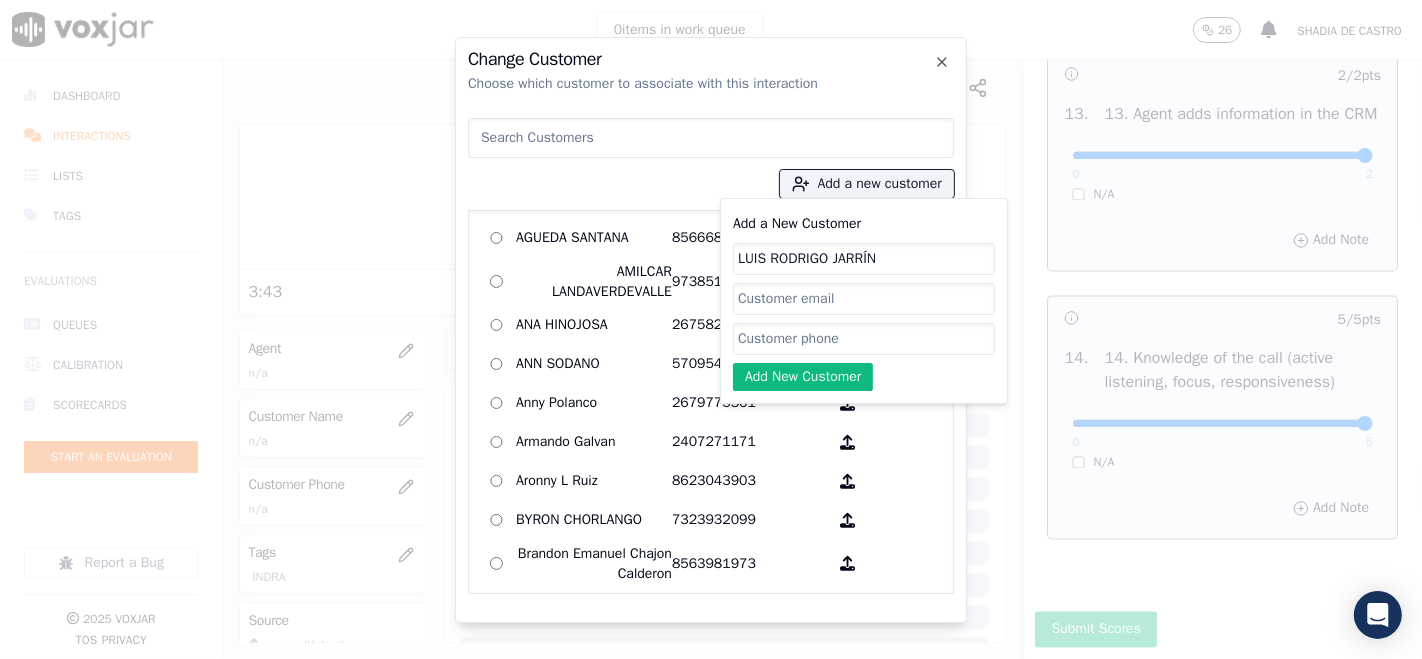 type on "LUIS RODRIGO JARRÍN" 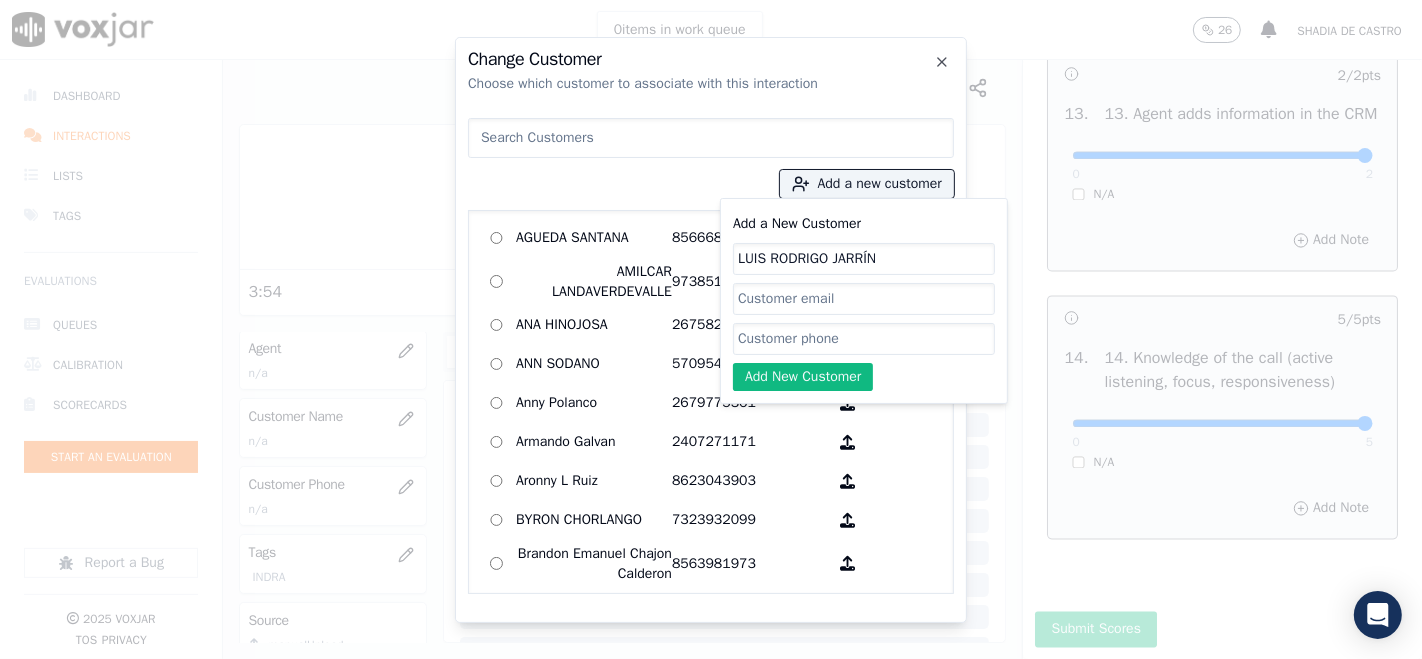 paste on "2674075118" 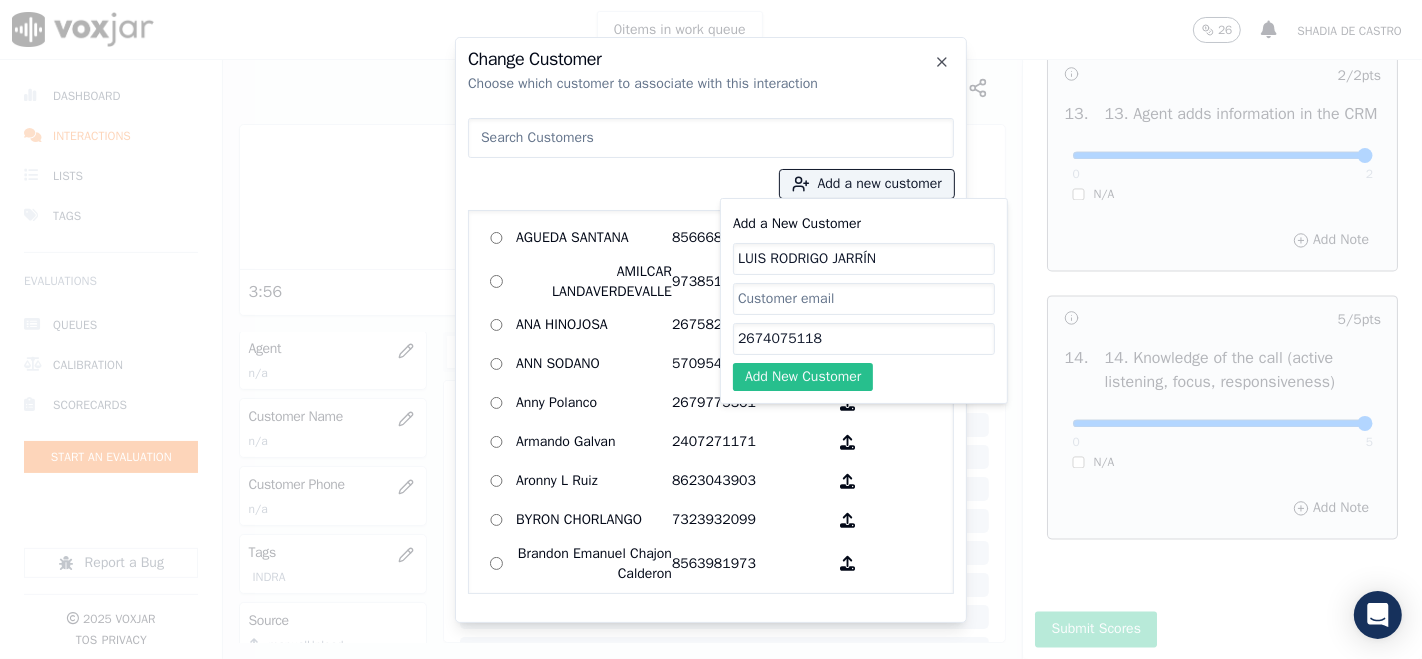 type on "2674075118" 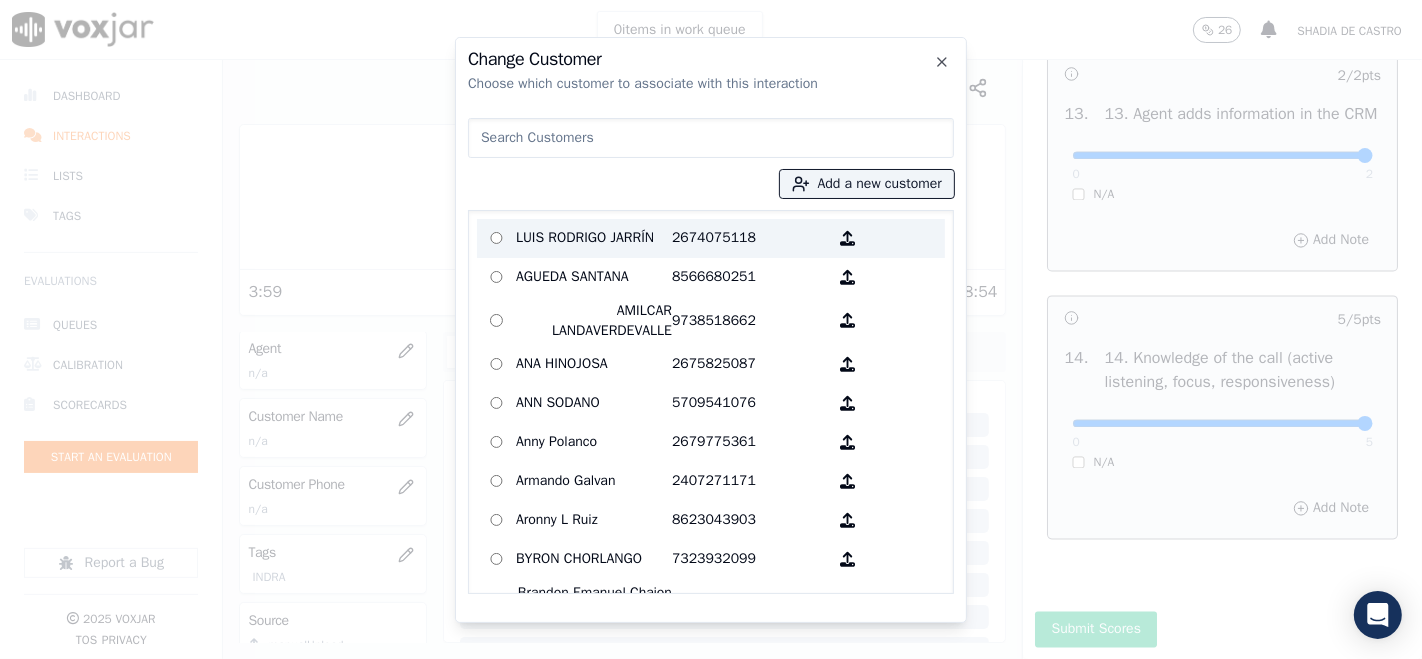click on "LUIS RODRIGO JARRÍN" at bounding box center (594, 238) 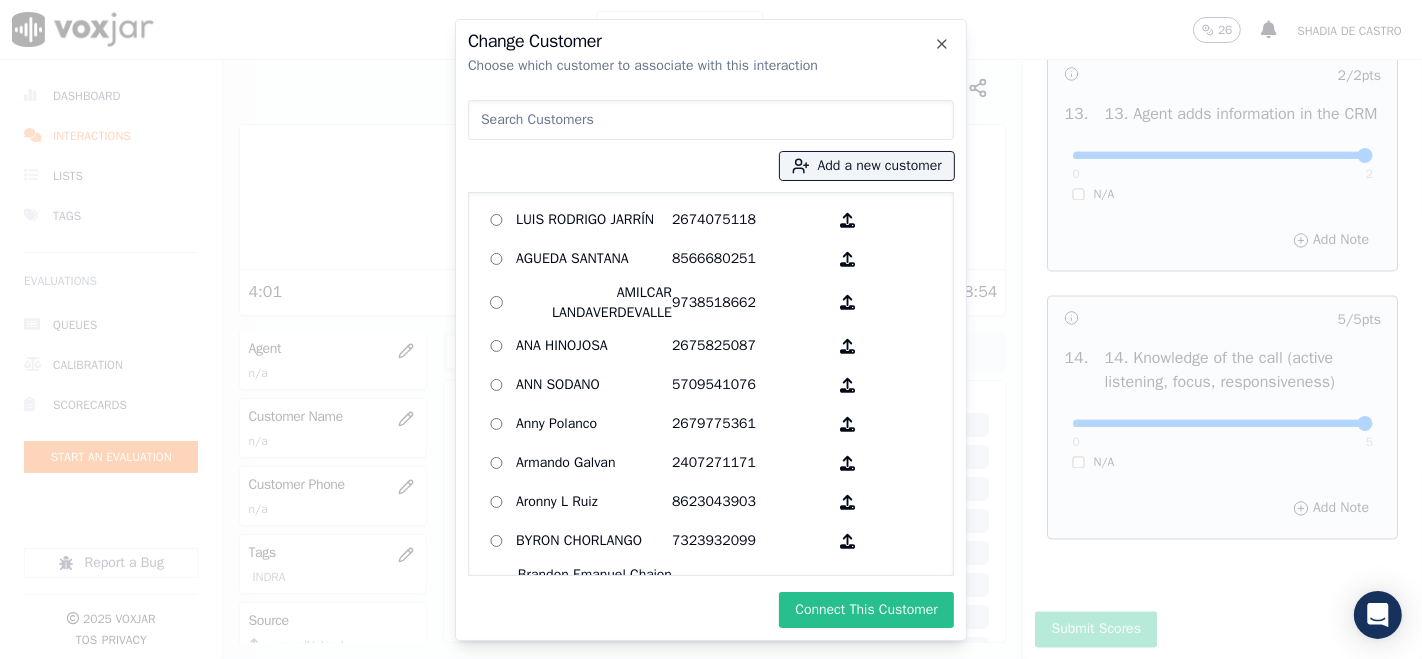 click on "Connect This Customer" at bounding box center (866, 610) 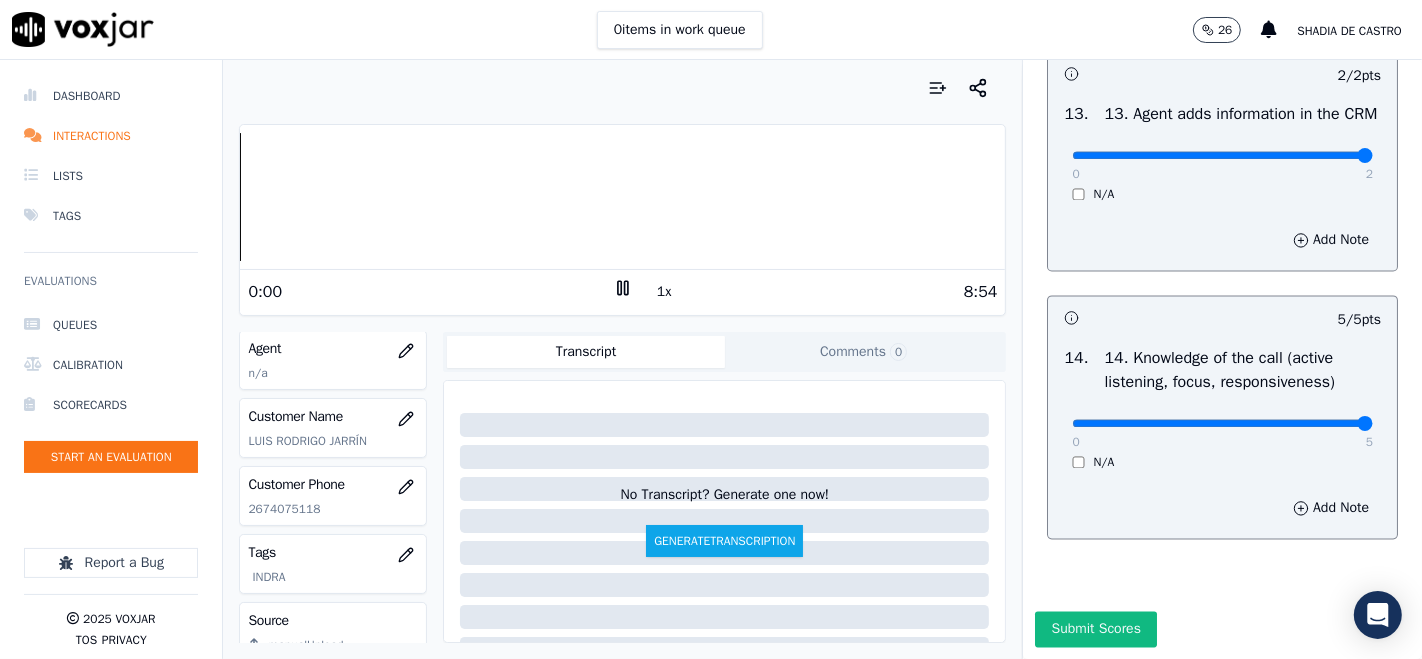 click on "Dashboard   Interactions   Lists   Tags       Evaluations     Queues   Calibration   Scorecards   Start an Evaluation
Report a Bug       2025   Voxjar   TOS   Privacy             Your browser does not support the audio element.   0:00     1x   8:54   Voxjar ID   132317fe-ba31-4e3b-ae3a-734fc6ec9eac   Source ID   20250716-2674075118   Timestamp
07/18/2025 01:31 pm     Agent
n/a     Customer Name      LUIS RODRIGO JARRÍN     Customer Phone     2674075118     Tags
INDRA     Source     manualUpload   Type     AUDIO       Transcript   Comments  0   No Transcript? Generate one now!   Generate  Transcription         Add Comment   Scores   Transcript   Metadata   Comments         Human Score   --   0  evaluation s   AI Score   --   0  evaluation s     AI Evaluations
Queue an AI Evaluation   No AI evaluations yet   Human Evaluations   Start a Manual Evaluation   No human evaluations yet       INBOUND CTS SCORECARD - NEW   Scorecard       GREETING/OPENING SKILLS" at bounding box center (711, 359) 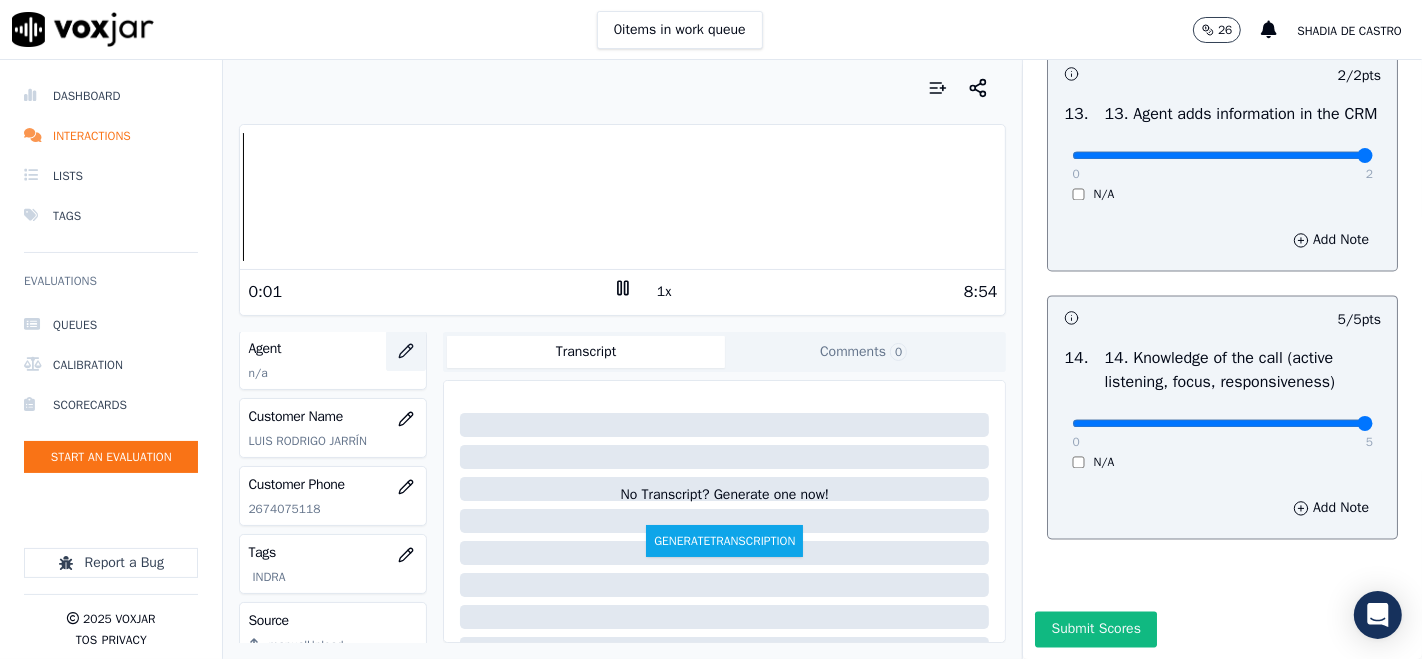 click 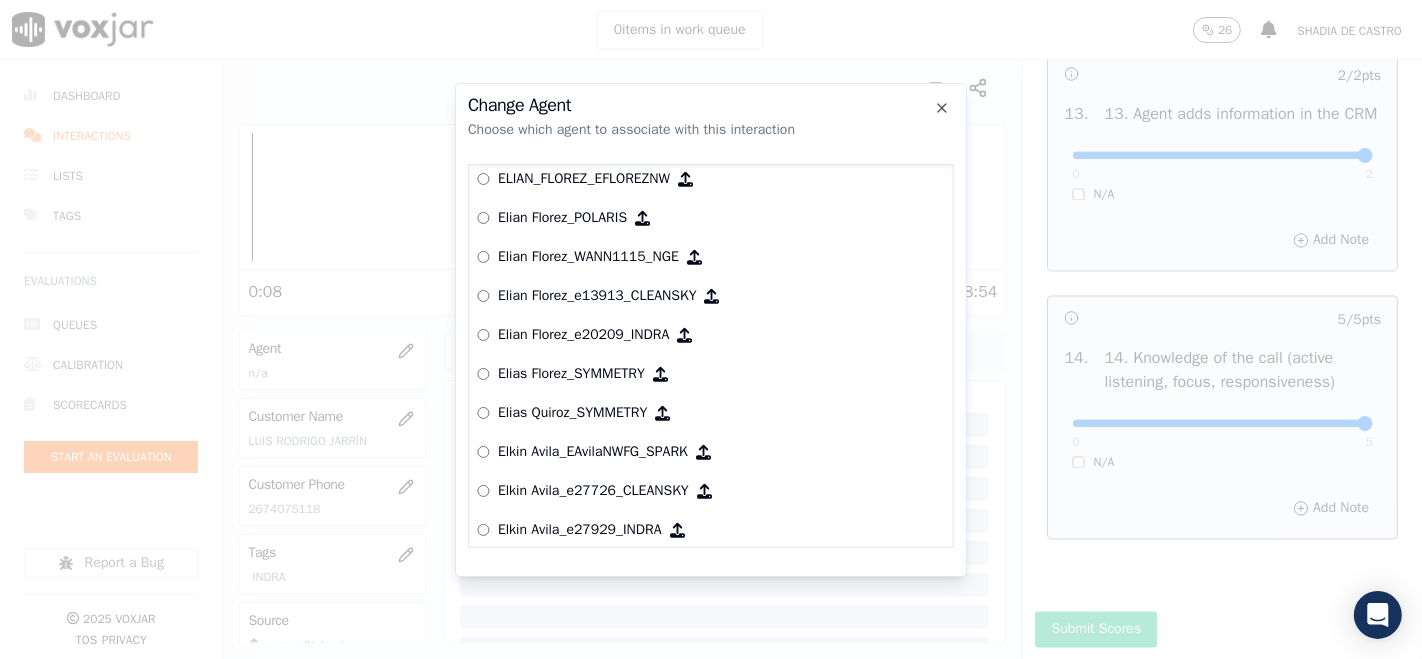 scroll, scrollTop: 2425, scrollLeft: 0, axis: vertical 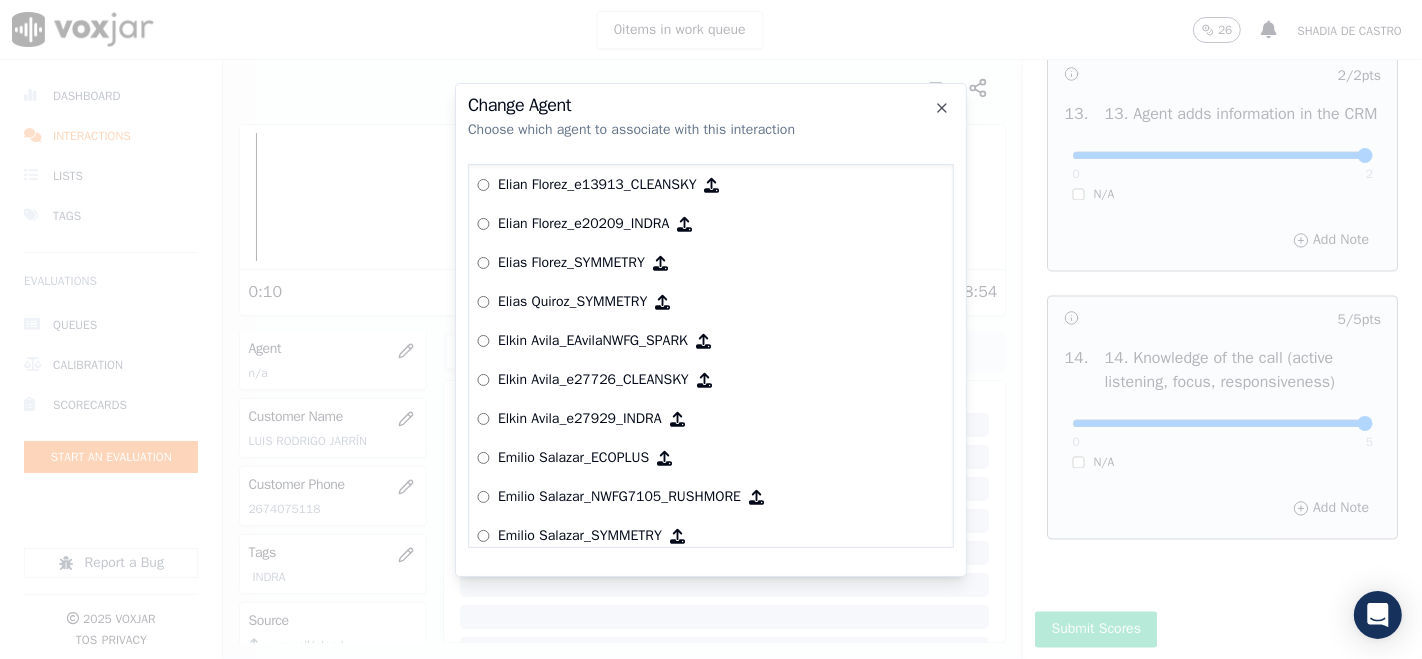 click on "Elkin Avila_e27929_INDRA" at bounding box center [580, 419] 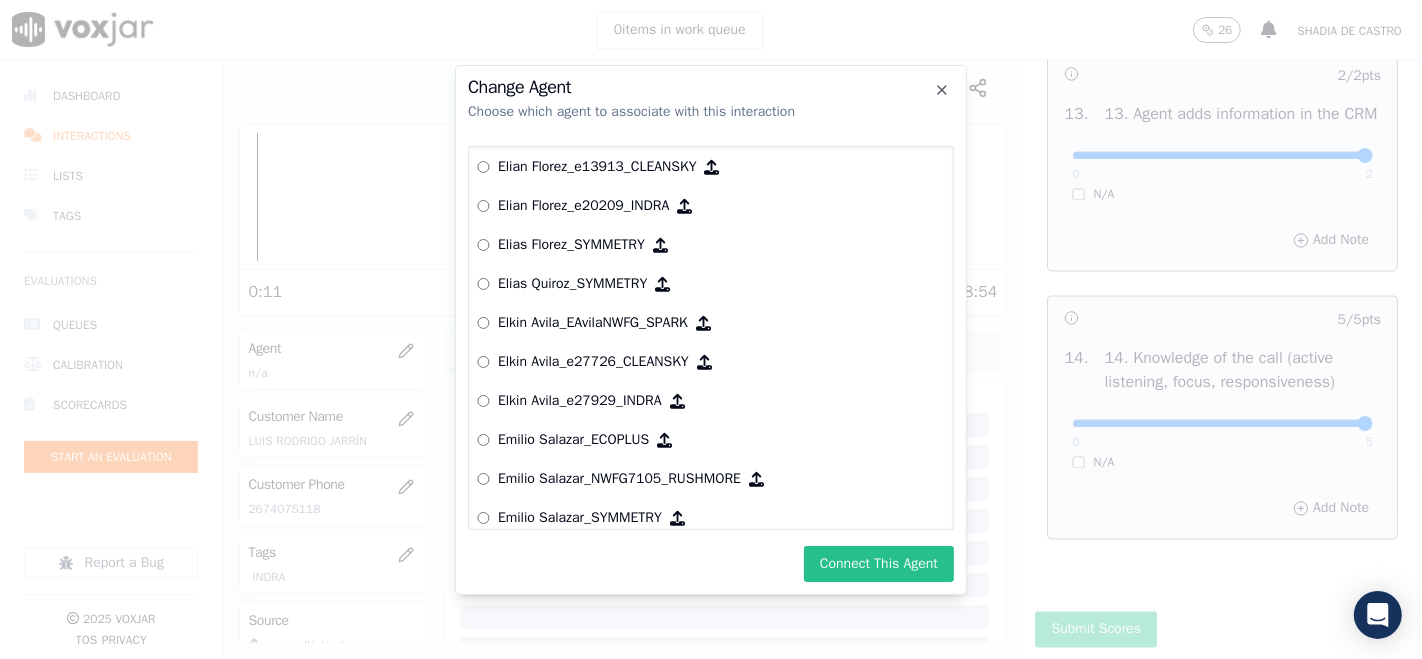 click on "Connect This Agent" at bounding box center (879, 564) 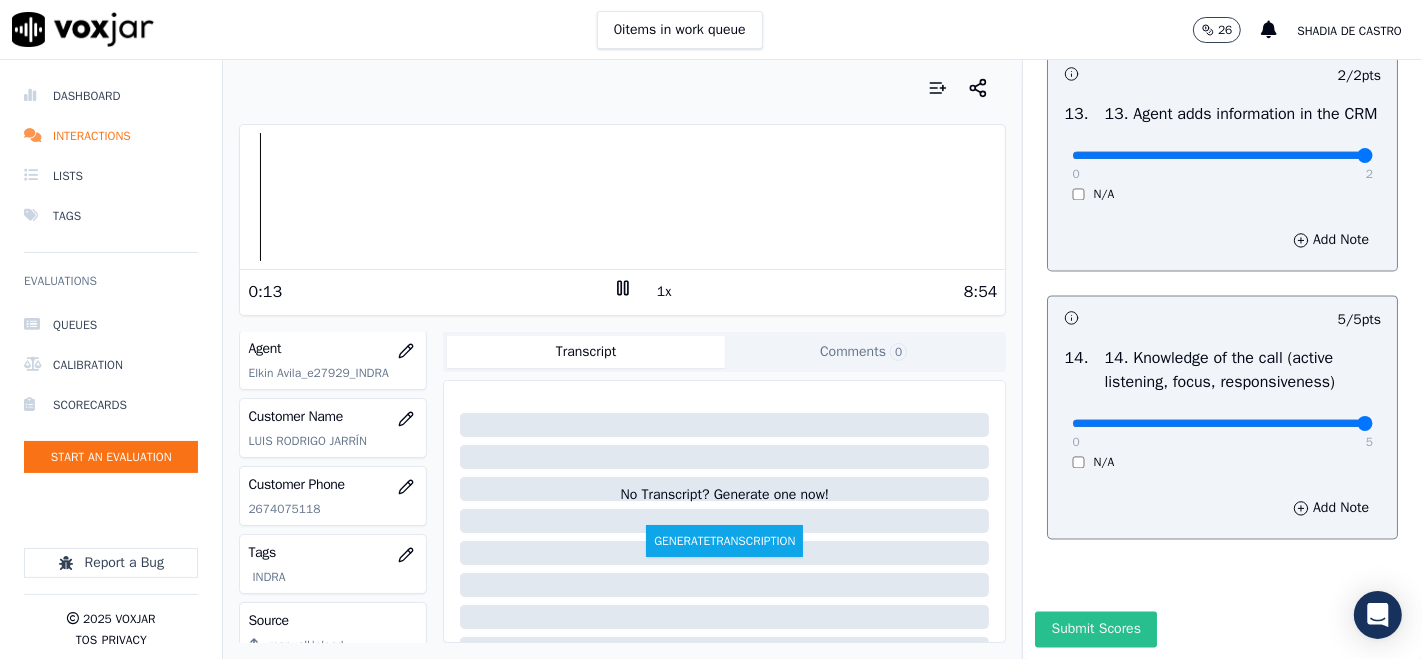 click on "Submit Scores" at bounding box center (1095, 629) 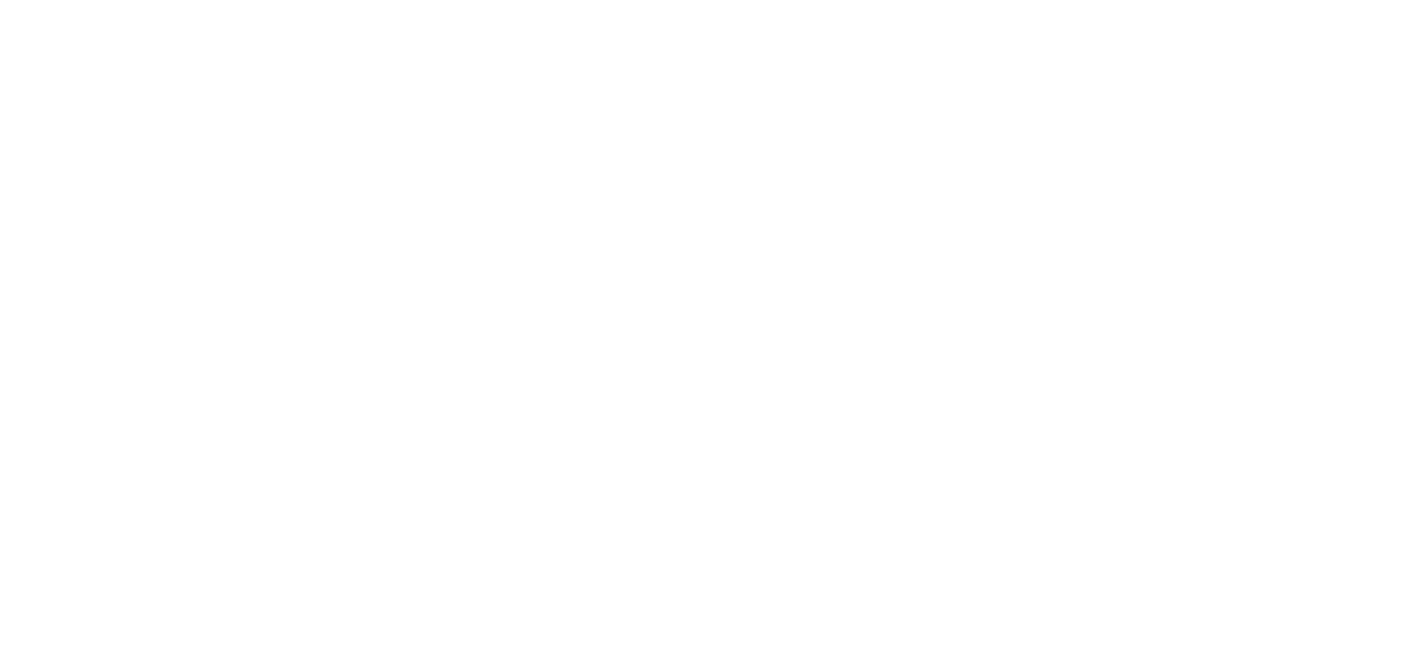 scroll, scrollTop: 0, scrollLeft: 0, axis: both 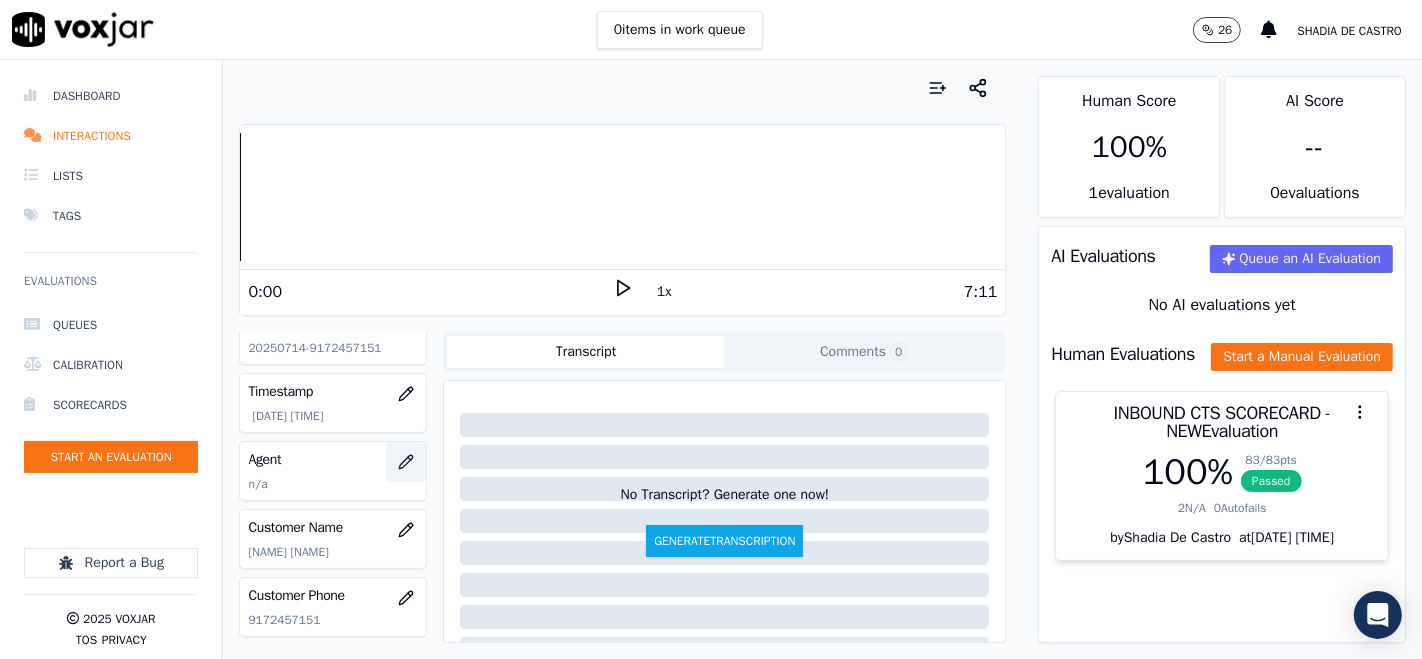 click 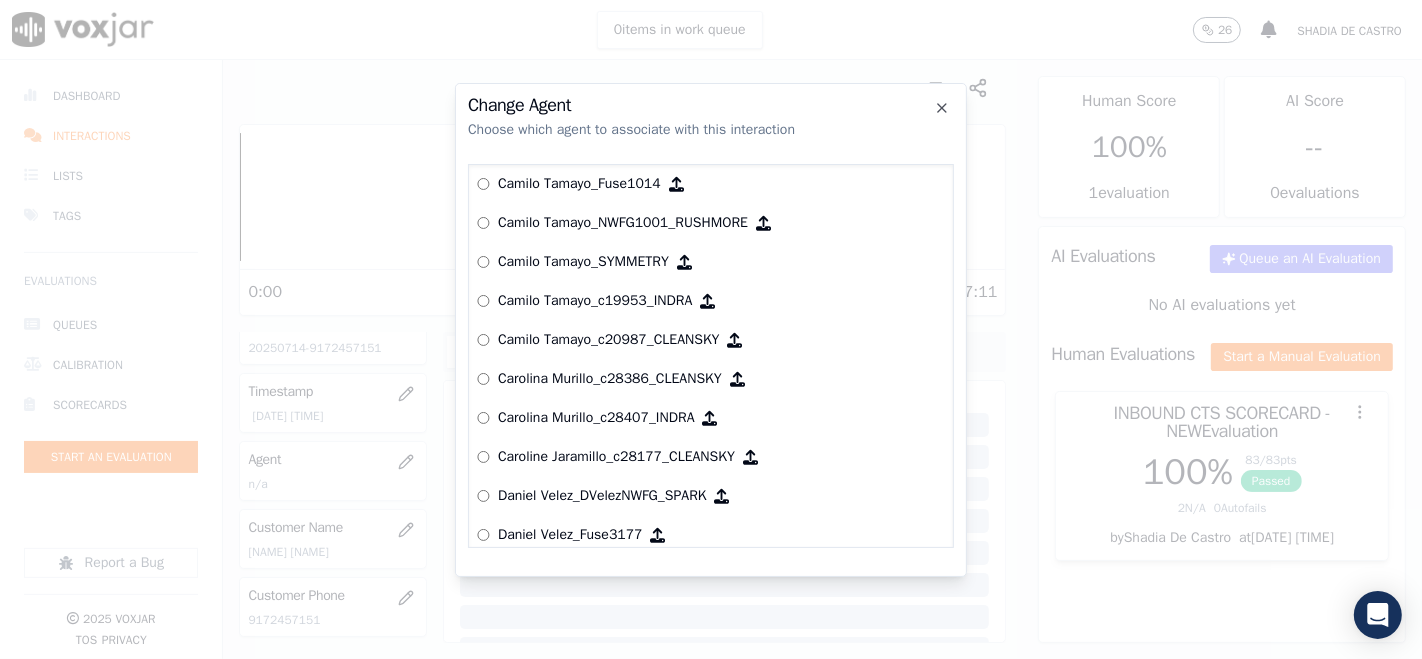 scroll, scrollTop: 1562, scrollLeft: 0, axis: vertical 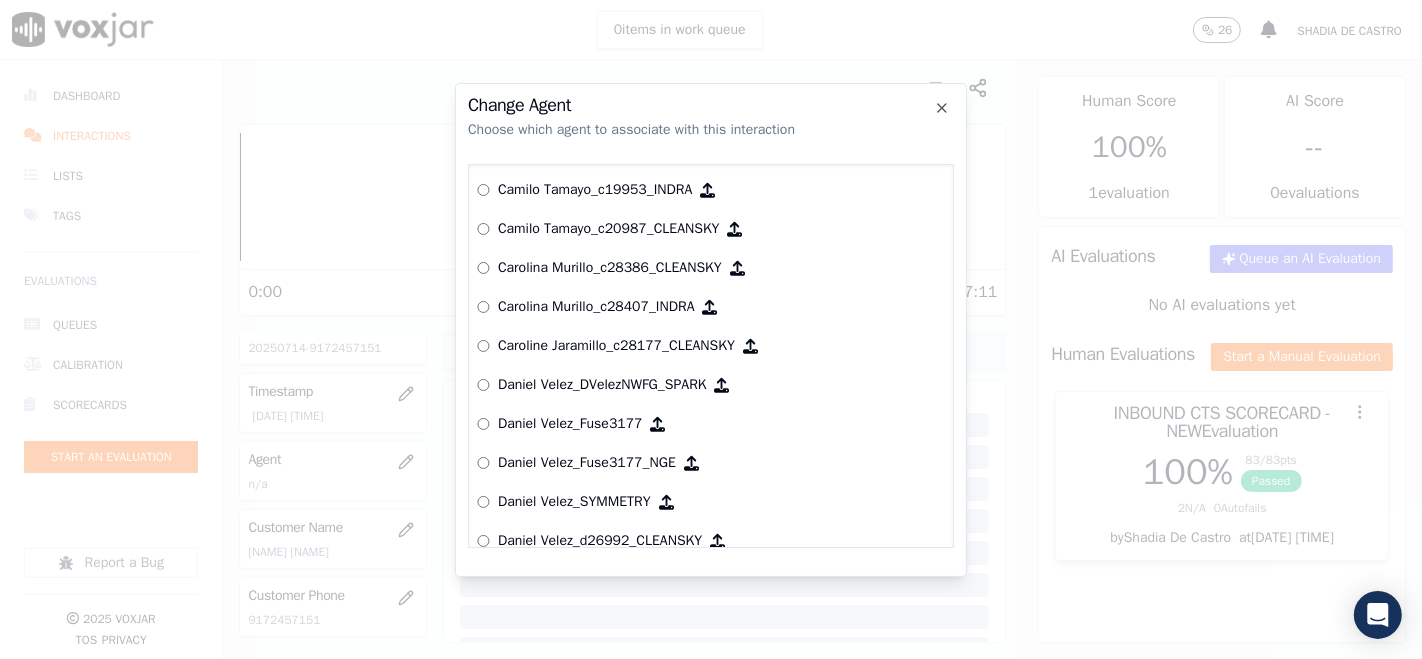 click on "Carolina Murillo_c28407_INDRA" at bounding box center [596, 307] 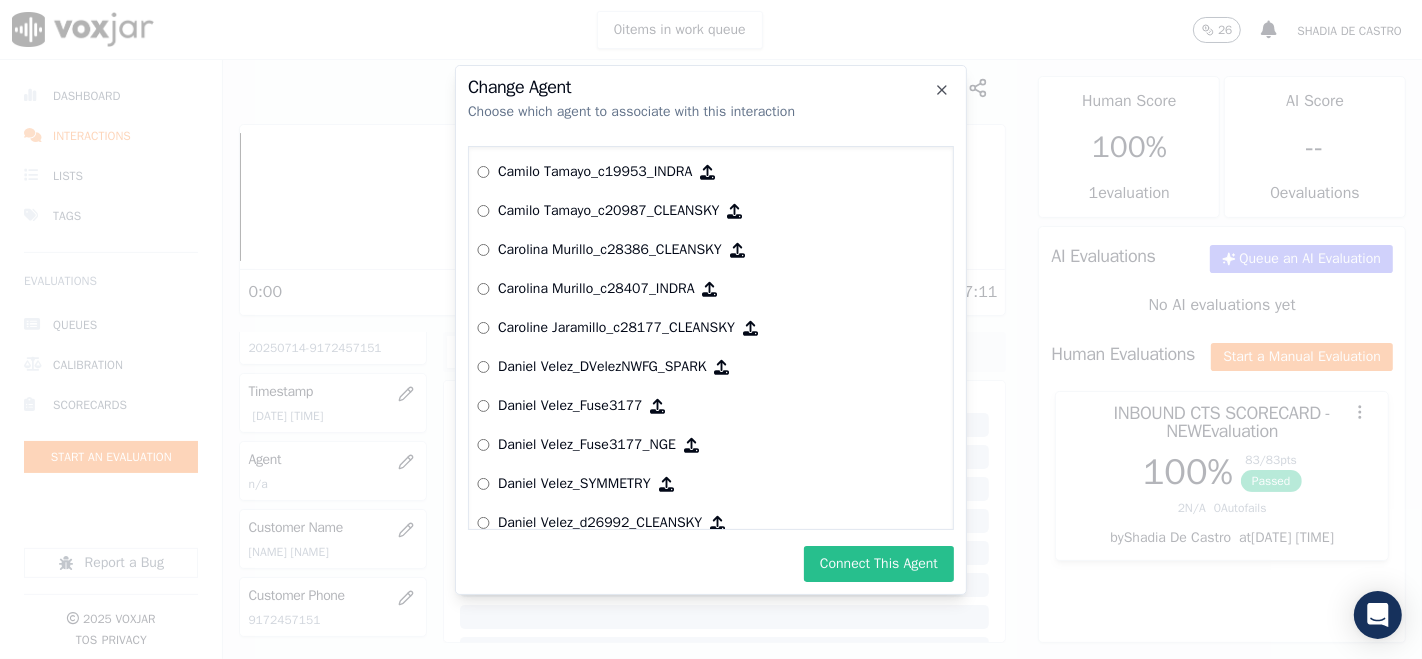 click on "Connect This Agent" at bounding box center (879, 564) 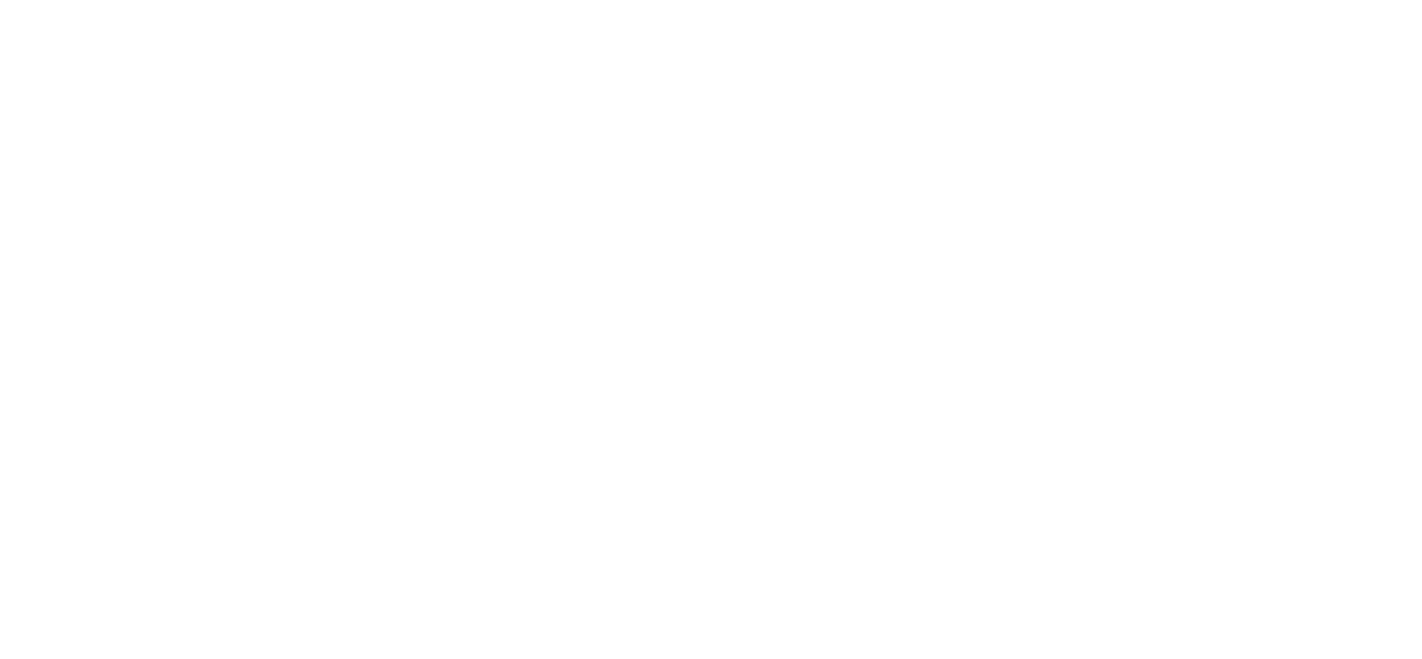 scroll, scrollTop: 0, scrollLeft: 0, axis: both 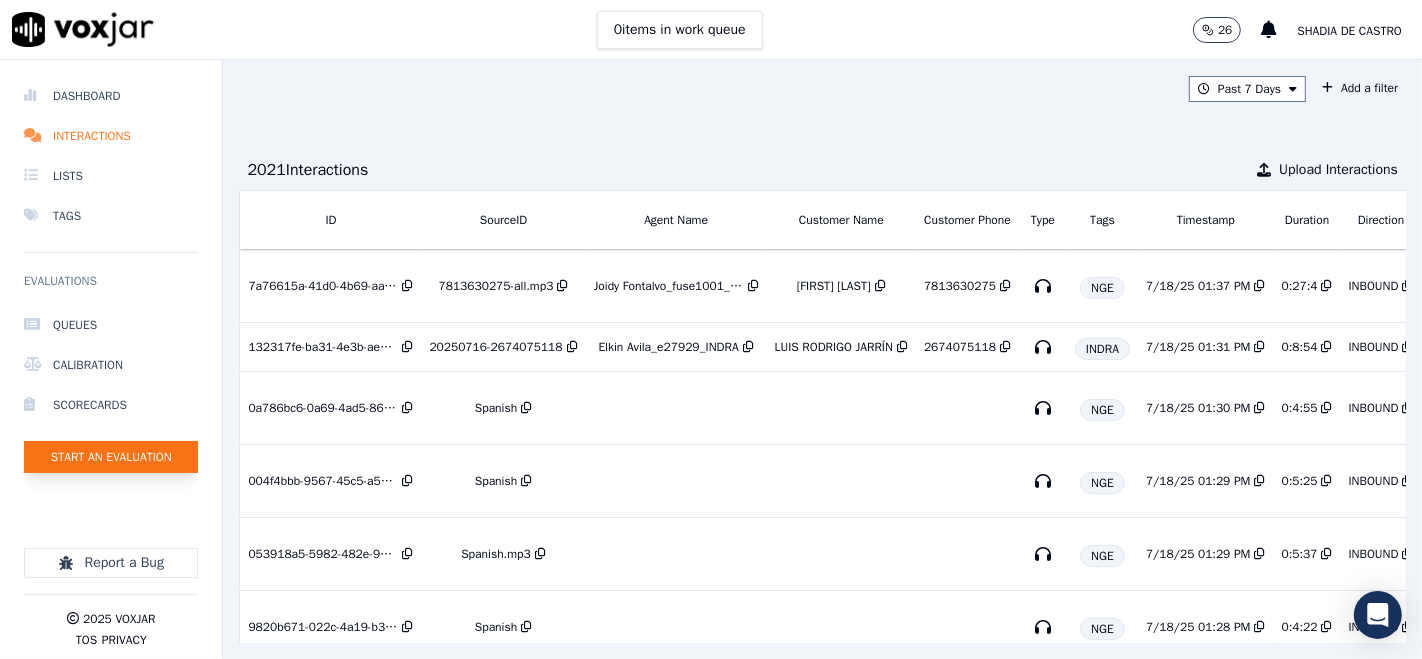 click on "Start an Evaluation" 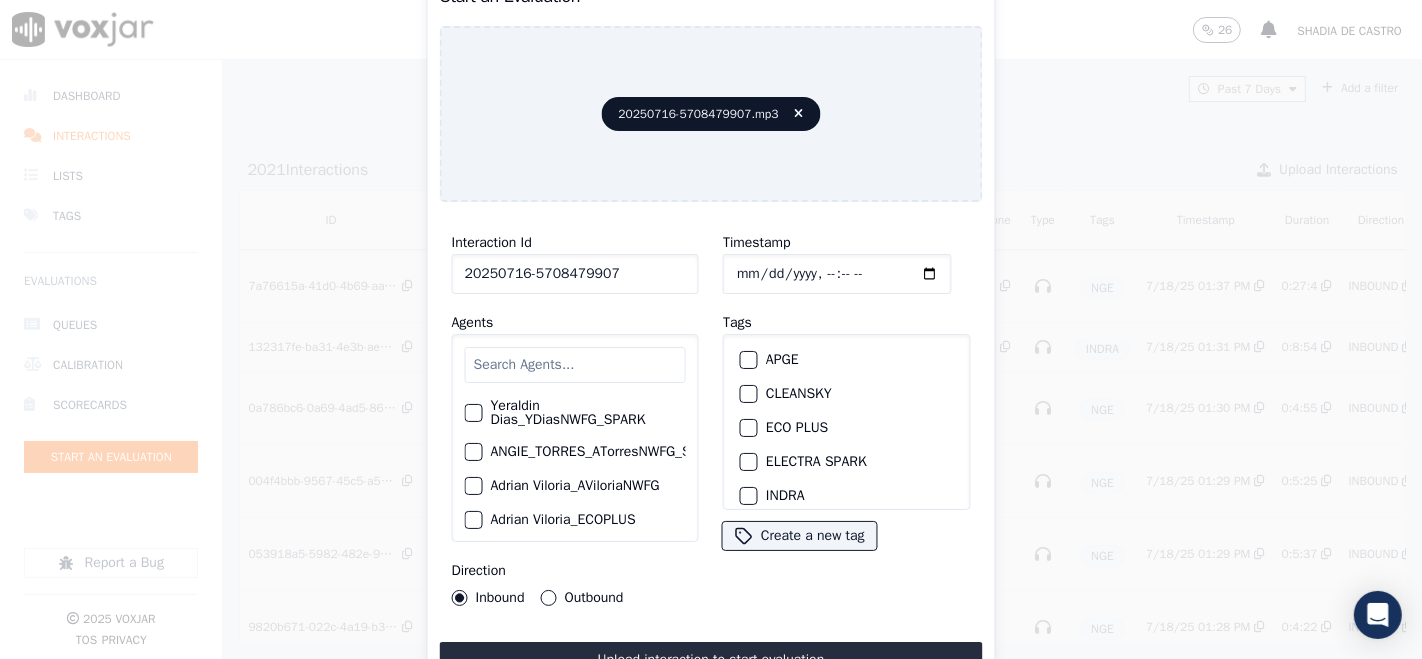 scroll, scrollTop: 111, scrollLeft: 0, axis: vertical 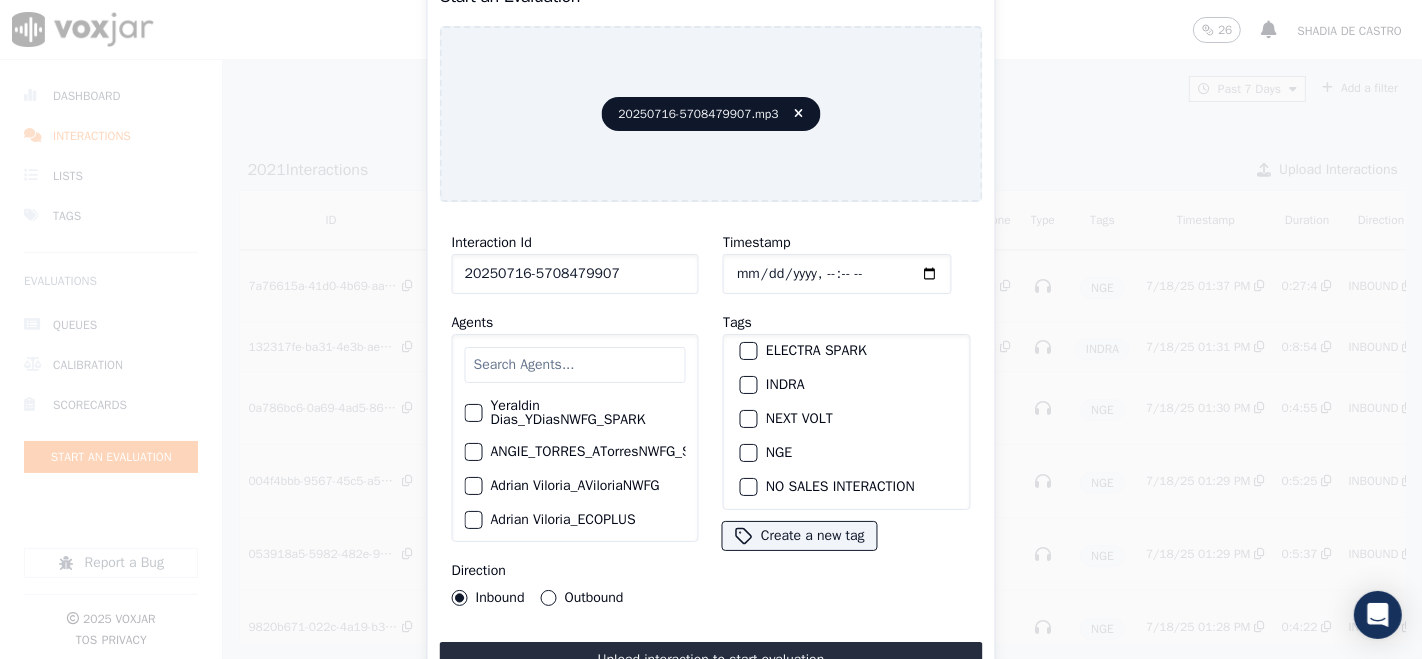 type on "20250716-5708479907" 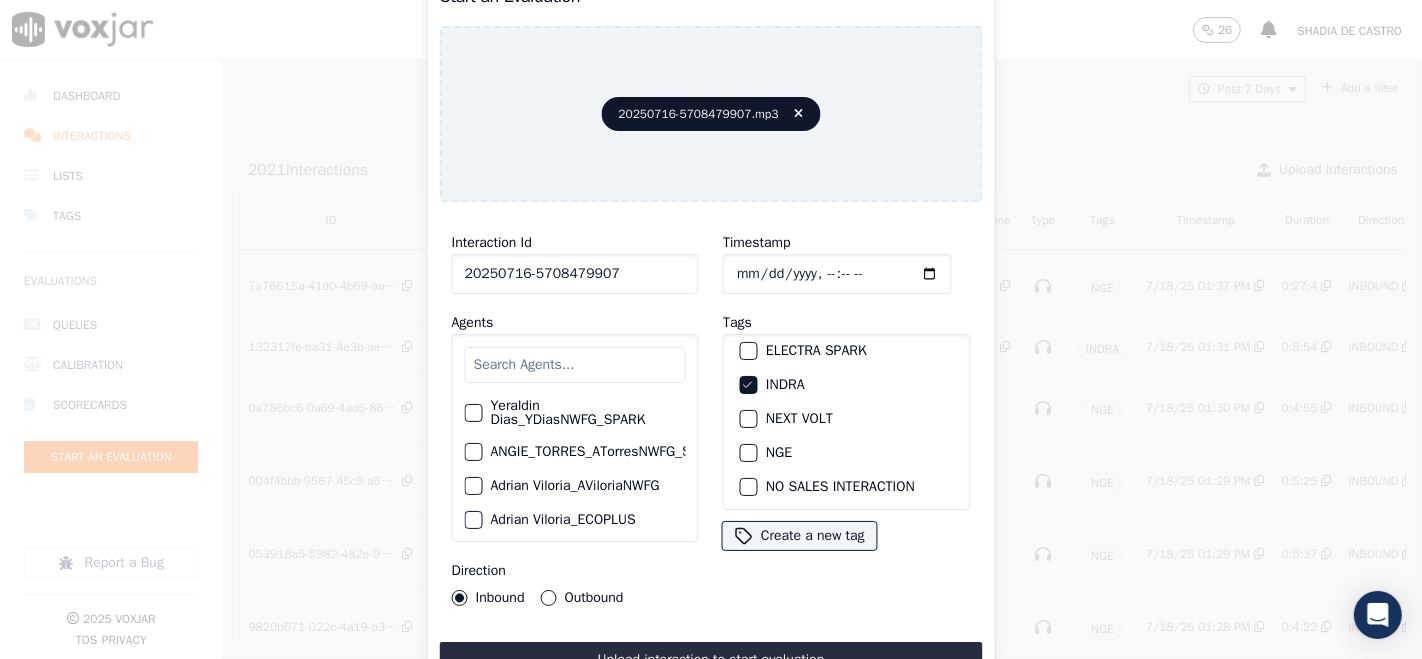 click on "Upload interaction to start evaluation" at bounding box center [711, 660] 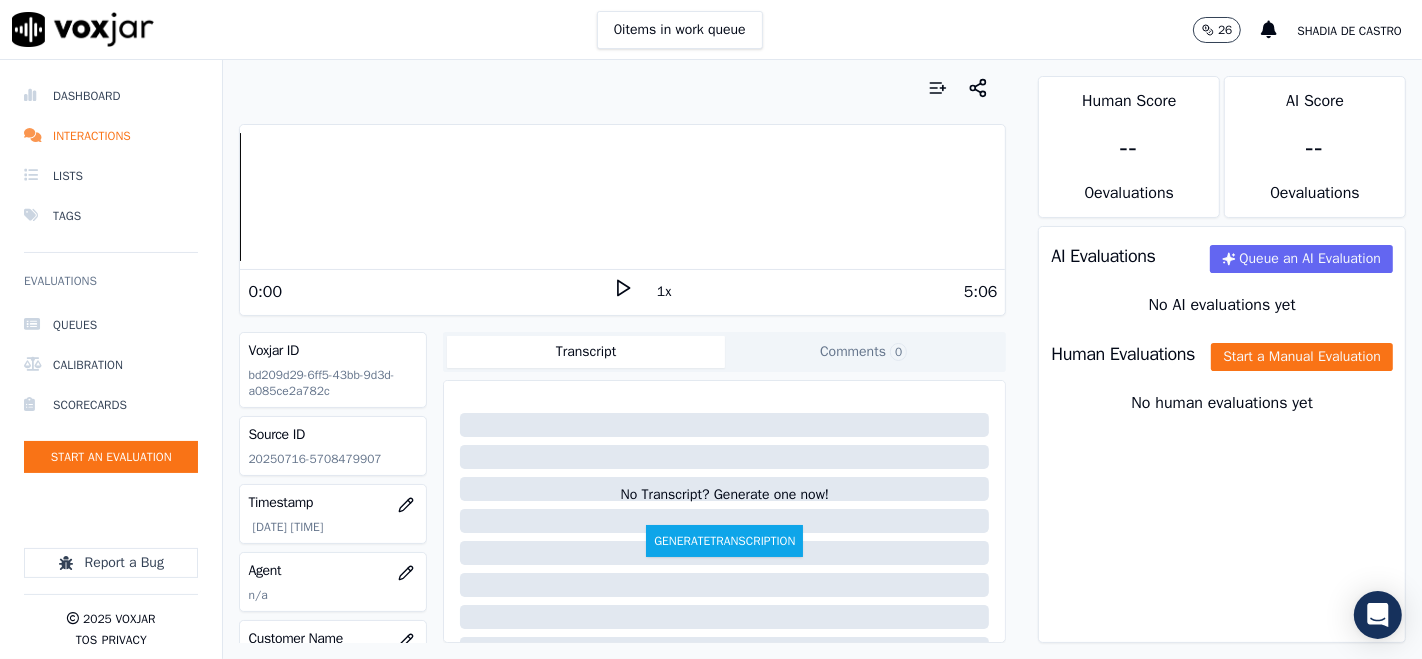 click 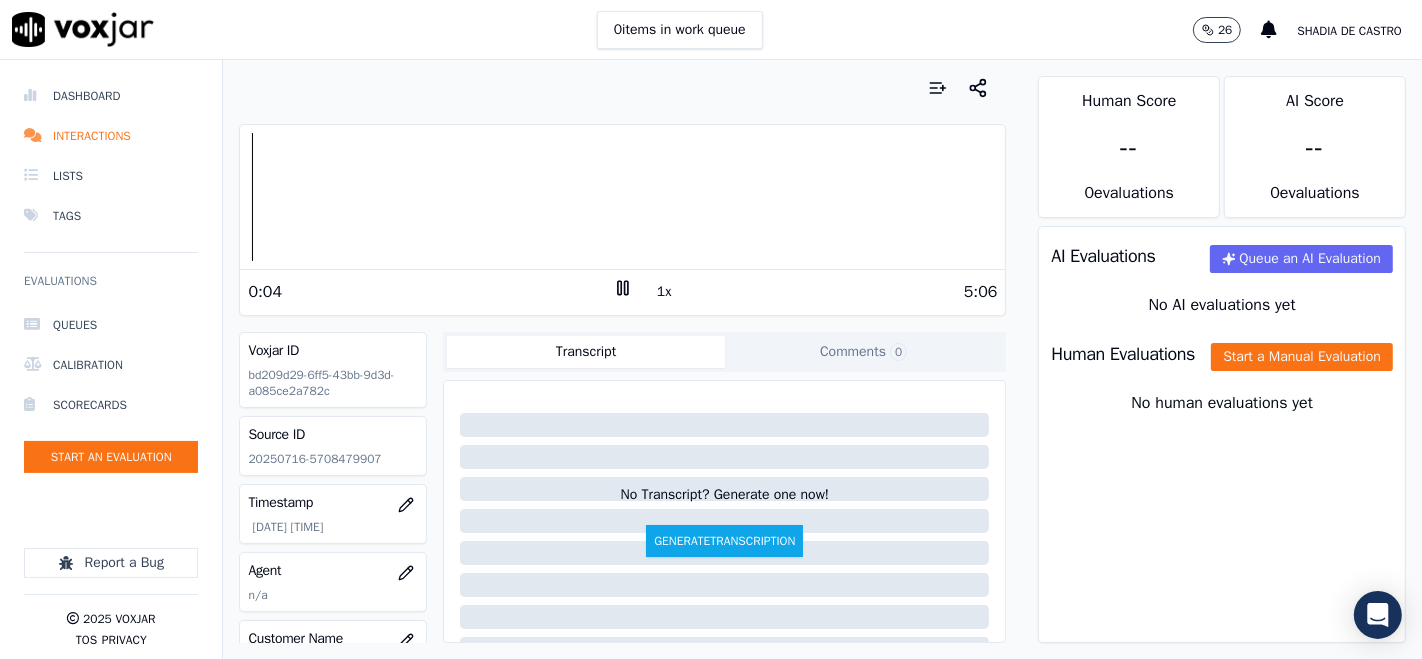 drag, startPoint x: 608, startPoint y: 284, endPoint x: 509, endPoint y: 417, distance: 165.80109 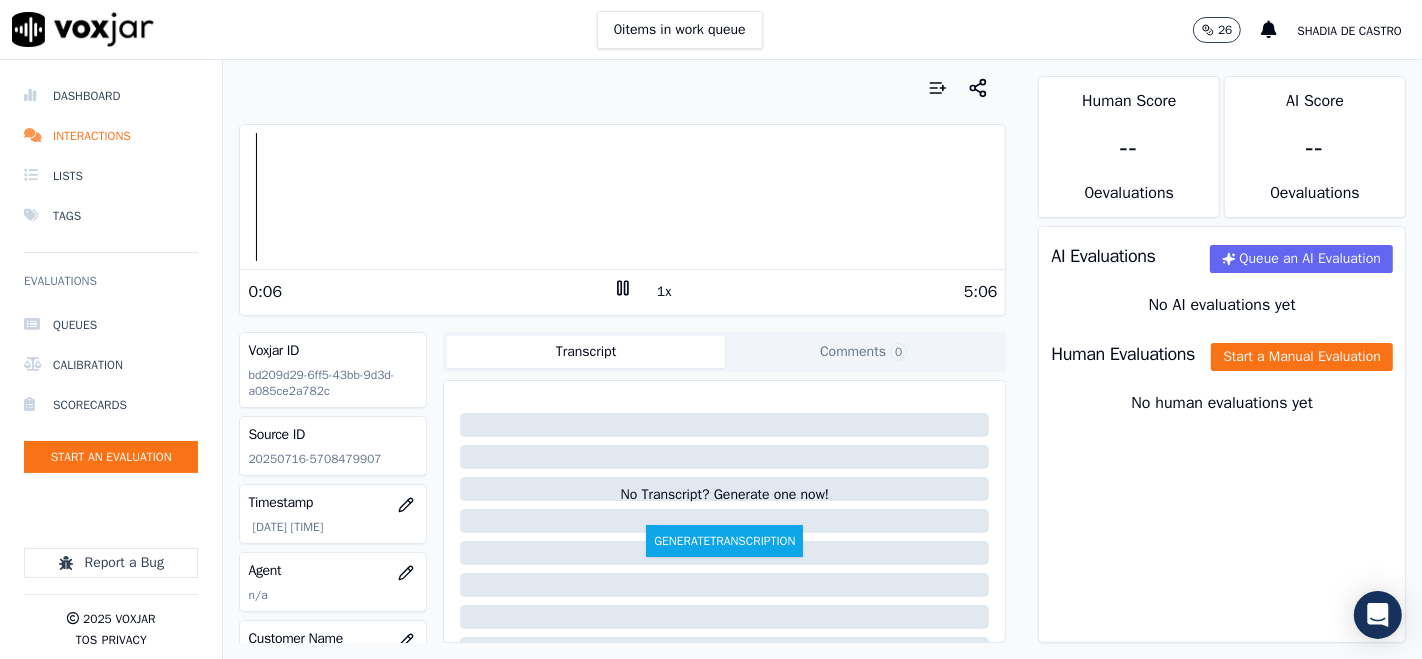 click 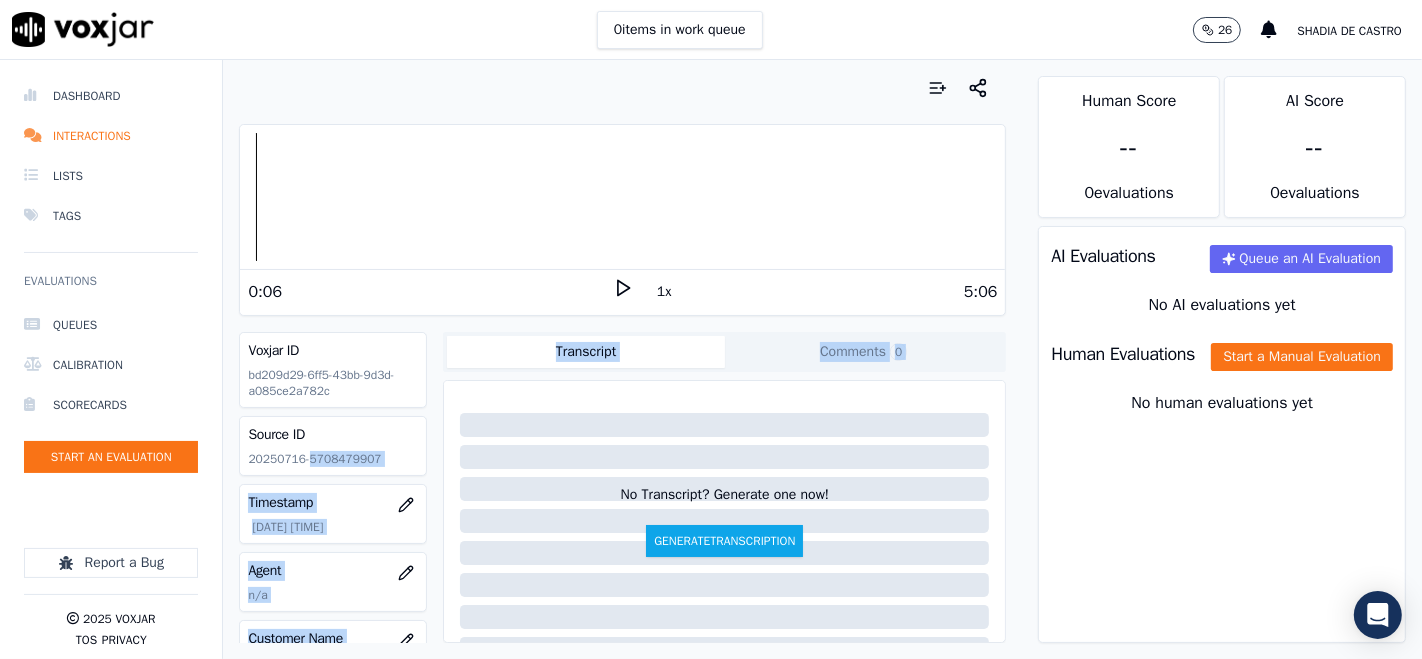 drag, startPoint x: 305, startPoint y: 457, endPoint x: 517, endPoint y: 467, distance: 212.23572 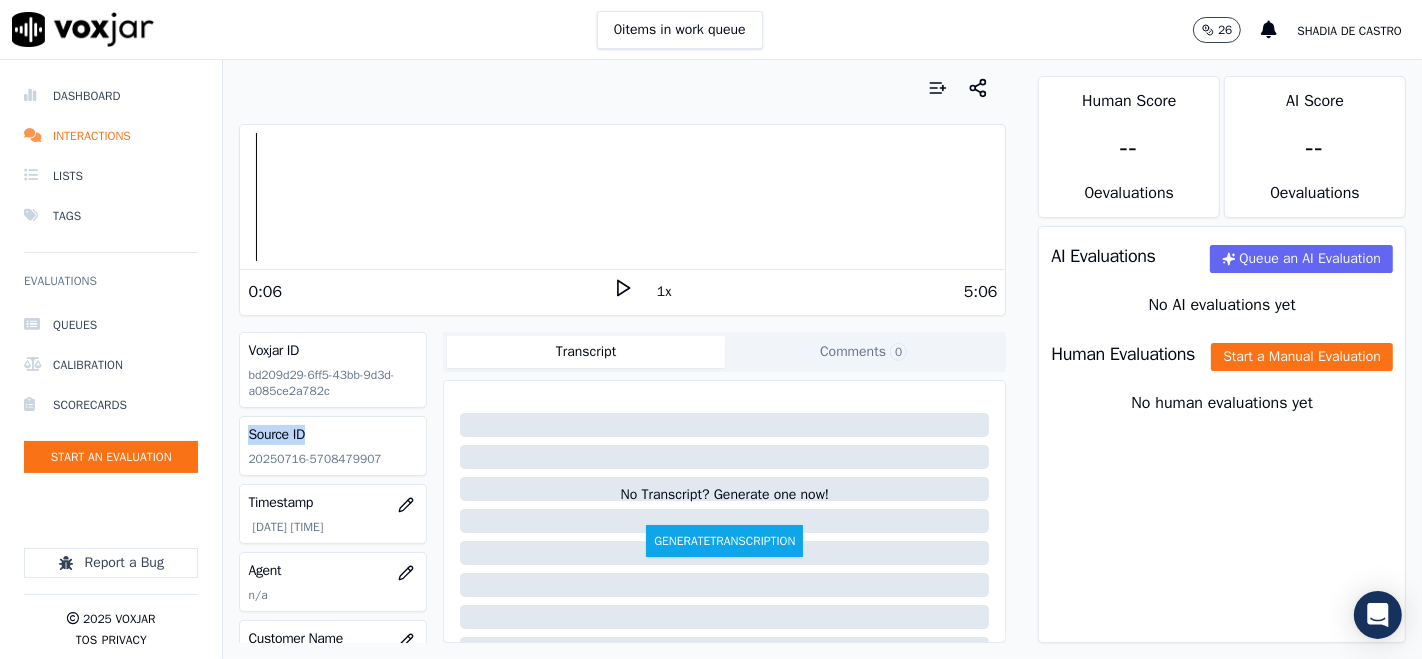 click on "Voxjar ID   bd209d29-6ff5-43bb-9d3d-a085ce2a782c   Source ID   20250716-5708479907   Timestamp
07/18/2025 01:43 pm     Agent
n/a     Customer Name     n/a     Customer Phone     n/a     Tags
INDRA     Source     manualUpload   Type     AUDIO" at bounding box center (333, 487) 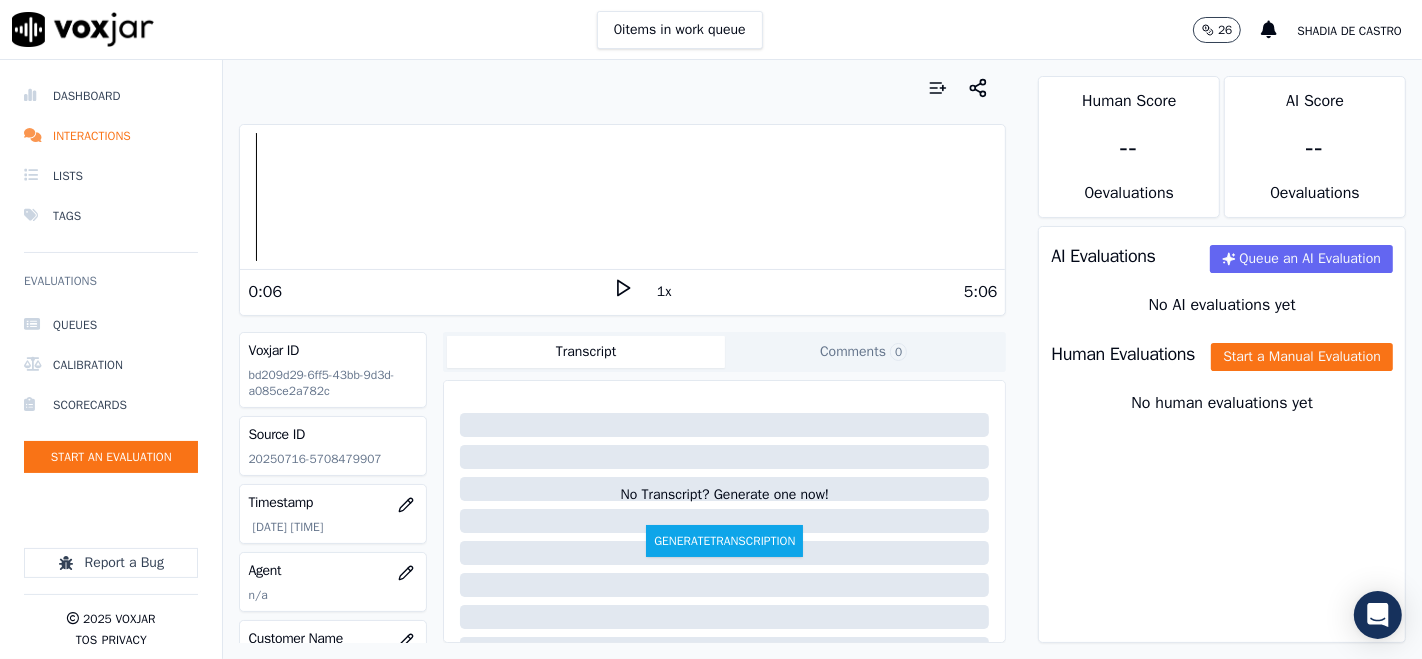 click on "20250716-5708479907" 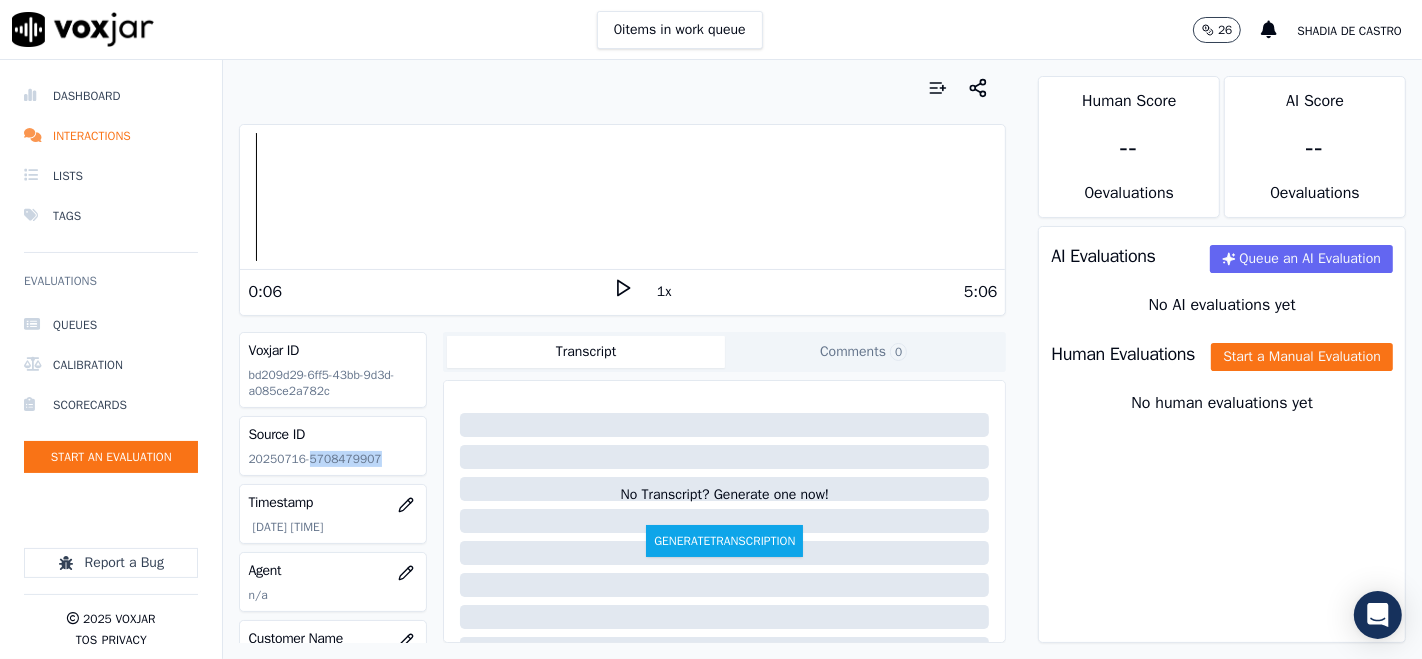 click on "20250716-5708479907" 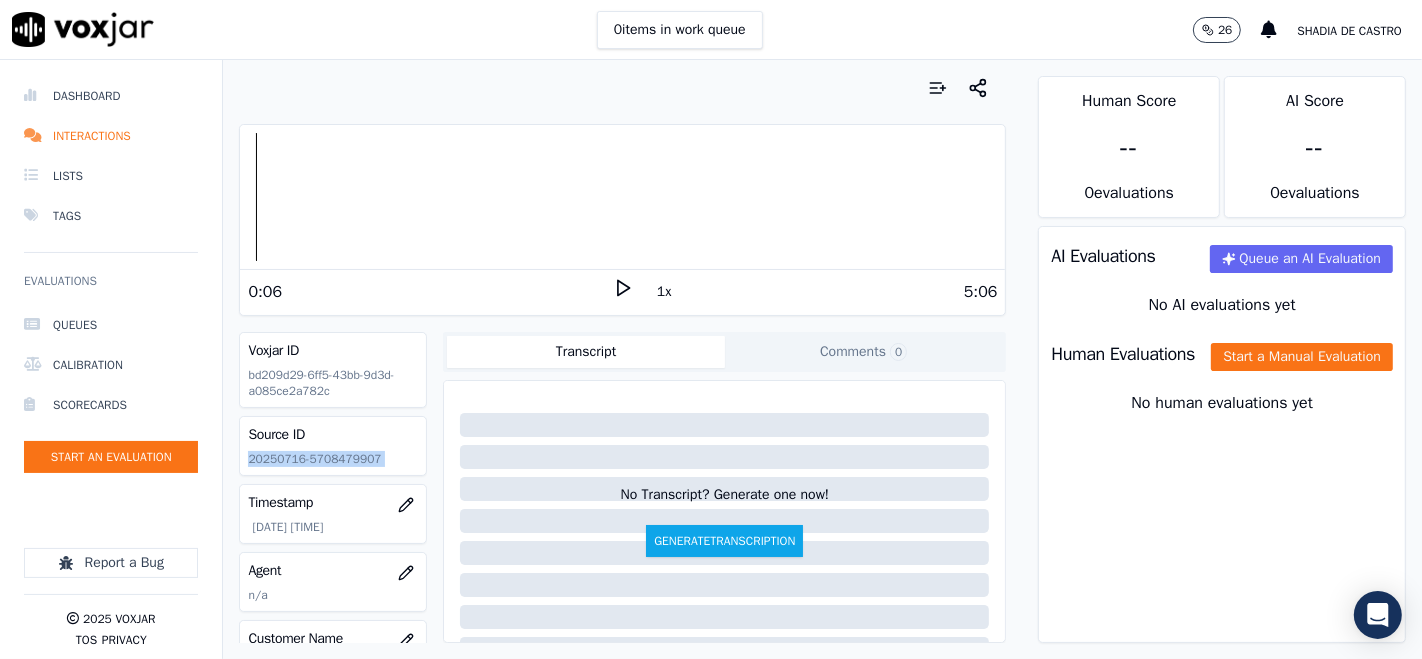 click on "20250716-5708479907" 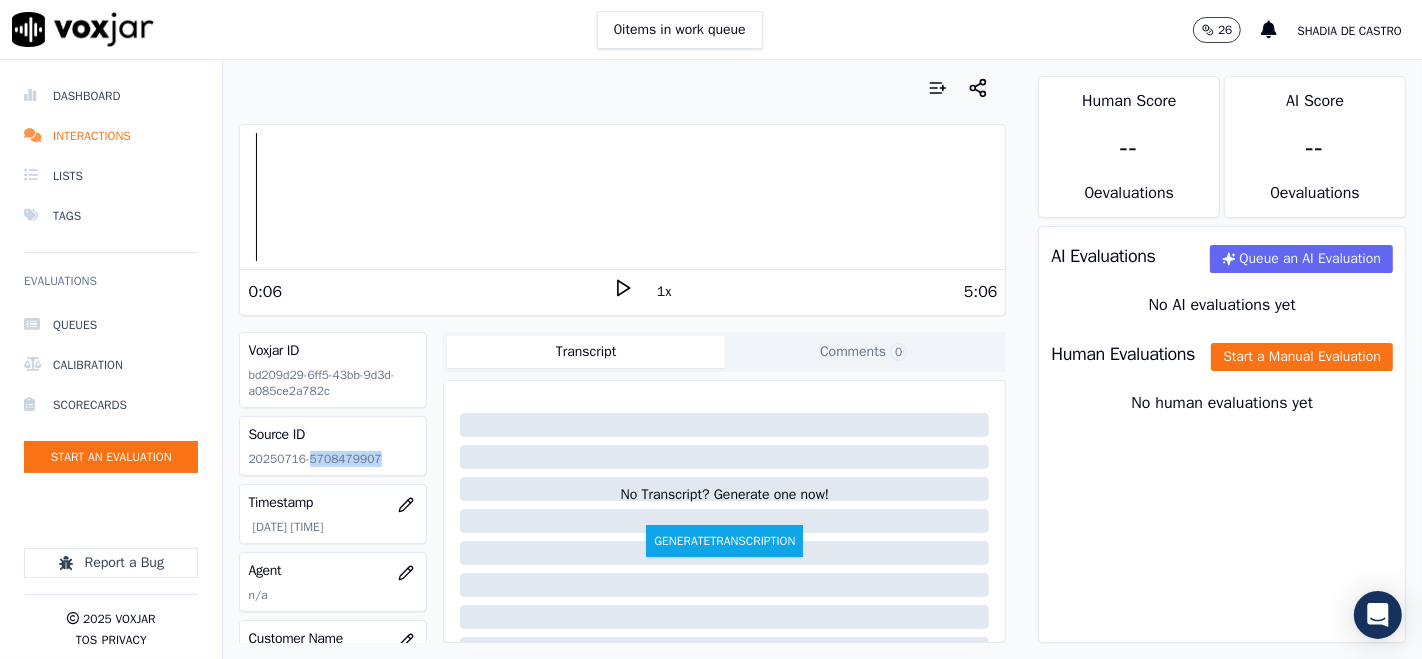 click on "20250716-5708479907" 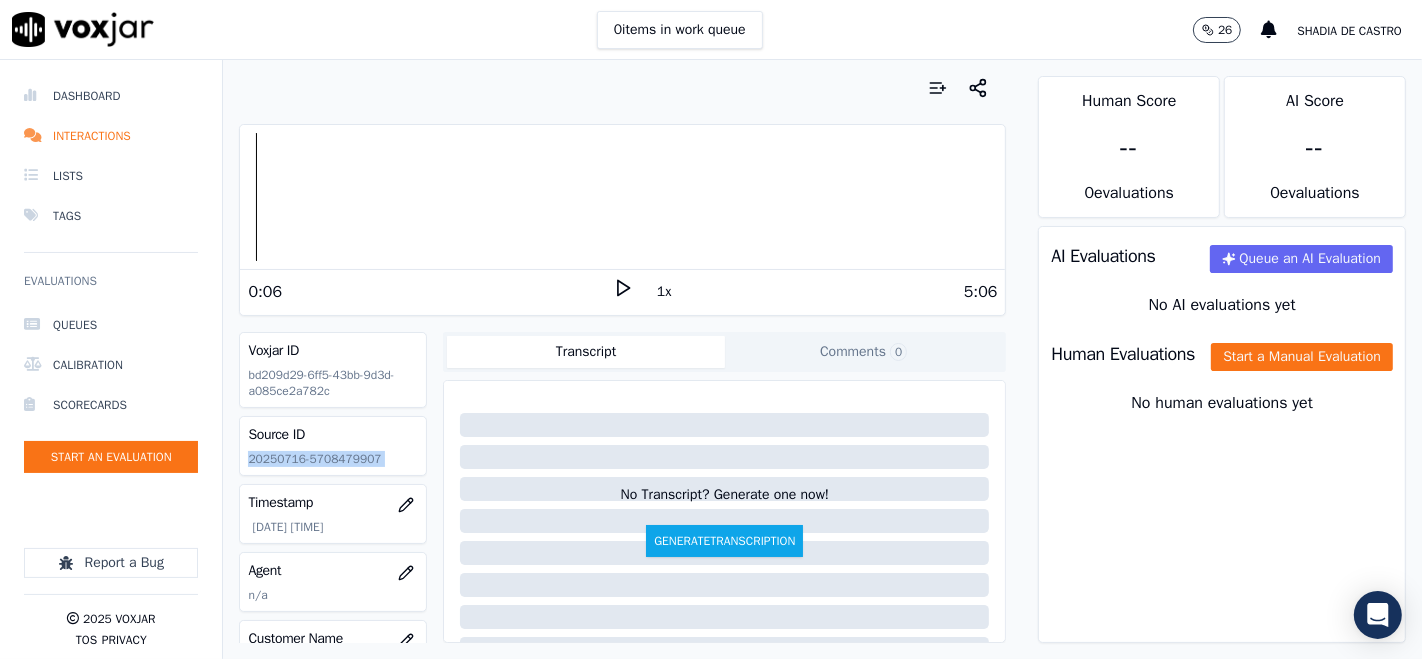 click on "20250716-5708479907" 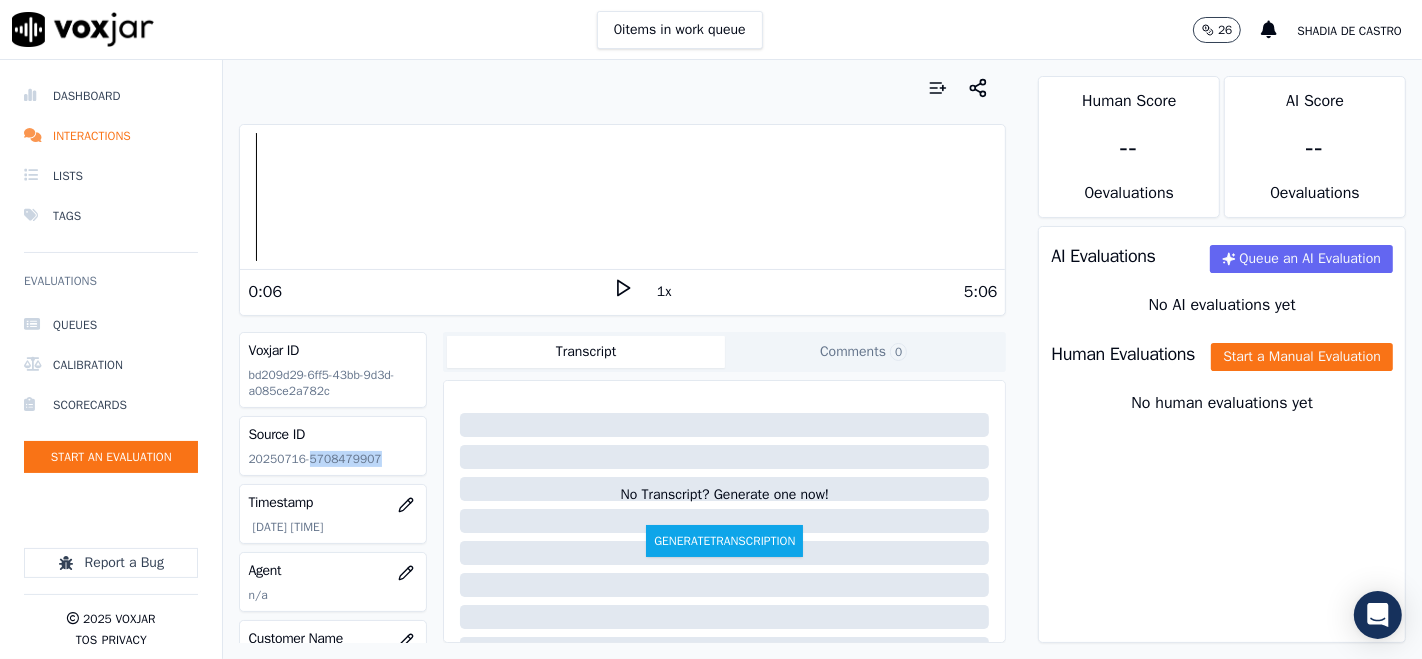 click on "20250716-5708479907" 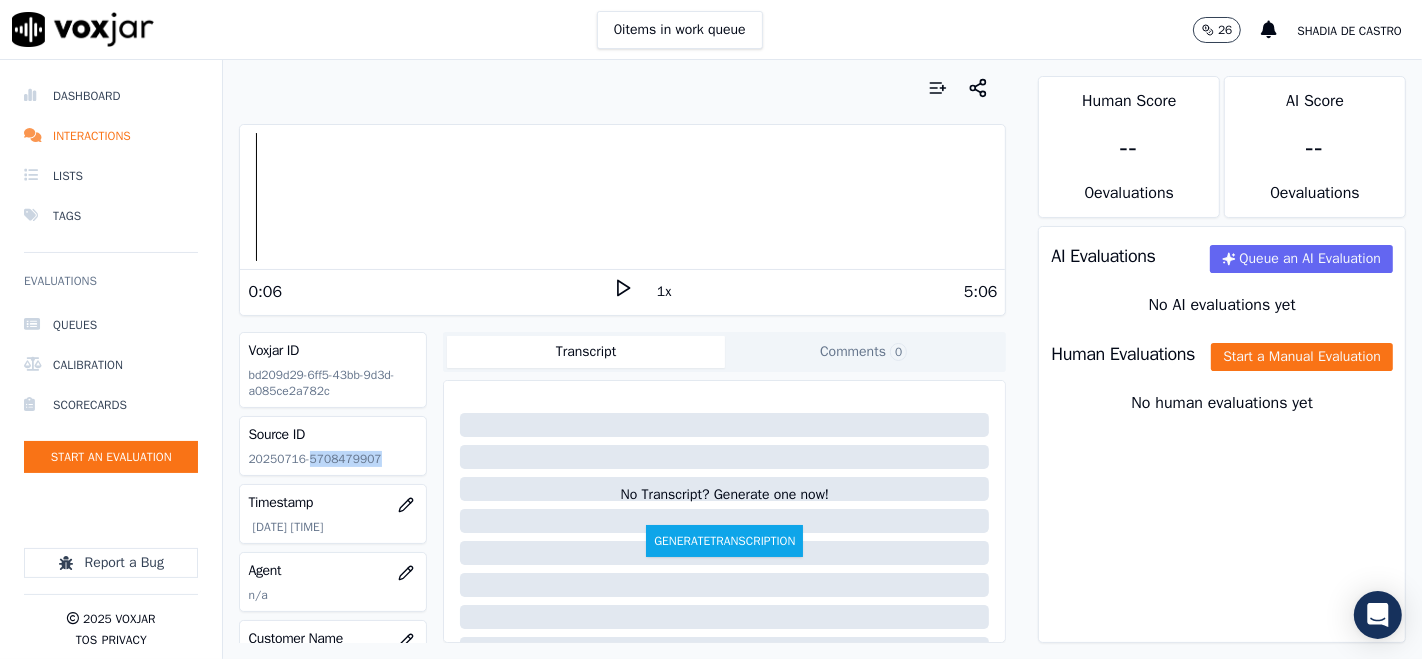 click 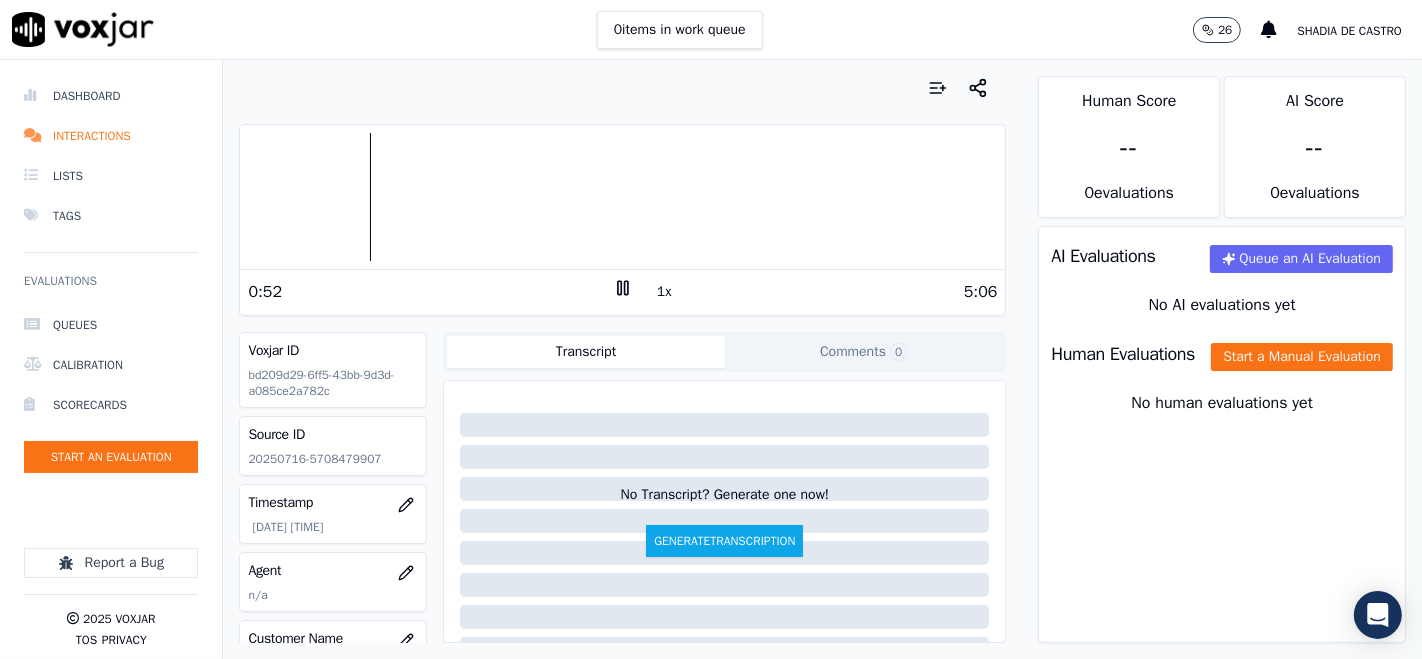 click on "0:52" at bounding box center [430, 292] 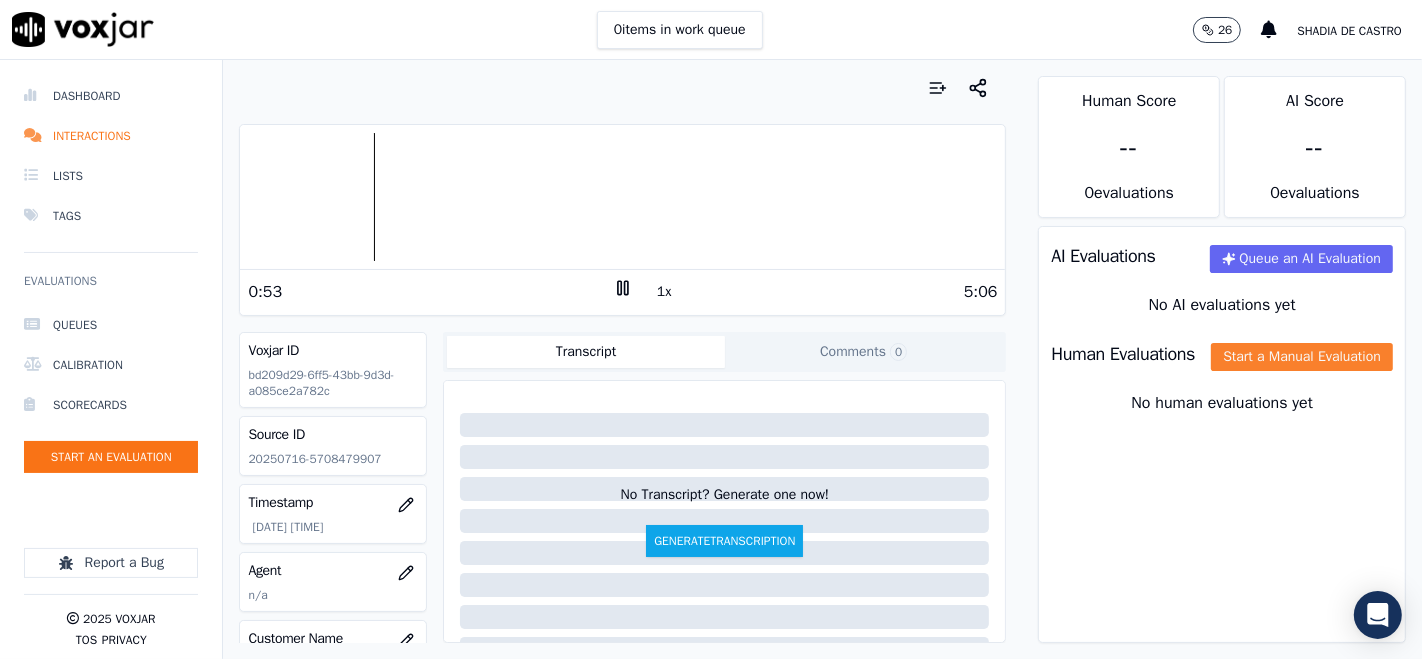 click on "Start a Manual Evaluation" 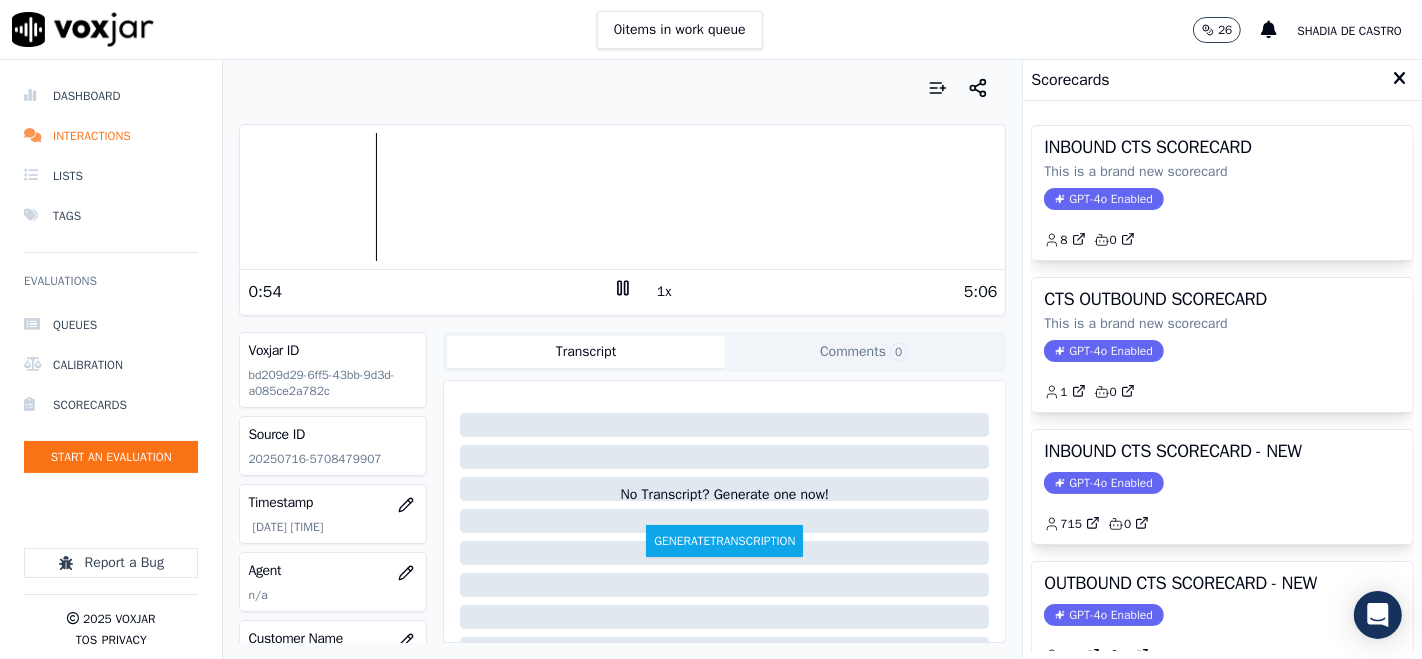 drag, startPoint x: 1224, startPoint y: 472, endPoint x: 1232, endPoint y: 464, distance: 11.313708 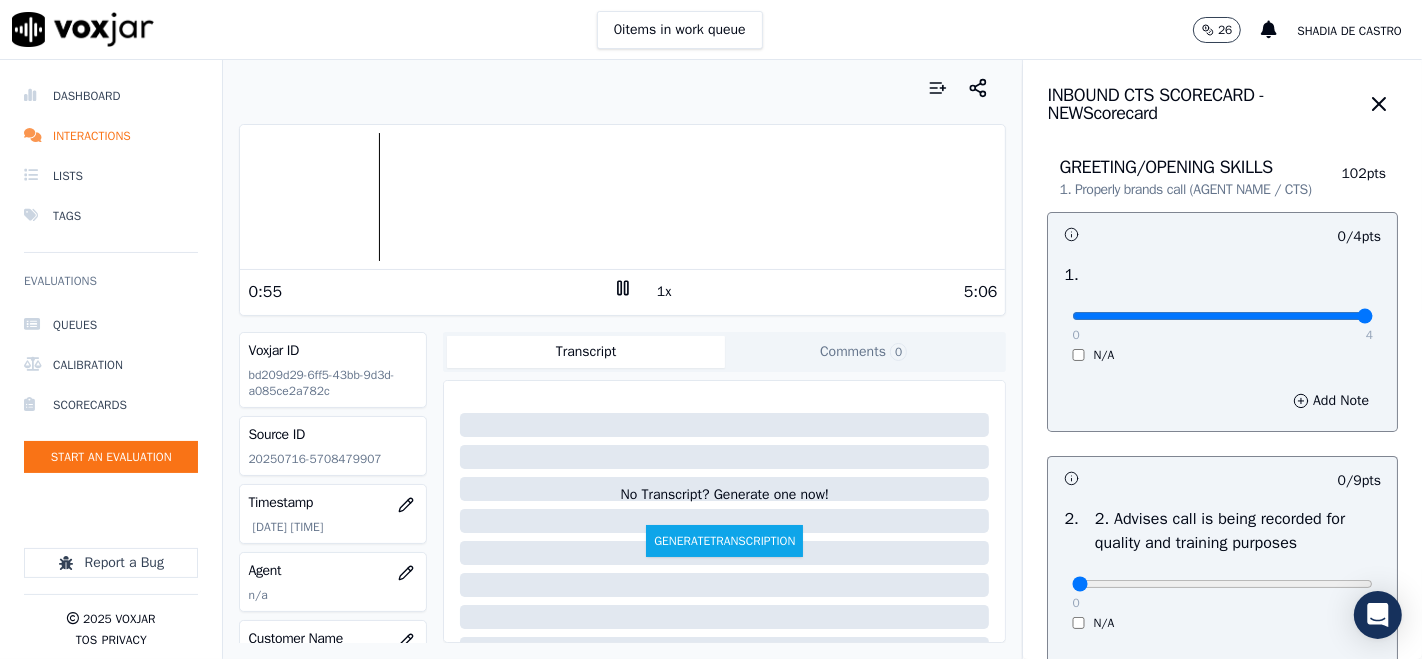 type on "4" 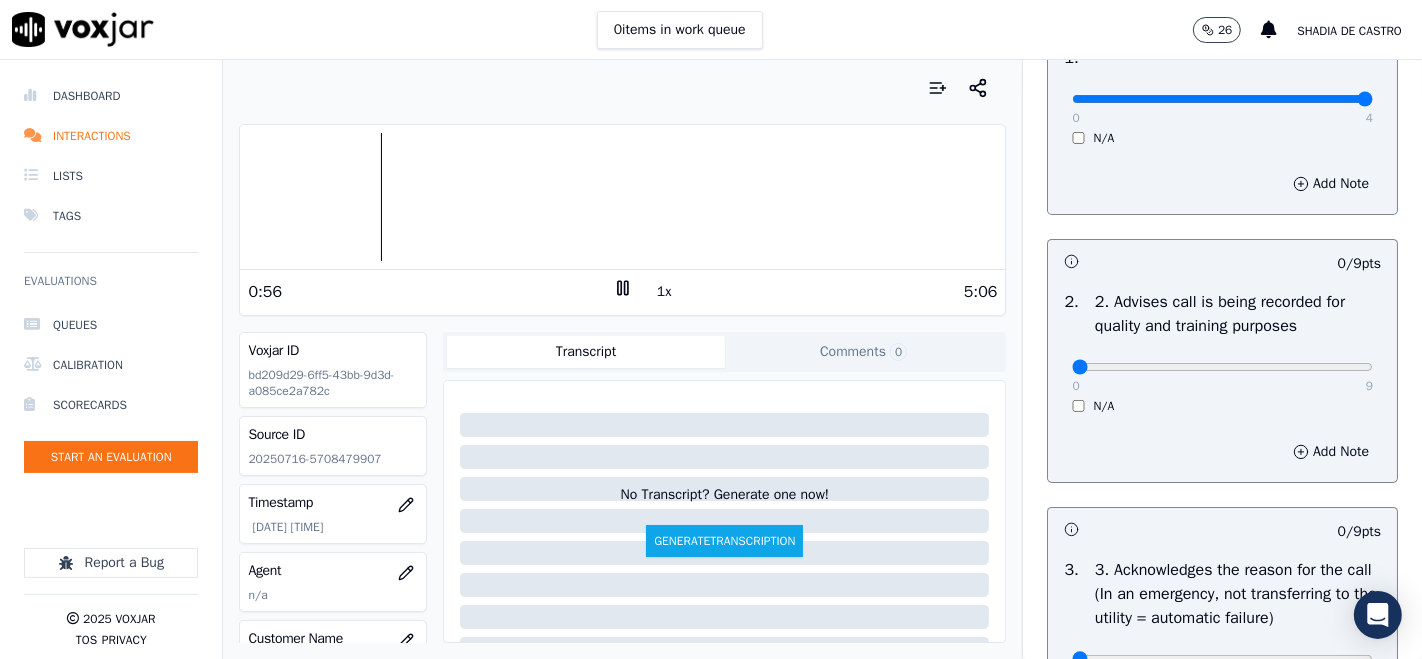 scroll, scrollTop: 222, scrollLeft: 0, axis: vertical 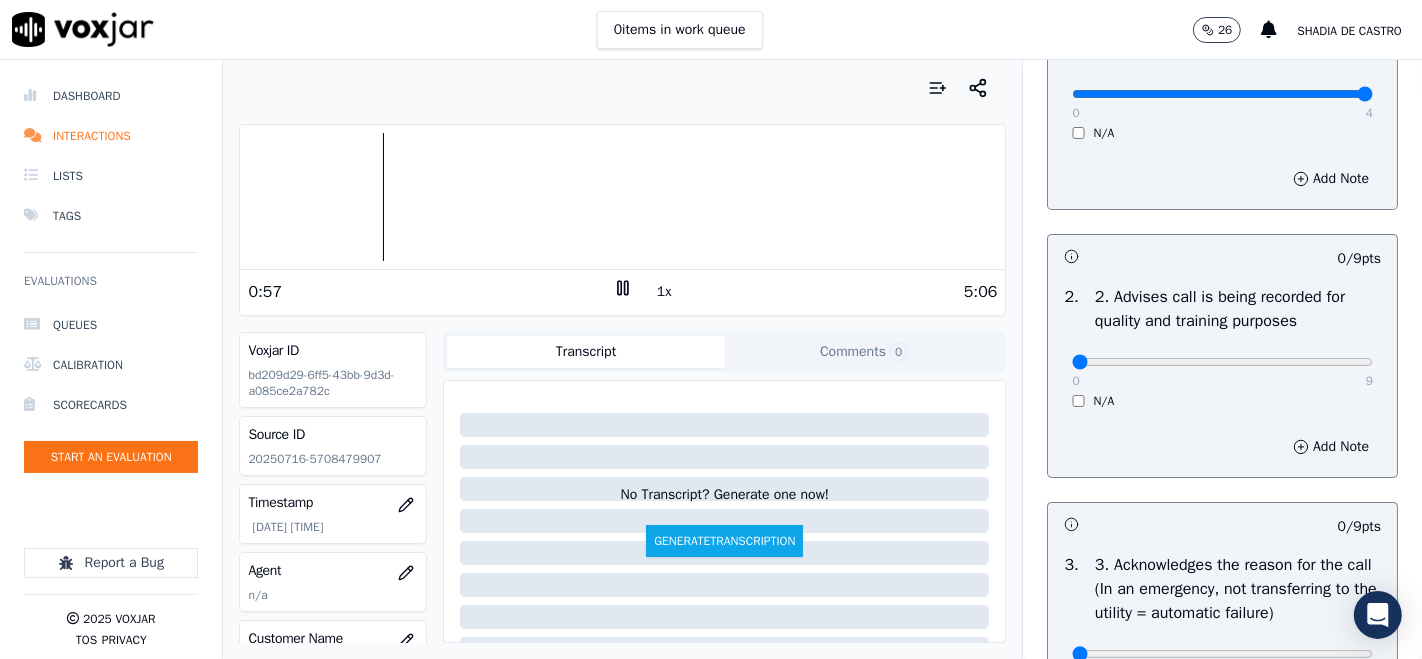 click on "9" at bounding box center (1369, 381) 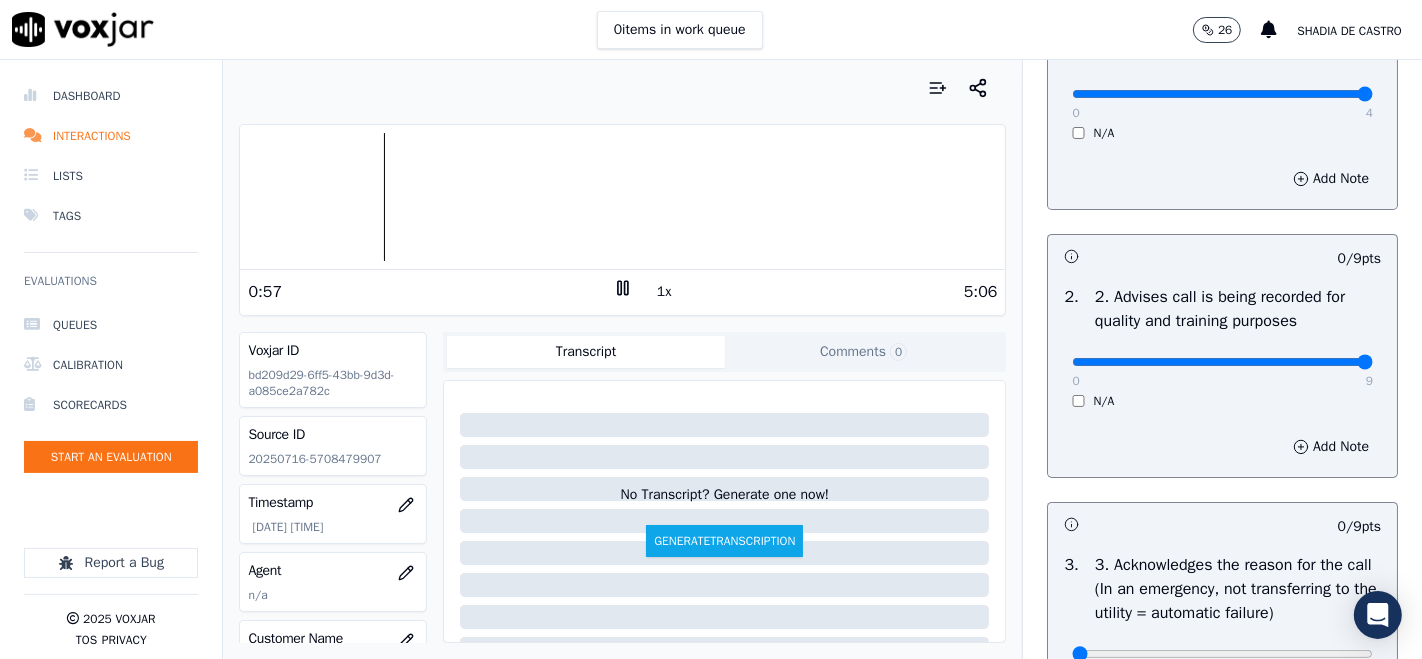 type on "9" 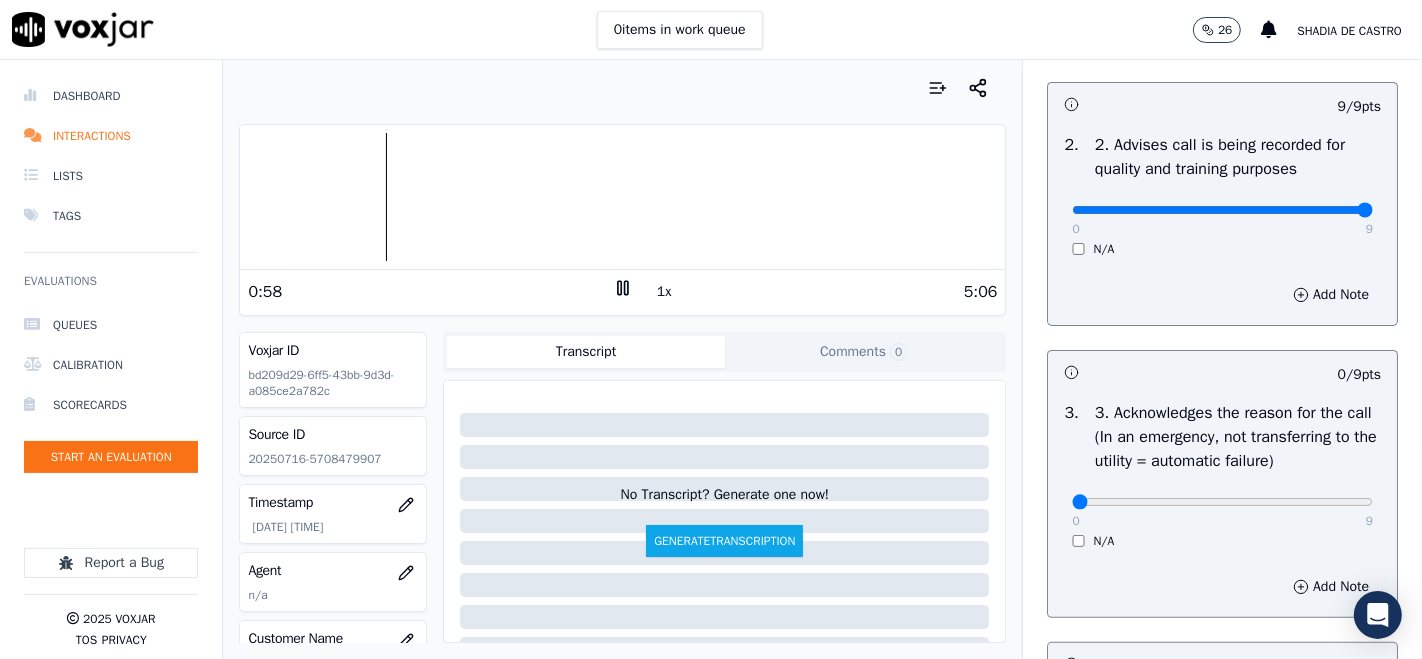 scroll, scrollTop: 444, scrollLeft: 0, axis: vertical 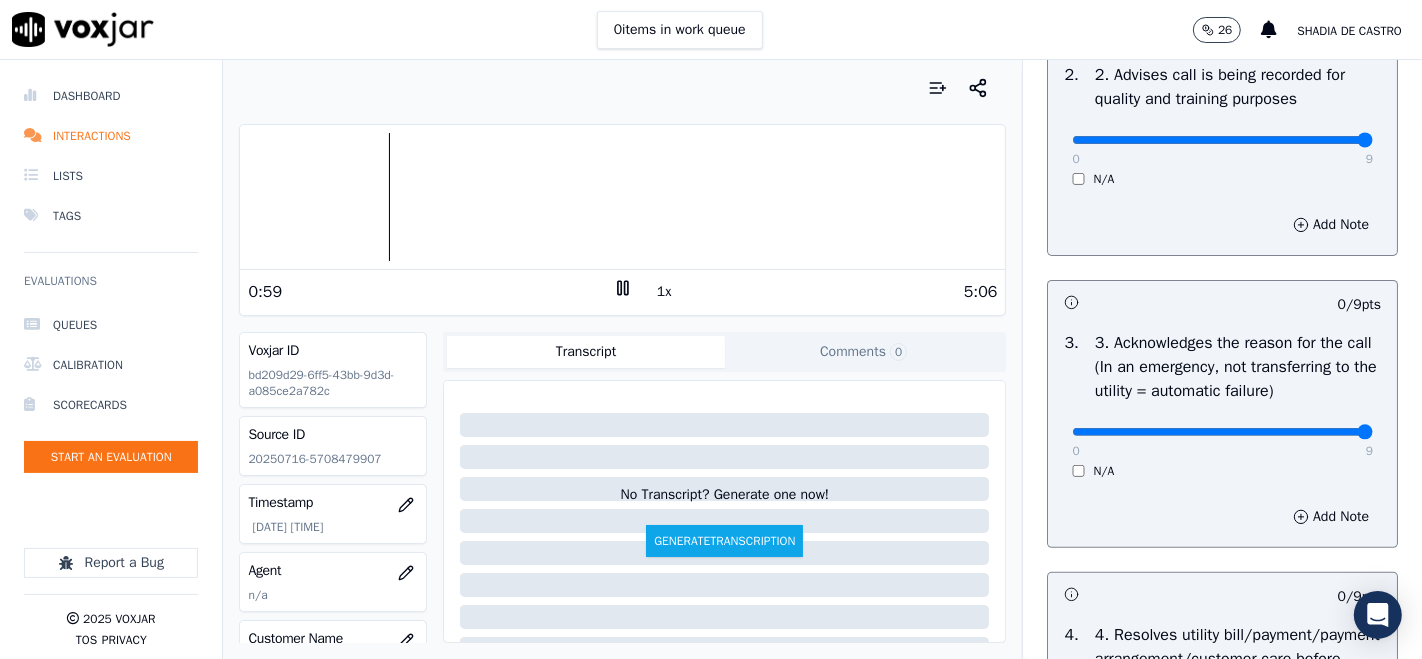 type on "9" 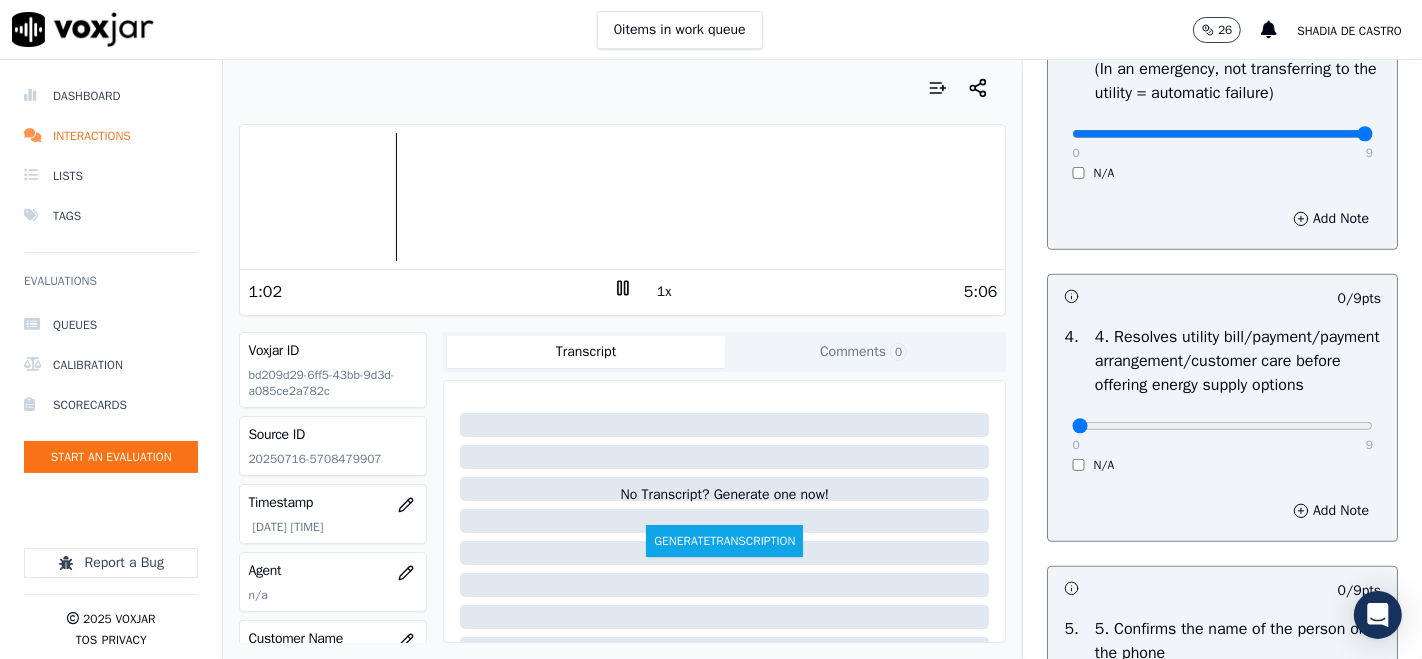 scroll, scrollTop: 777, scrollLeft: 0, axis: vertical 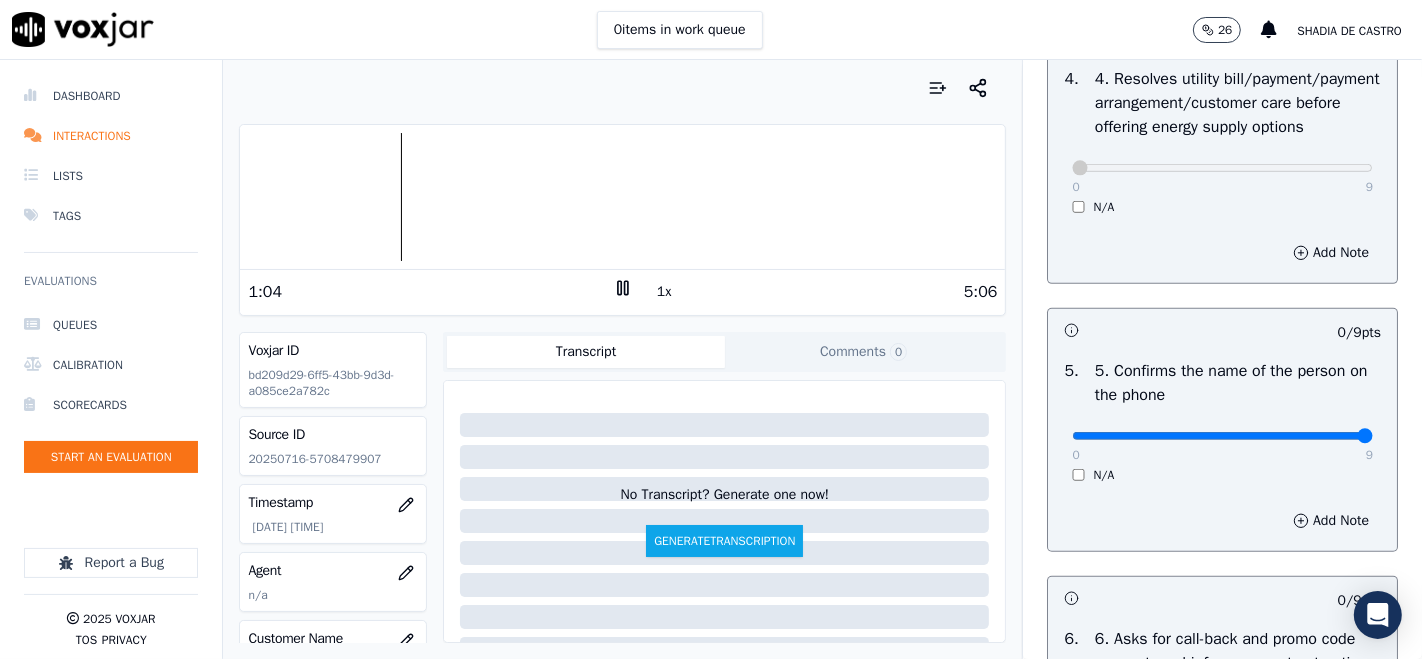 type on "9" 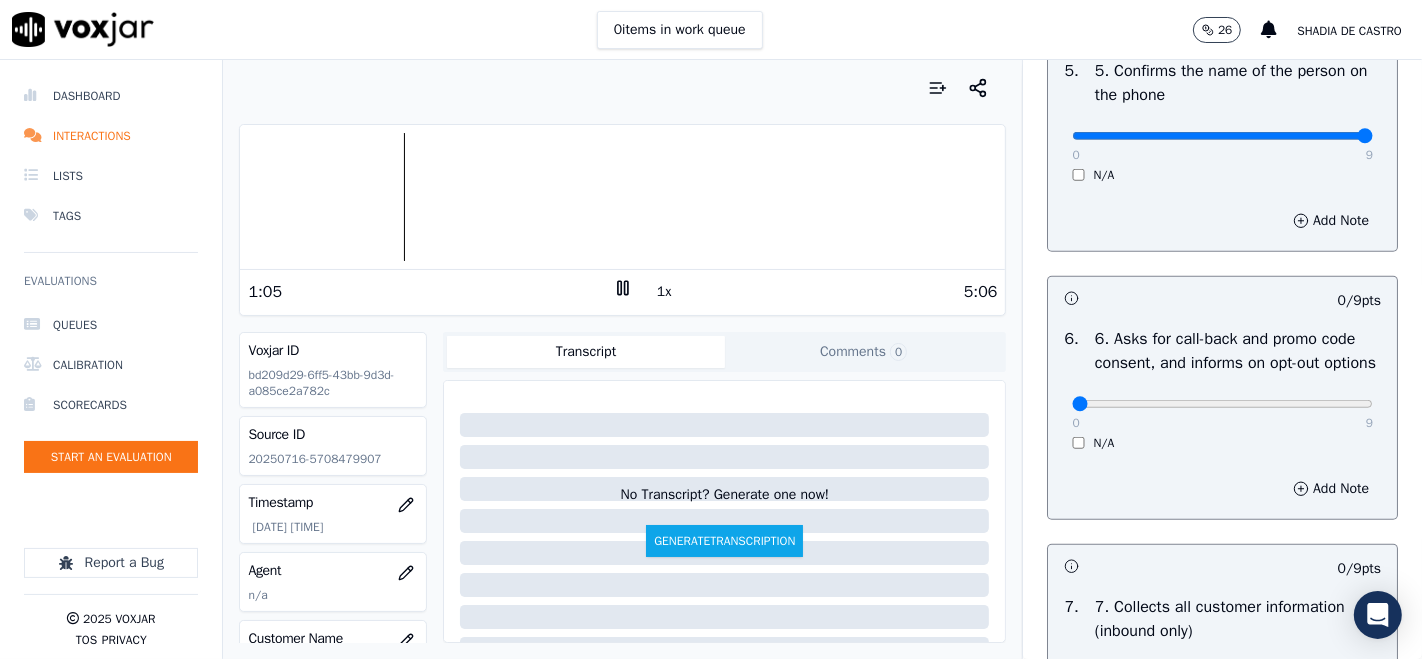 scroll, scrollTop: 1333, scrollLeft: 0, axis: vertical 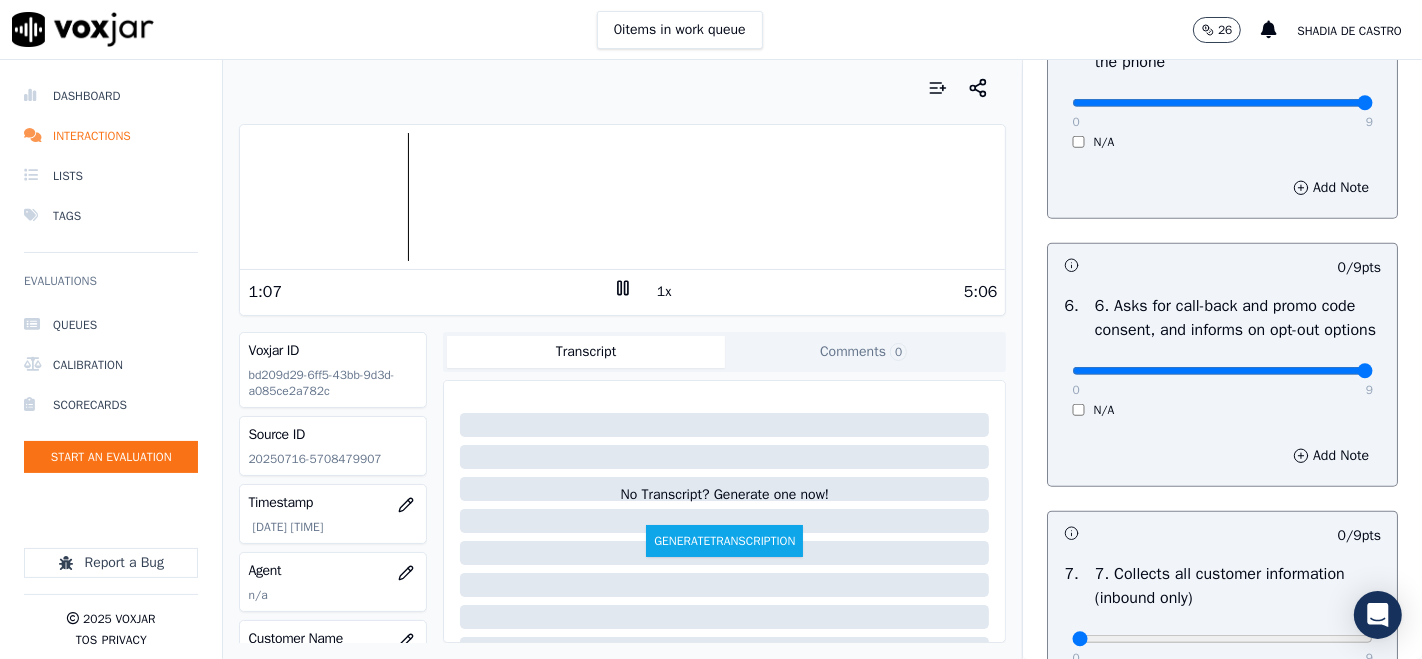 drag, startPoint x: 1311, startPoint y: 461, endPoint x: 1320, endPoint y: 468, distance: 11.401754 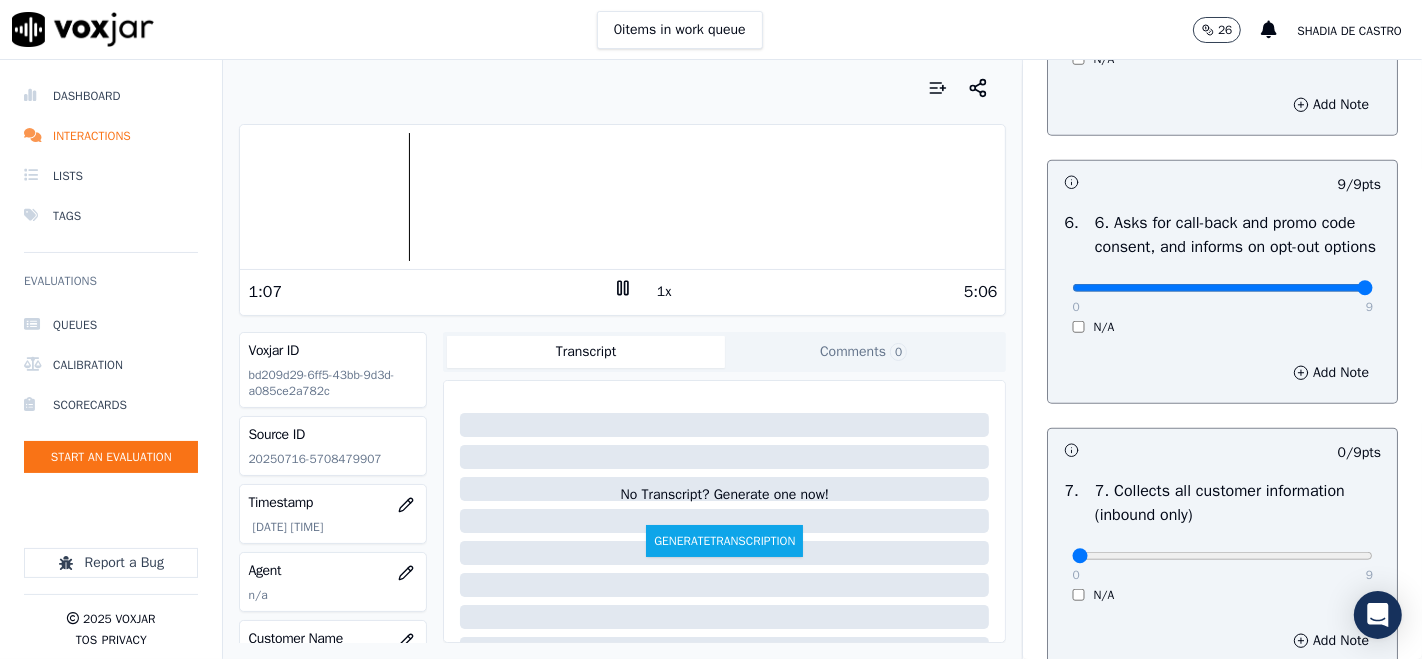 scroll, scrollTop: 1555, scrollLeft: 0, axis: vertical 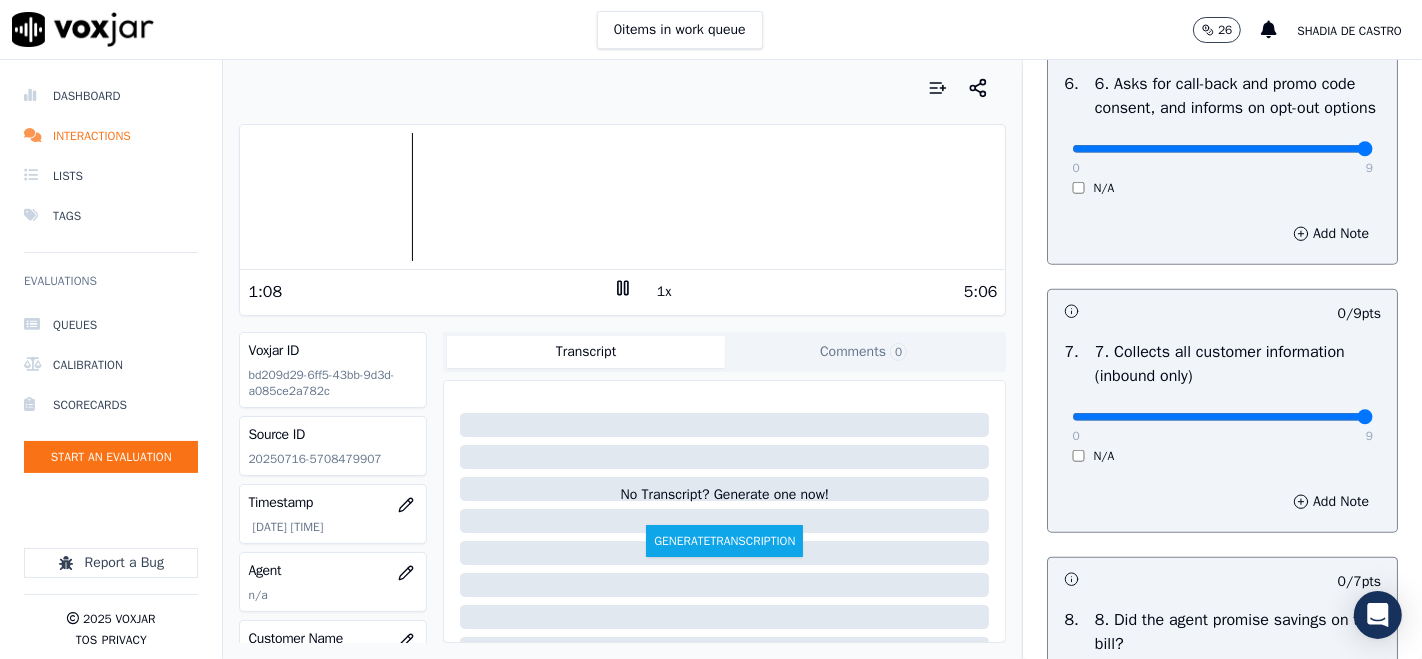 type on "9" 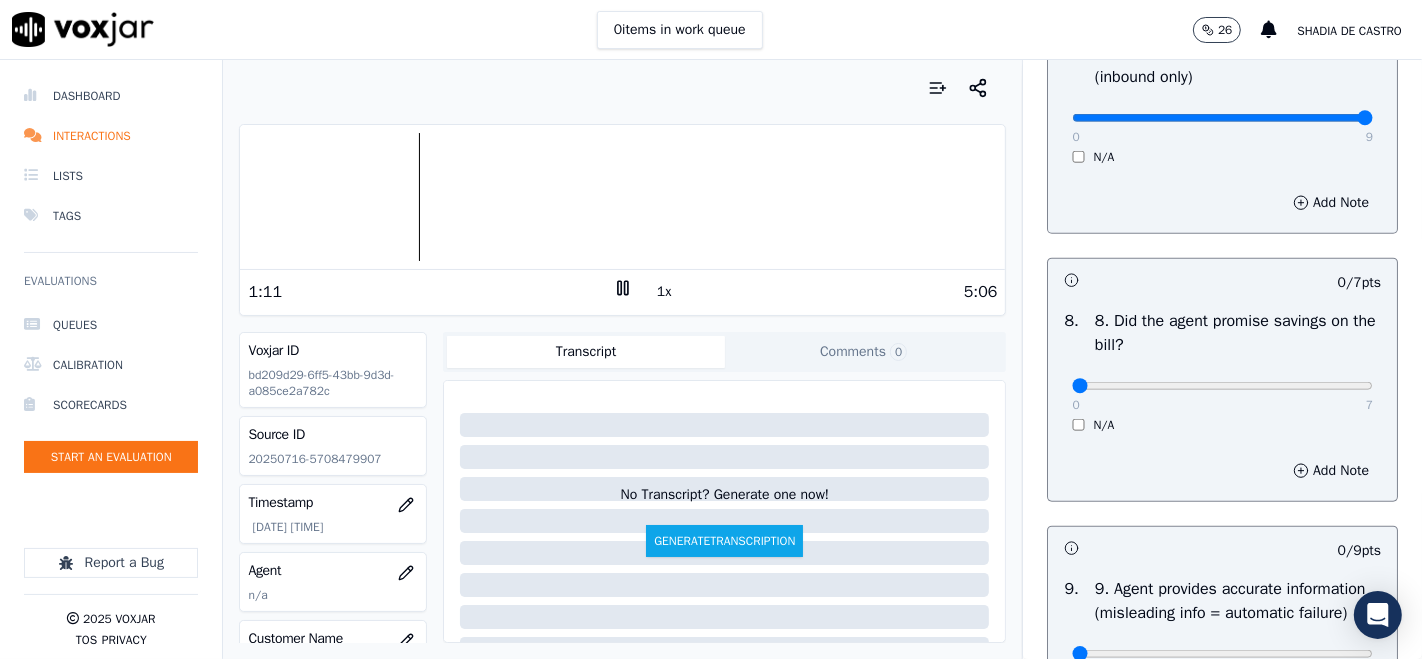 scroll, scrollTop: 1888, scrollLeft: 0, axis: vertical 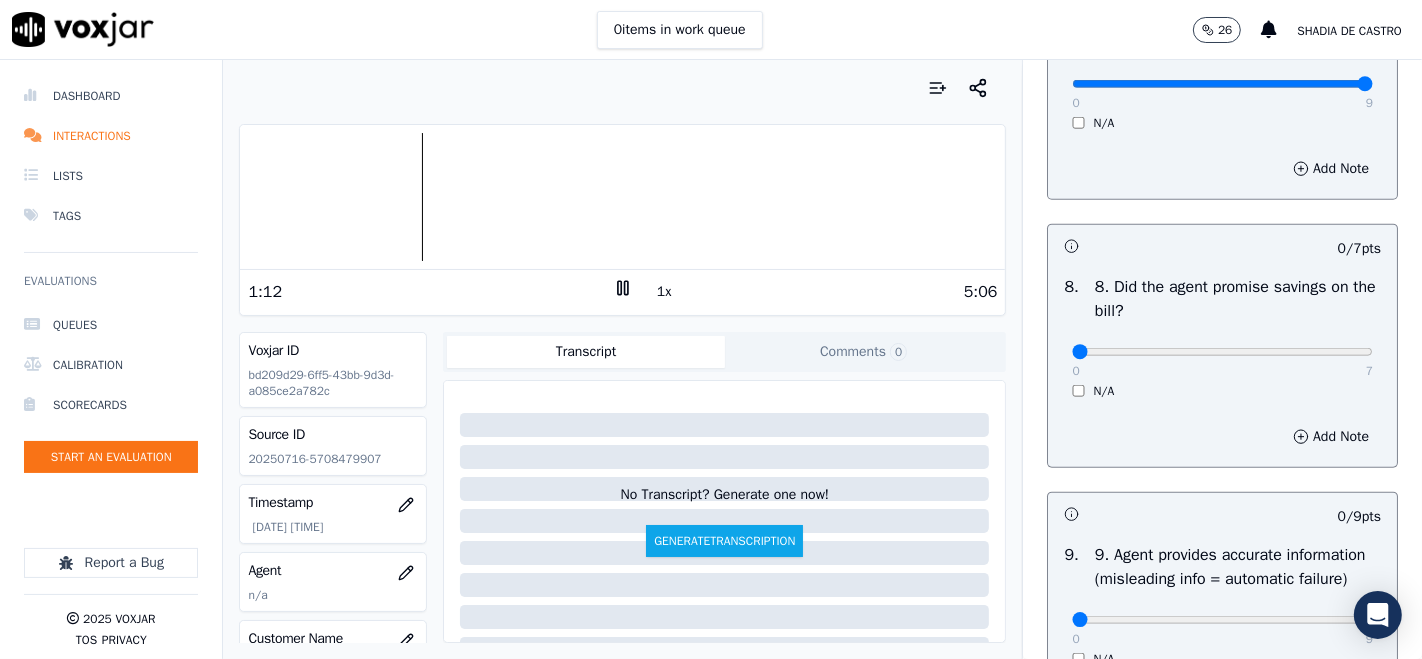 click on "0   7" at bounding box center [1222, 351] 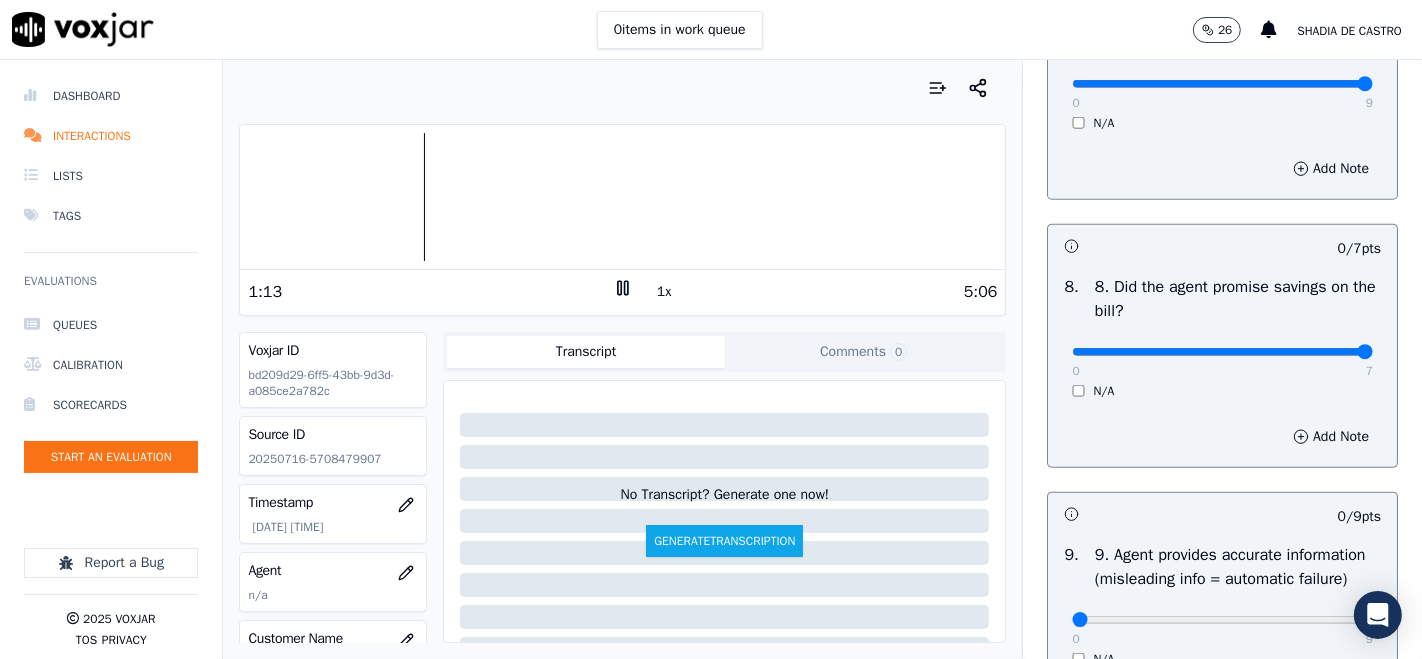 type on "7" 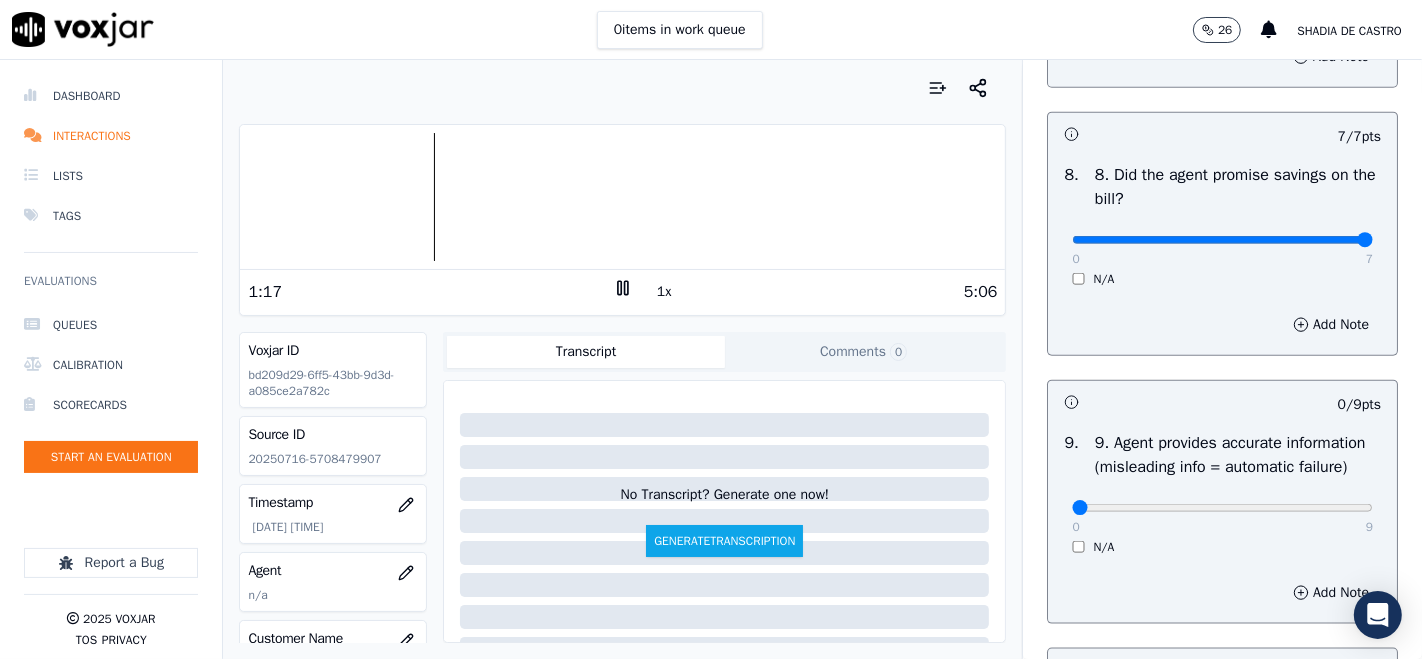 scroll, scrollTop: 2222, scrollLeft: 0, axis: vertical 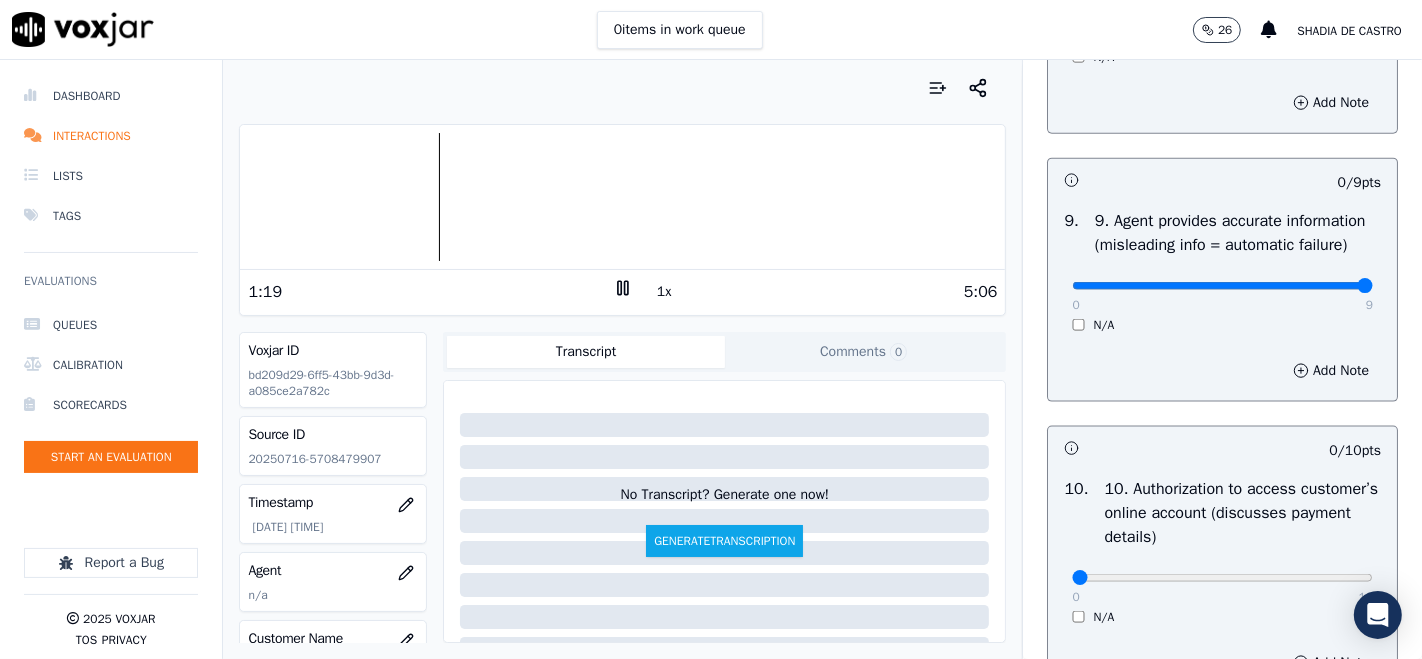 type on "9" 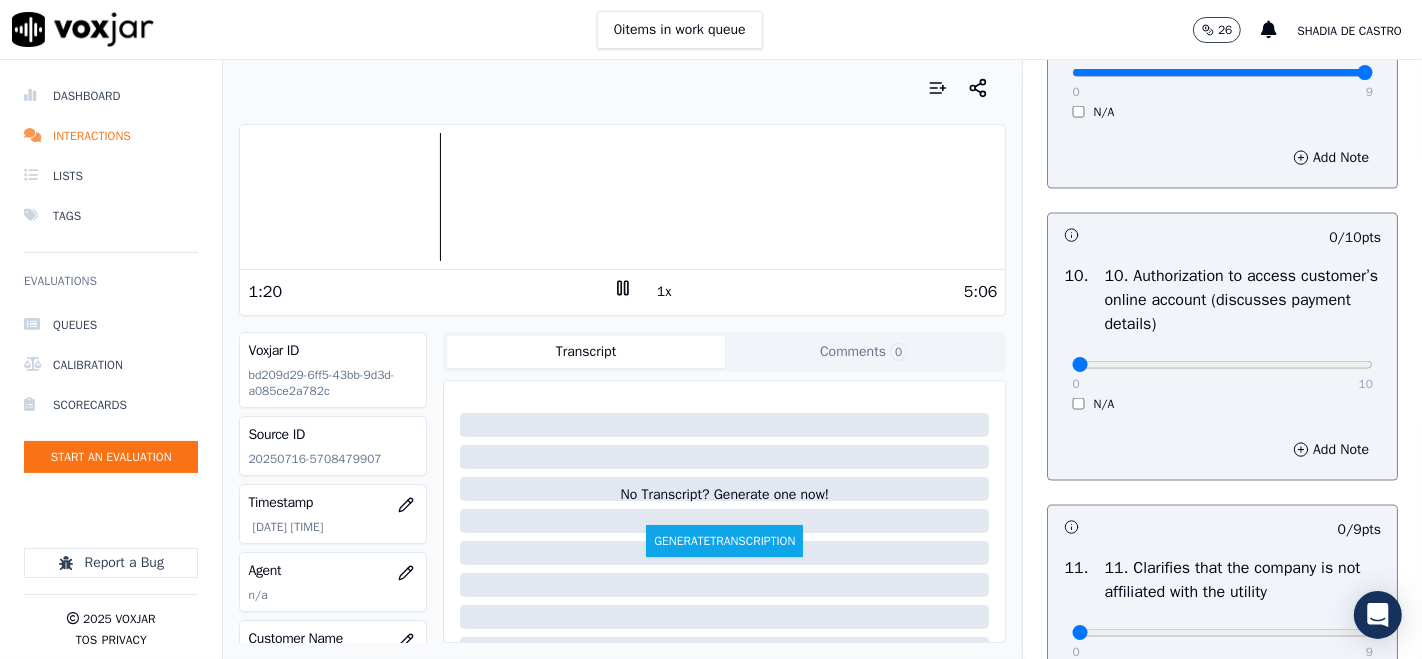 scroll, scrollTop: 2444, scrollLeft: 0, axis: vertical 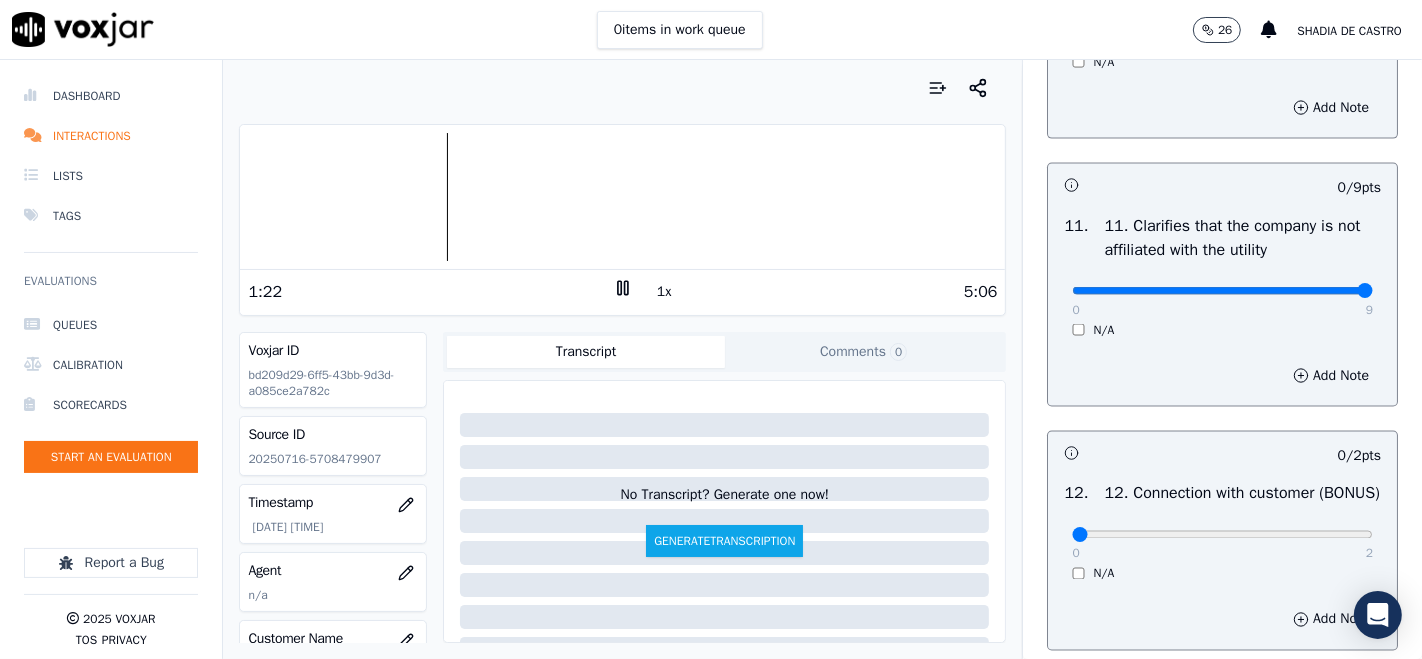 type on "9" 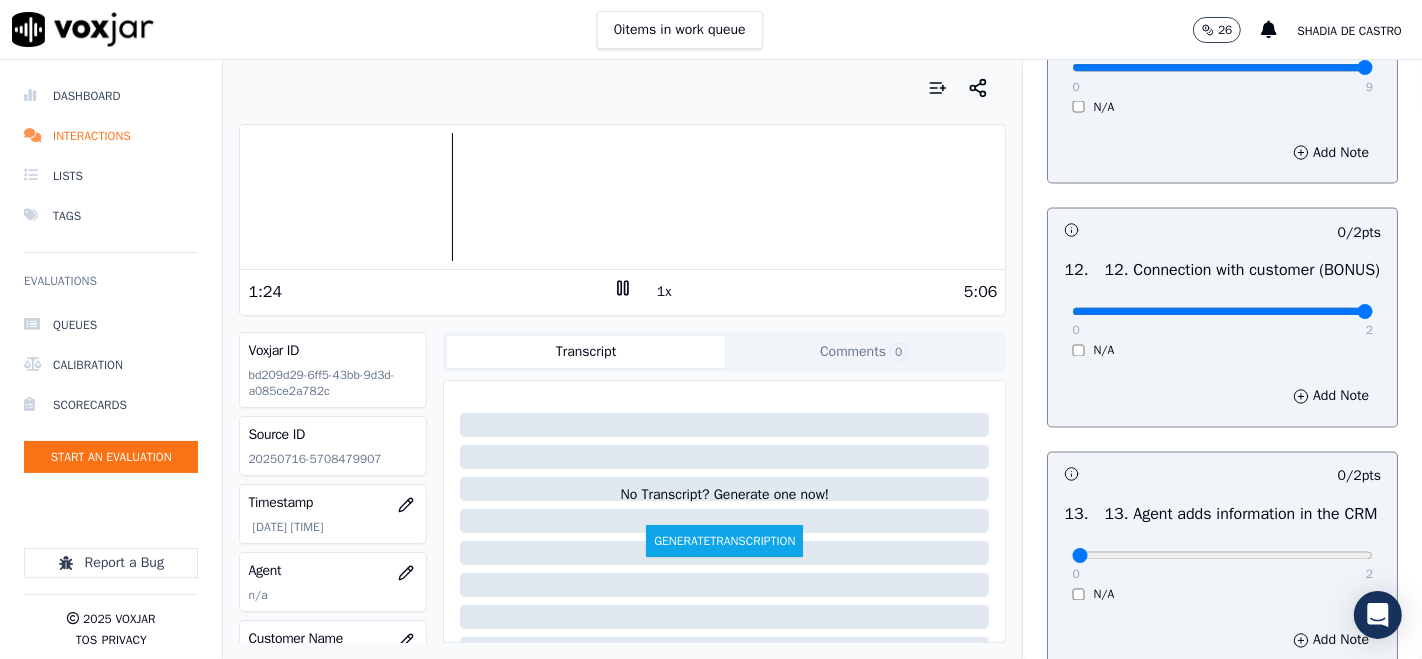 type on "2" 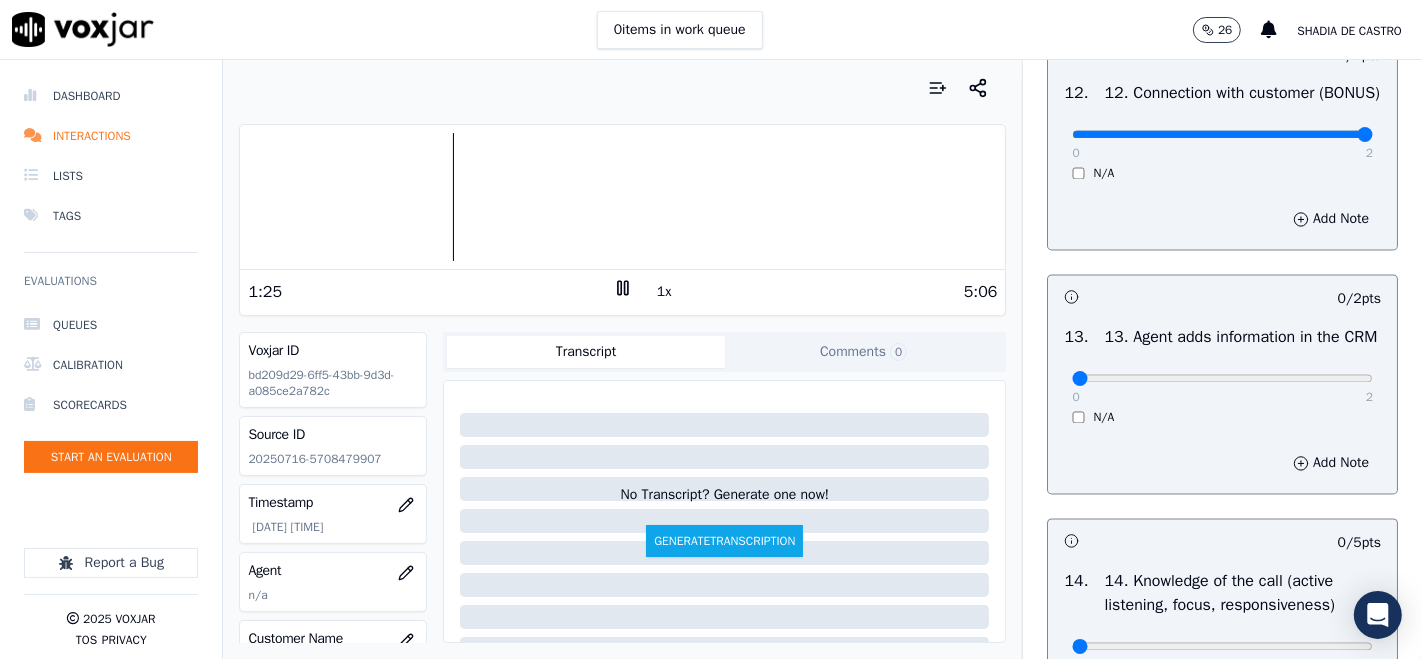 scroll, scrollTop: 3333, scrollLeft: 0, axis: vertical 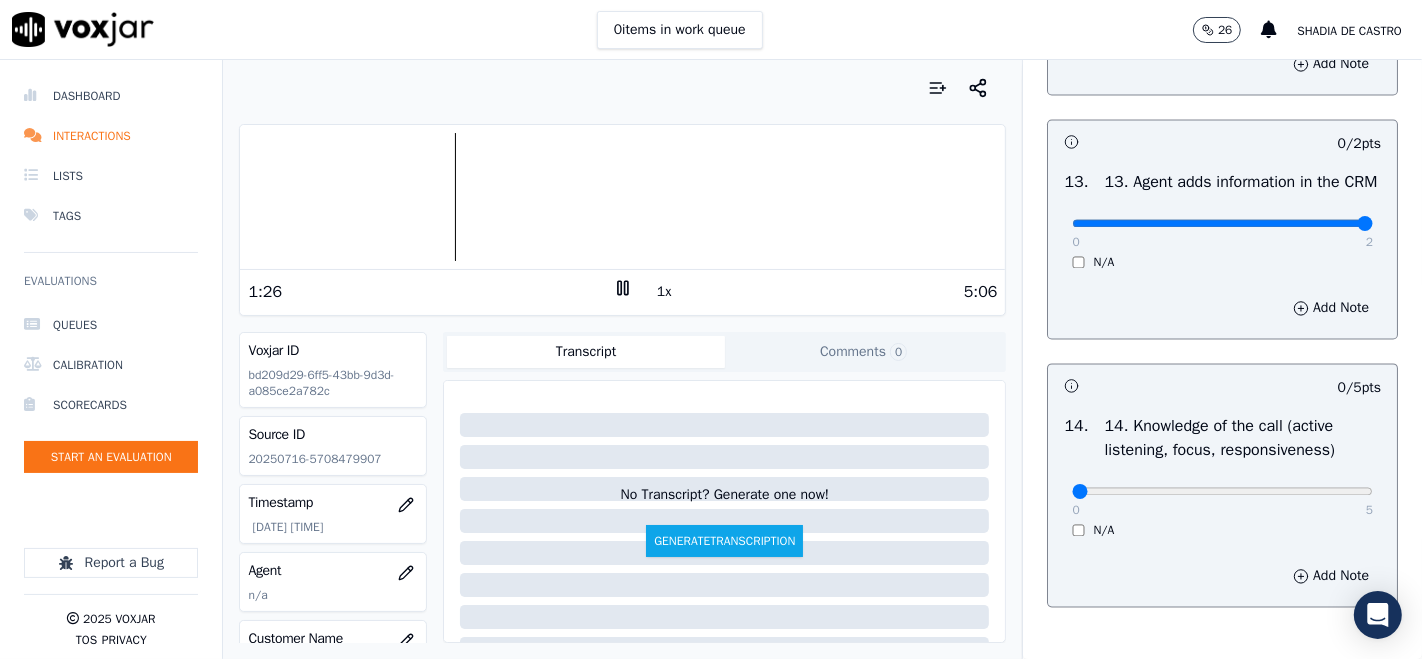 type on "2" 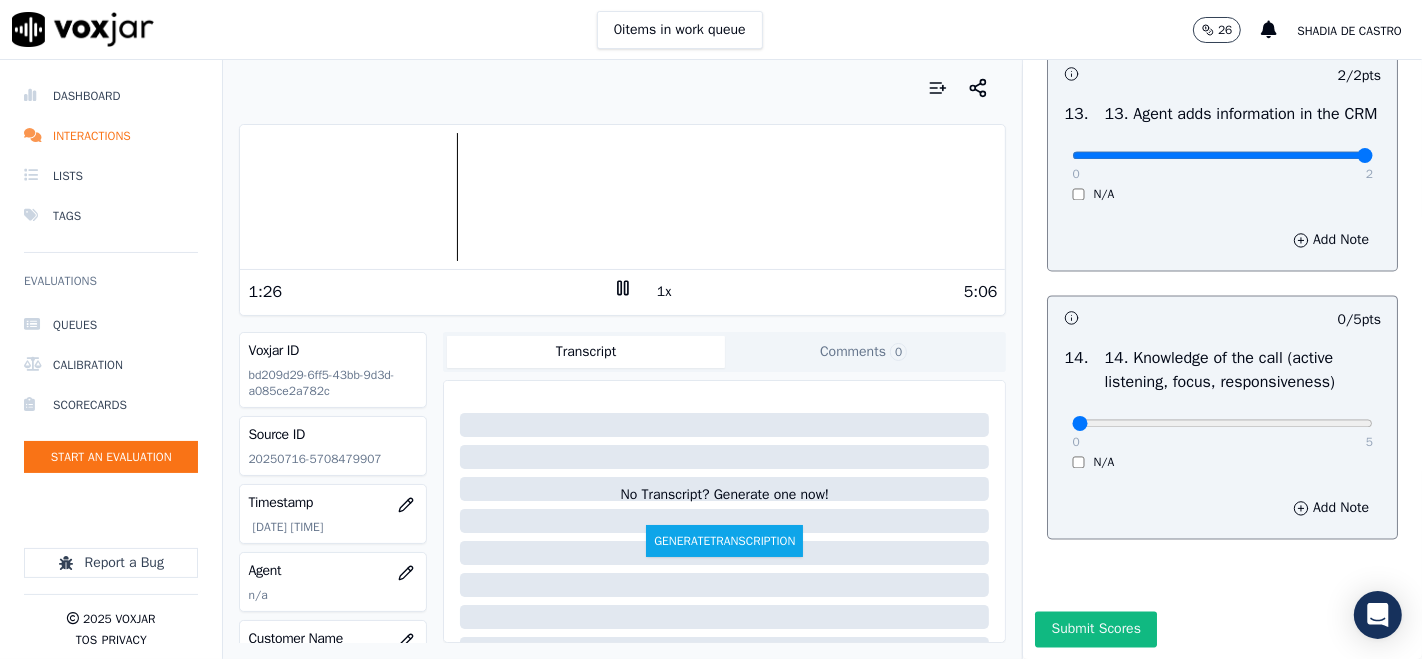 scroll, scrollTop: 3555, scrollLeft: 0, axis: vertical 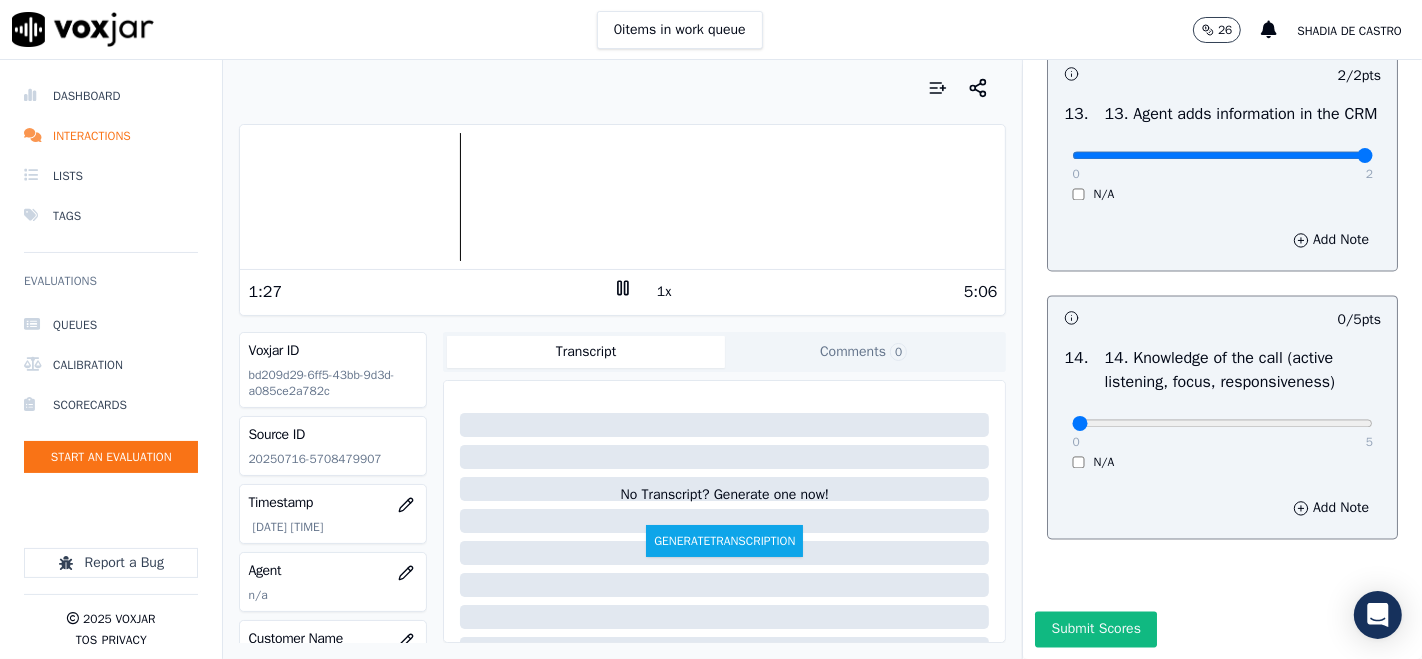drag, startPoint x: 1313, startPoint y: 438, endPoint x: 1317, endPoint y: 428, distance: 10.770329 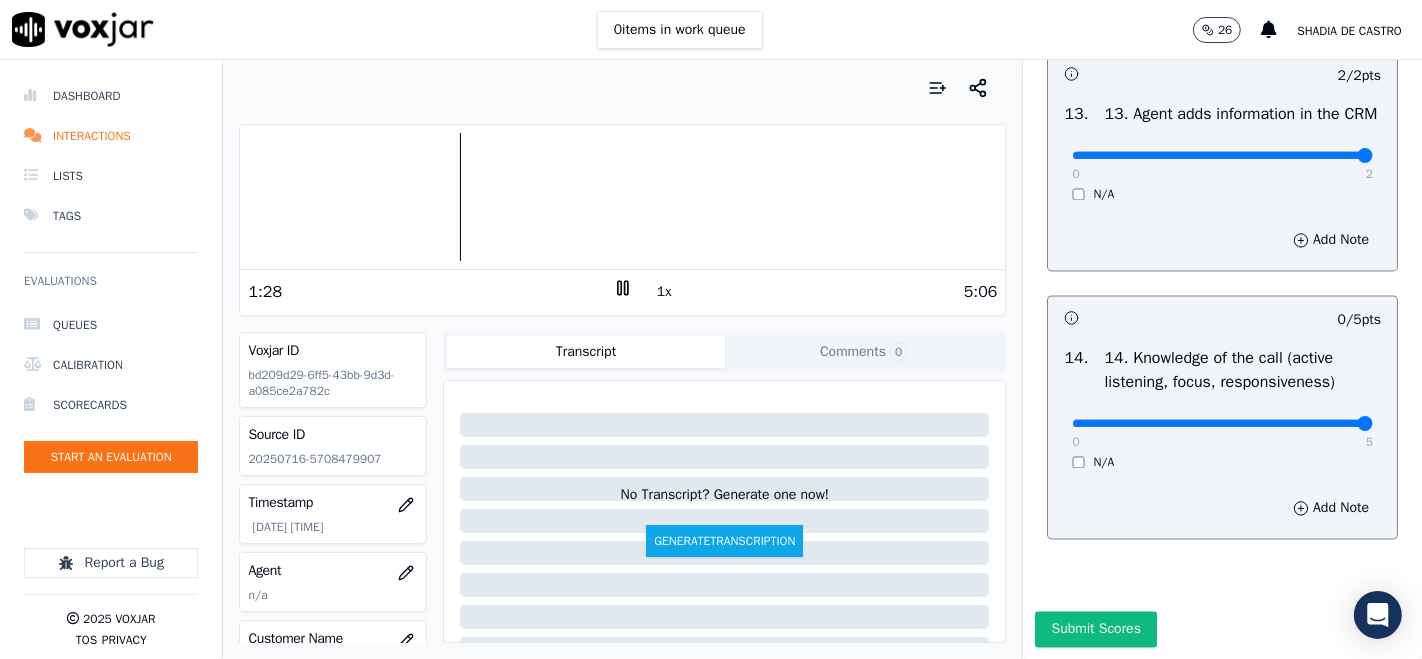 type on "5" 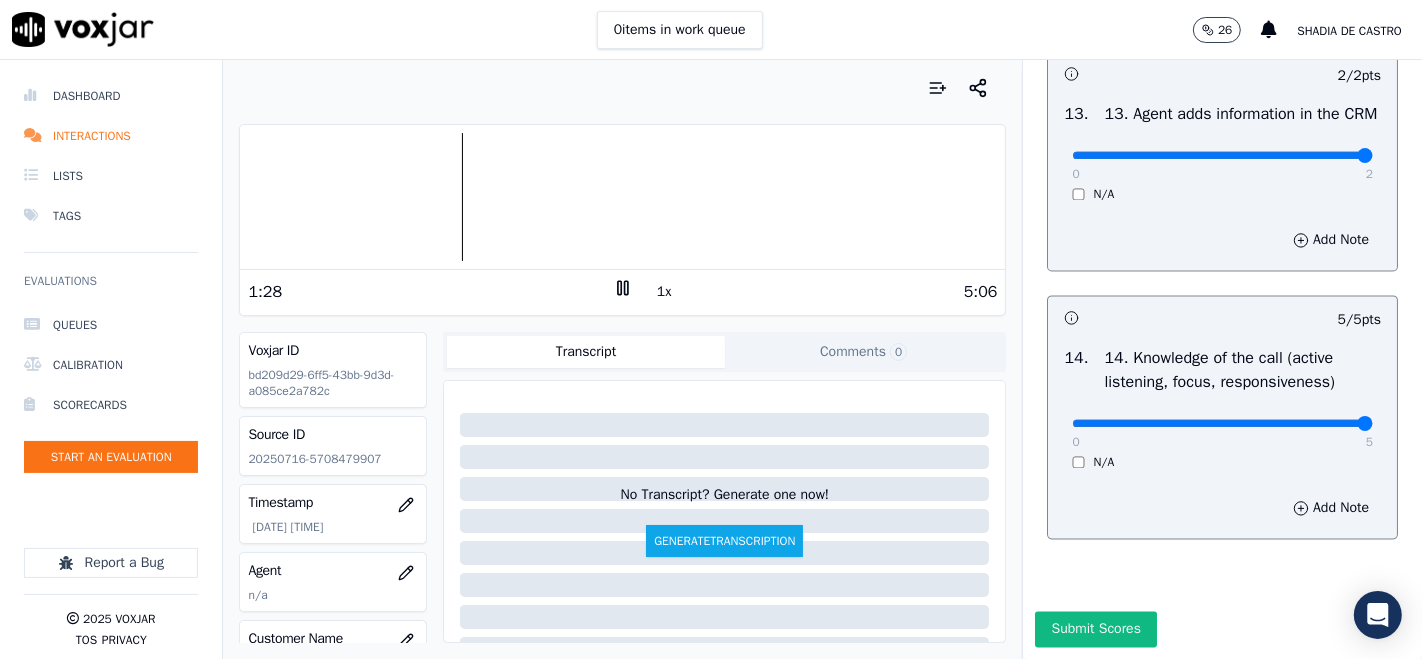 scroll, scrollTop: 3444, scrollLeft: 0, axis: vertical 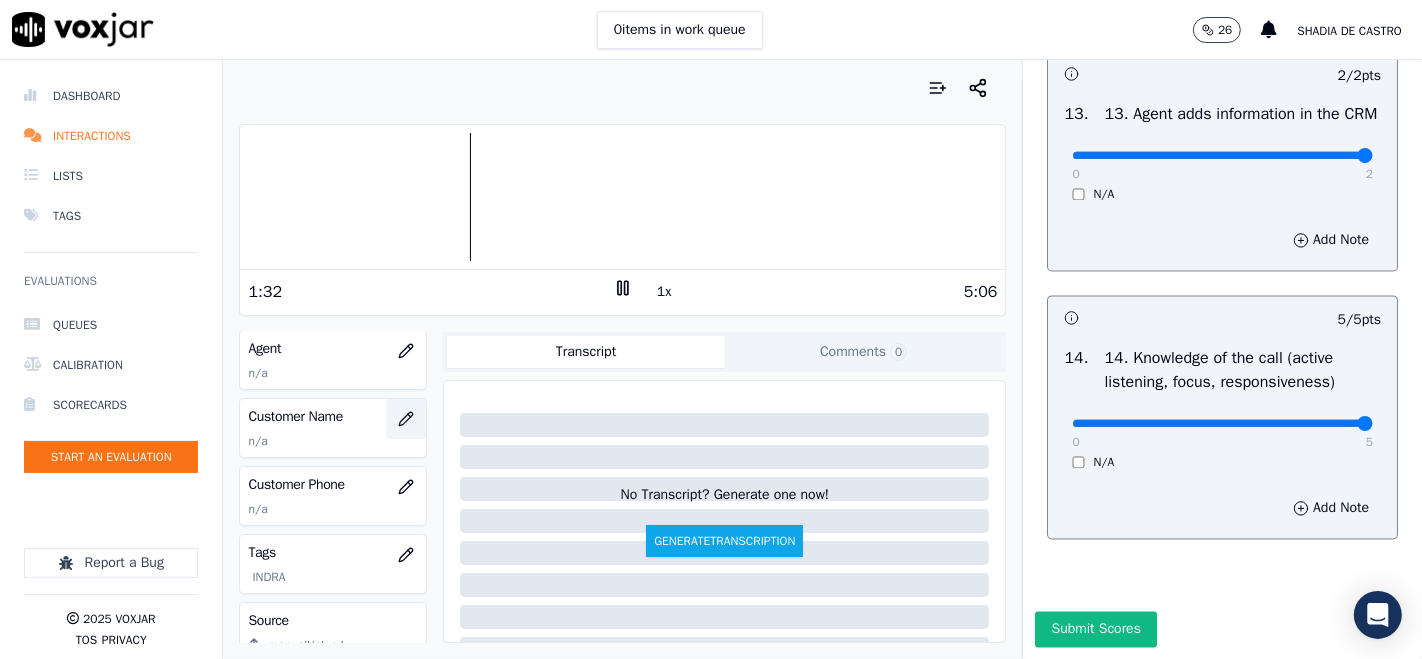 click 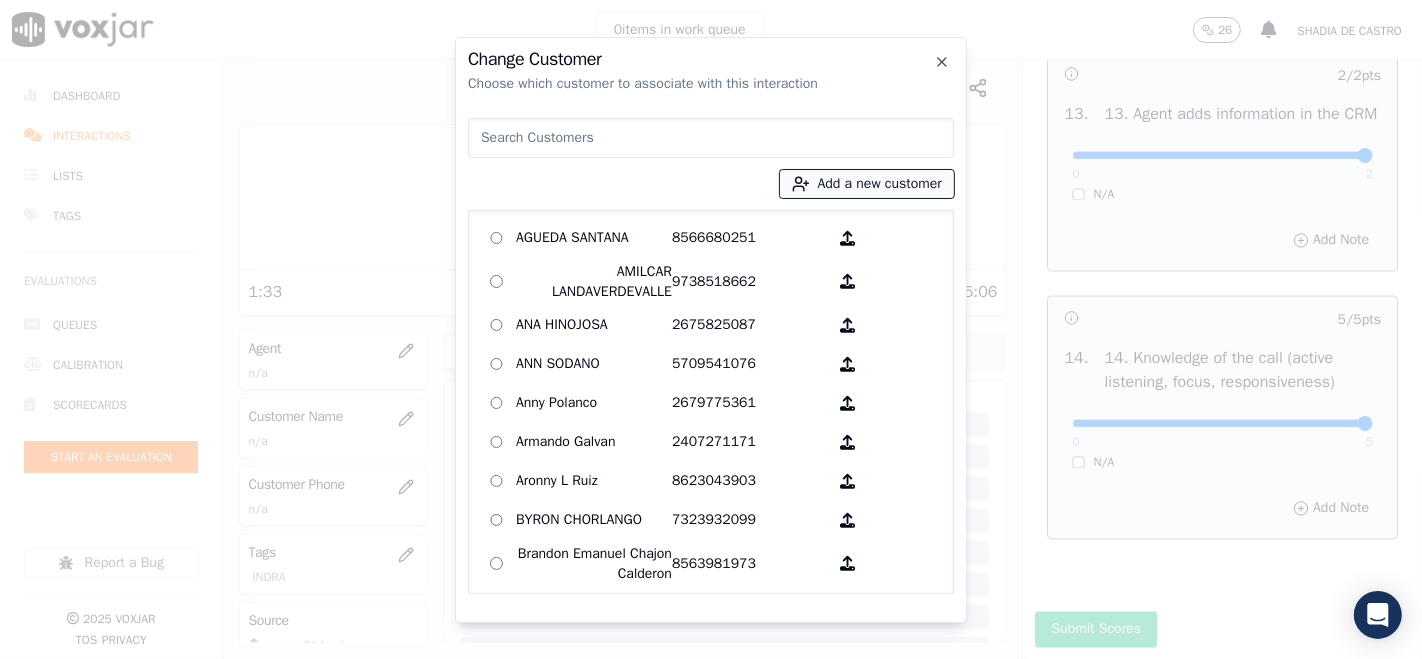 click on "Add a new customer" at bounding box center (867, 184) 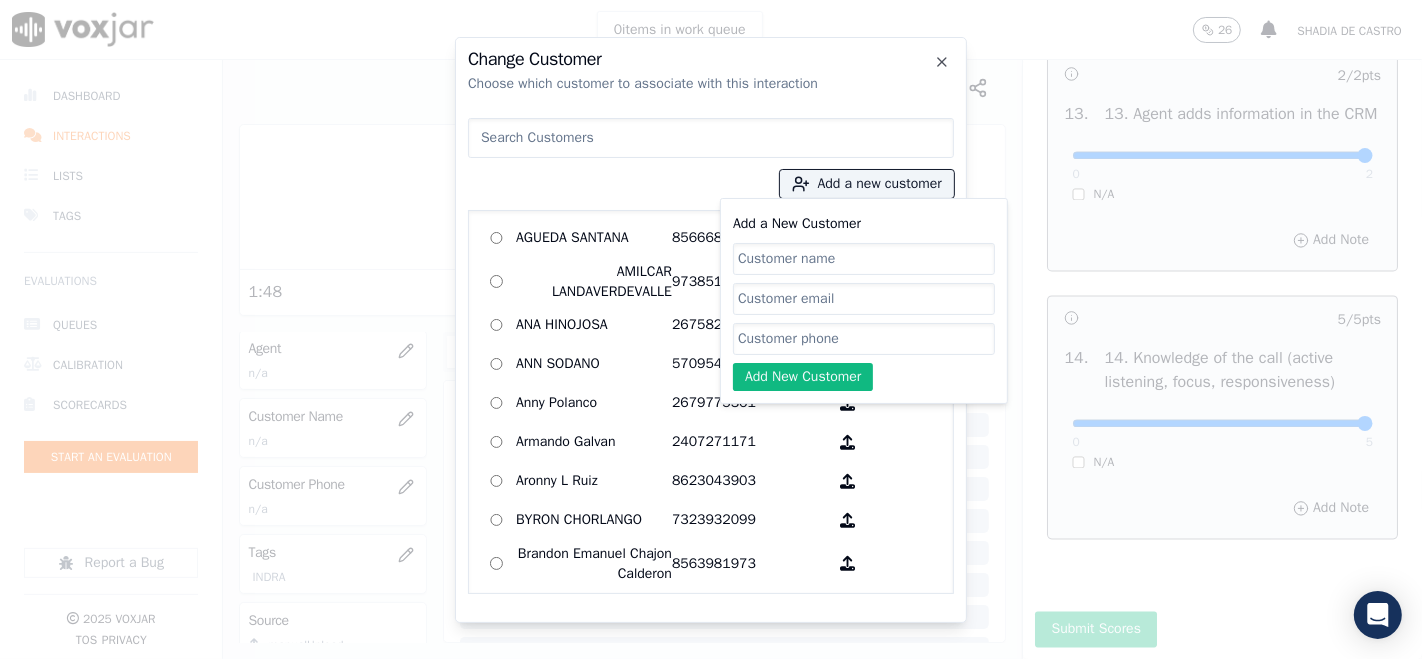paste on "[FIRST] [LAST]" 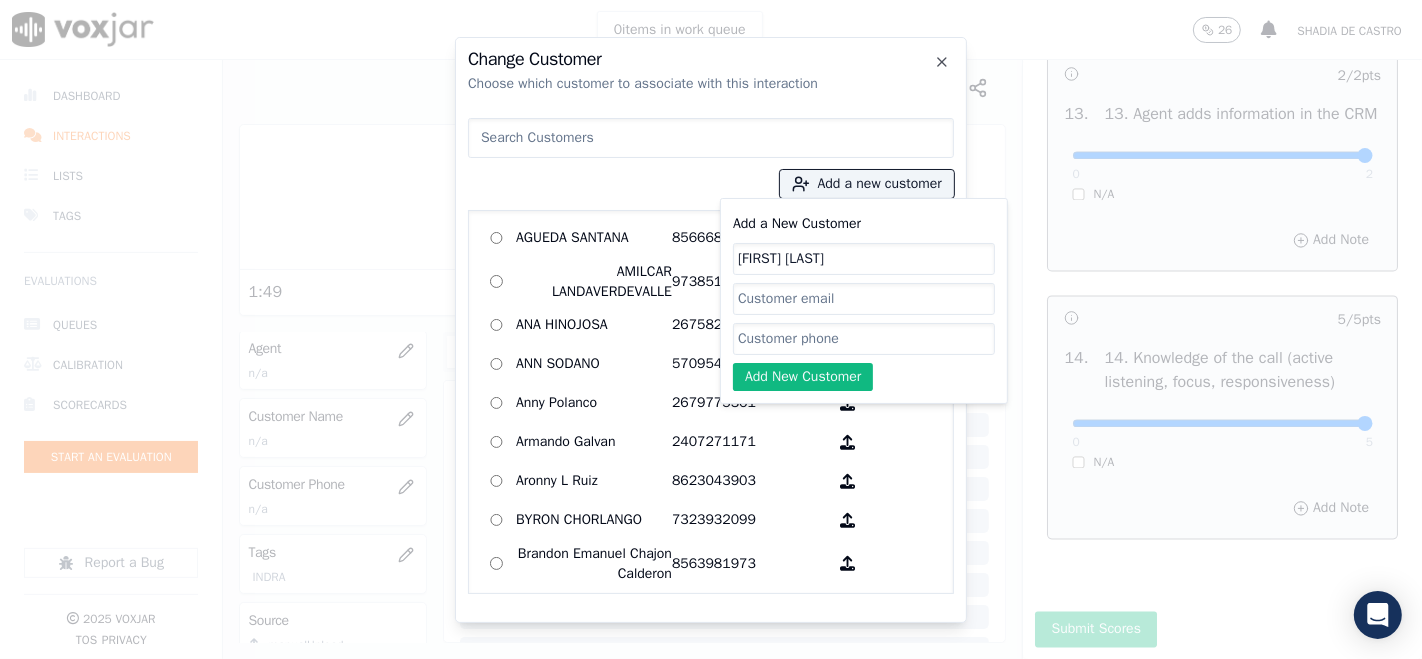 type on "[FIRST] [LAST]" 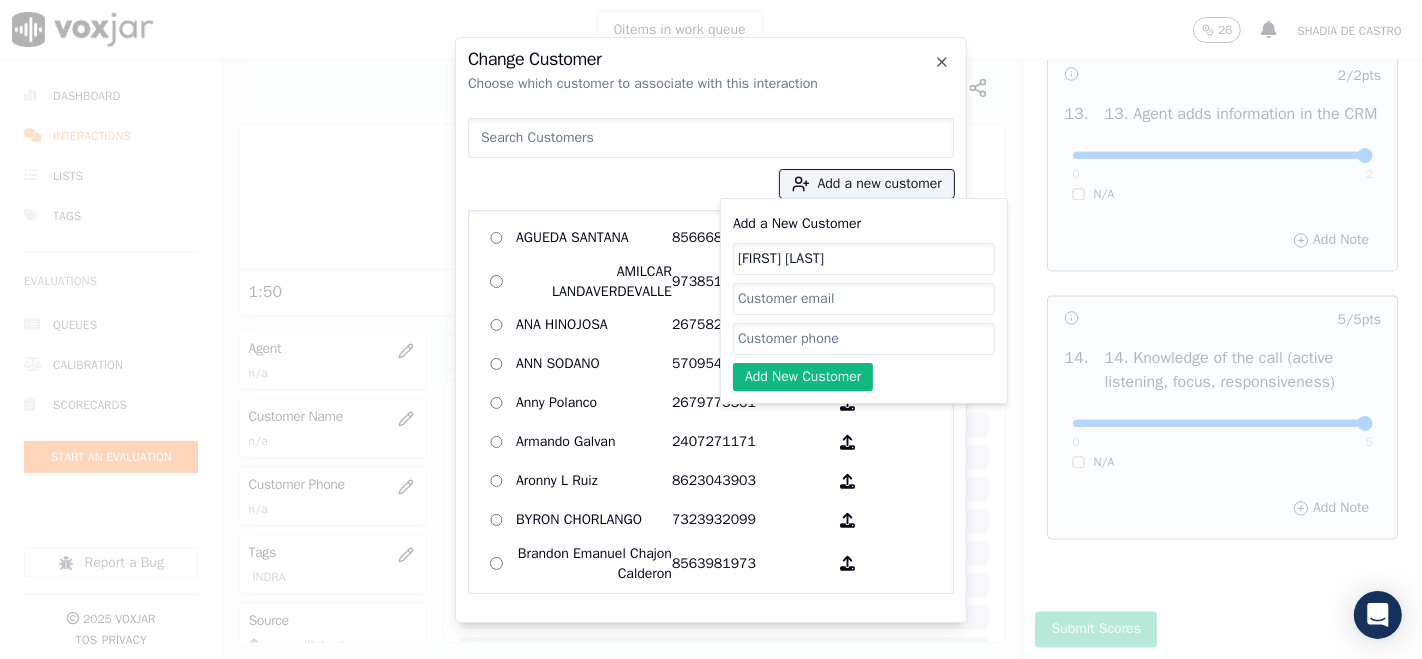 click on "Add a New Customer" 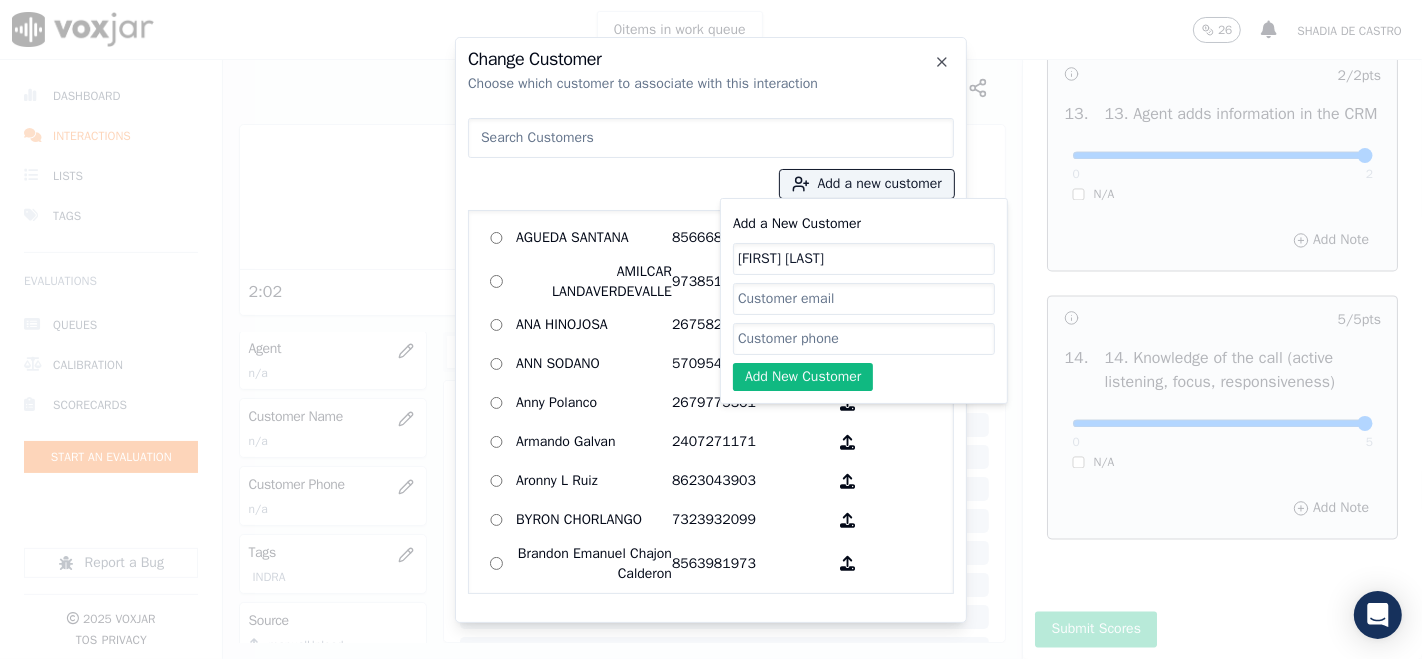 paste on "5705566054" 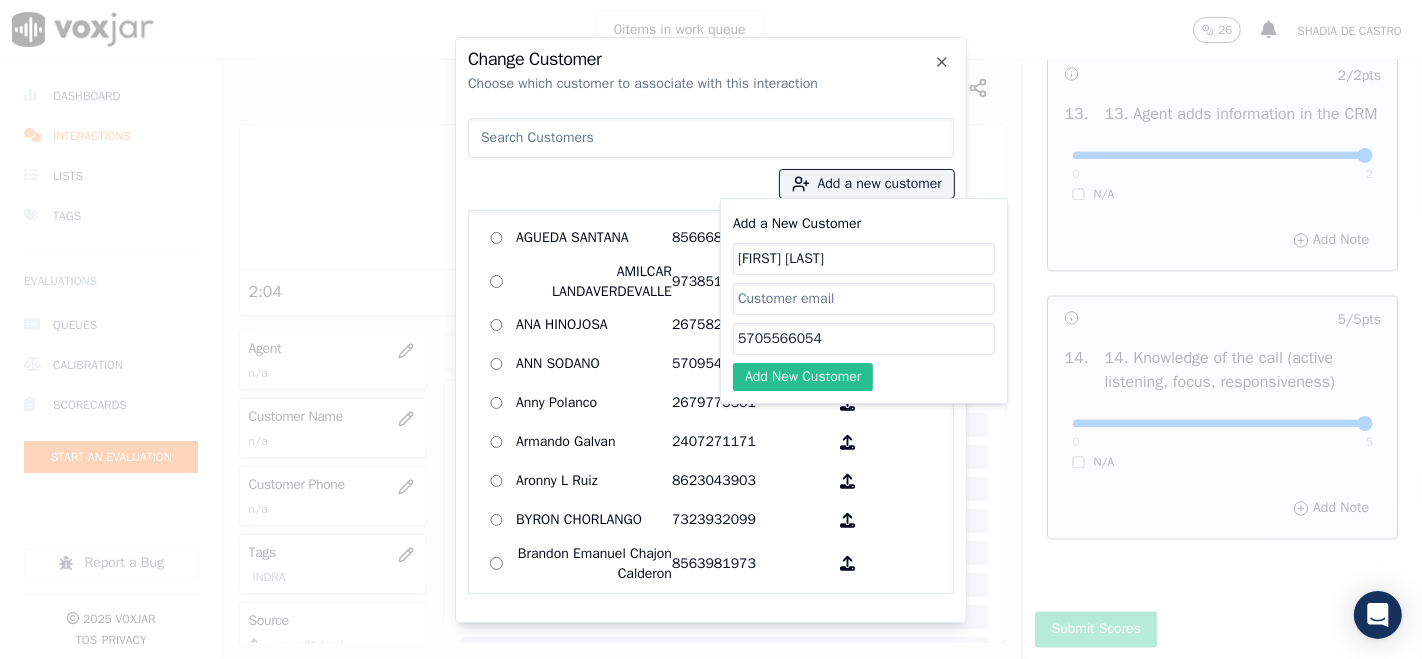 type on "5705566054" 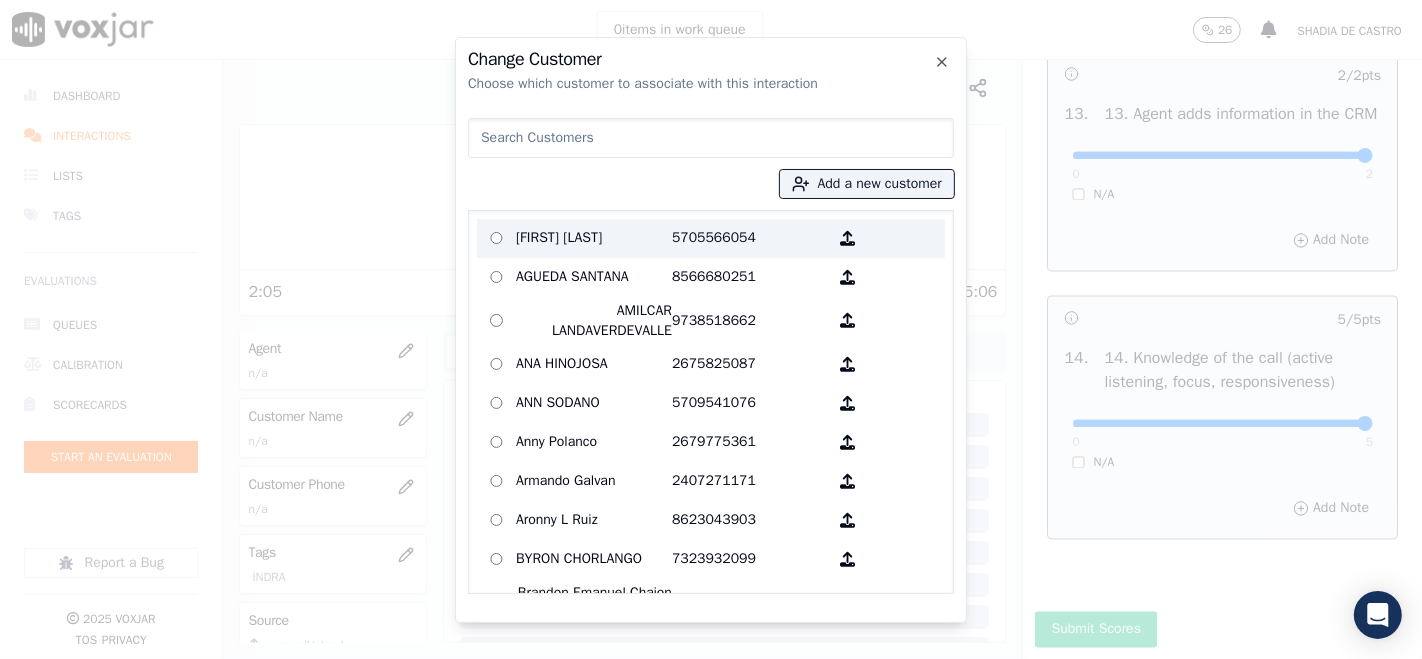 click on "[FIRST] [LAST]" at bounding box center [594, 238] 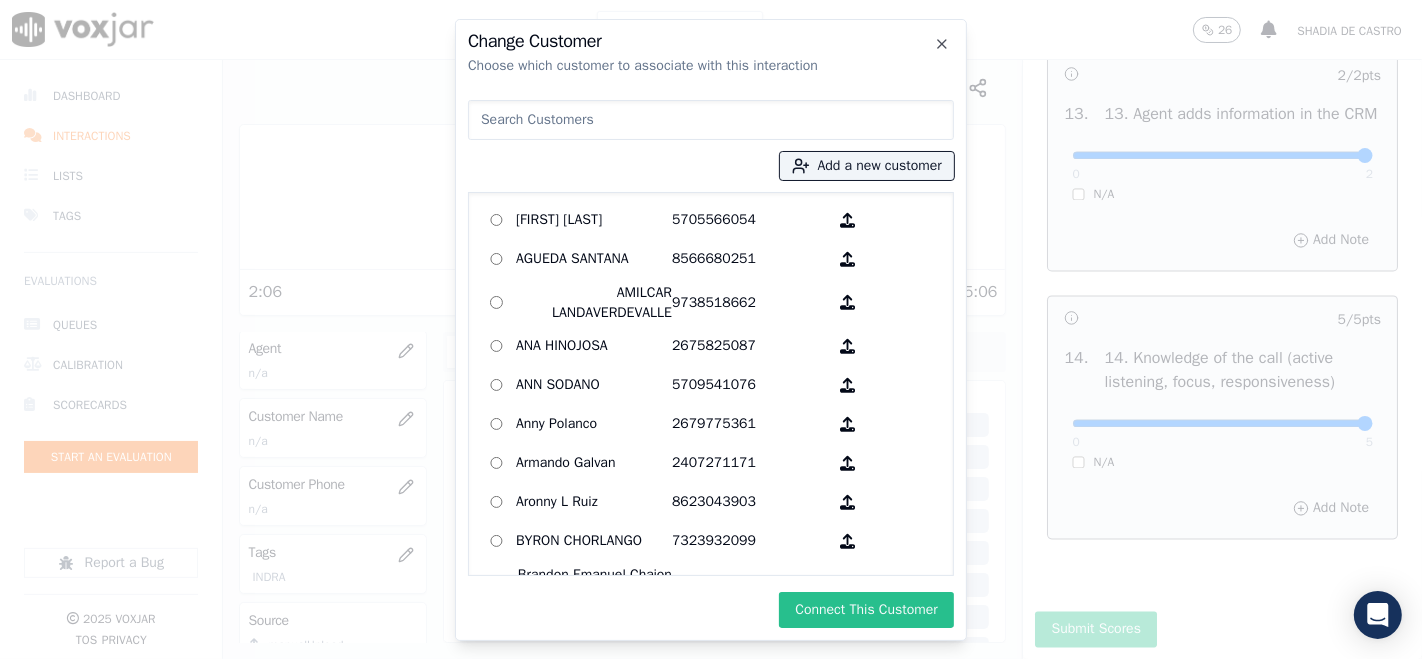click on "Connect This Customer" at bounding box center [866, 610] 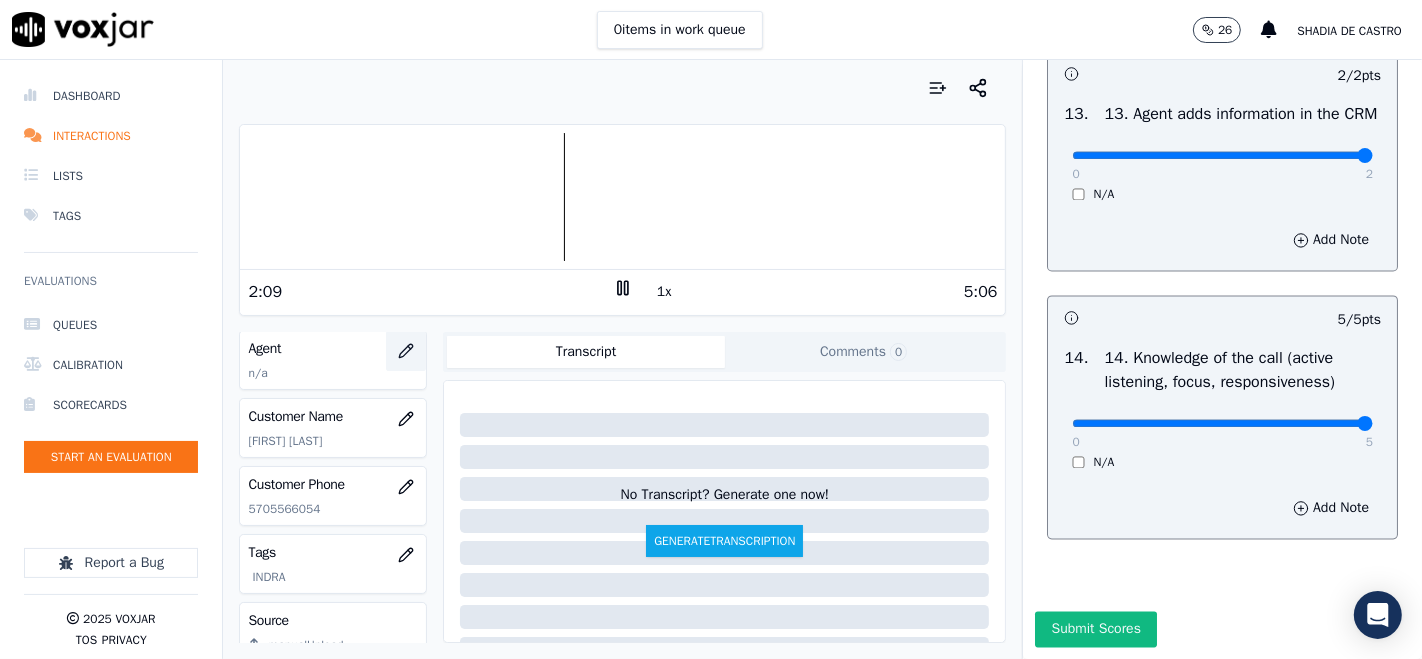 click 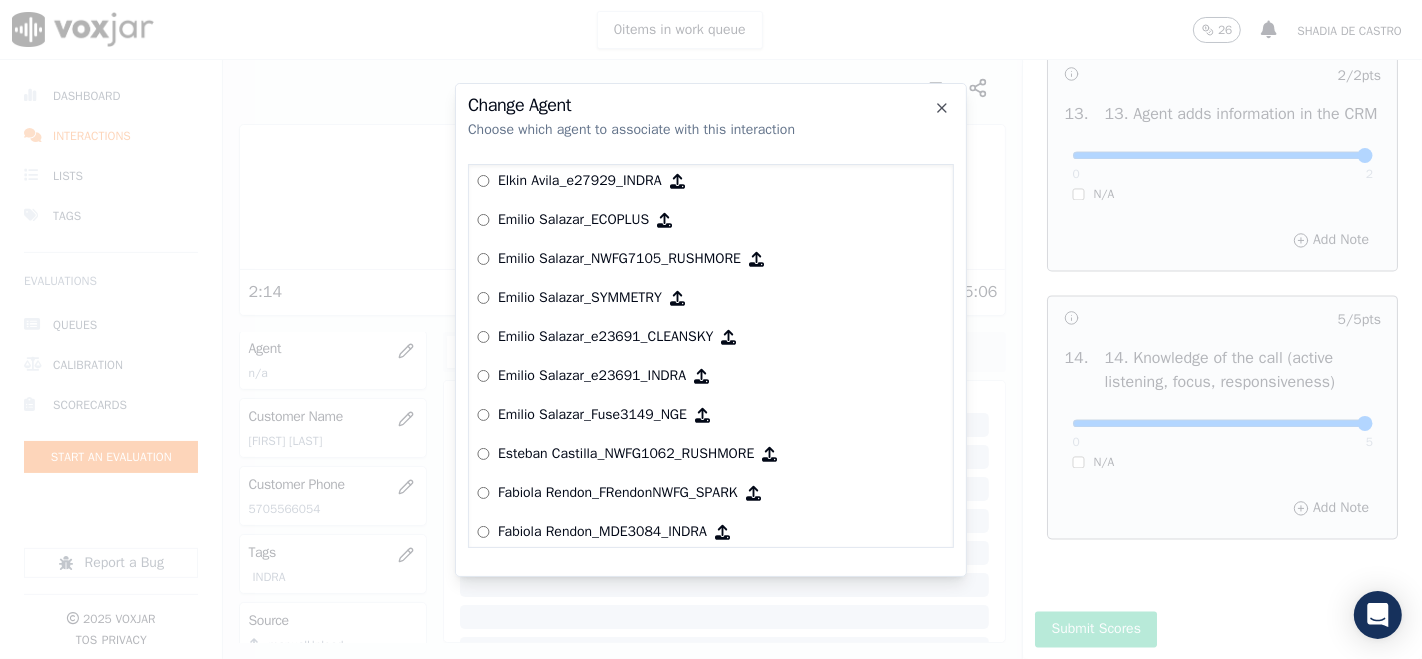 scroll, scrollTop: 2685, scrollLeft: 0, axis: vertical 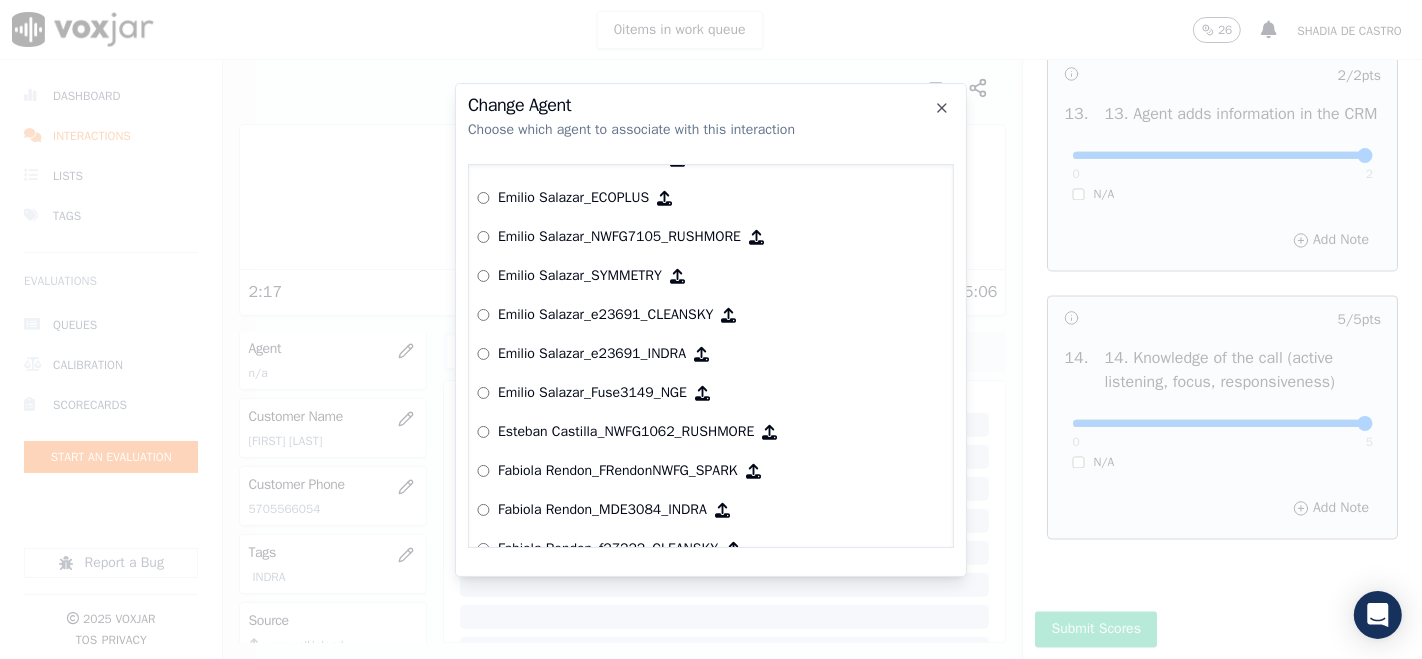 click on "Emilio Salazar_e23691_INDRA" at bounding box center (592, 354) 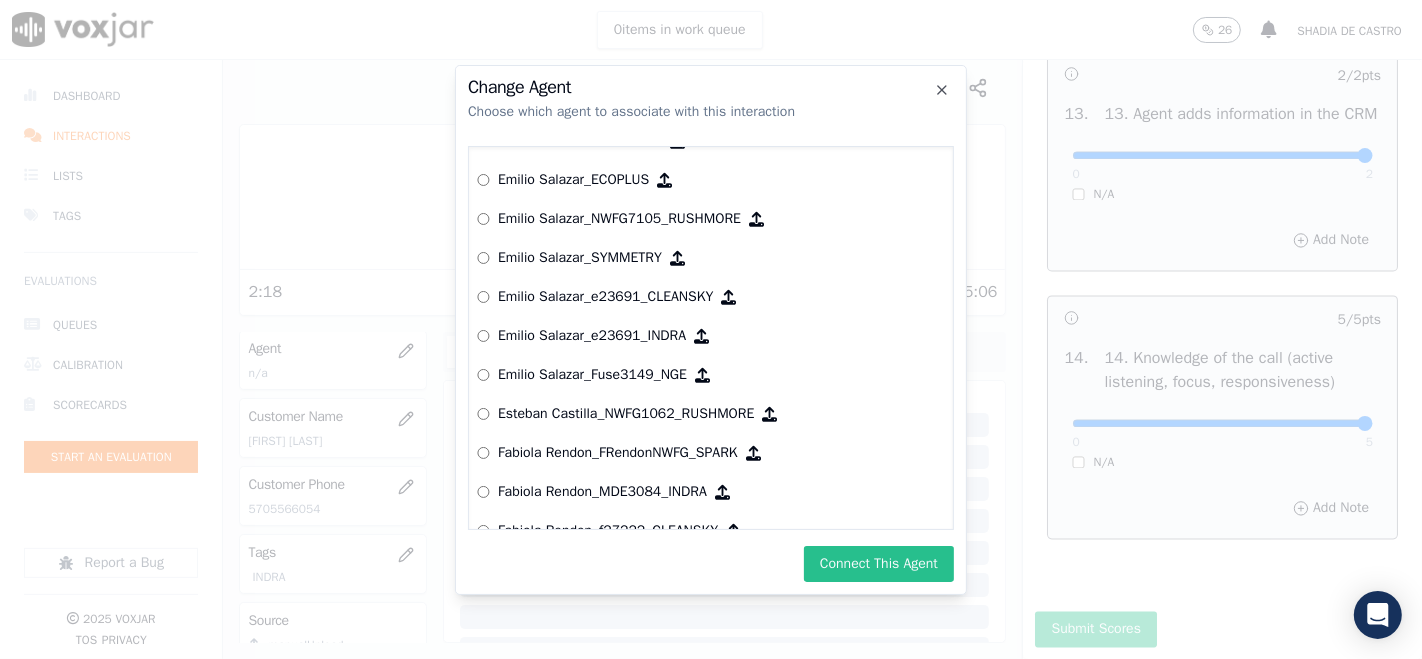 click on "Connect This Agent" at bounding box center [879, 564] 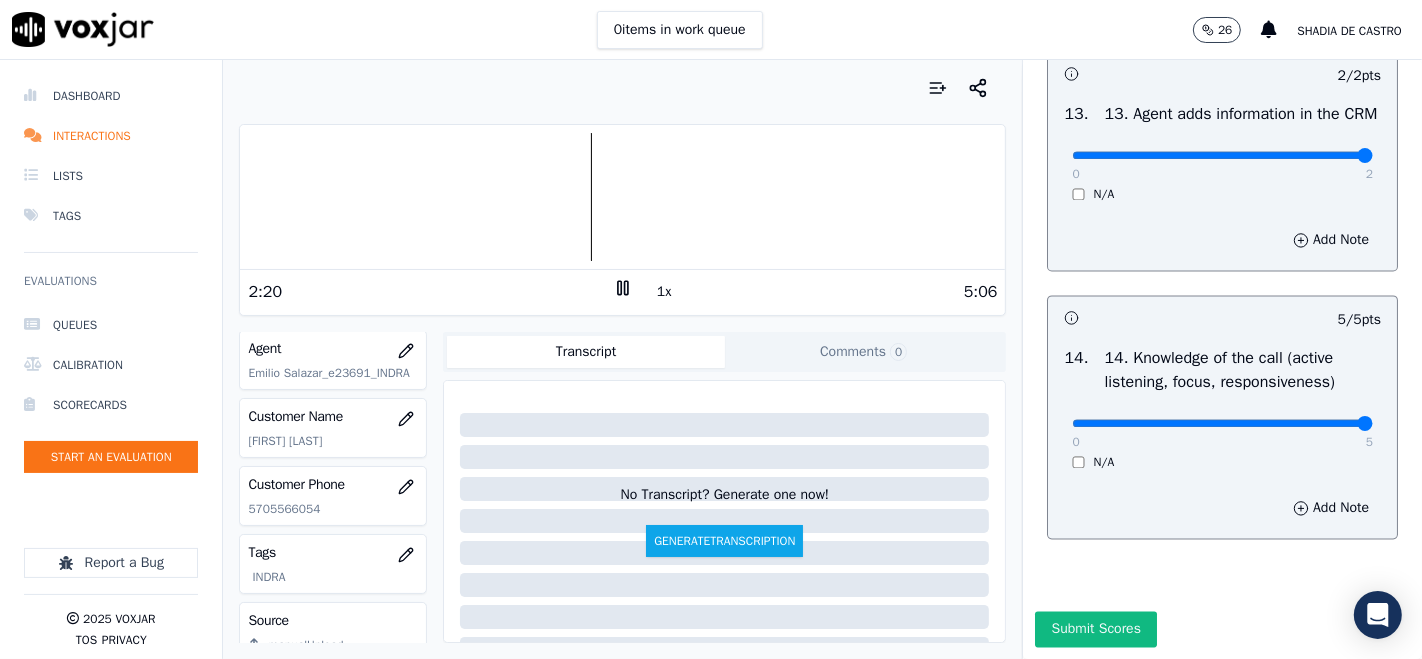 scroll, scrollTop: 3606, scrollLeft: 0, axis: vertical 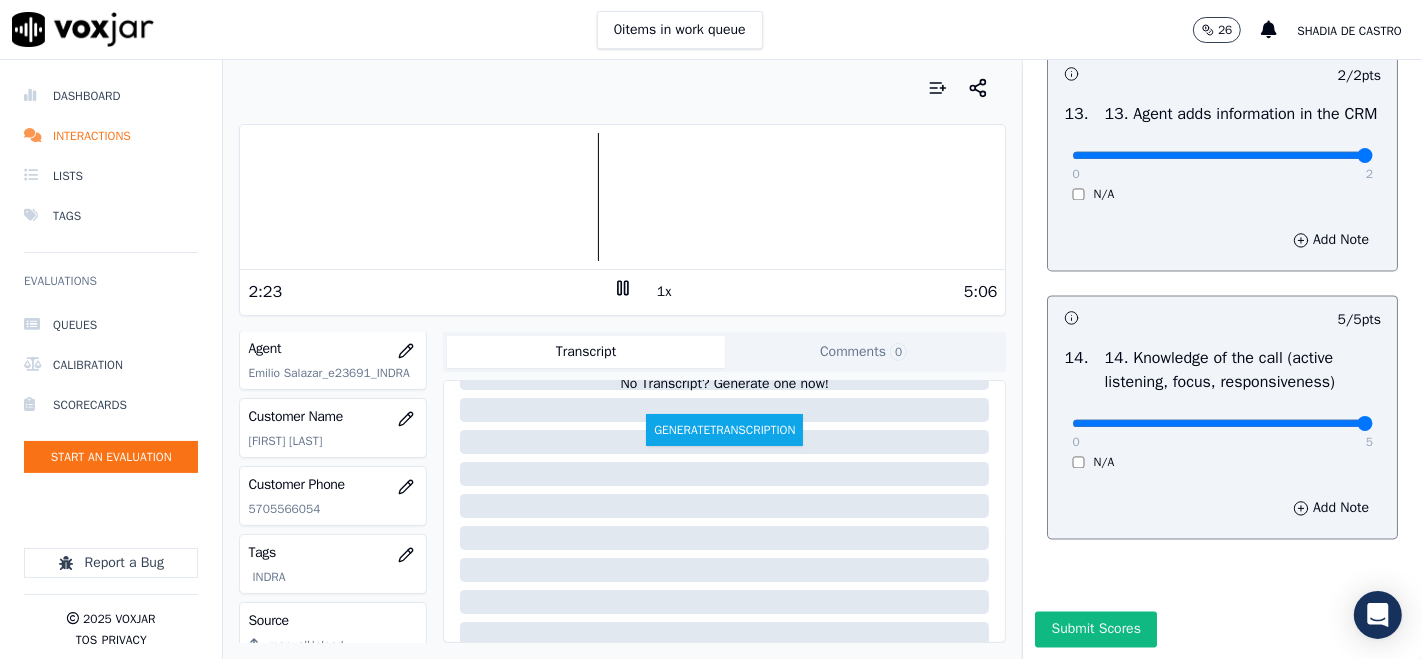 click on "1x" at bounding box center (664, 292) 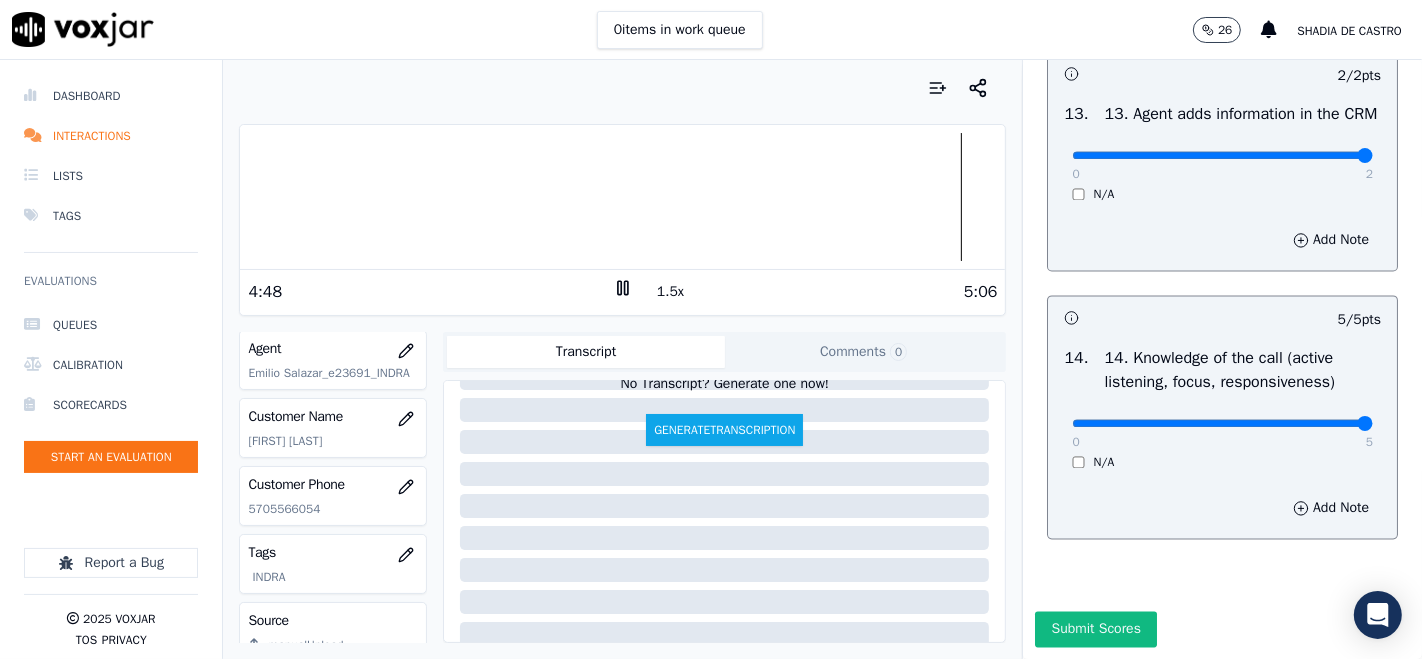 click on "Submit Scores" at bounding box center (1095, 629) 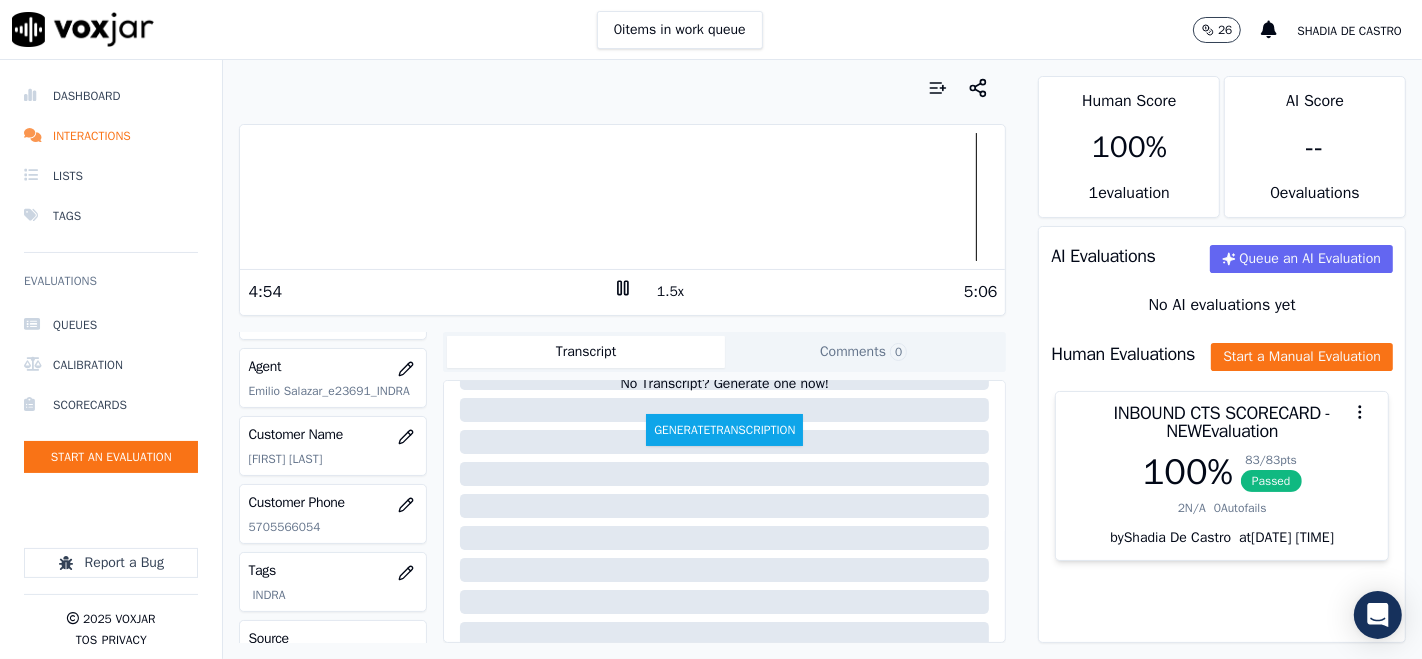 scroll, scrollTop: 0, scrollLeft: 0, axis: both 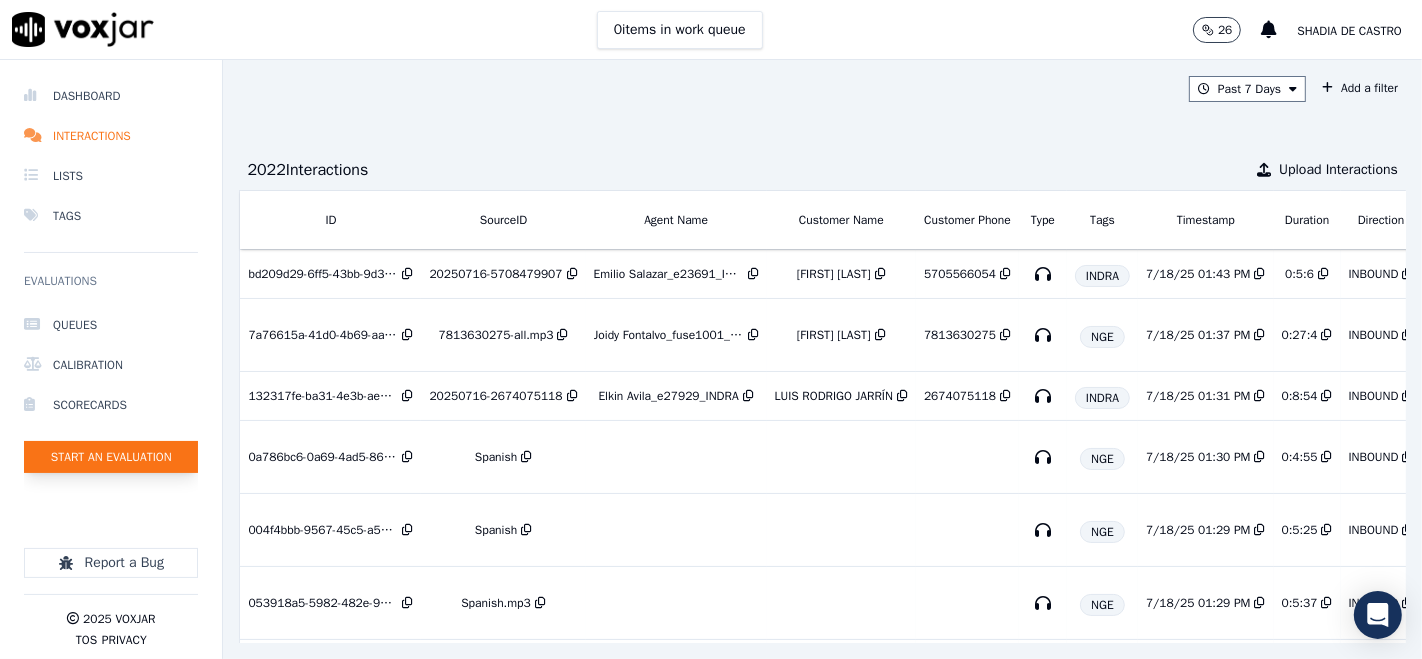 click on "Start an Evaluation" 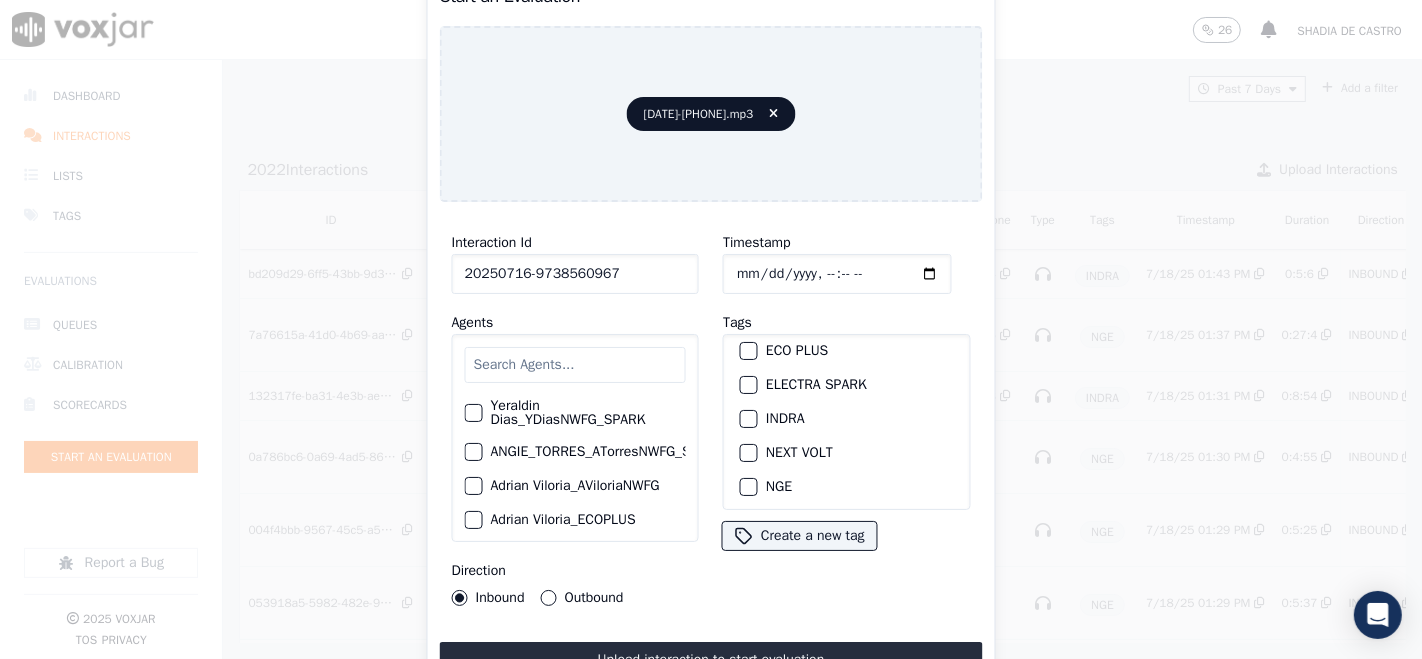 scroll, scrollTop: 111, scrollLeft: 0, axis: vertical 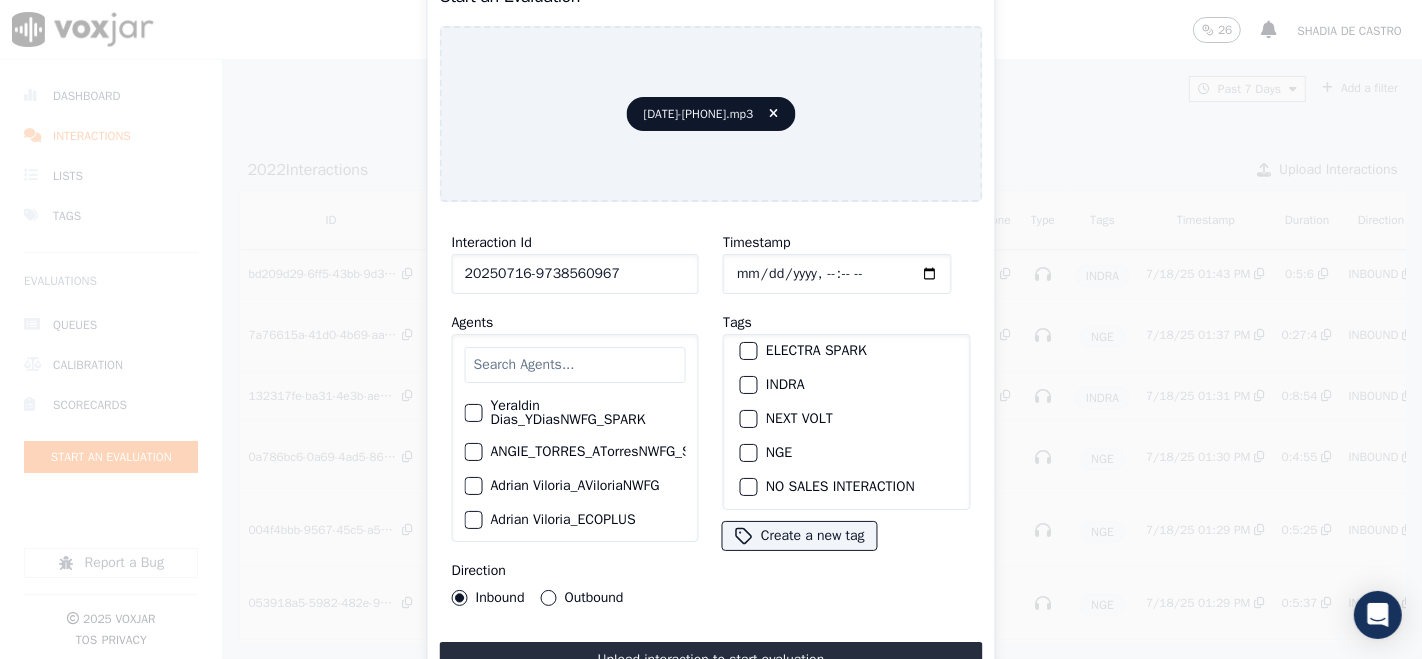 type on "20250716-9738560967" 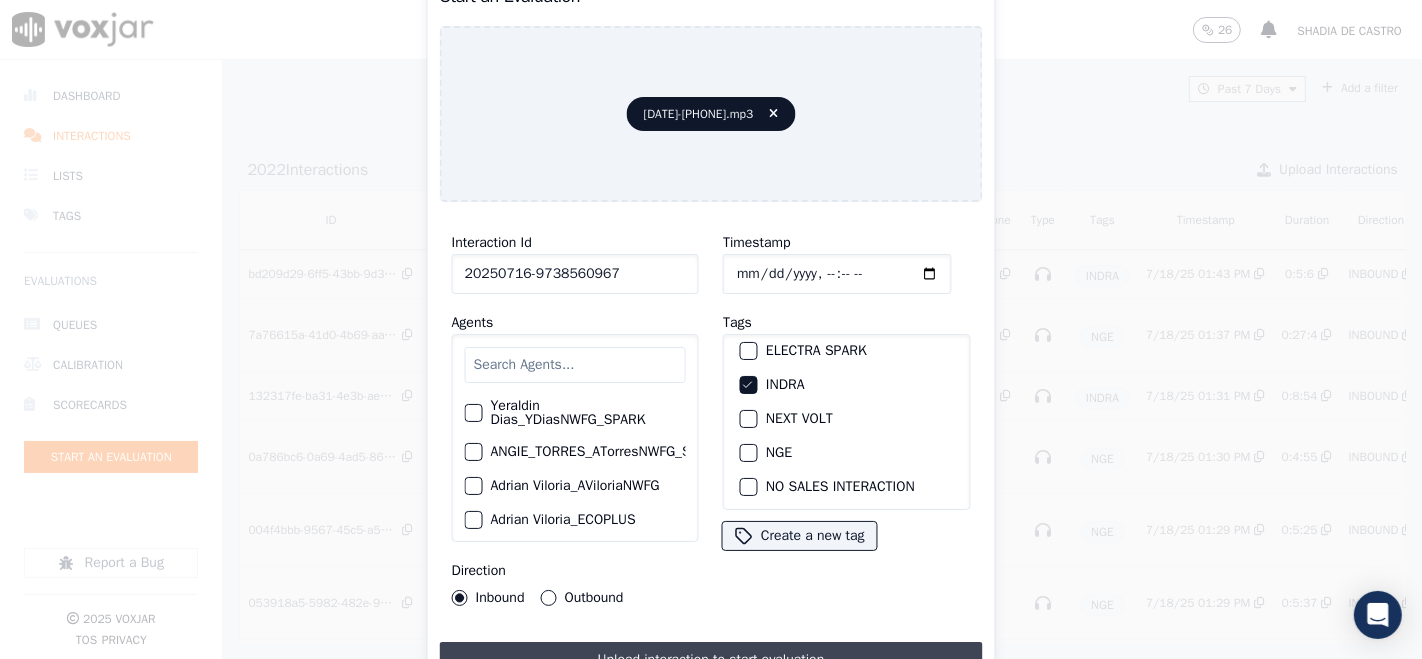 click on "Upload interaction to start evaluation" at bounding box center [711, 660] 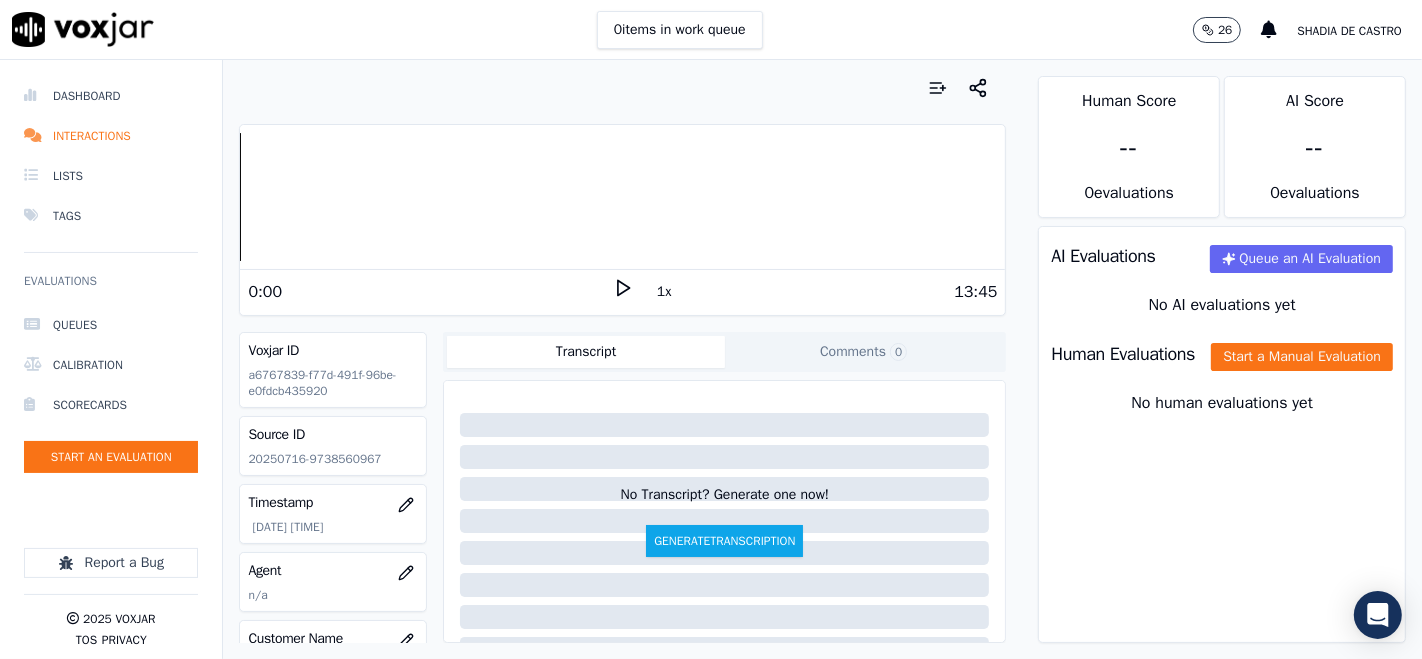 click 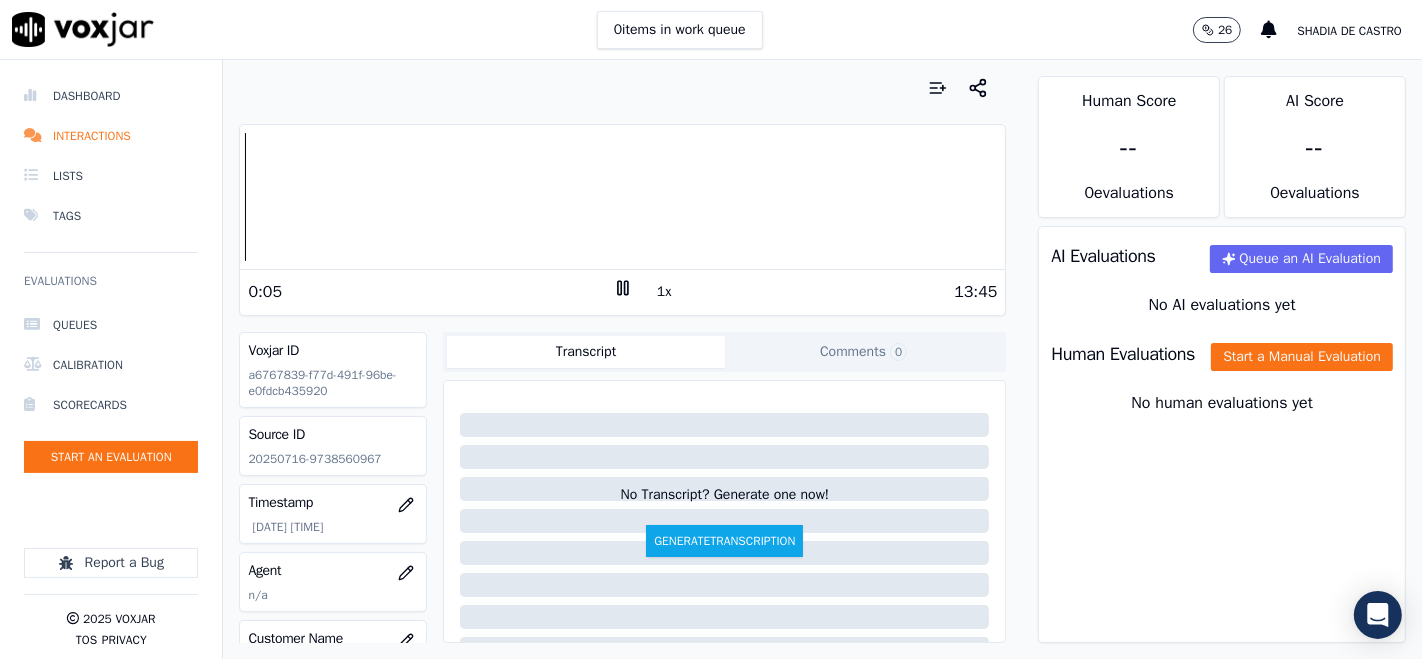 click on "20250716-9738560967" 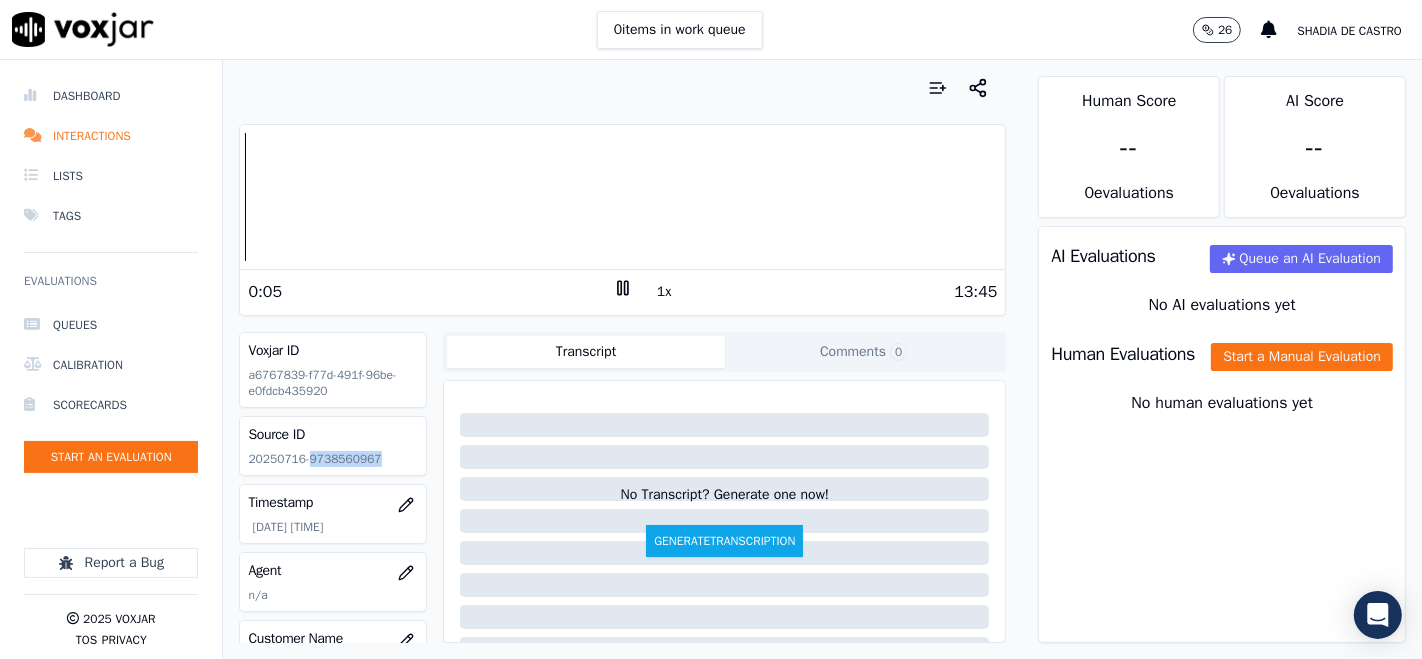 click on "20250716-9738560967" 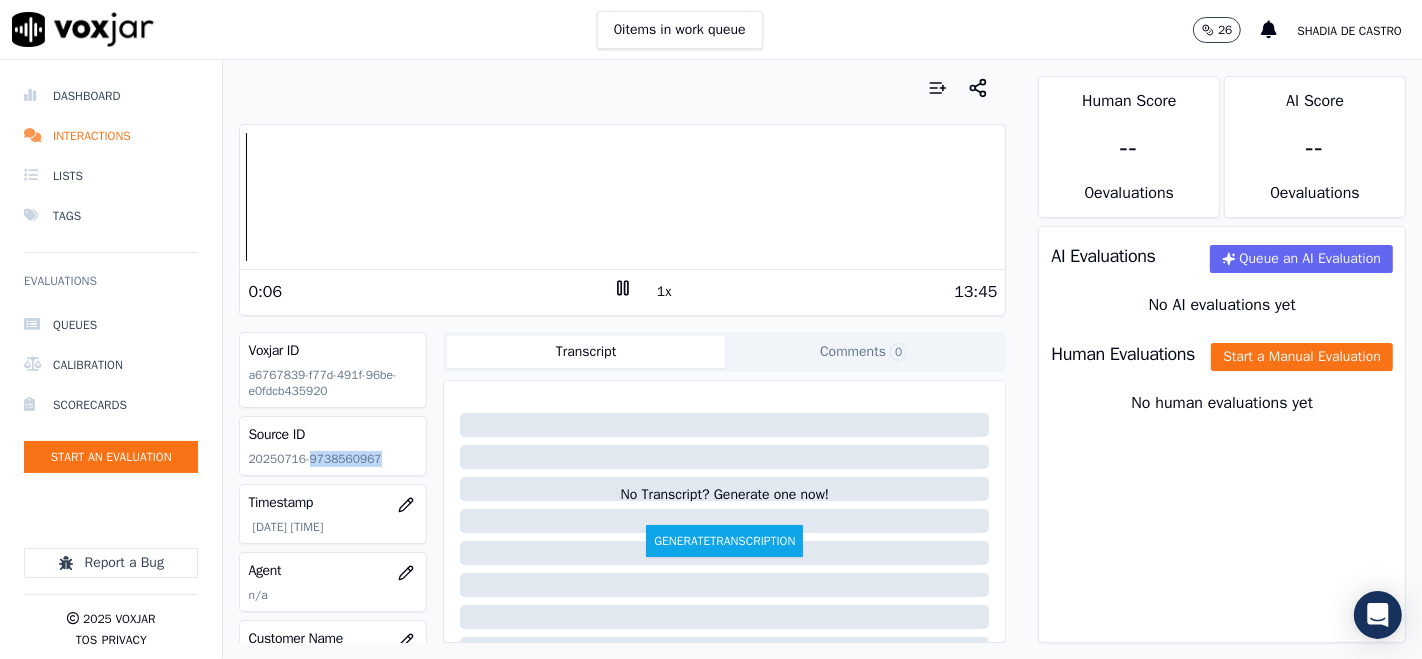 copy on "9738560967" 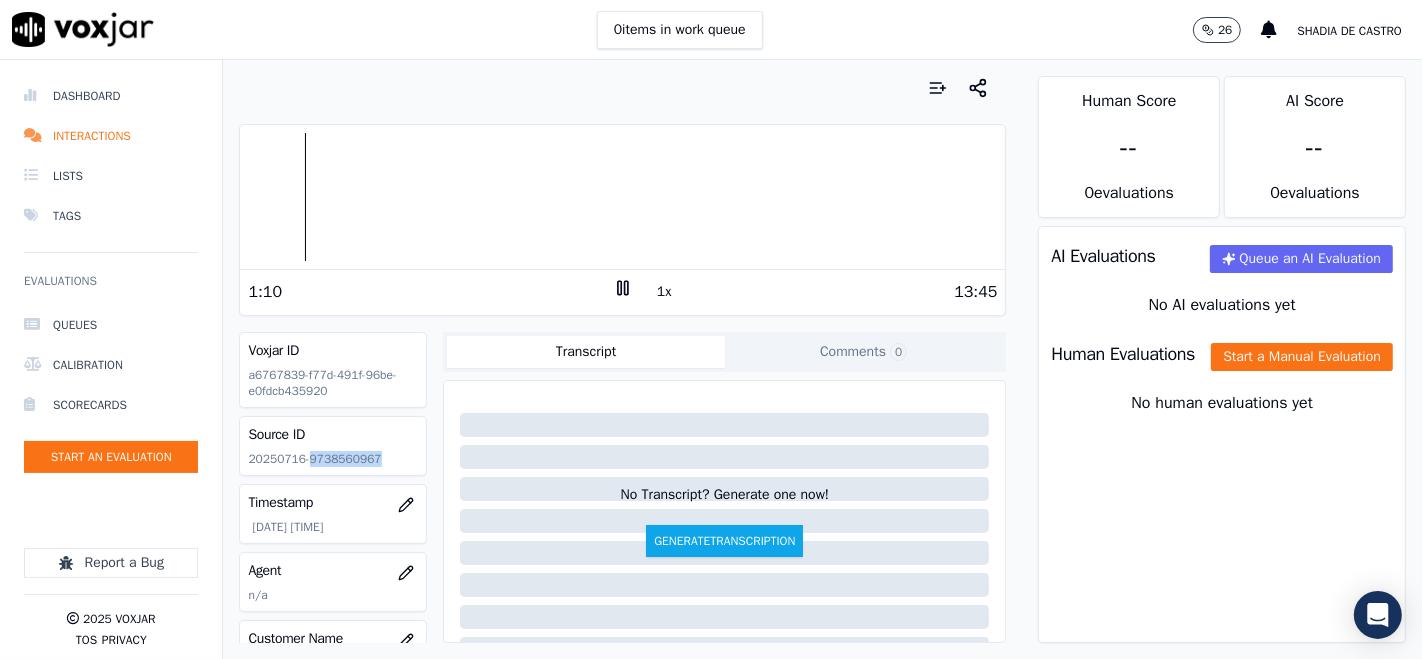 click at bounding box center (622, 197) 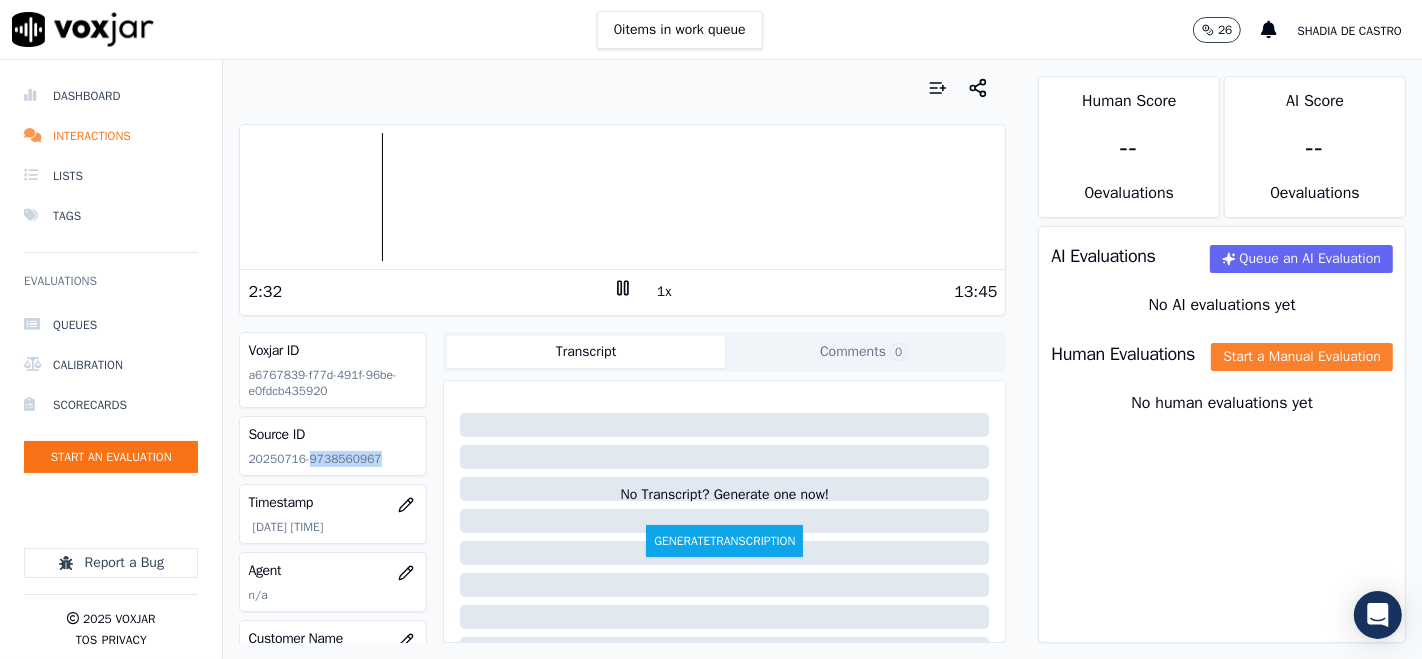 click on "Start a Manual Evaluation" 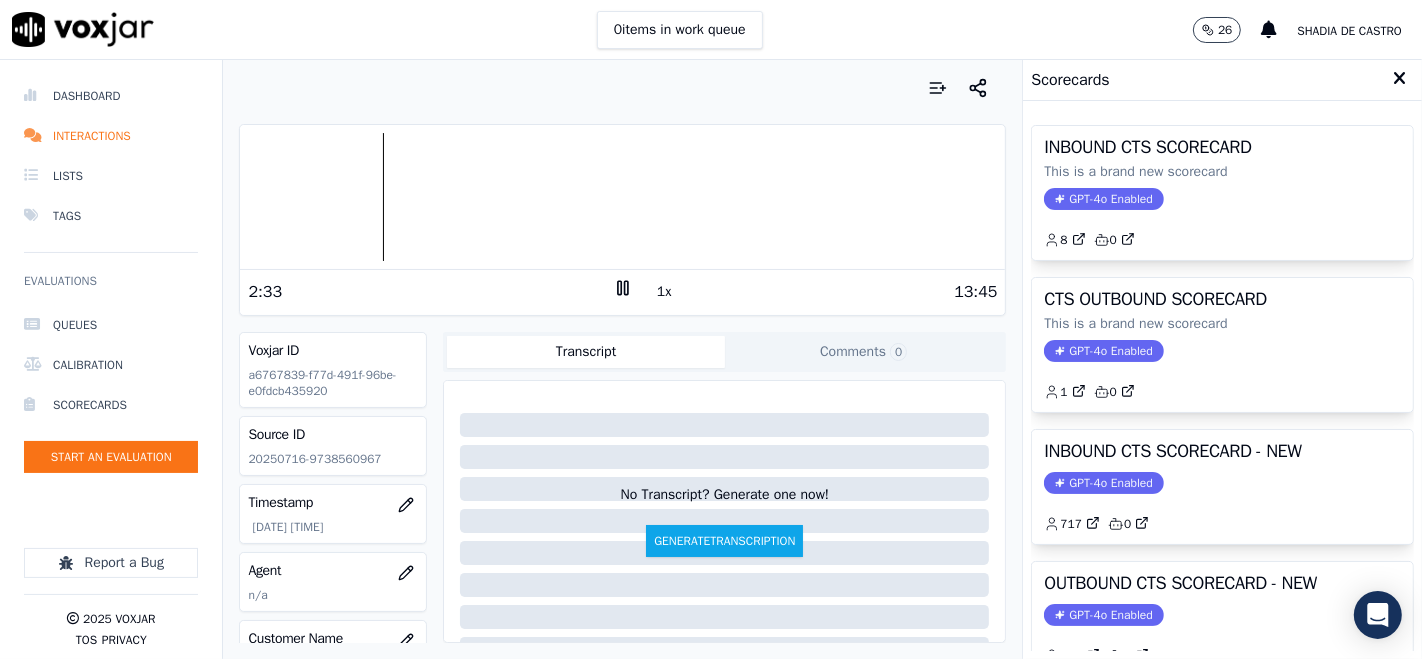 click on "INBOUND CTS SCORECARD - NEW        GPT-4o Enabled       717         0" at bounding box center (1222, 487) 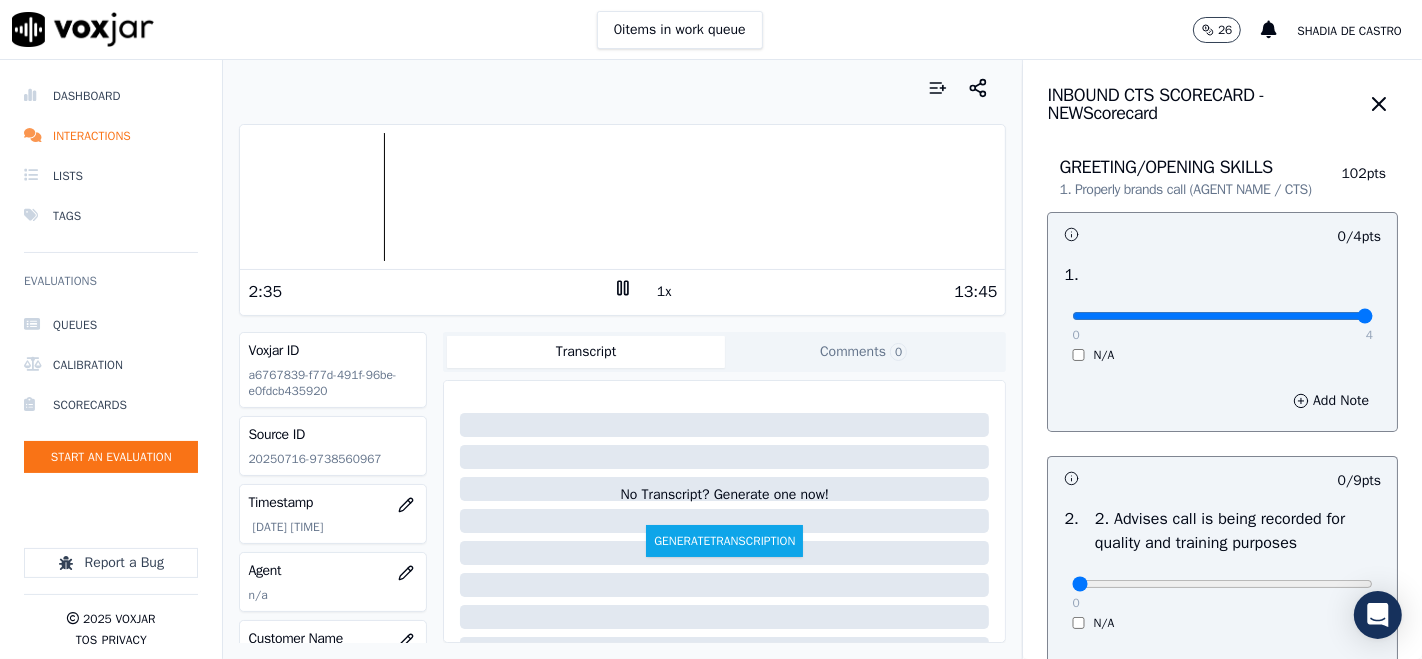 type on "4" 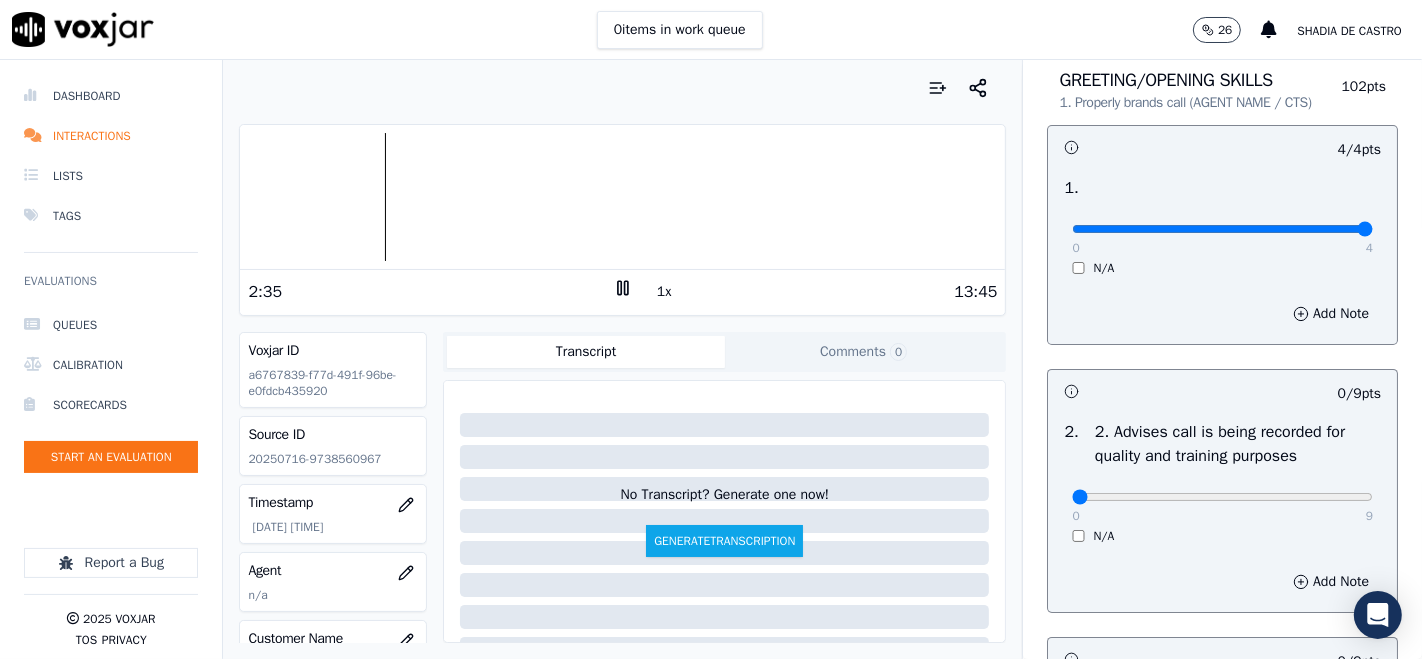 scroll, scrollTop: 222, scrollLeft: 0, axis: vertical 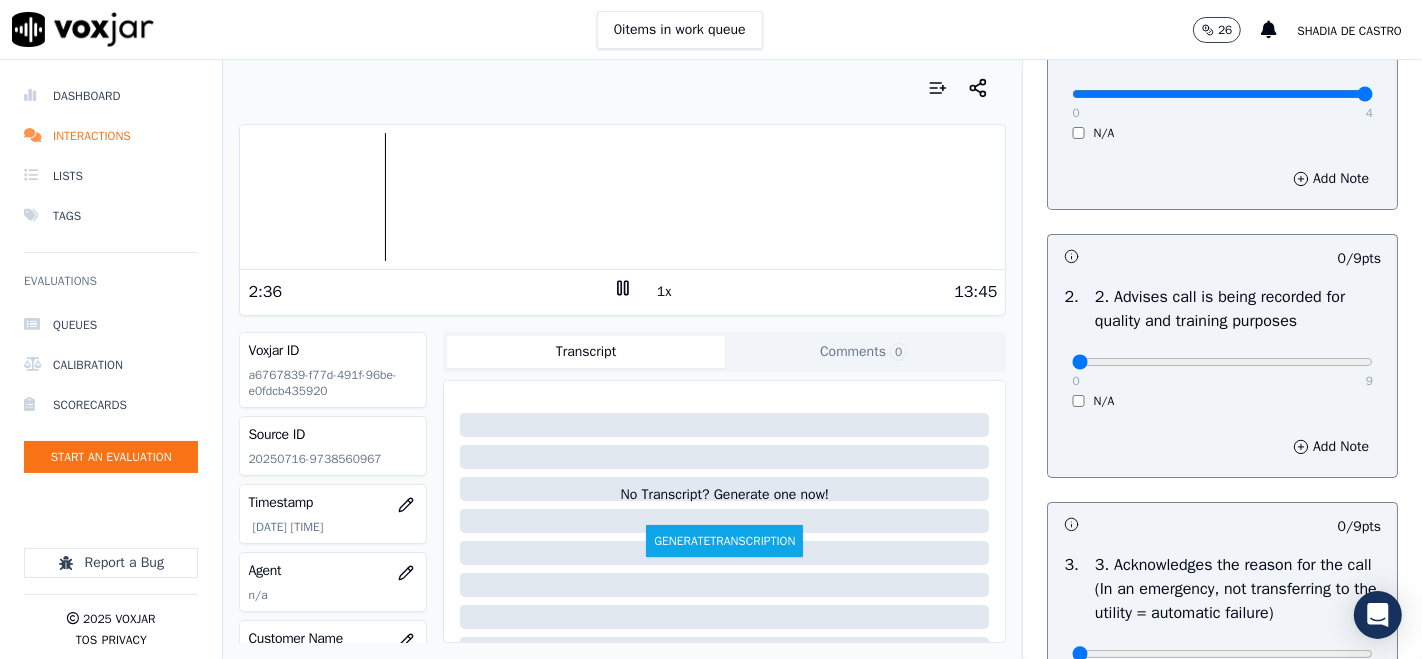 click on "0   9" at bounding box center [1222, 361] 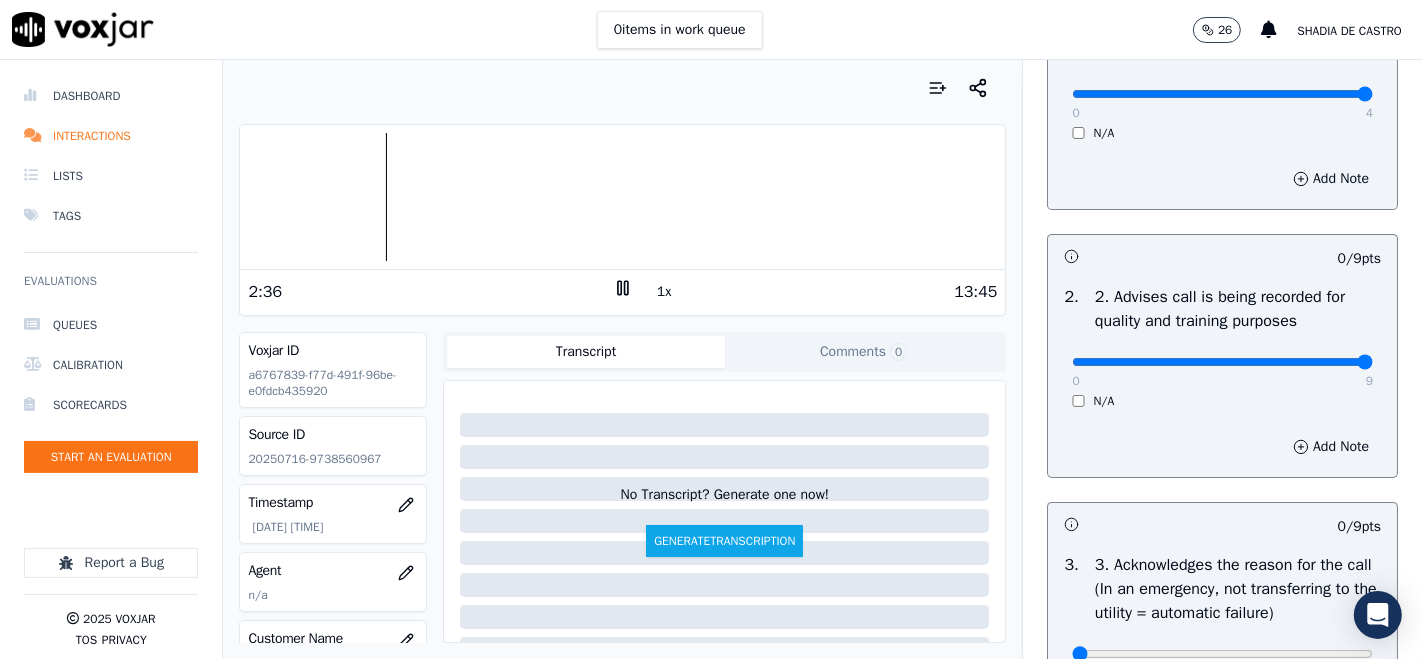 type on "9" 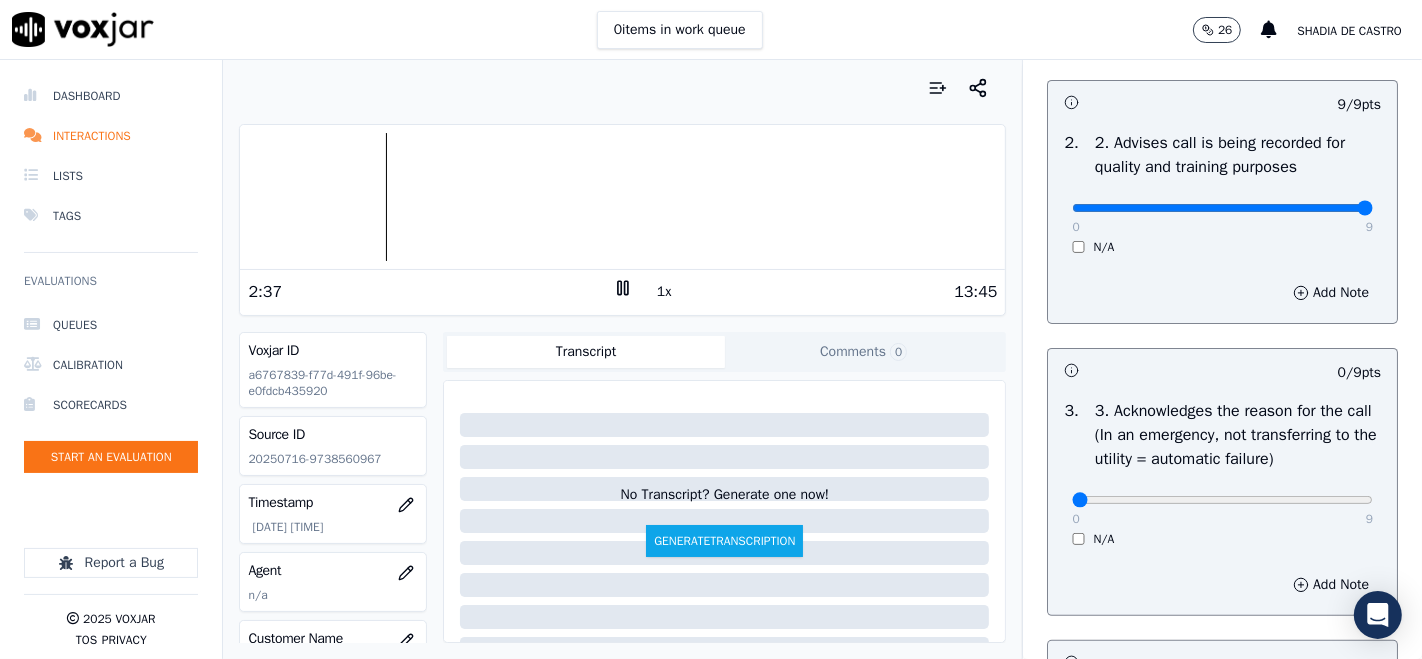 scroll, scrollTop: 555, scrollLeft: 0, axis: vertical 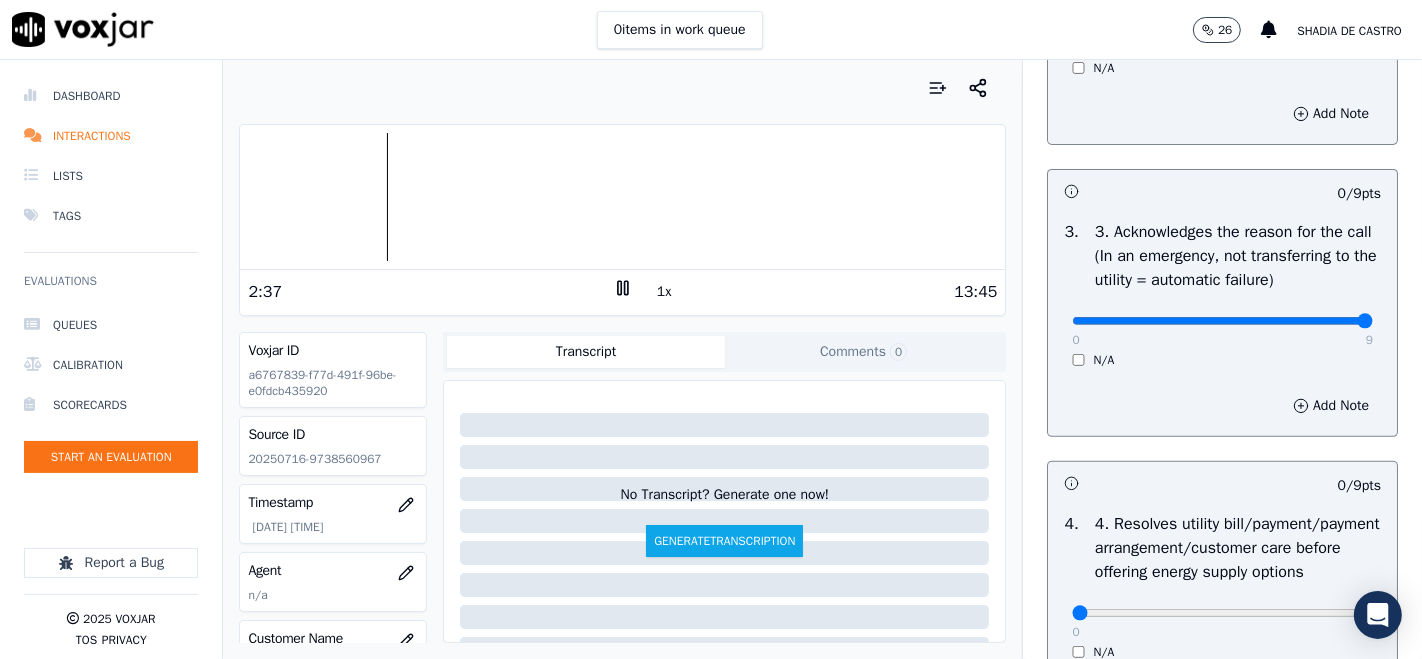 type on "9" 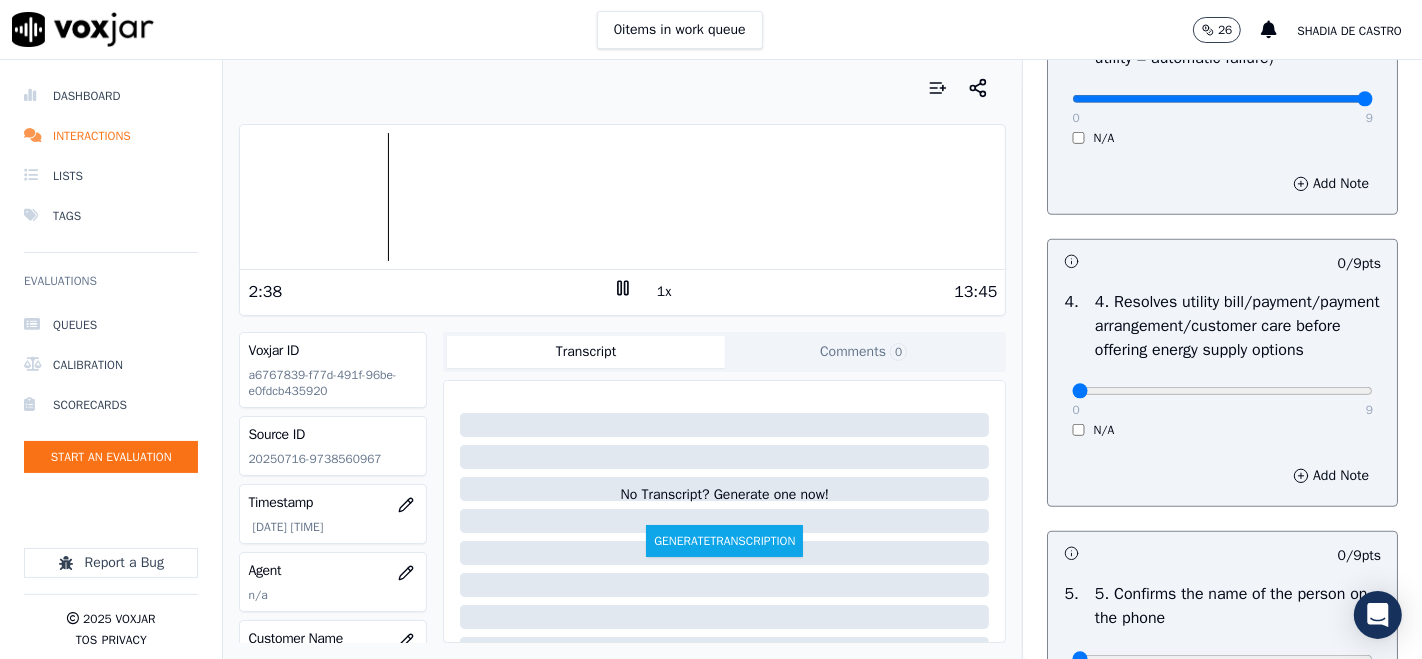 scroll, scrollTop: 888, scrollLeft: 0, axis: vertical 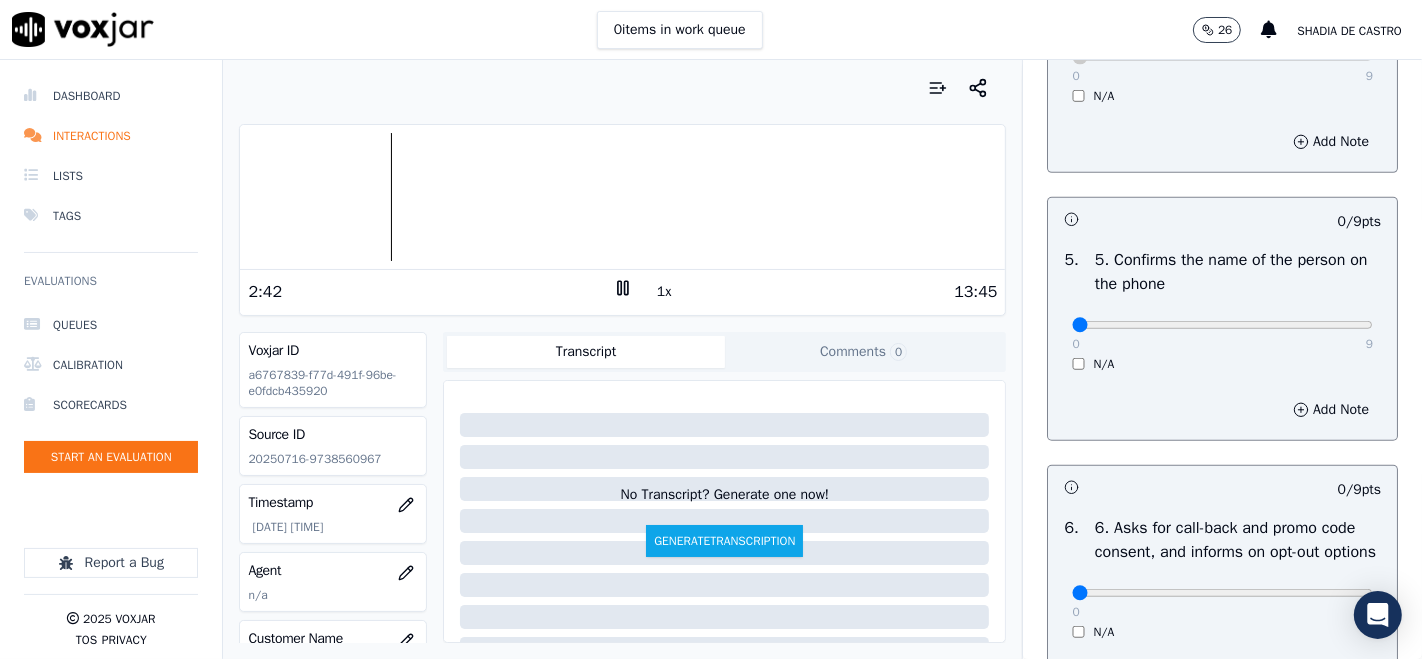 click on "0   9     N/A" at bounding box center (1222, 334) 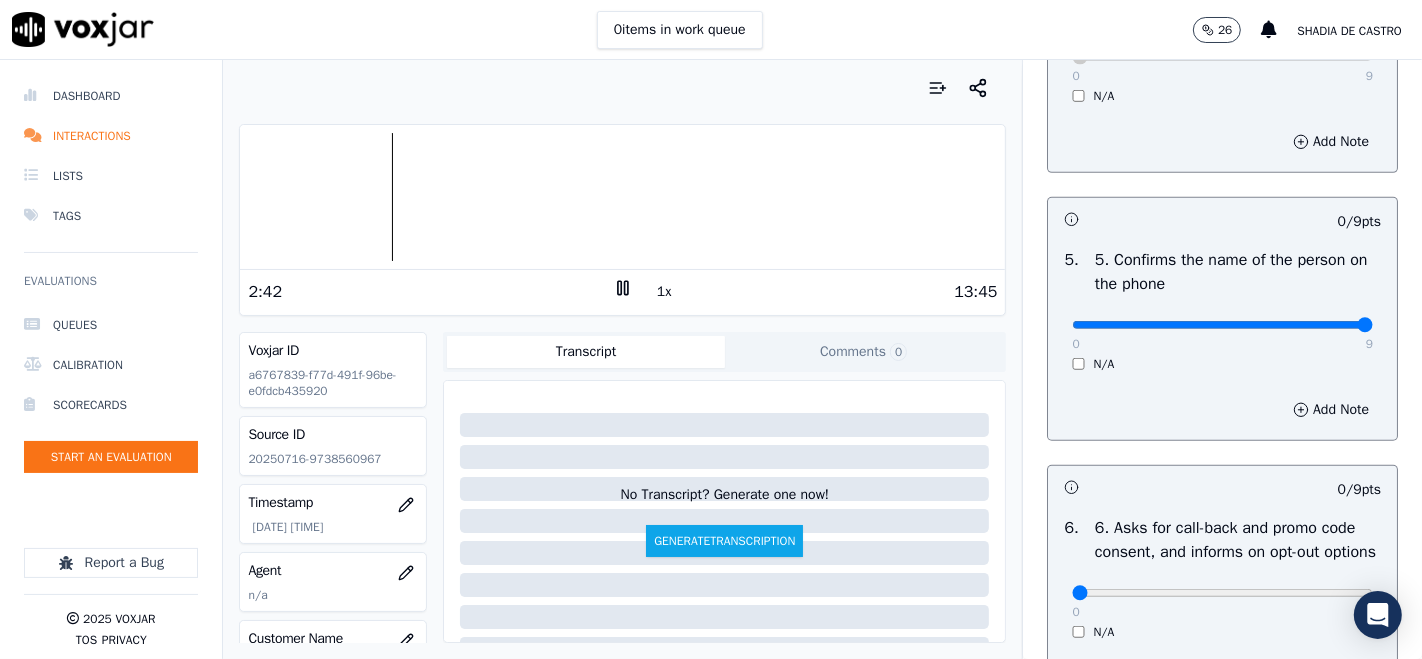 type on "9" 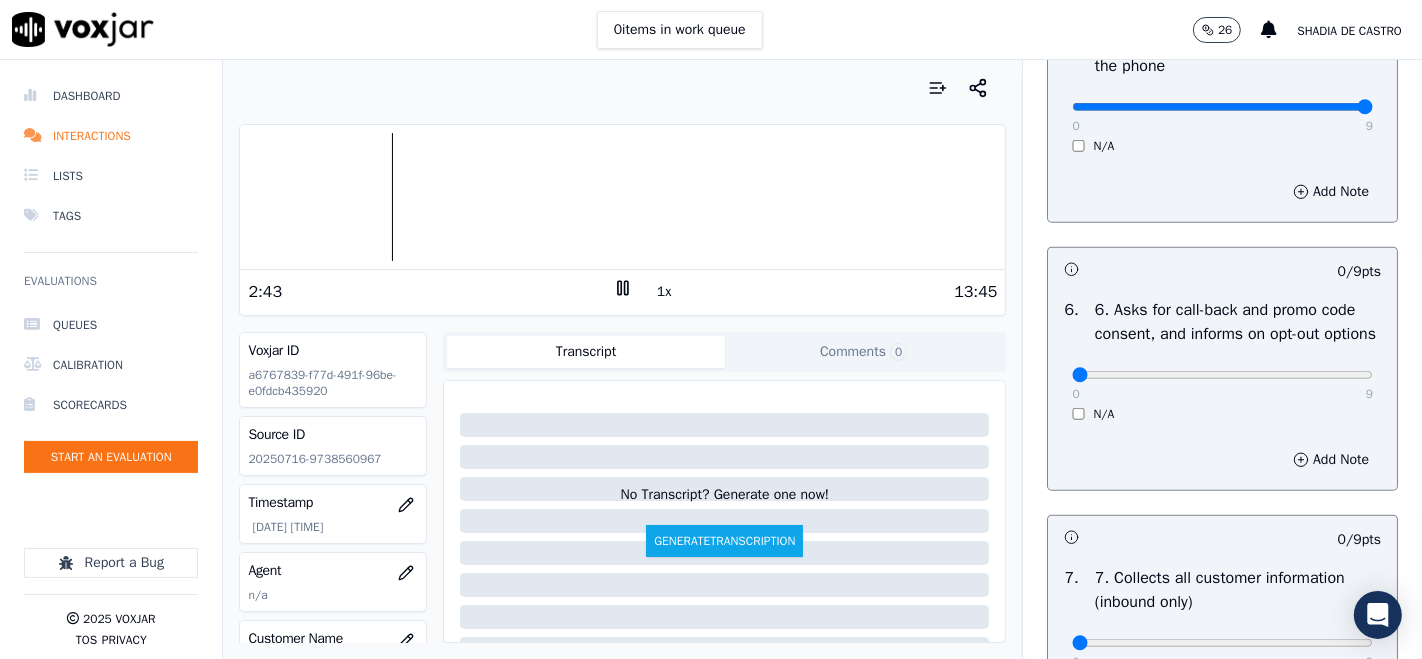 scroll, scrollTop: 1333, scrollLeft: 0, axis: vertical 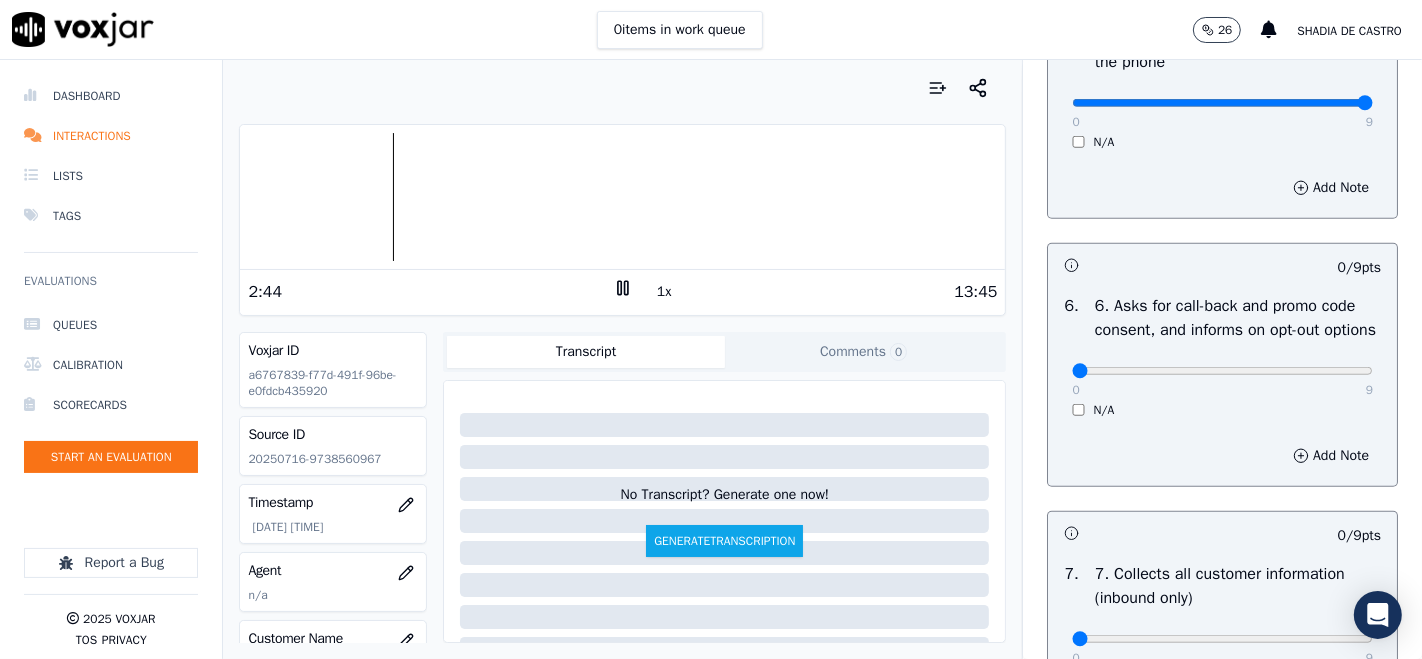 click on "0   9" at bounding box center (1222, 370) 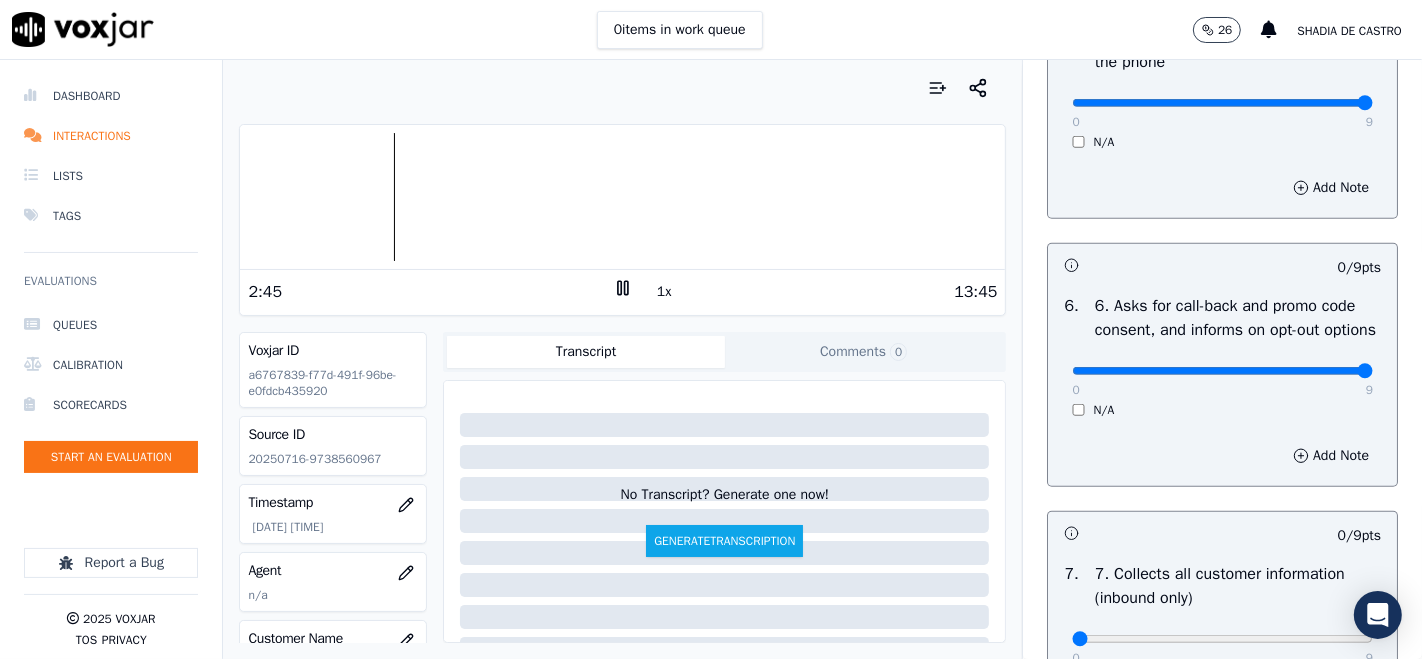 type on "9" 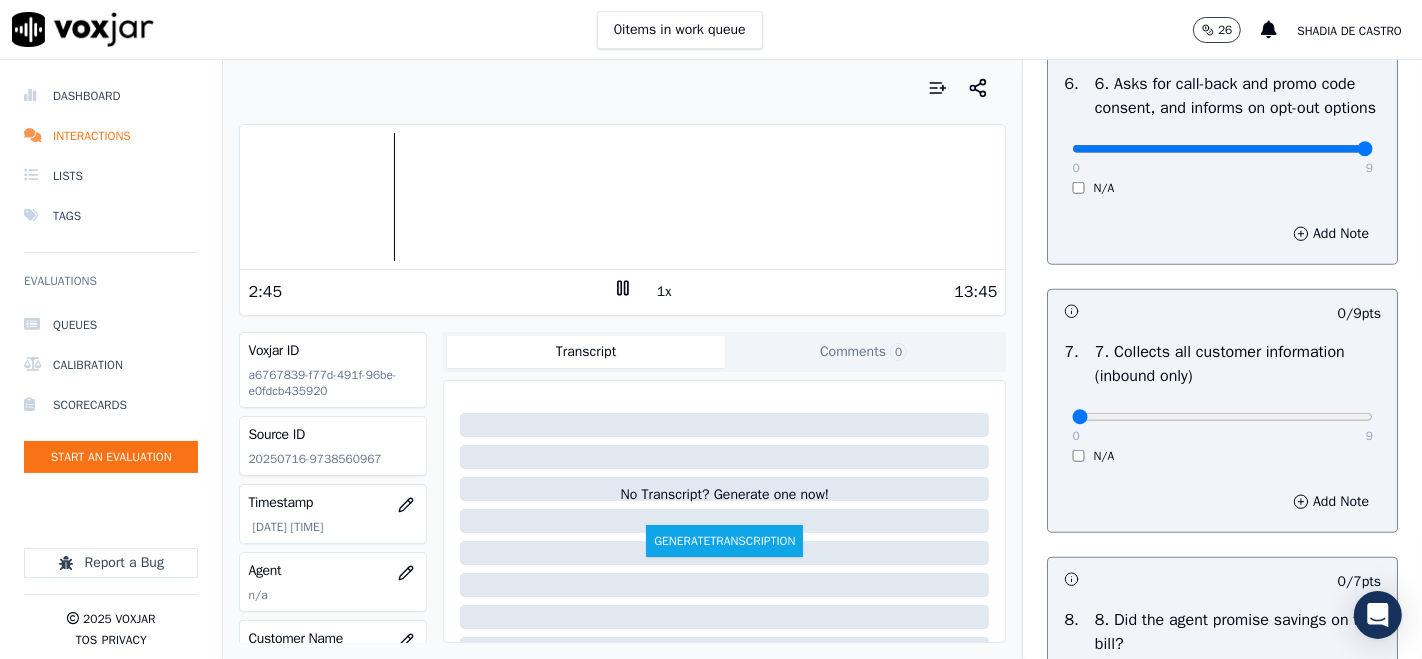 scroll, scrollTop: 1666, scrollLeft: 0, axis: vertical 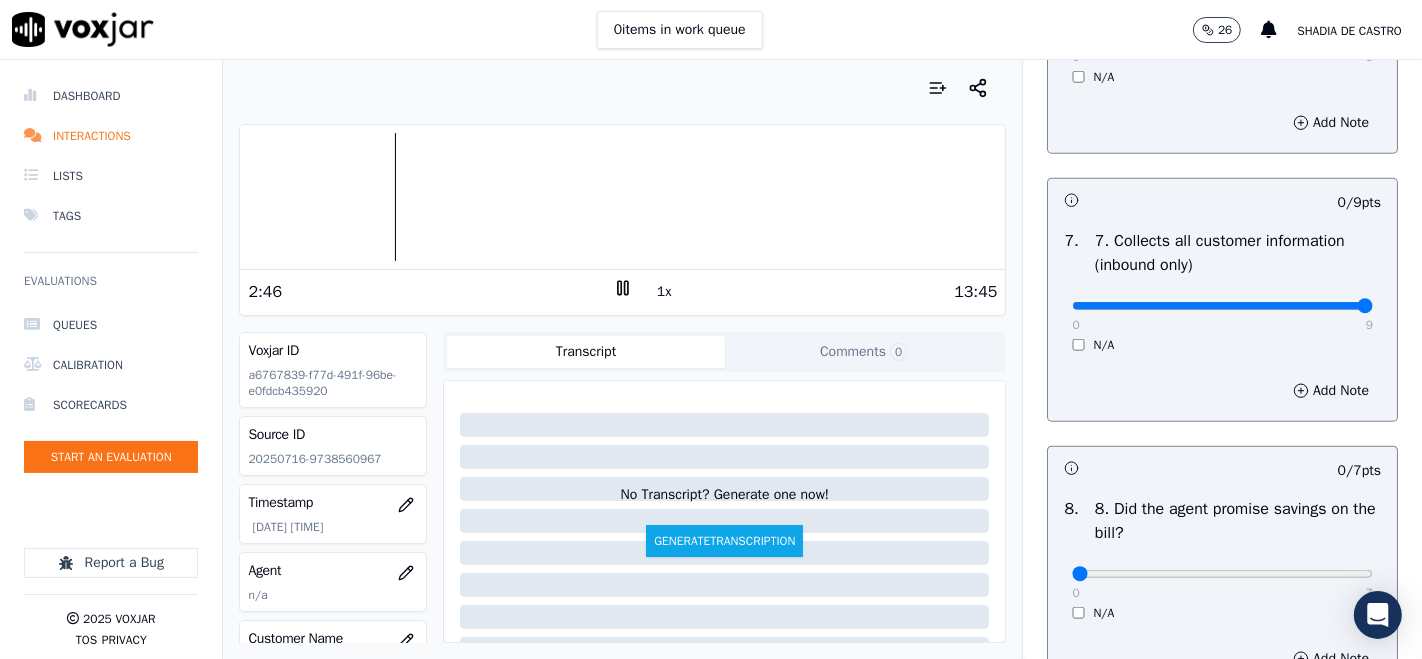 type on "9" 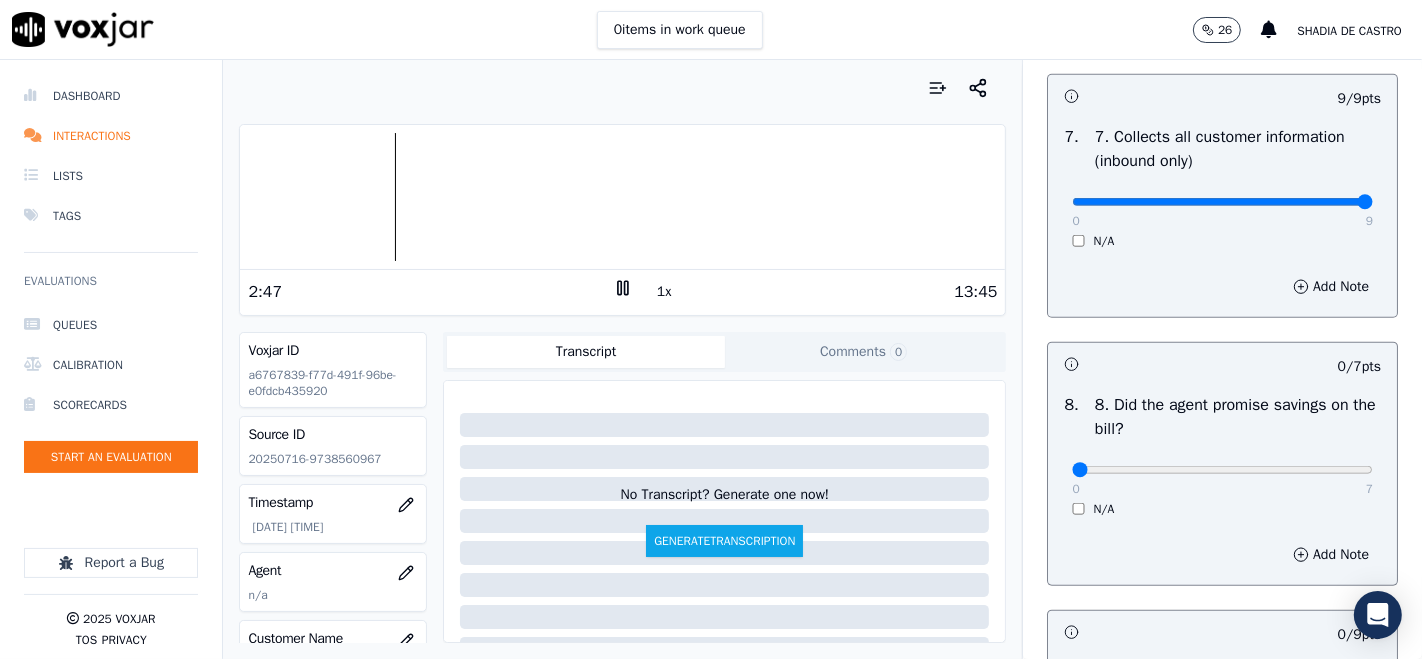 scroll, scrollTop: 1888, scrollLeft: 0, axis: vertical 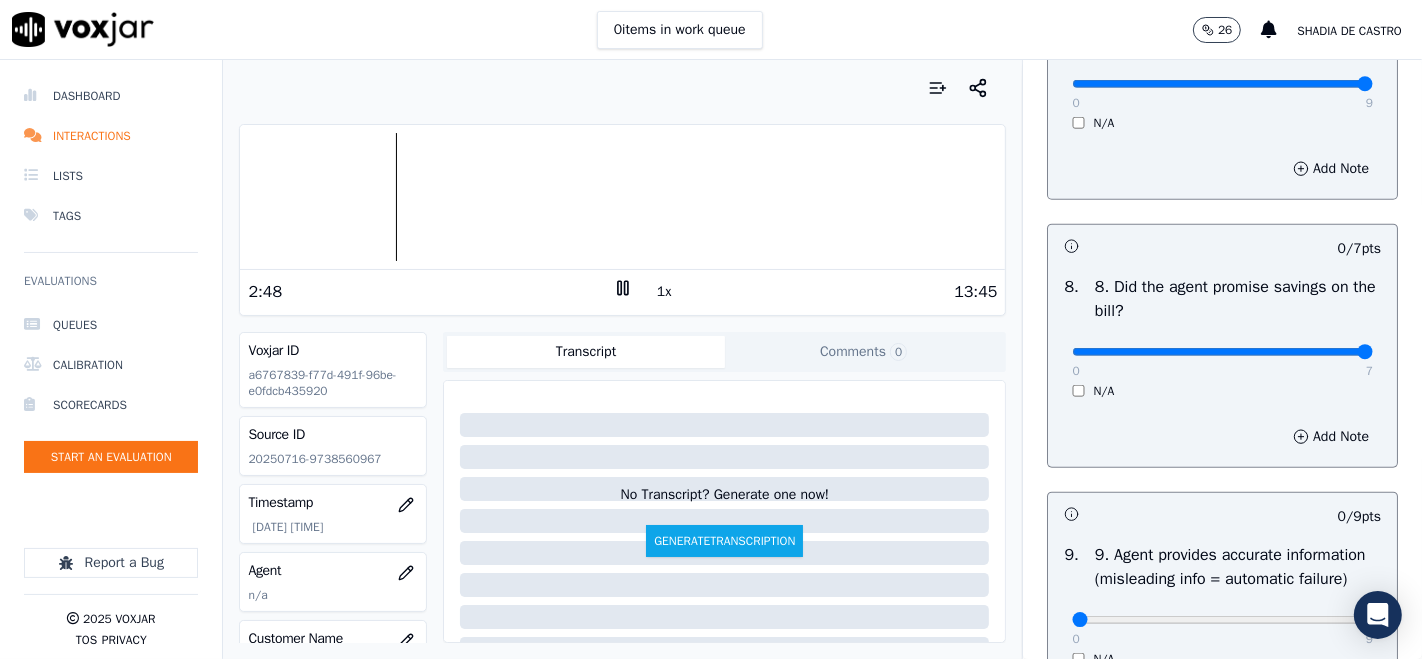 type on "7" 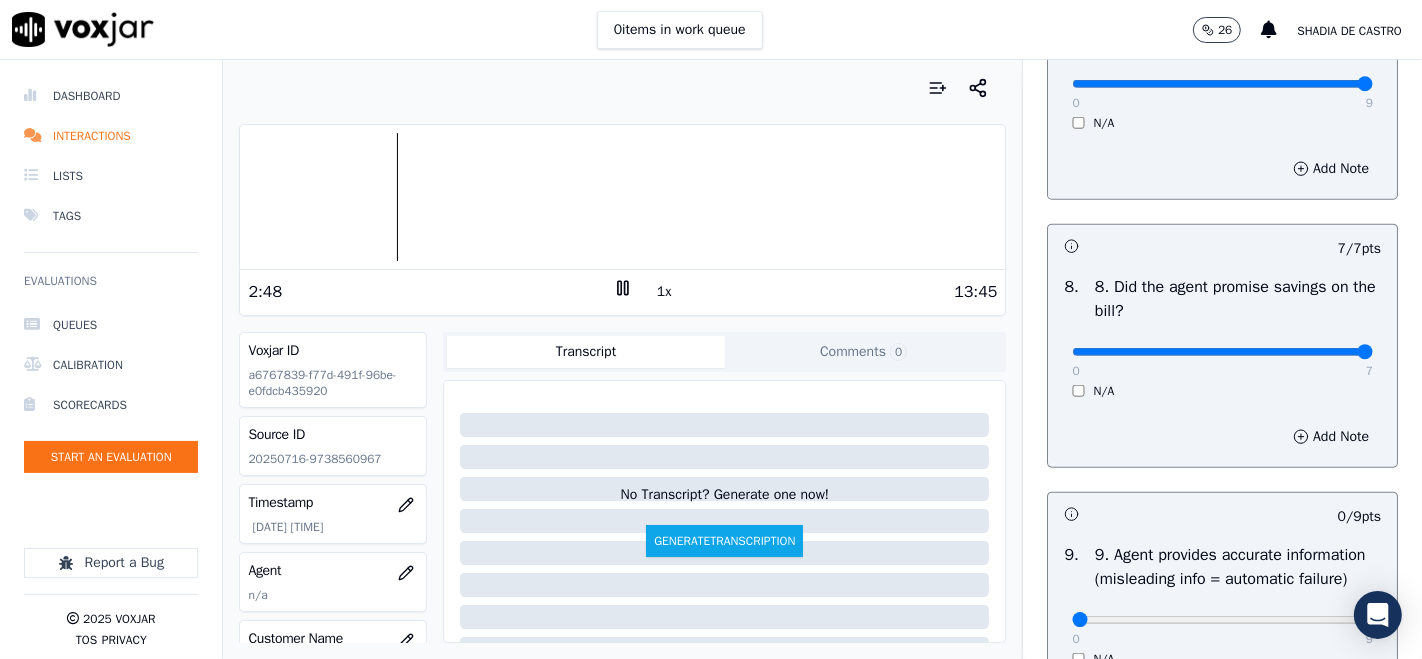 scroll, scrollTop: 2222, scrollLeft: 0, axis: vertical 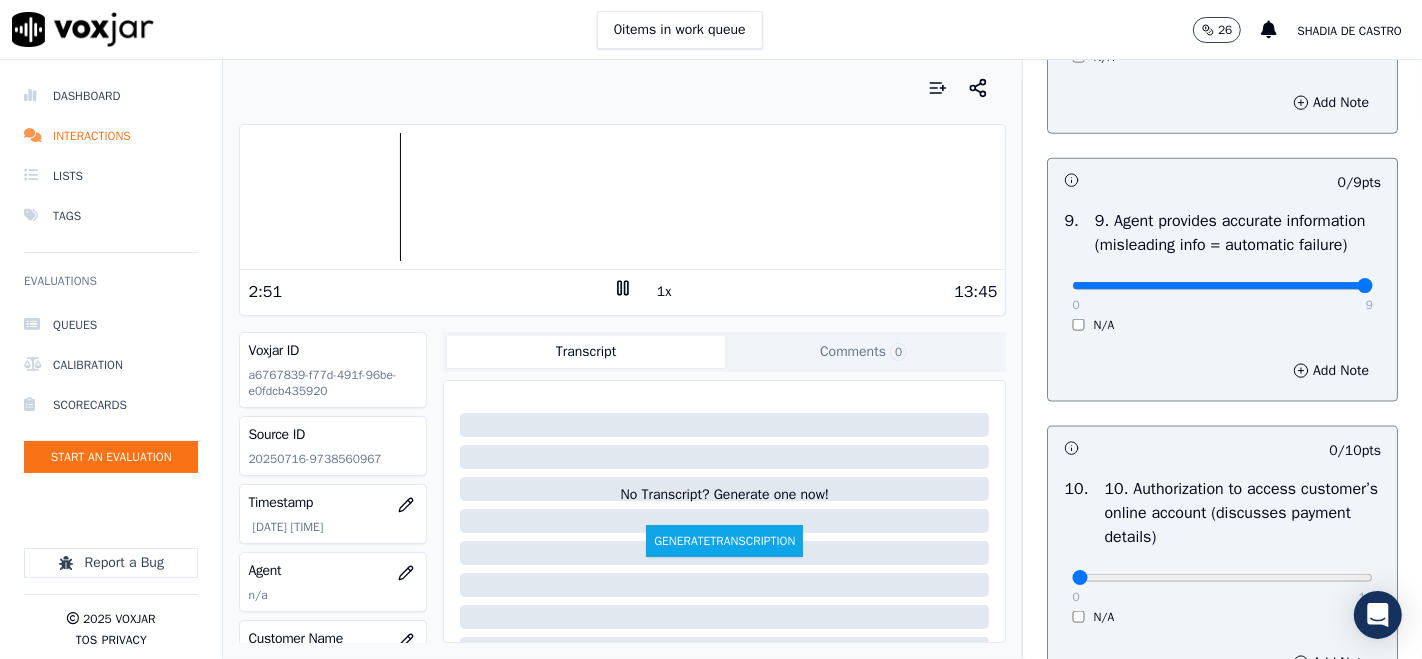 type on "9" 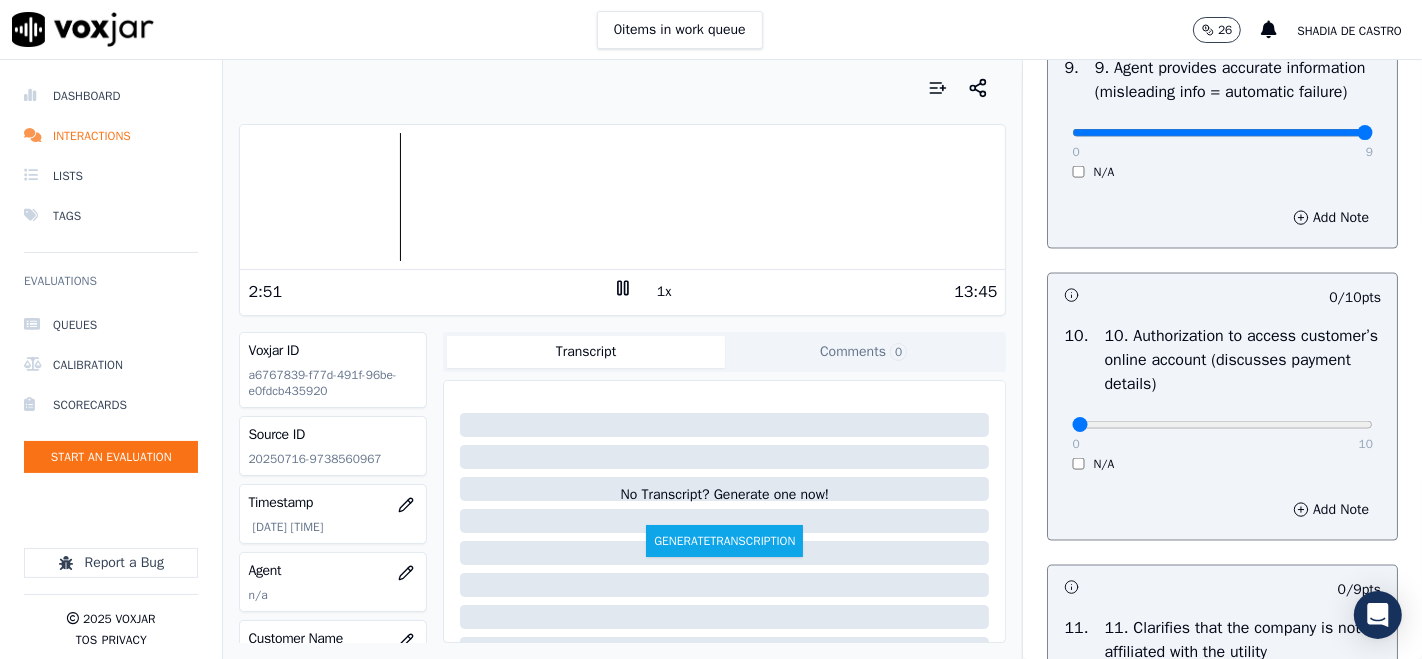 scroll, scrollTop: 2555, scrollLeft: 0, axis: vertical 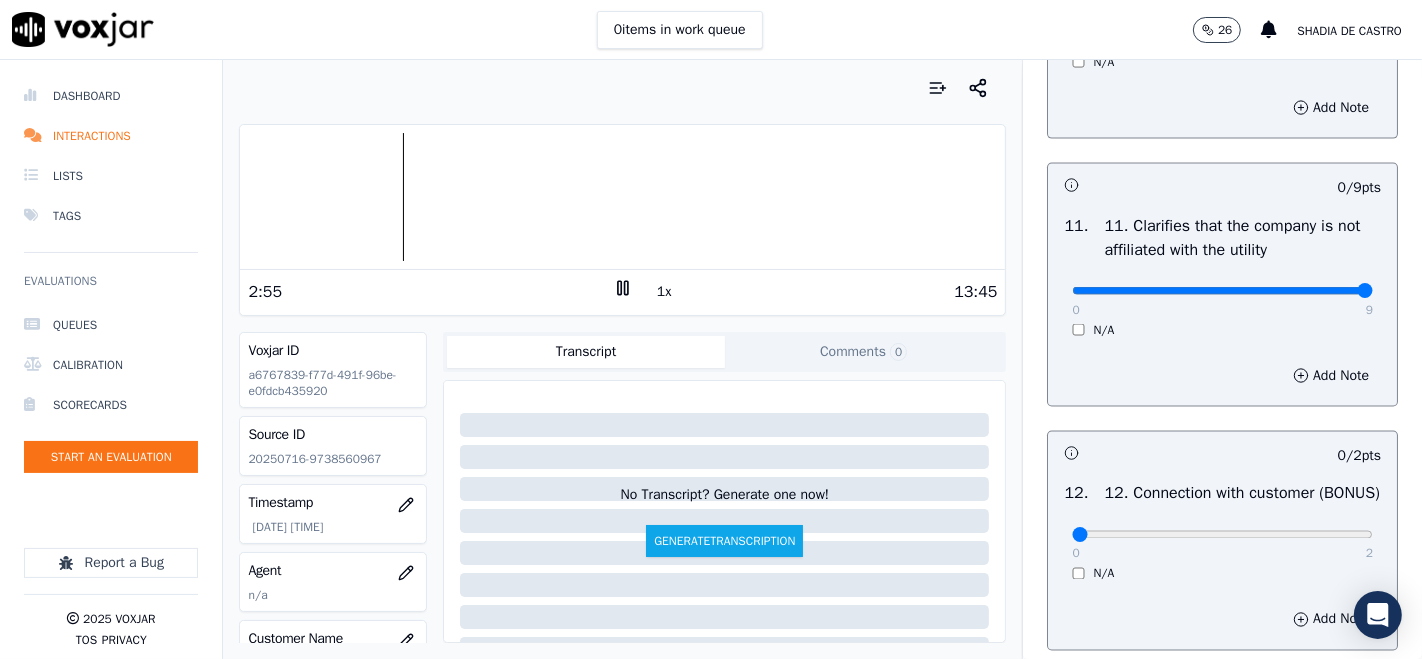 type on "9" 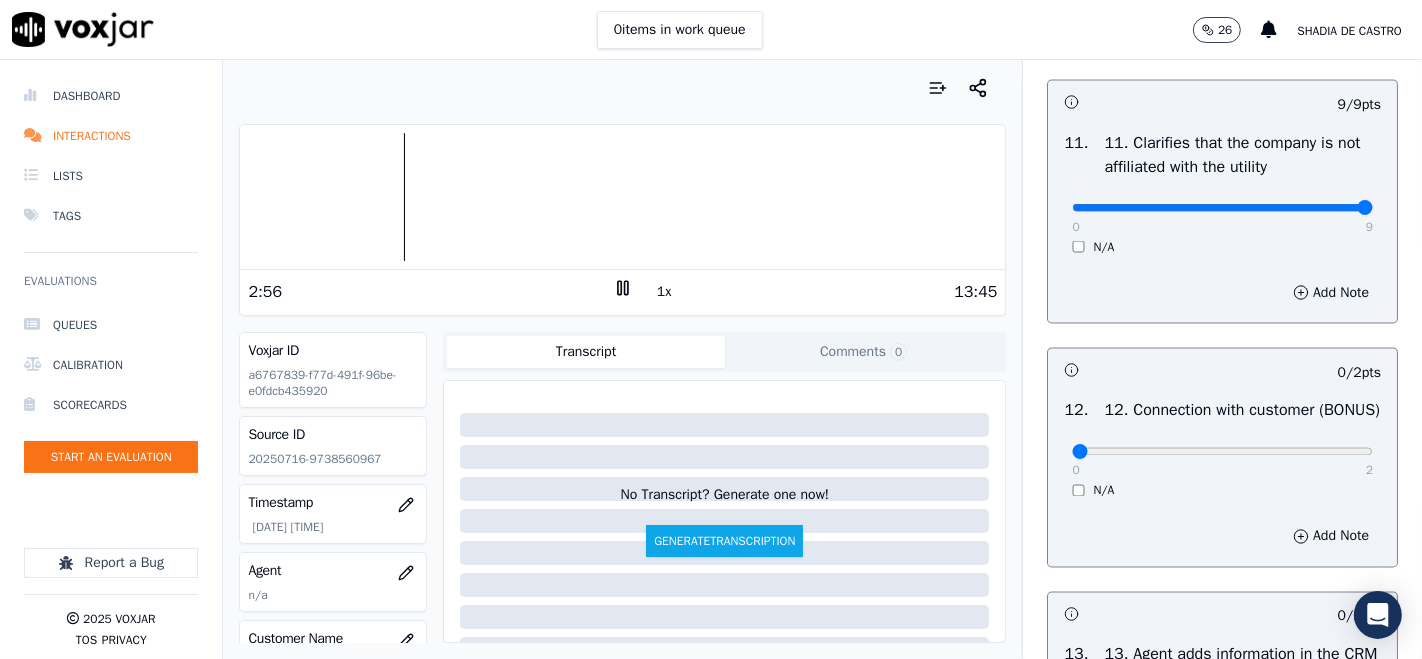 scroll, scrollTop: 3000, scrollLeft: 0, axis: vertical 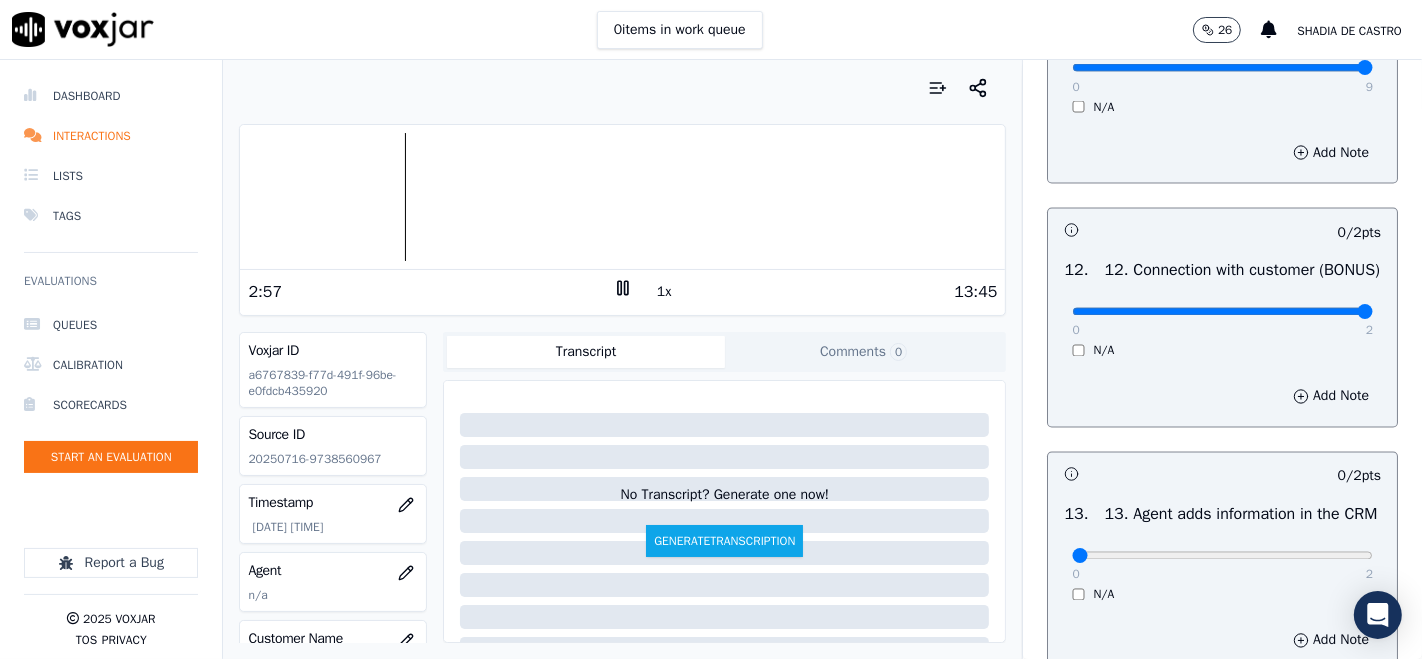 type on "2" 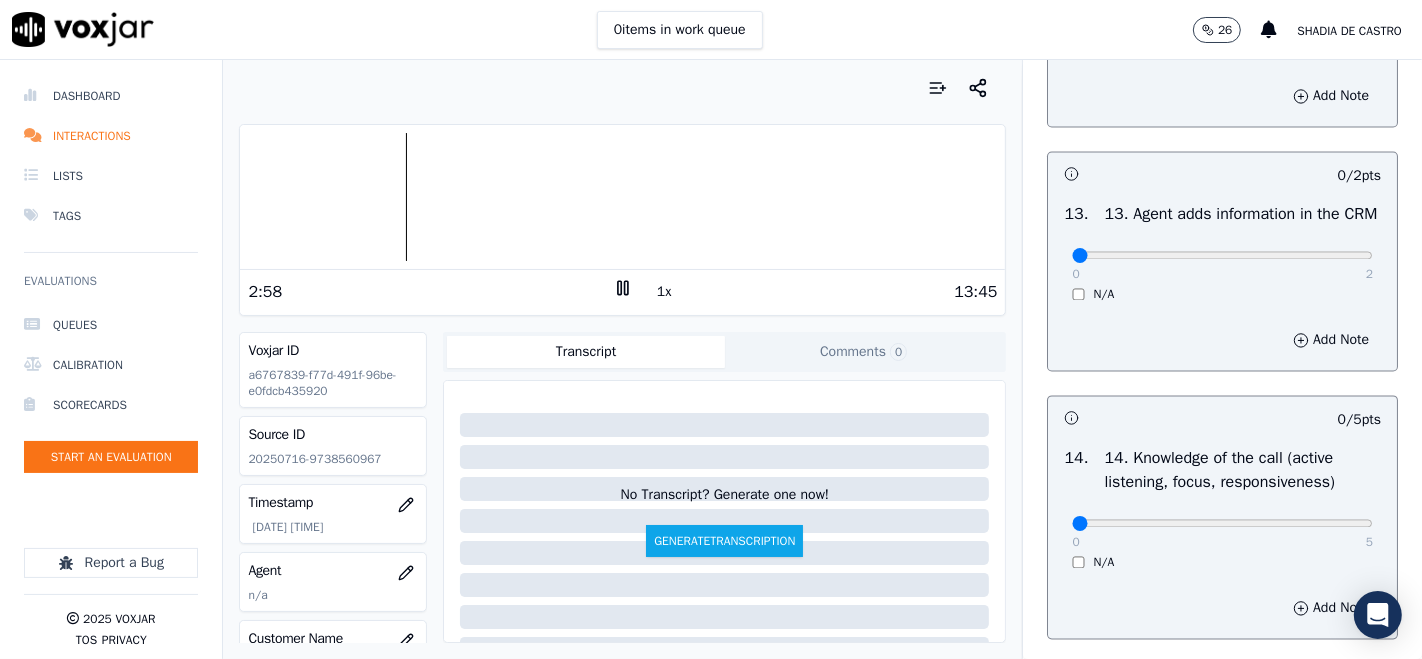 scroll, scrollTop: 3333, scrollLeft: 0, axis: vertical 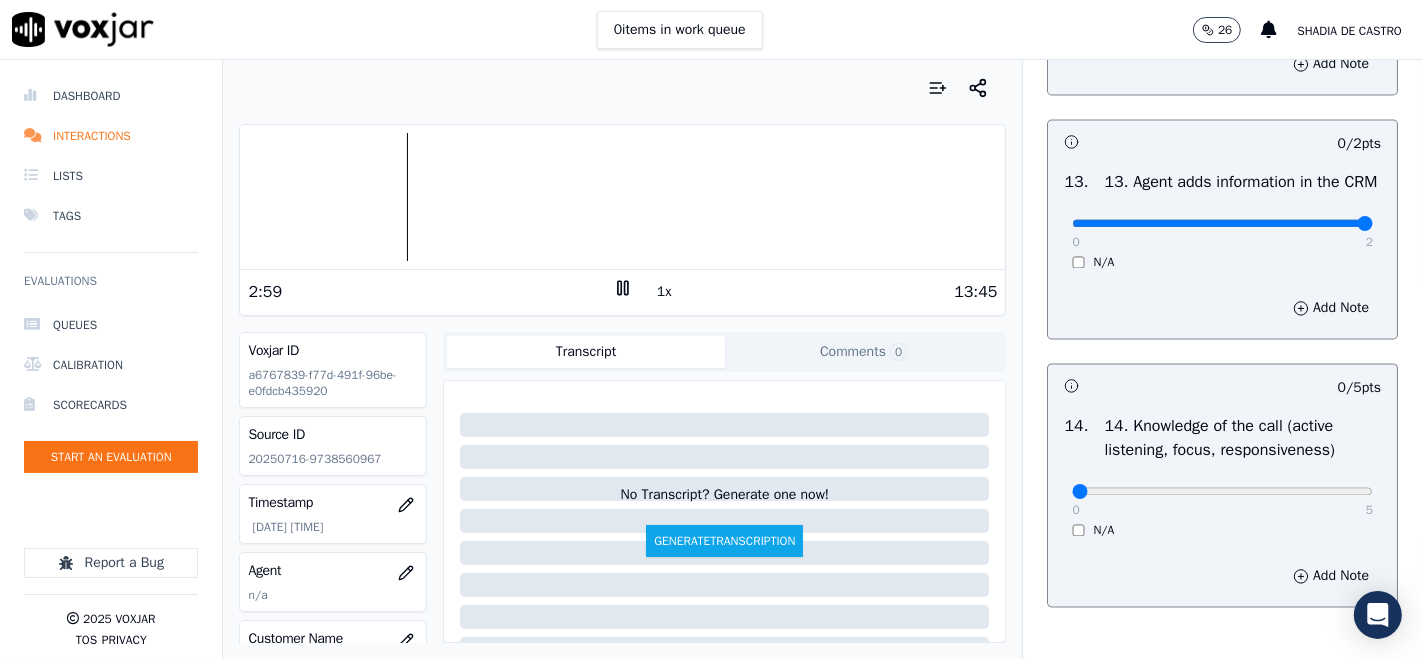 type on "2" 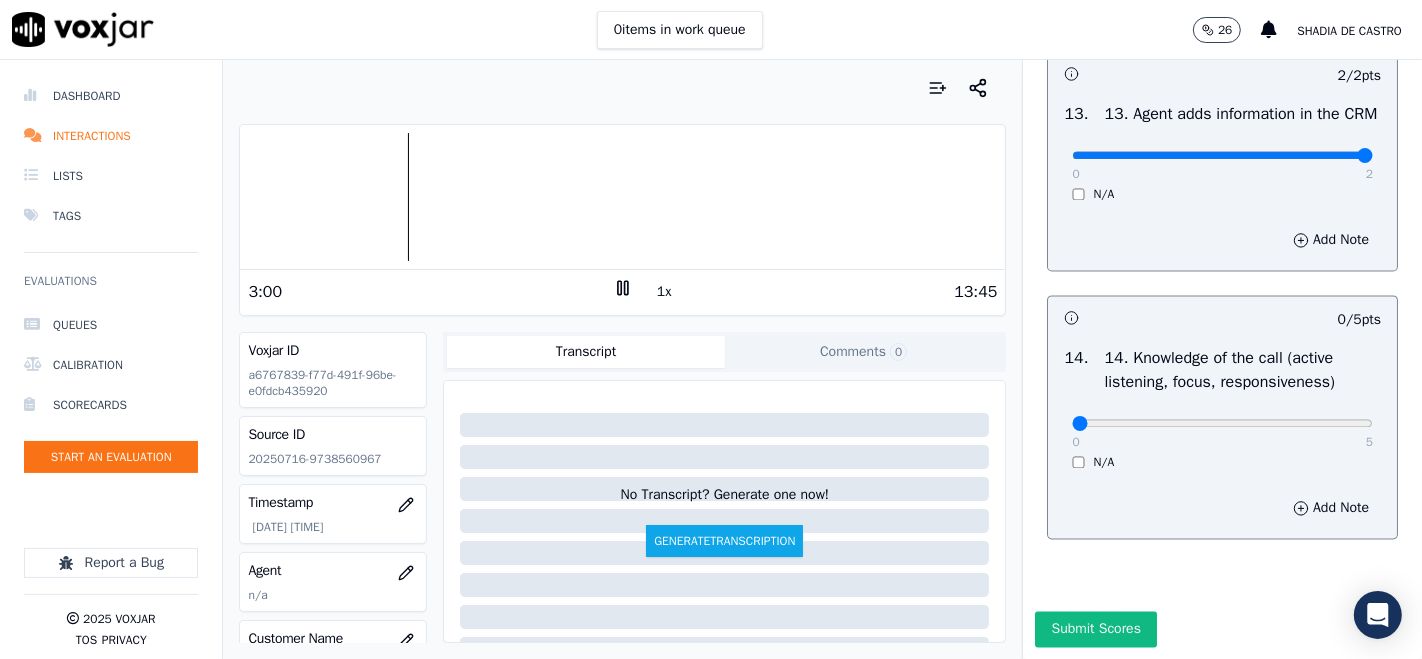 scroll, scrollTop: 3606, scrollLeft: 0, axis: vertical 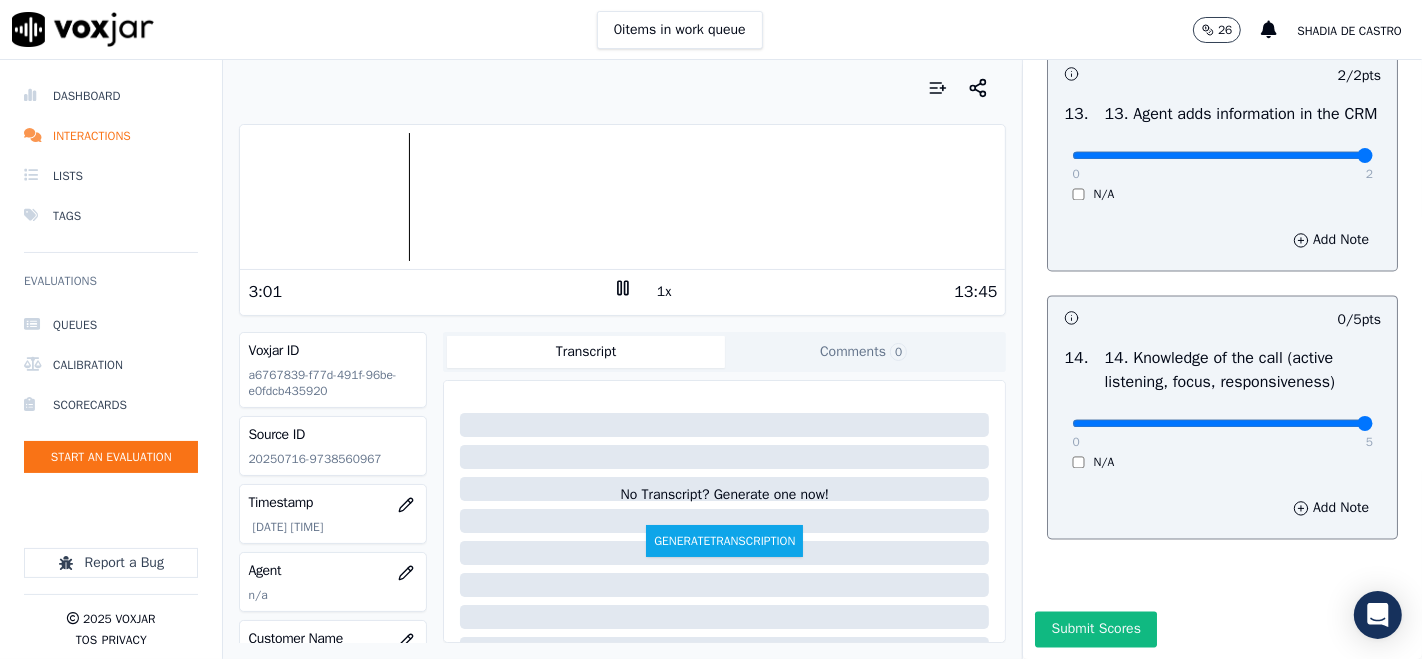 type on "5" 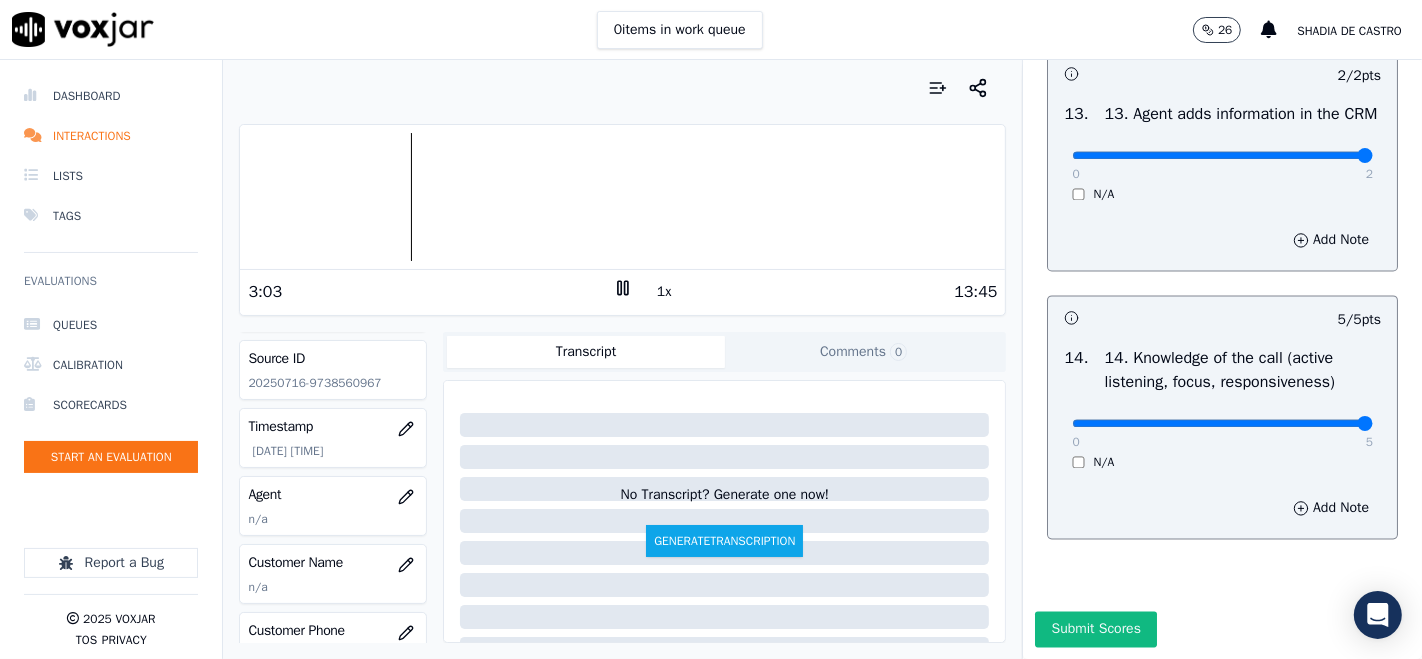 scroll, scrollTop: 111, scrollLeft: 0, axis: vertical 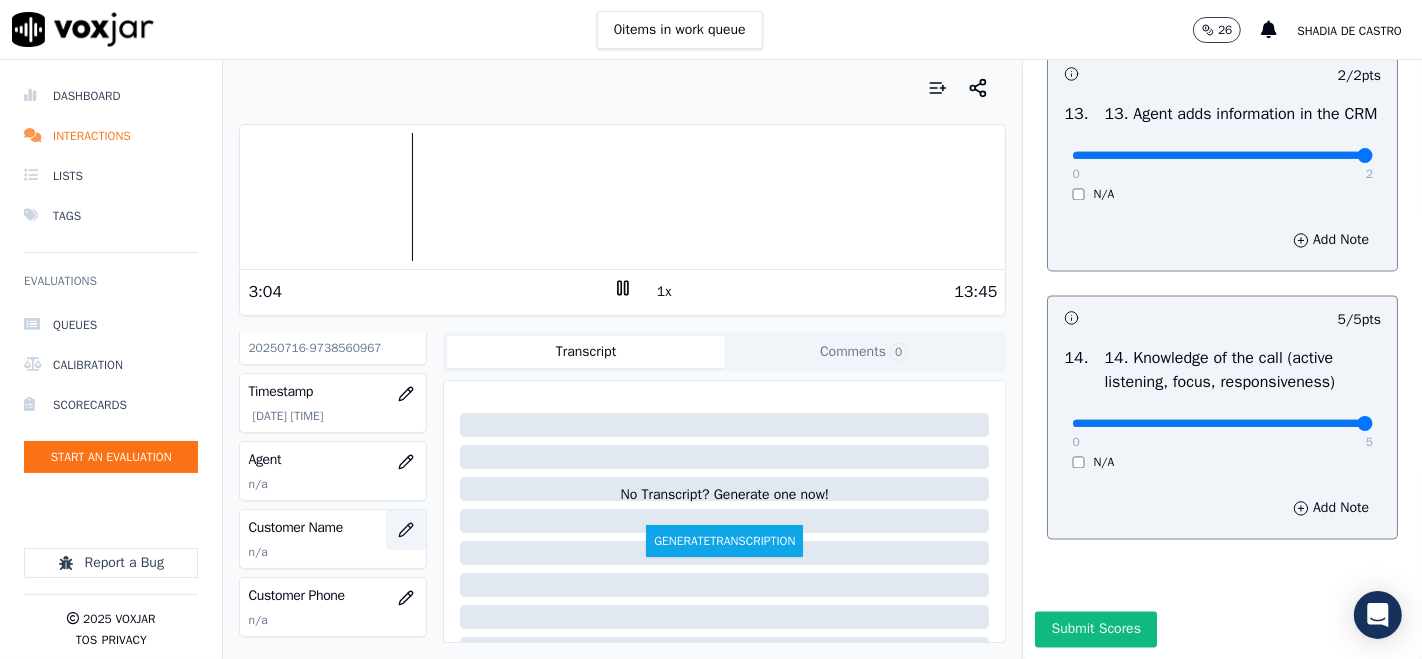 click at bounding box center [406, 530] 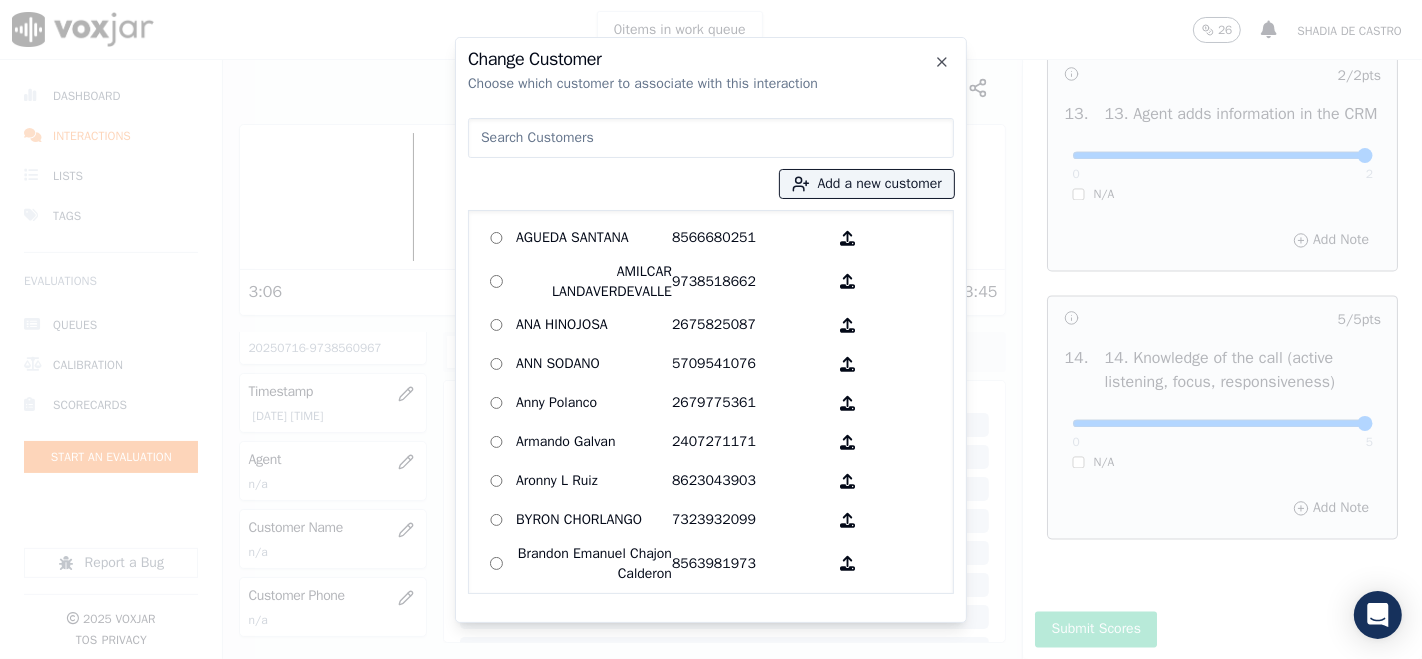 click on "Add a new customer            AGUEDA SANTANA   8566680251        AMILCAR LANDAVERDEVALLE   9738518662        ANA HINOJOSA   2675825087        ANN SODANO   5709541076        Anny Polanco   2679775361        Armando Galvan   2407271171        Aronny L Ruiz    8623043903        BYRON CHORLANGO   7323932099        Brandon Emanuel Chajon Calderon   8563981973        CARMEN REINOSO MENA    9784950405        CATALINA CAALCHOC   6146794851        CLARA JACOBO    9787917701        Camila Ruiz   2679688337        Claudia Yepes   8573919367        Cornelia Perez Guerra   2672318981        Edilson Lavarda   7745400244        Elder Flores Vasquez   8573129063        Francisca Gomez    5717581840        GERMAN CALDERON BONILLA   2028784600        GONZALEZ F PLAZA   4847698999        GWENDOLYN TOMLIN   2676489227        Gladis Rosalina Saucedo   3055408691        Guillermo Perez Ramon   5164952838        Gwendolyn Belser   2672126643        IRIS BOYSAW   2167276507" at bounding box center [711, 352] 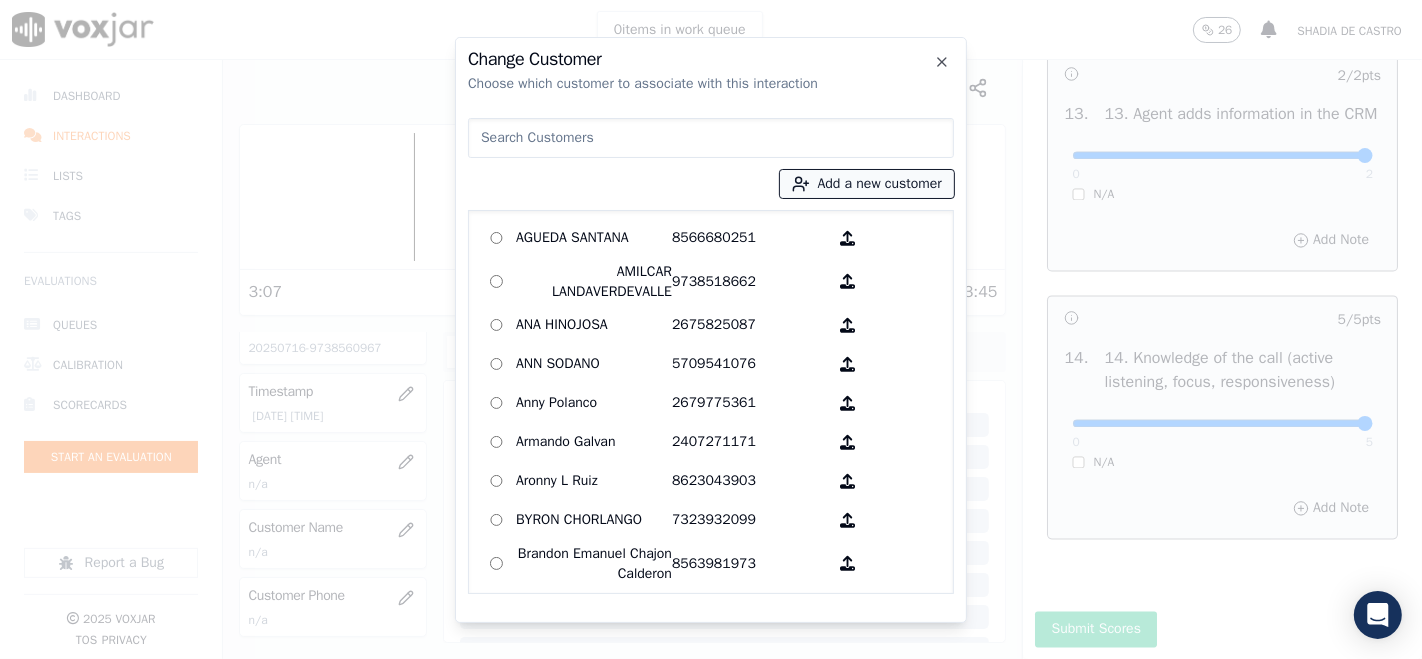 click on "Add a new customer" at bounding box center [867, 184] 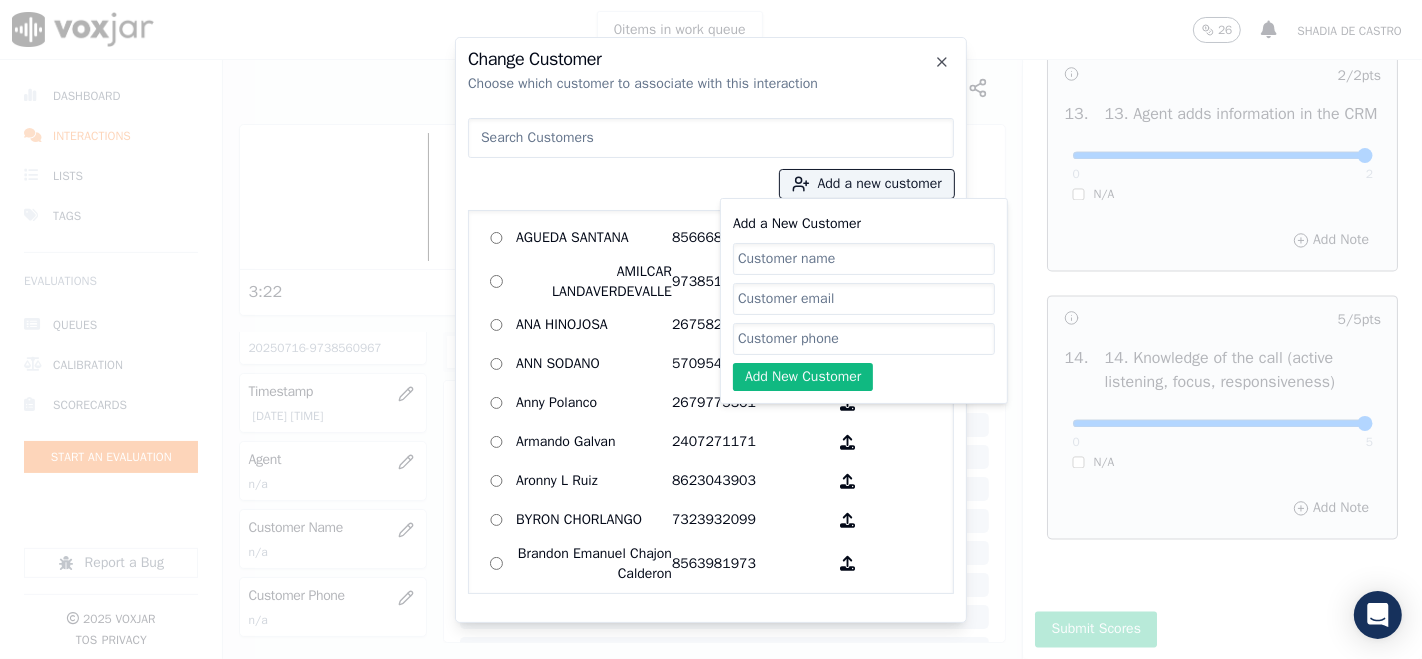 paste on "MARIVEL GONZALEZ" 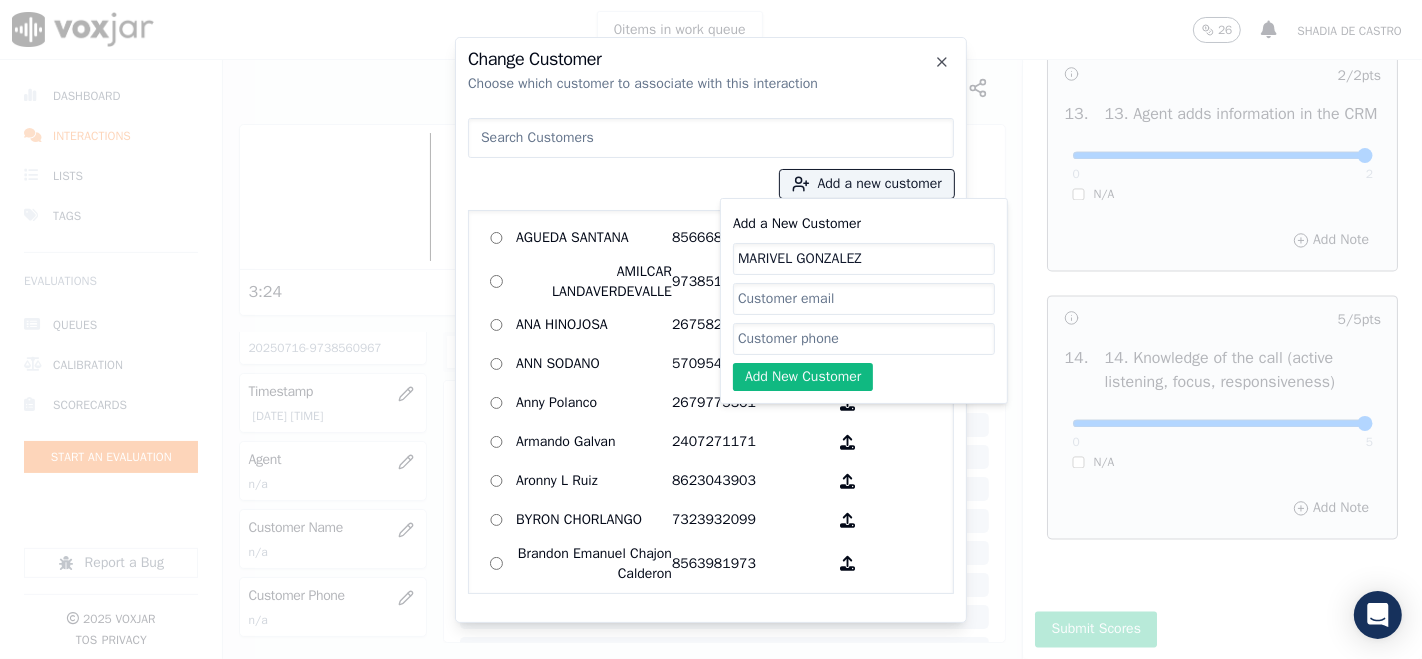 type on "MARIVEL GONZALEZ" 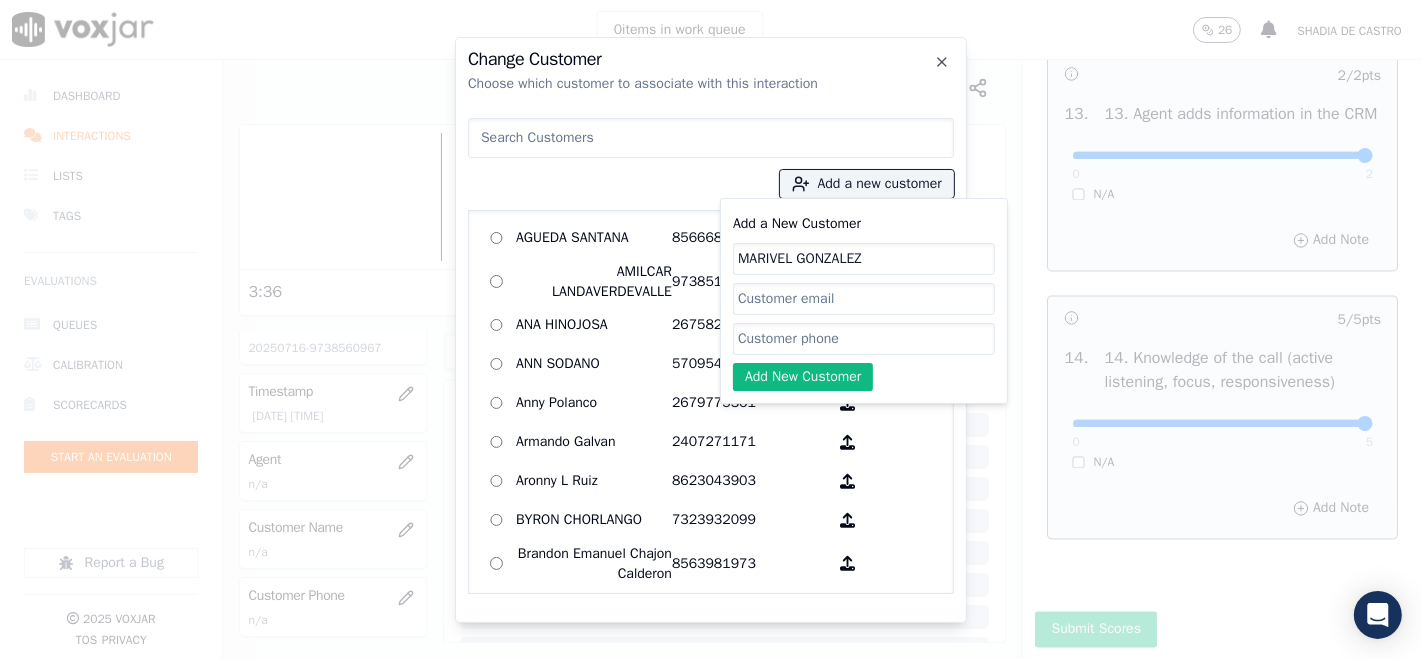 paste on "9738560967" 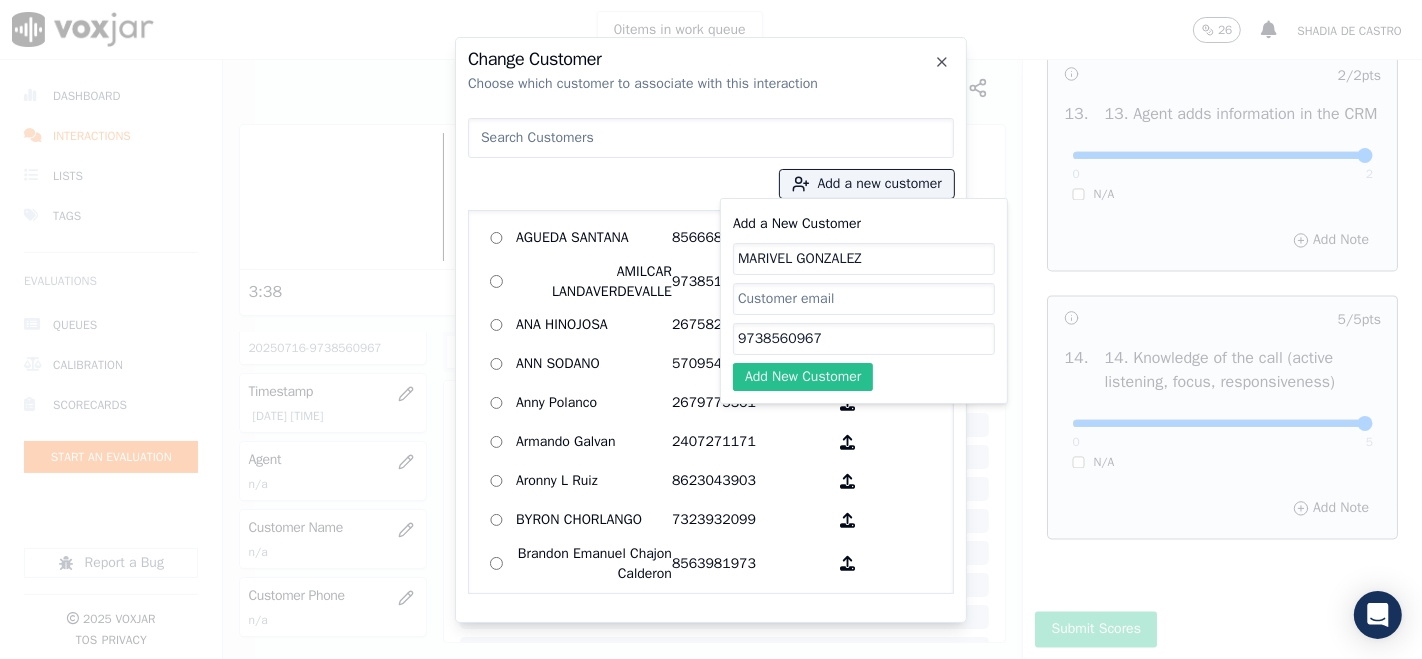 type on "9738560967" 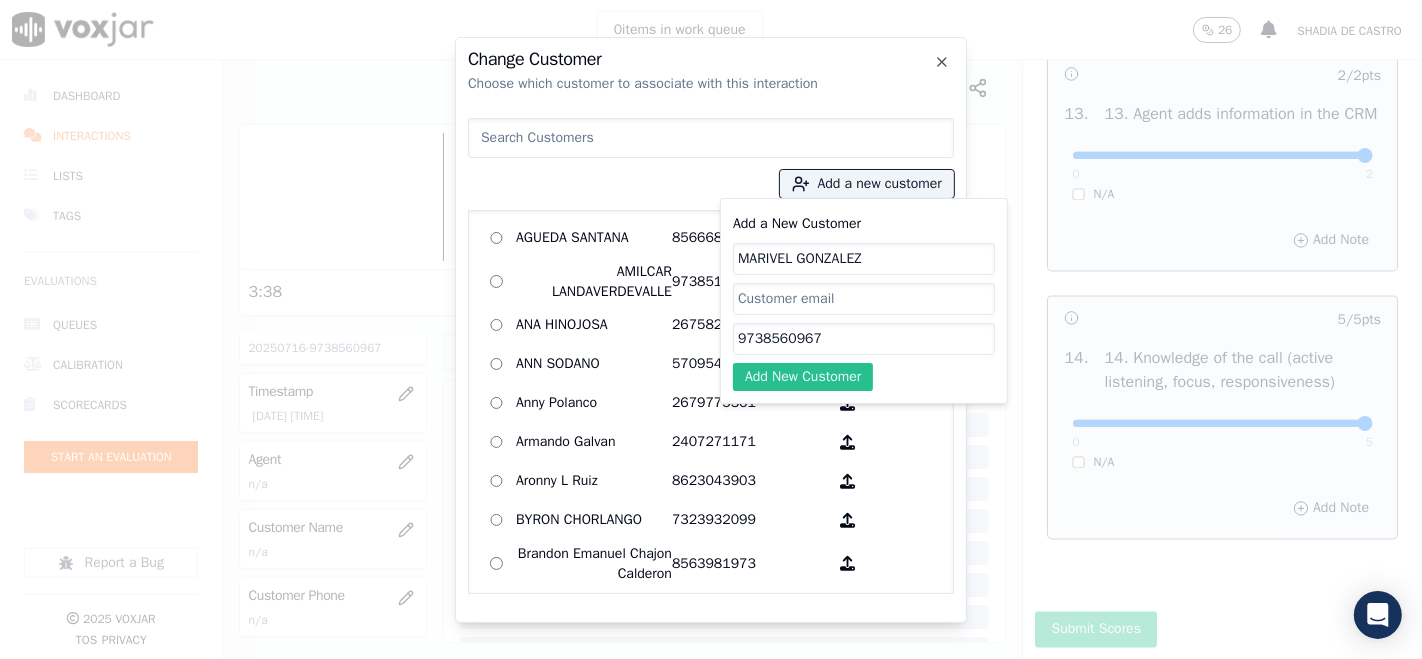 click on "Add New Customer" 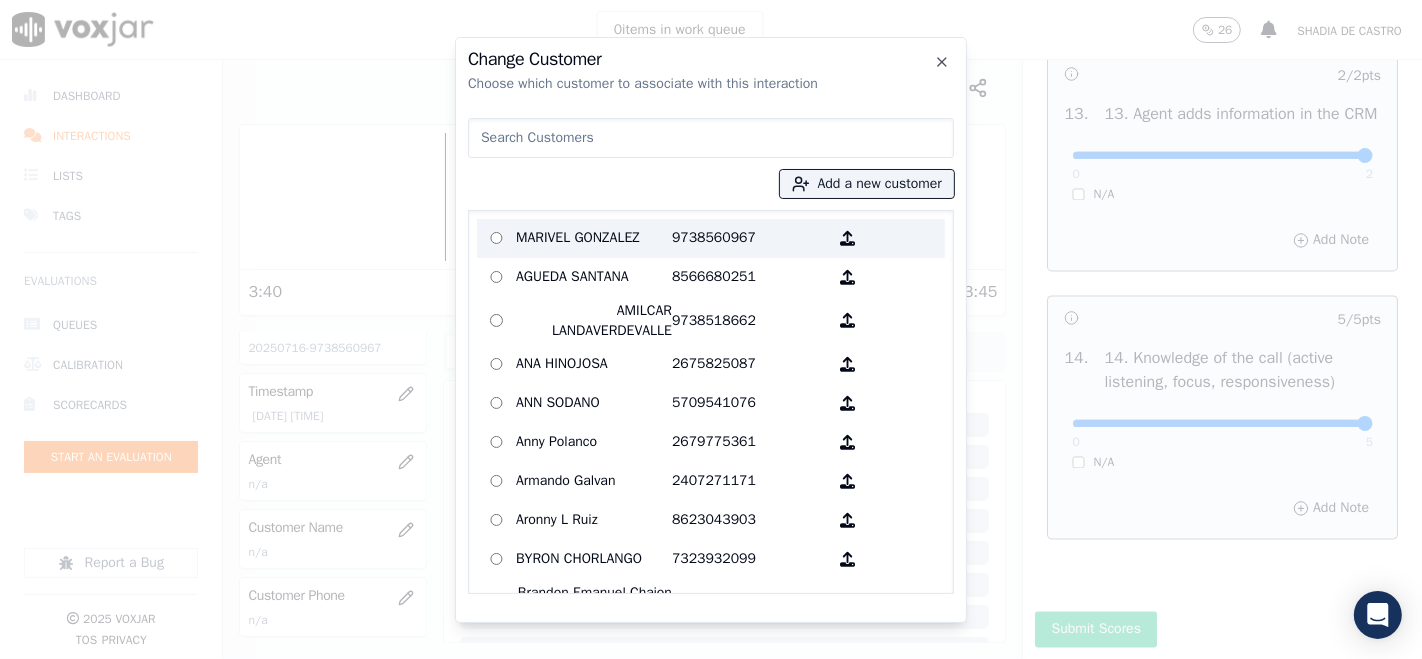click on "MARIVEL GONZALEZ" at bounding box center (594, 238) 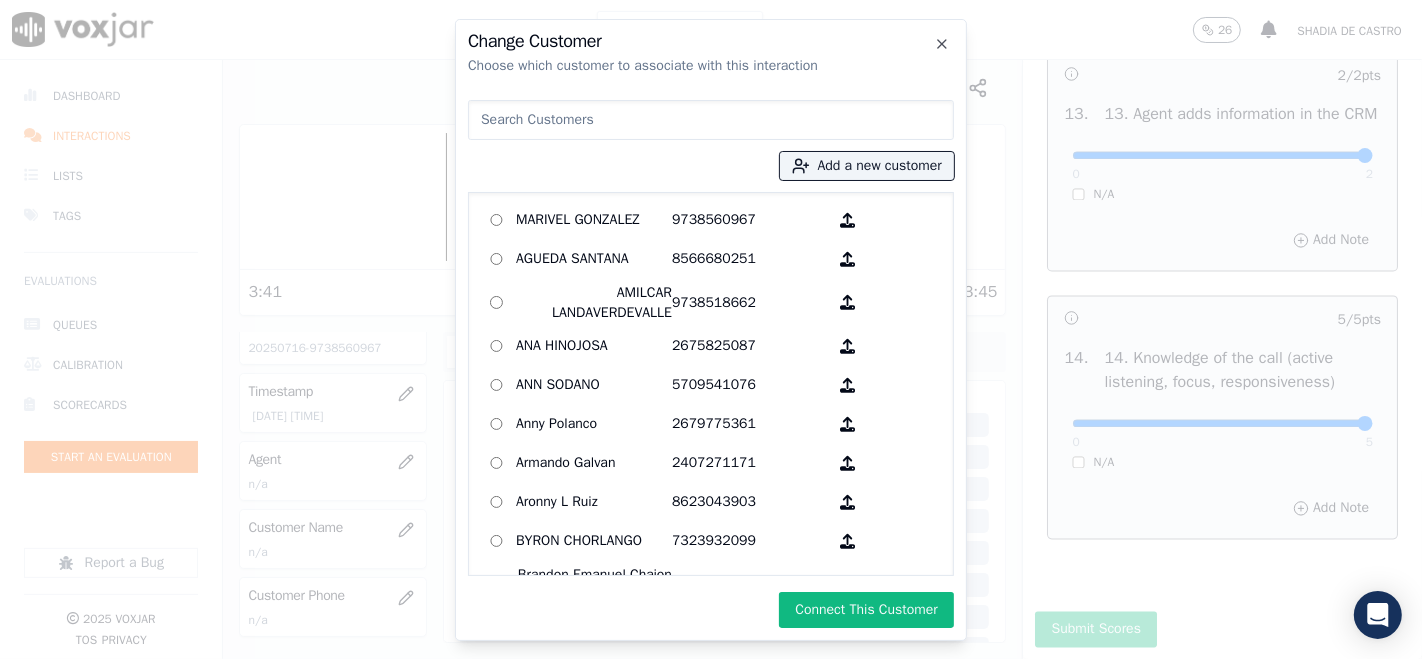 click on "Connect This Customer" at bounding box center (866, 610) 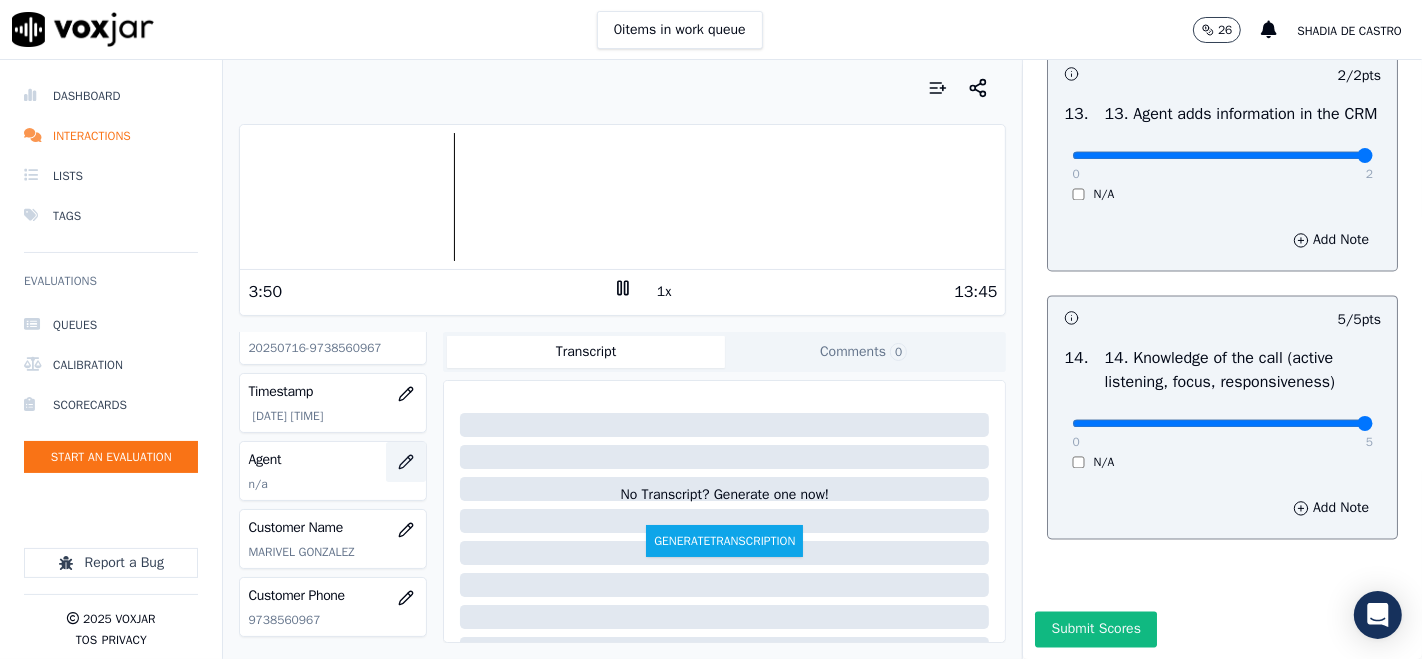 click at bounding box center (406, 462) 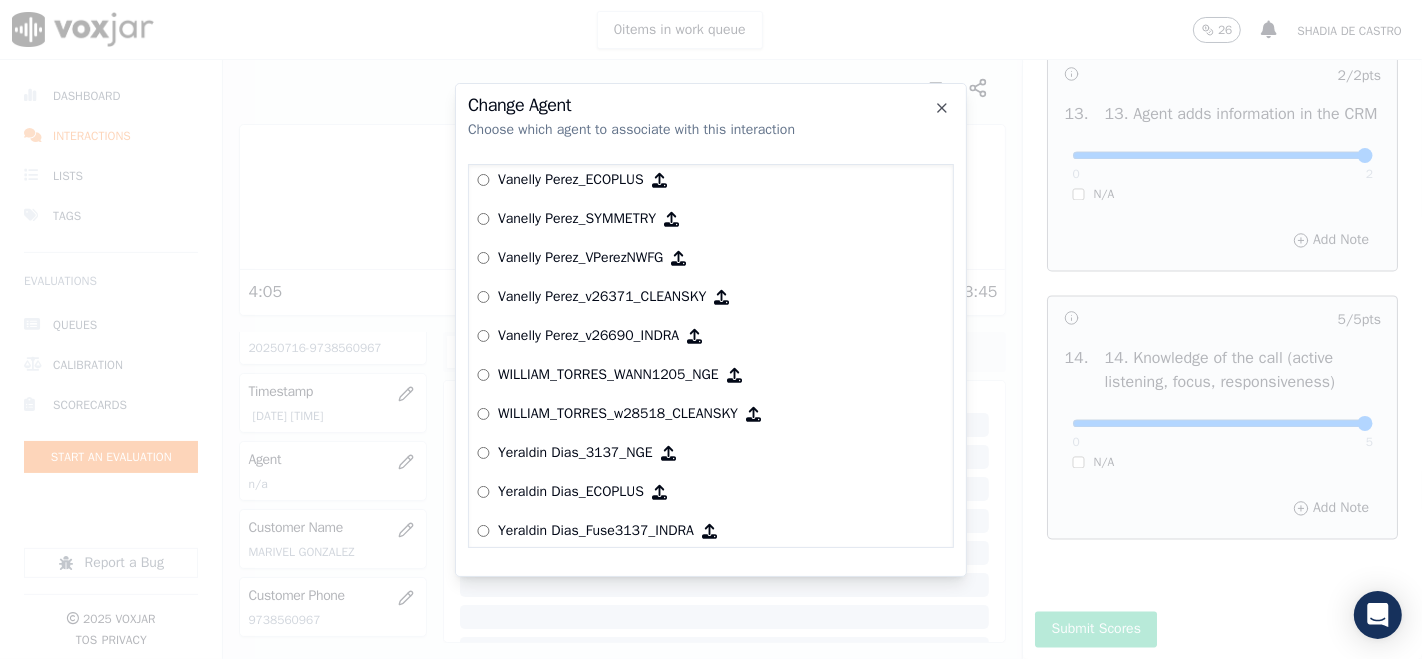 scroll, scrollTop: 9084, scrollLeft: 0, axis: vertical 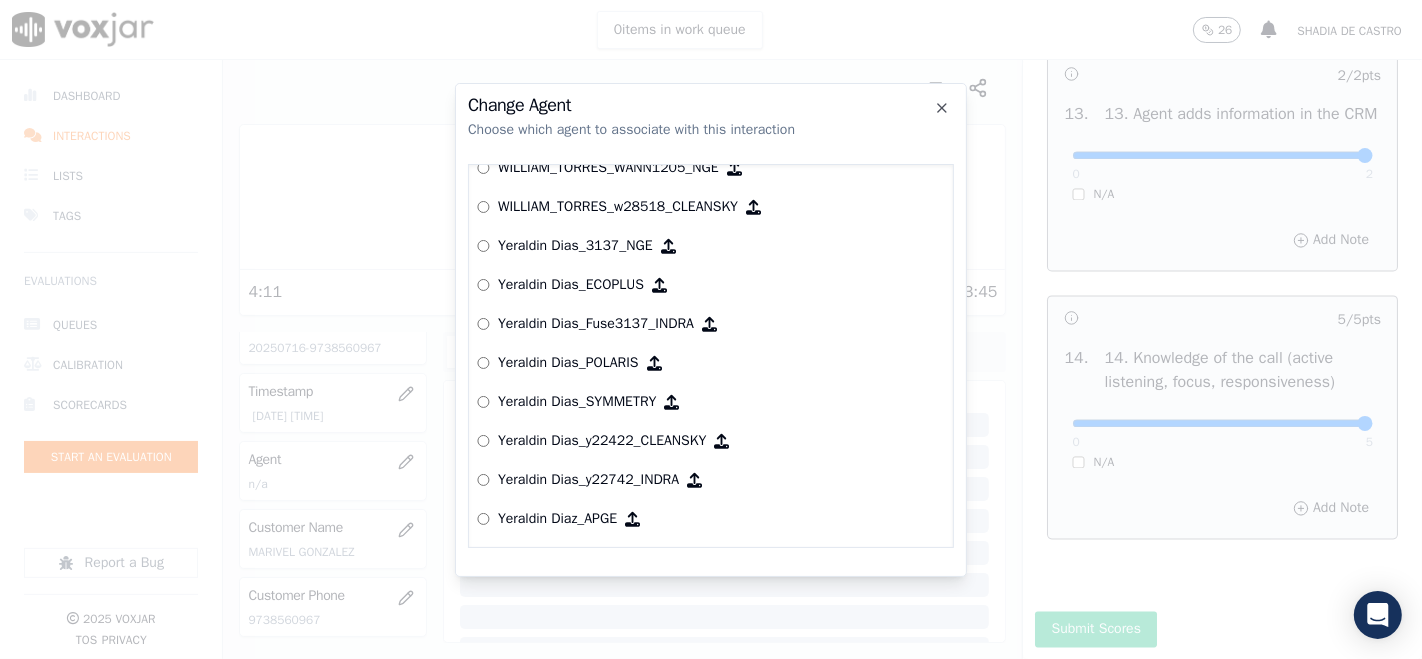 click on "Yeraldin Dias_y22742_INDRA" at bounding box center (588, 480) 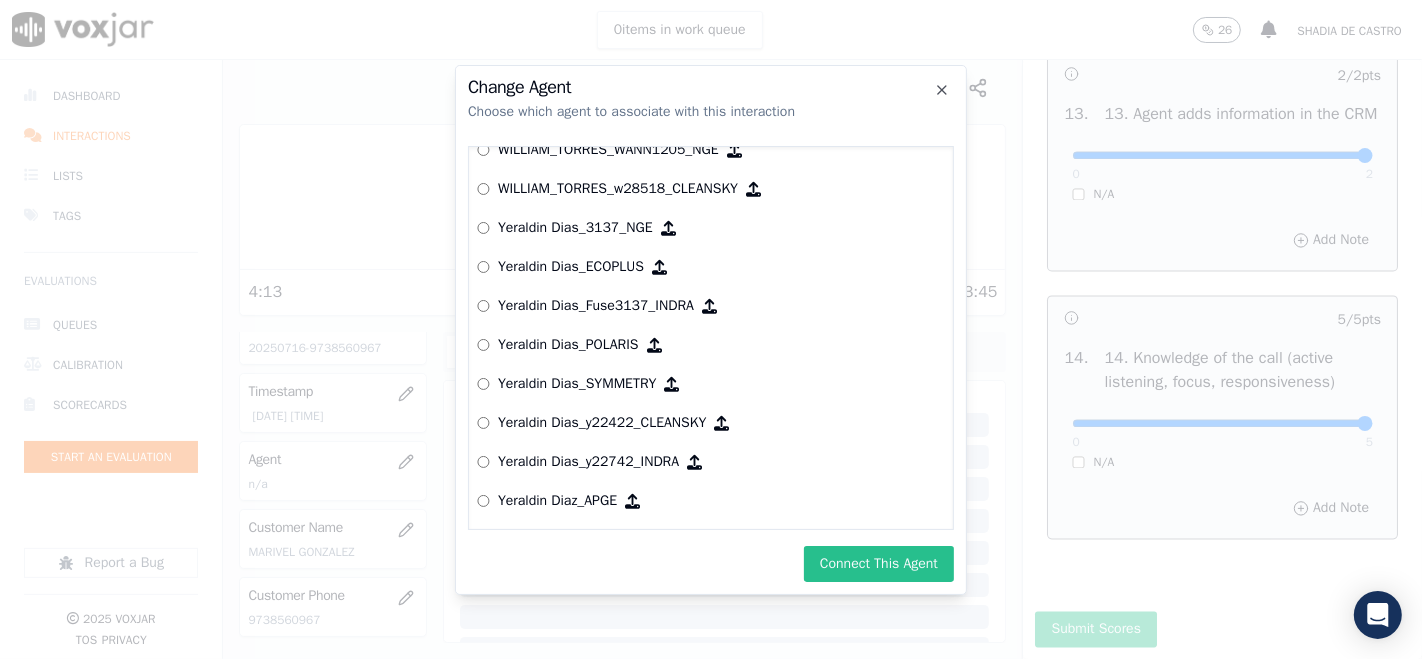 click on "Connect This Agent" at bounding box center (879, 564) 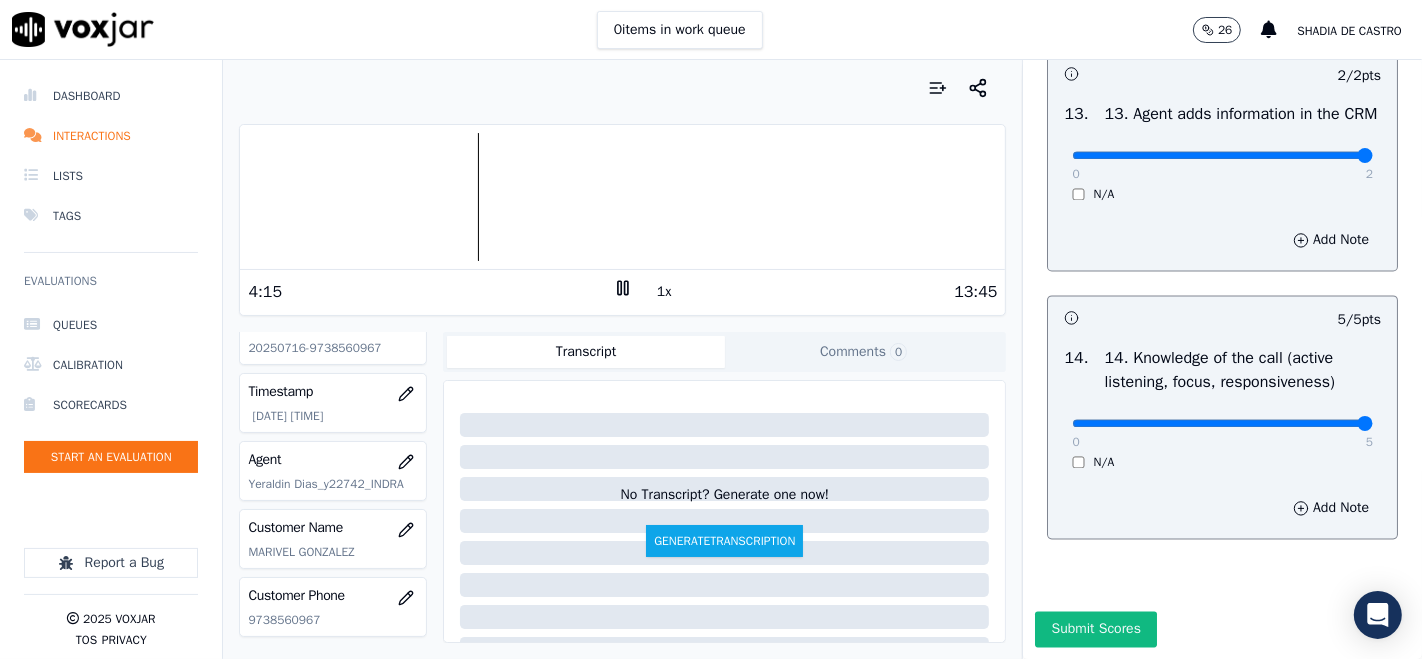 click on "1x" at bounding box center (664, 292) 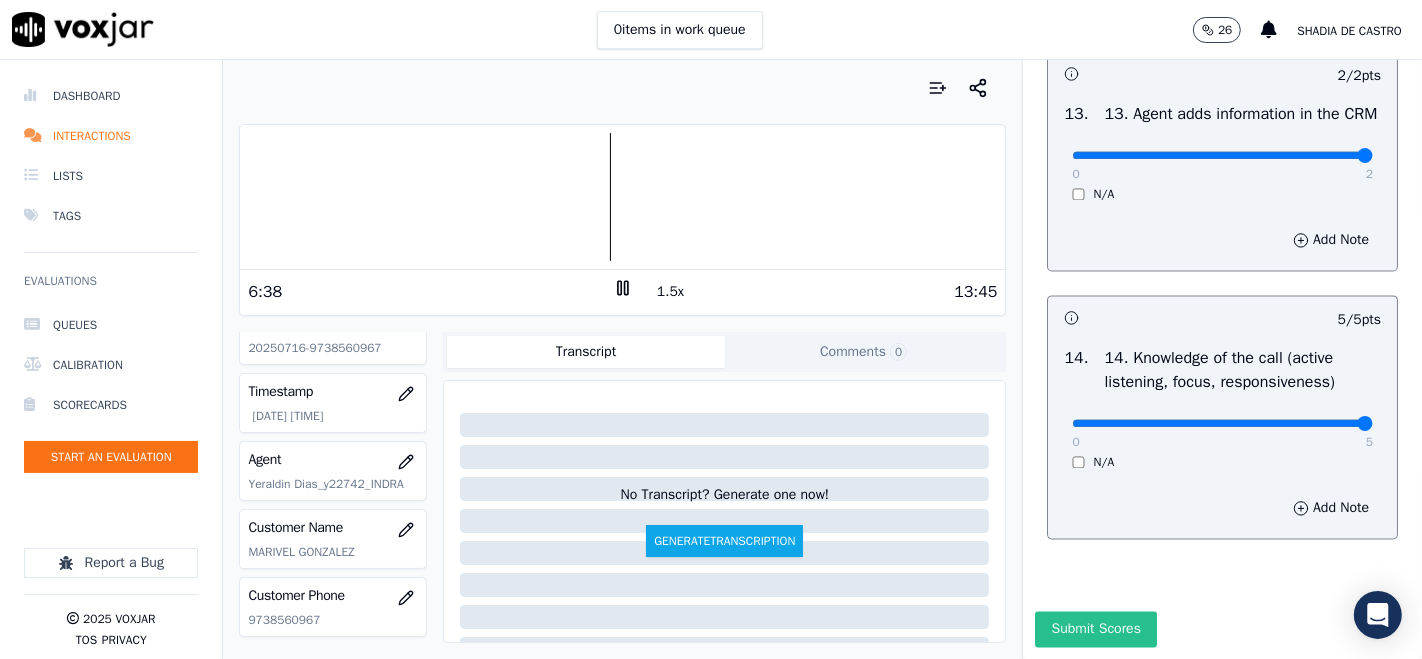 click on "Submit Scores" at bounding box center [1095, 629] 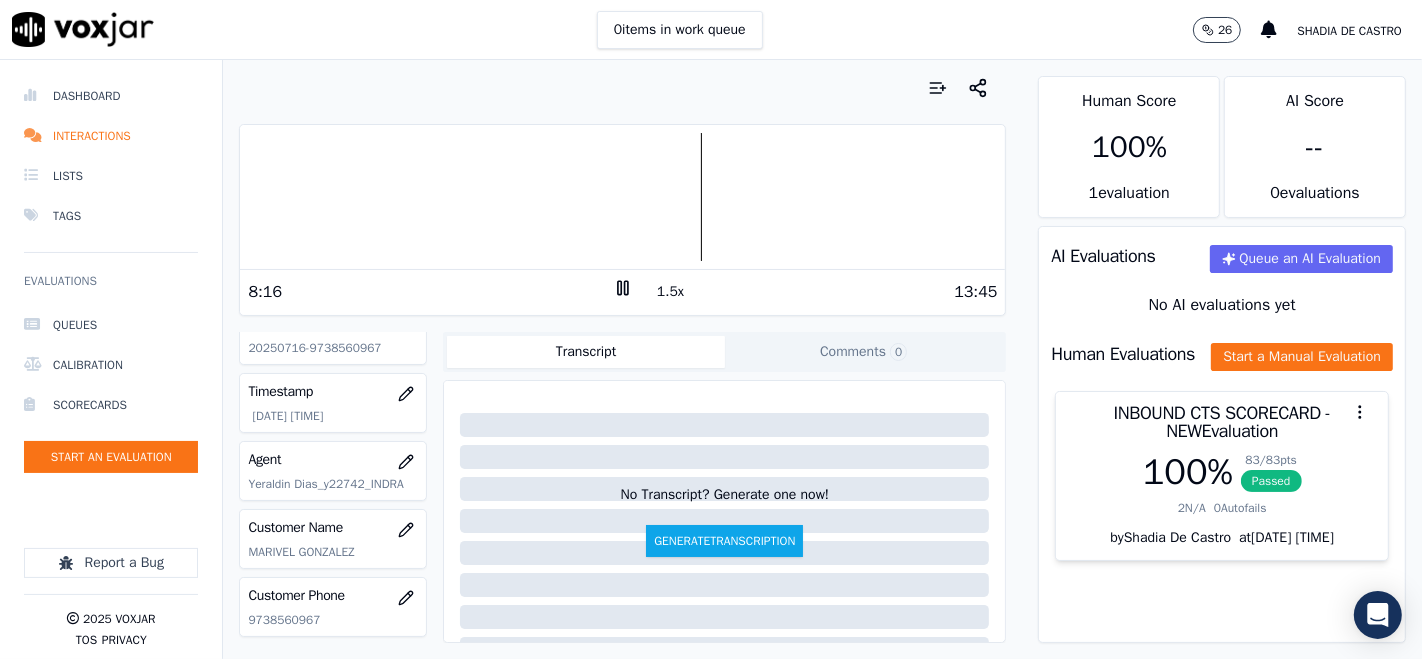 click 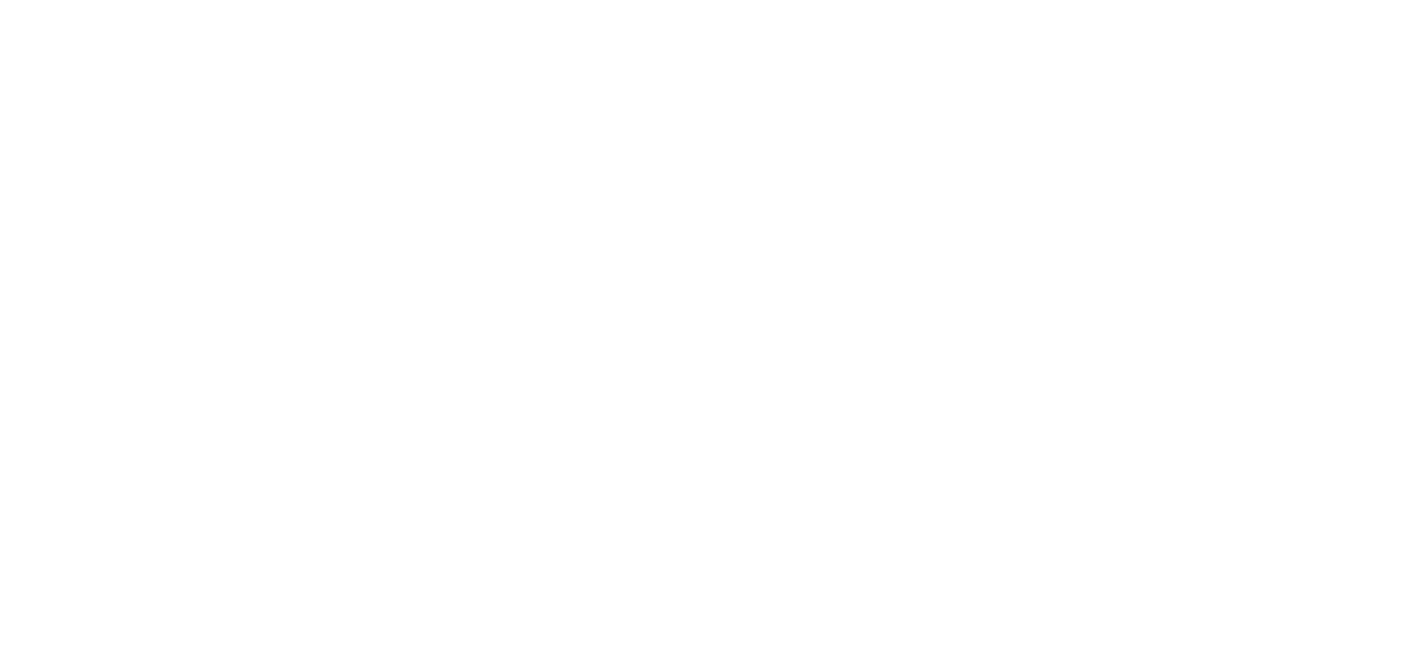 scroll, scrollTop: 0, scrollLeft: 0, axis: both 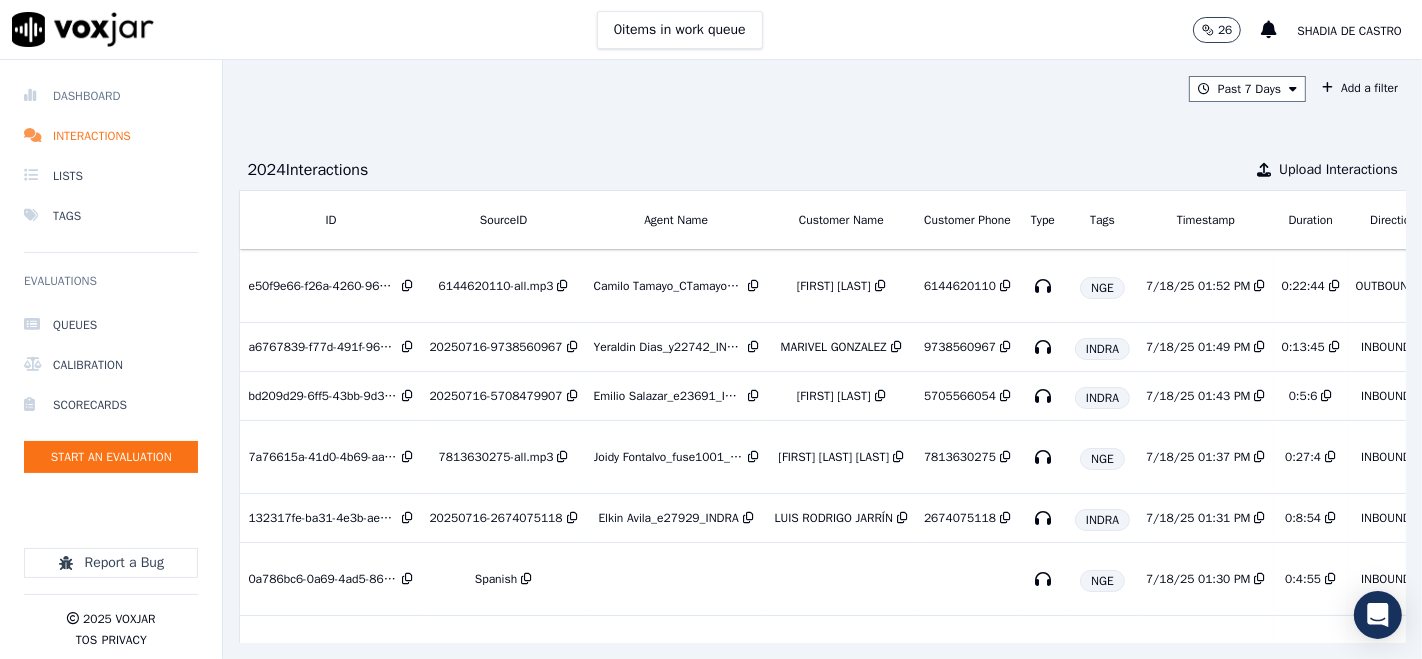 click on "Dashboard" at bounding box center (111, 96) 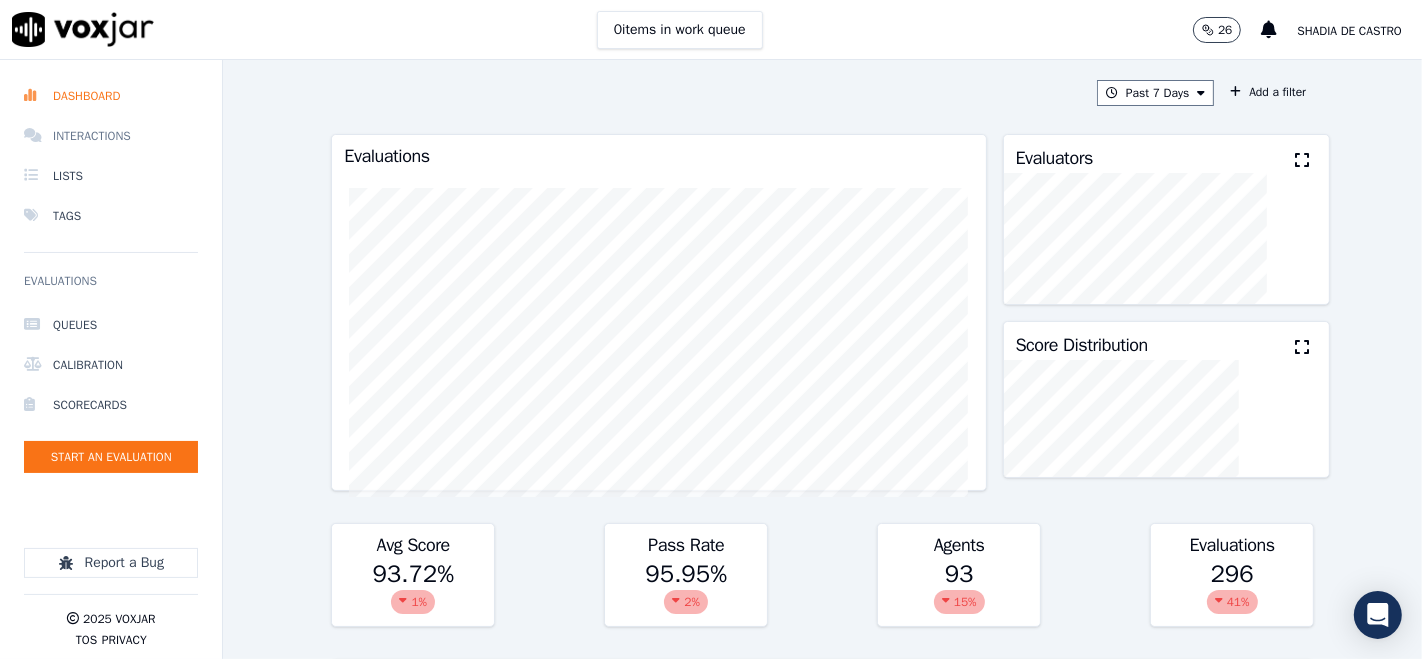 click on "Interactions" at bounding box center [111, 136] 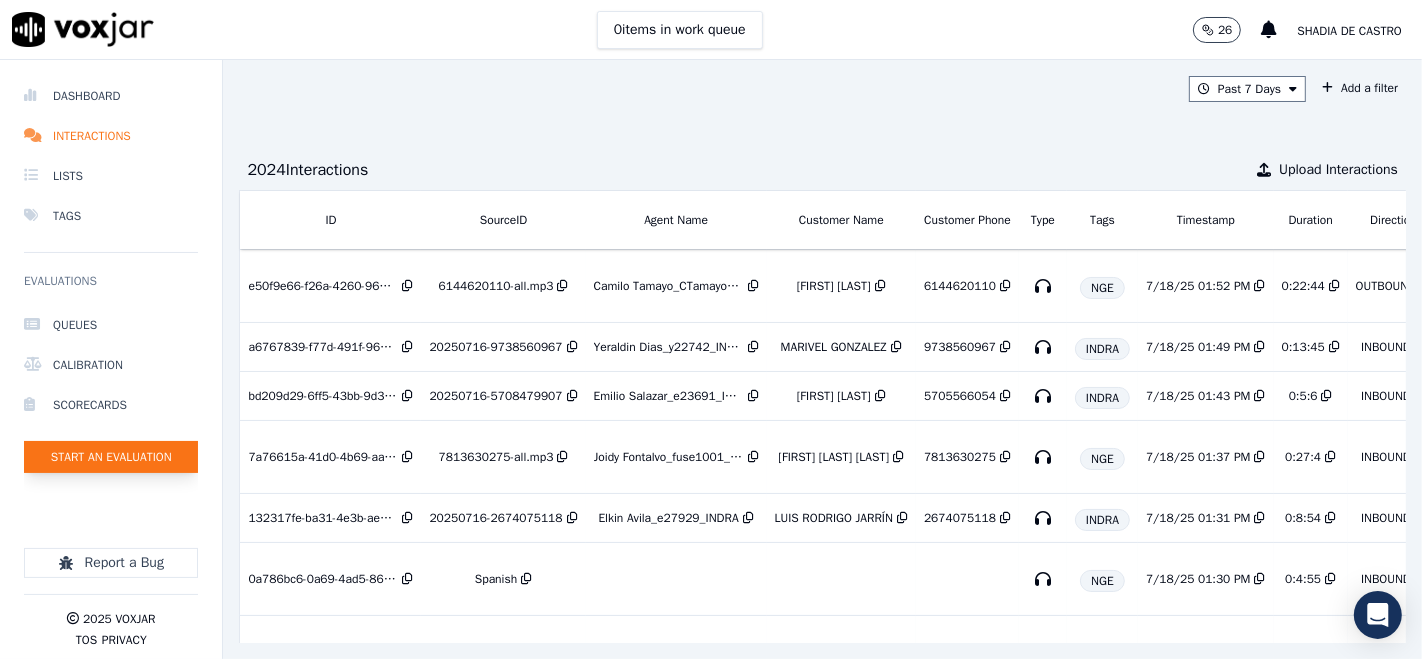 click on "Start an Evaluation" 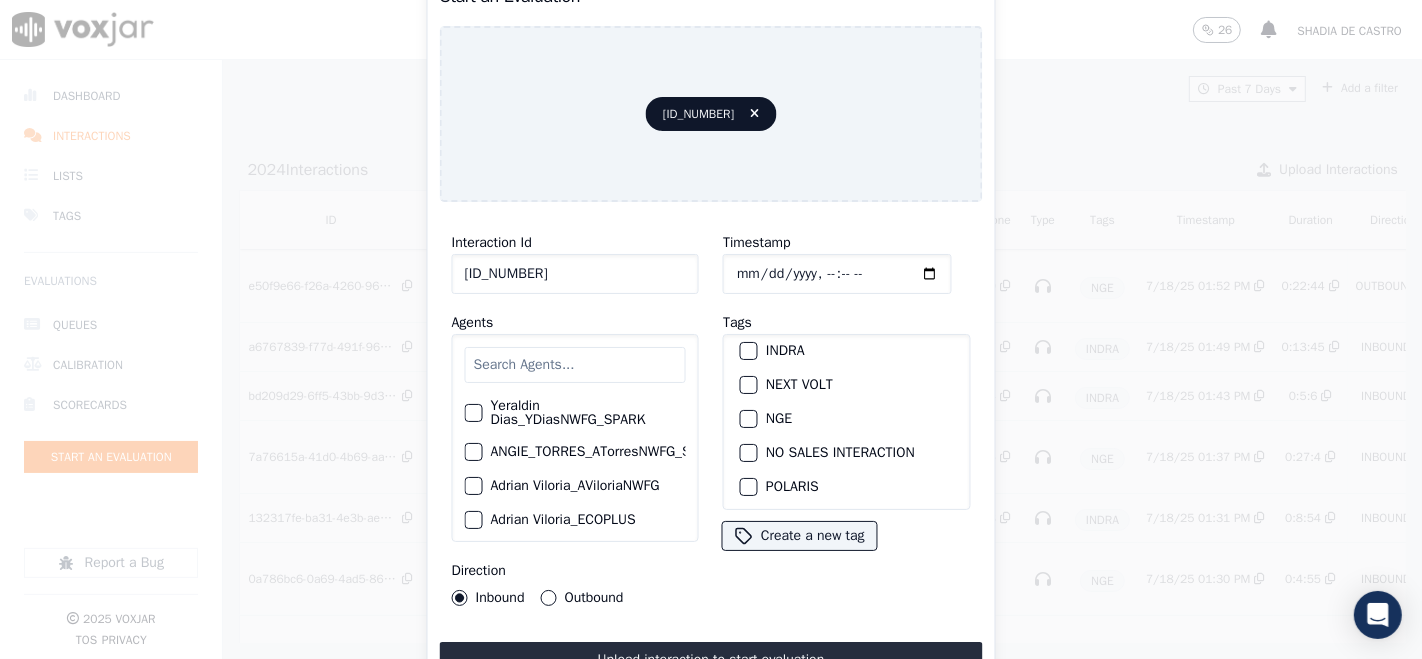 scroll, scrollTop: 111, scrollLeft: 0, axis: vertical 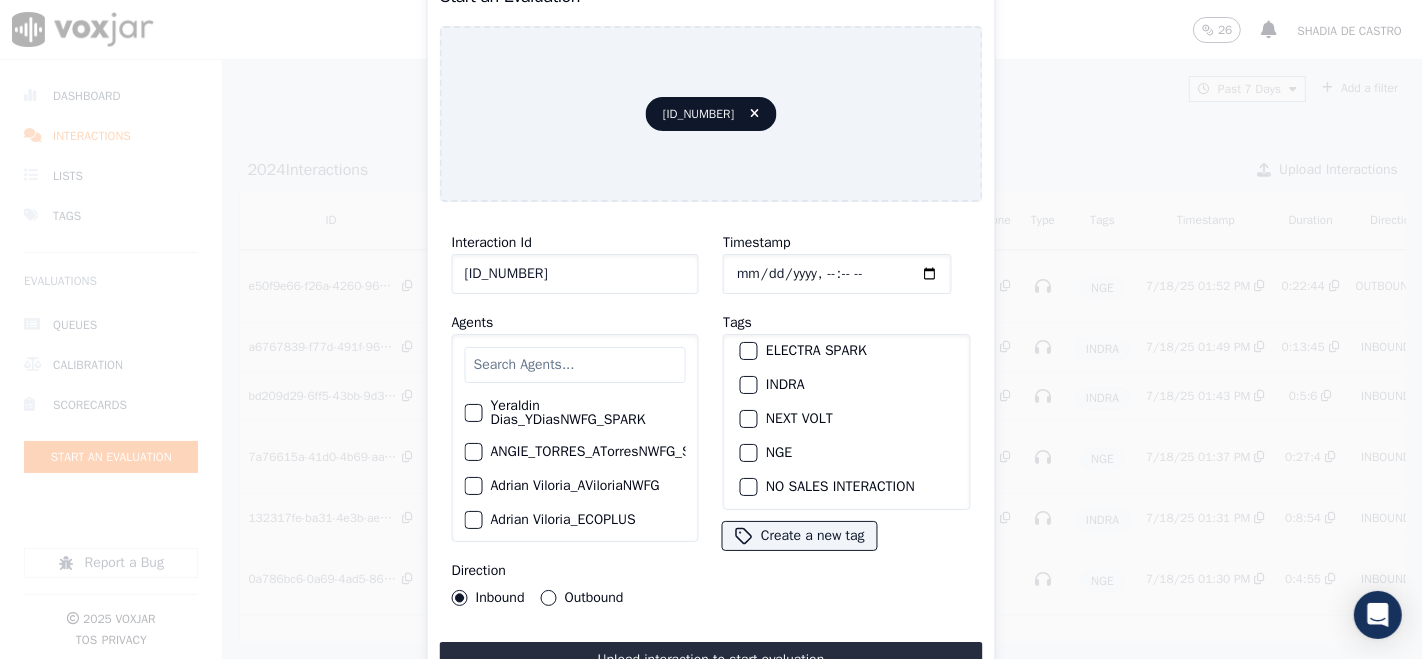 type on "[ID_NUMBER]" 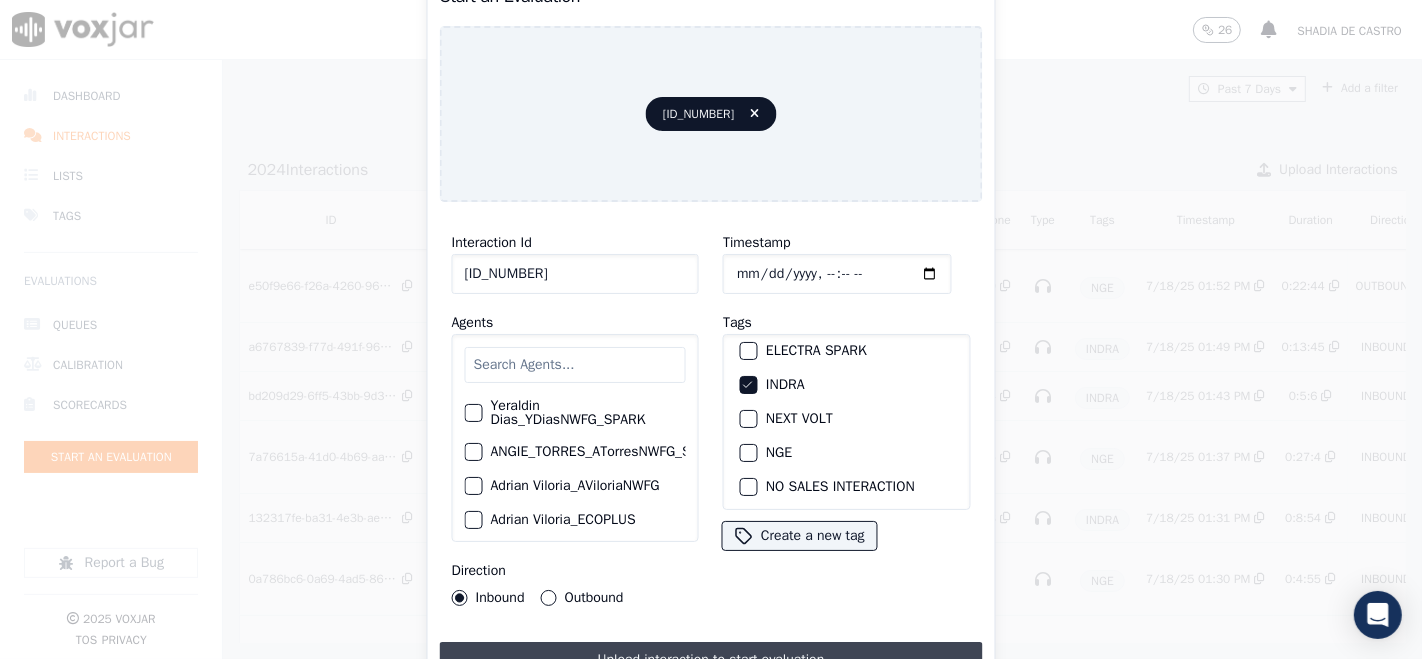 click on "Upload interaction to start evaluation" at bounding box center [711, 660] 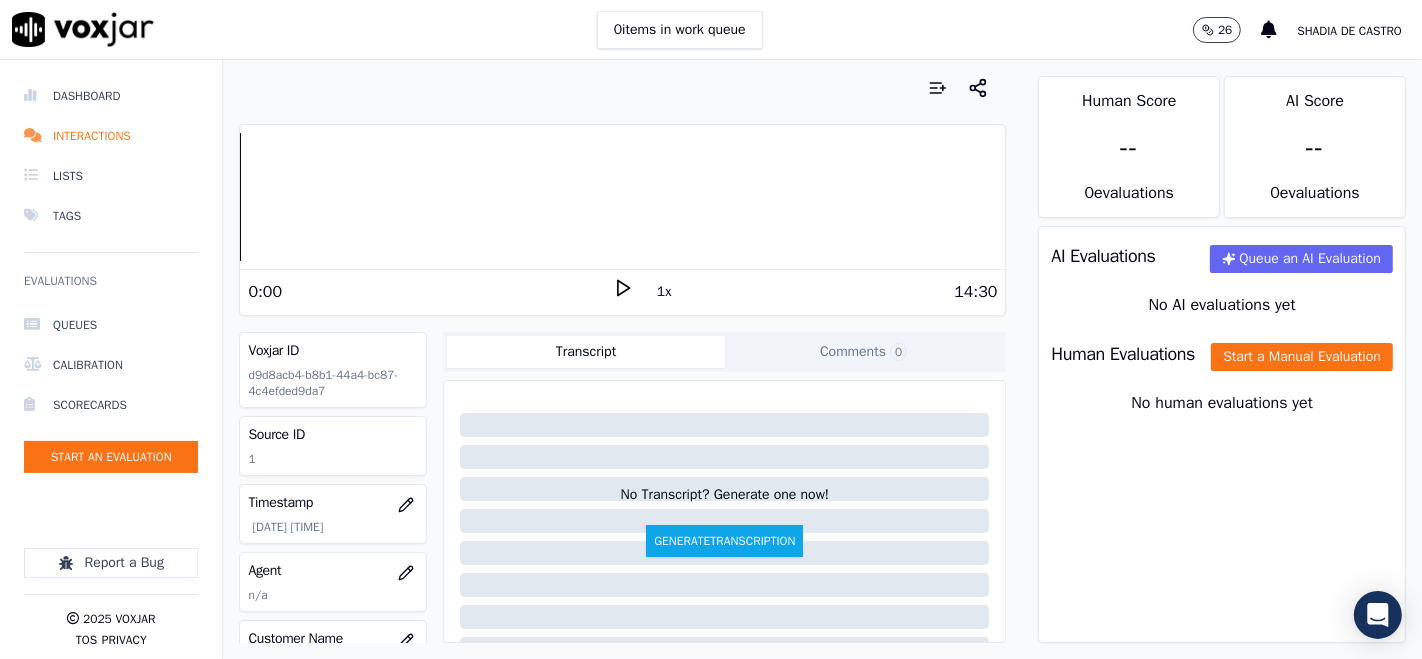 click 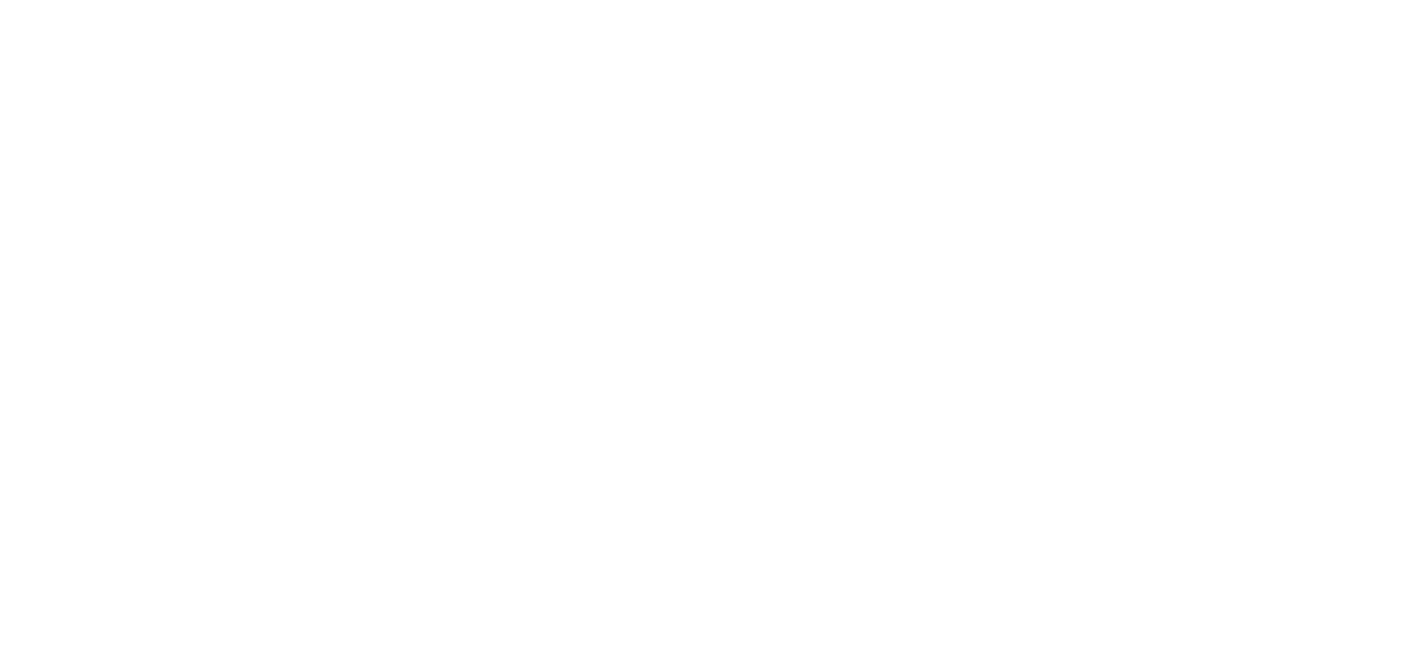 scroll, scrollTop: 0, scrollLeft: 0, axis: both 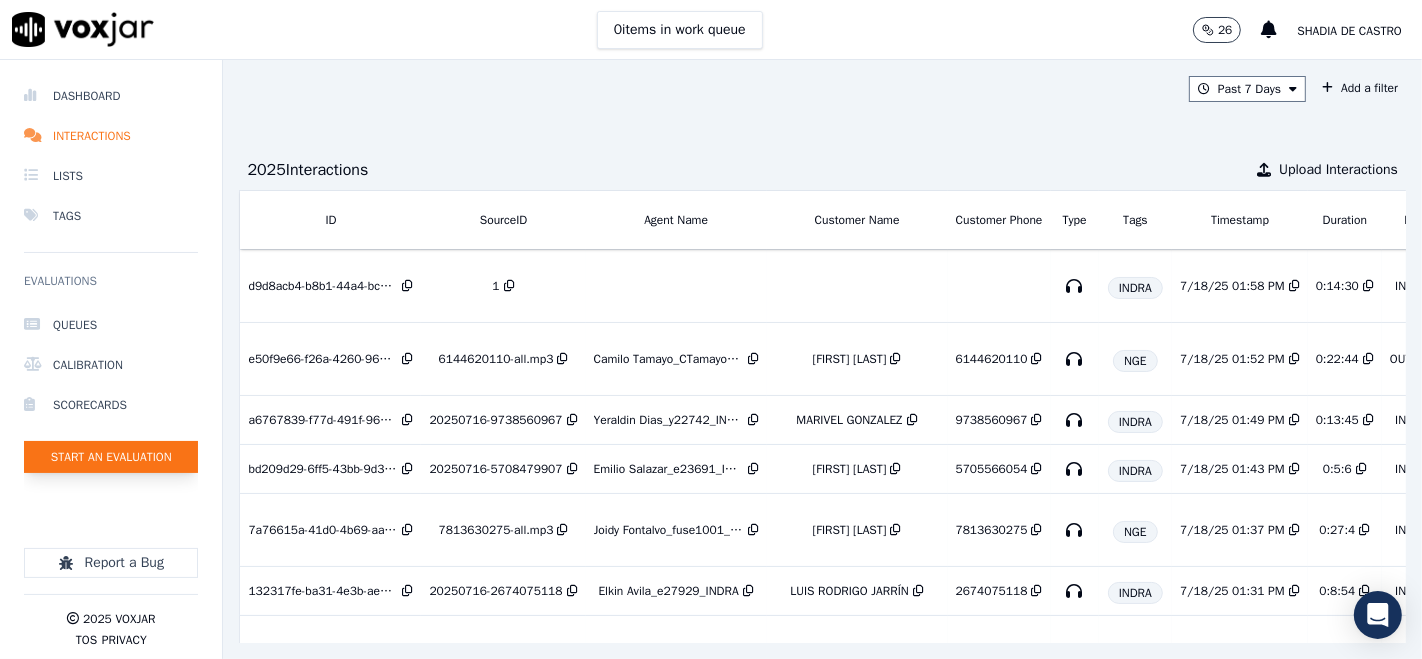 click on "Start an Evaluation" 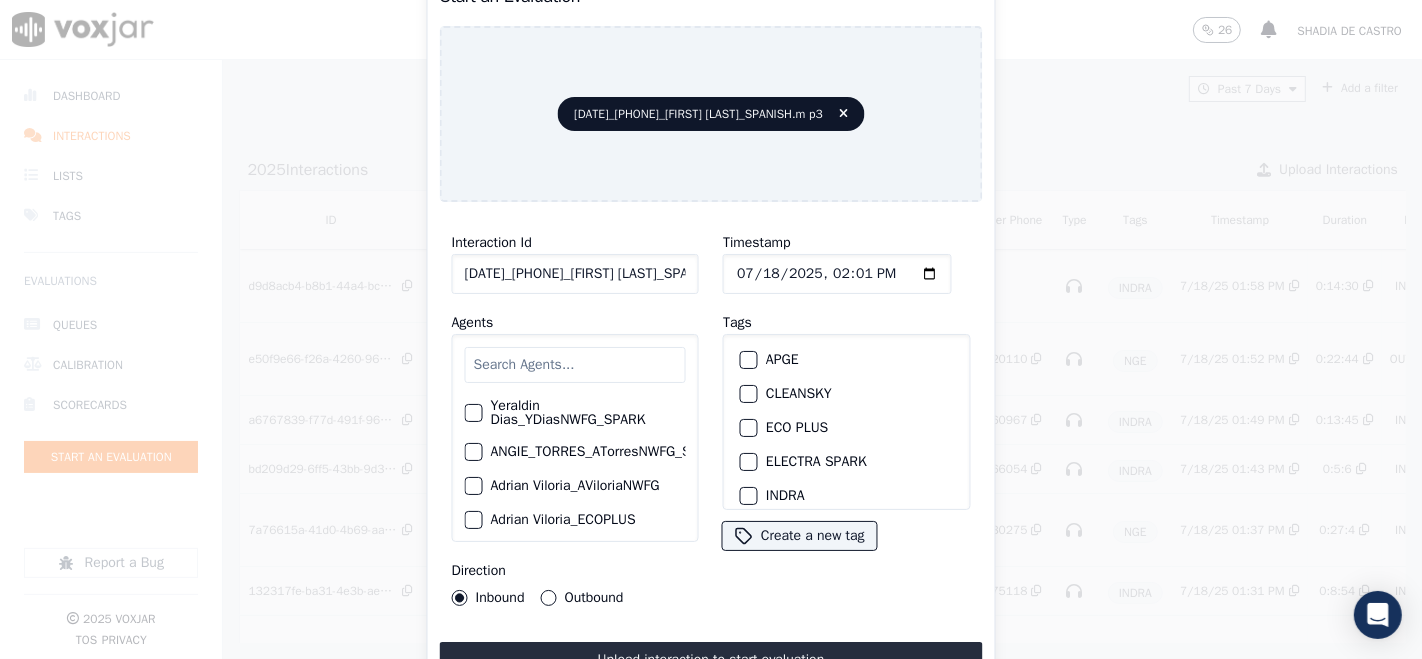 click on "20250630_4197508082_JHONATHANMOZO_SPANISH.mp3" 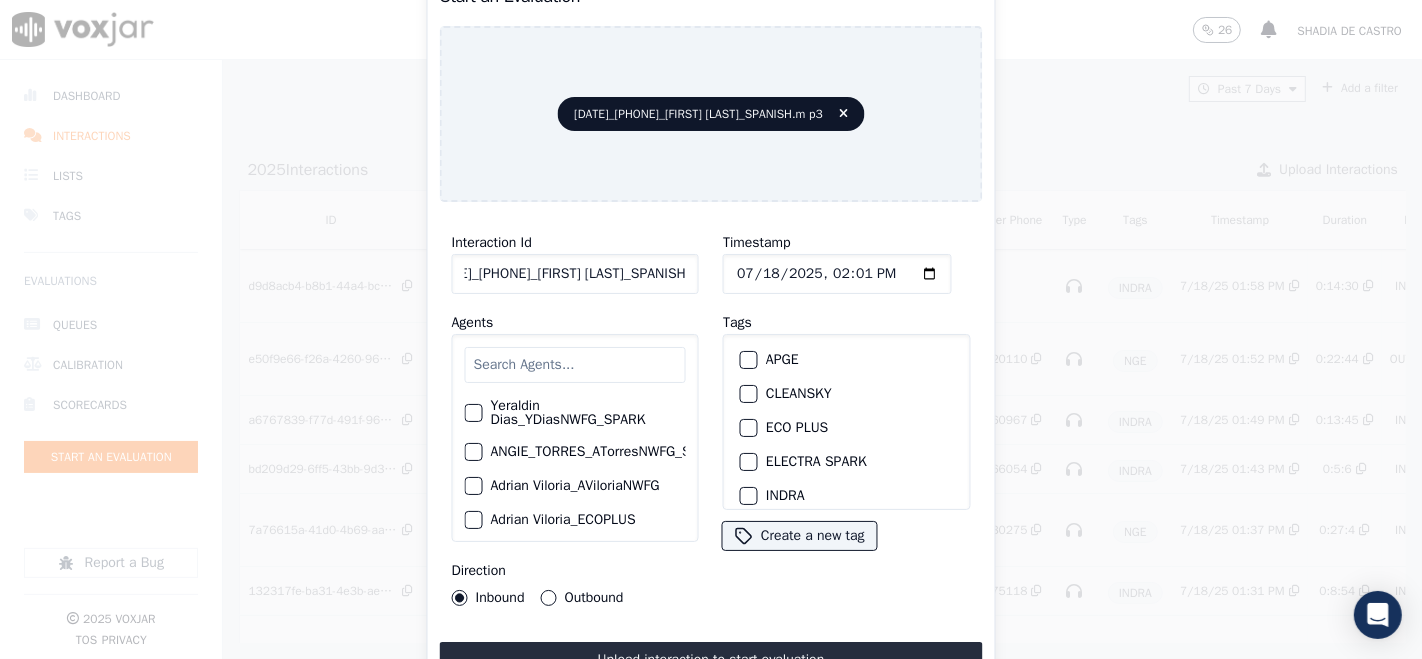 scroll, scrollTop: 0, scrollLeft: 116, axis: horizontal 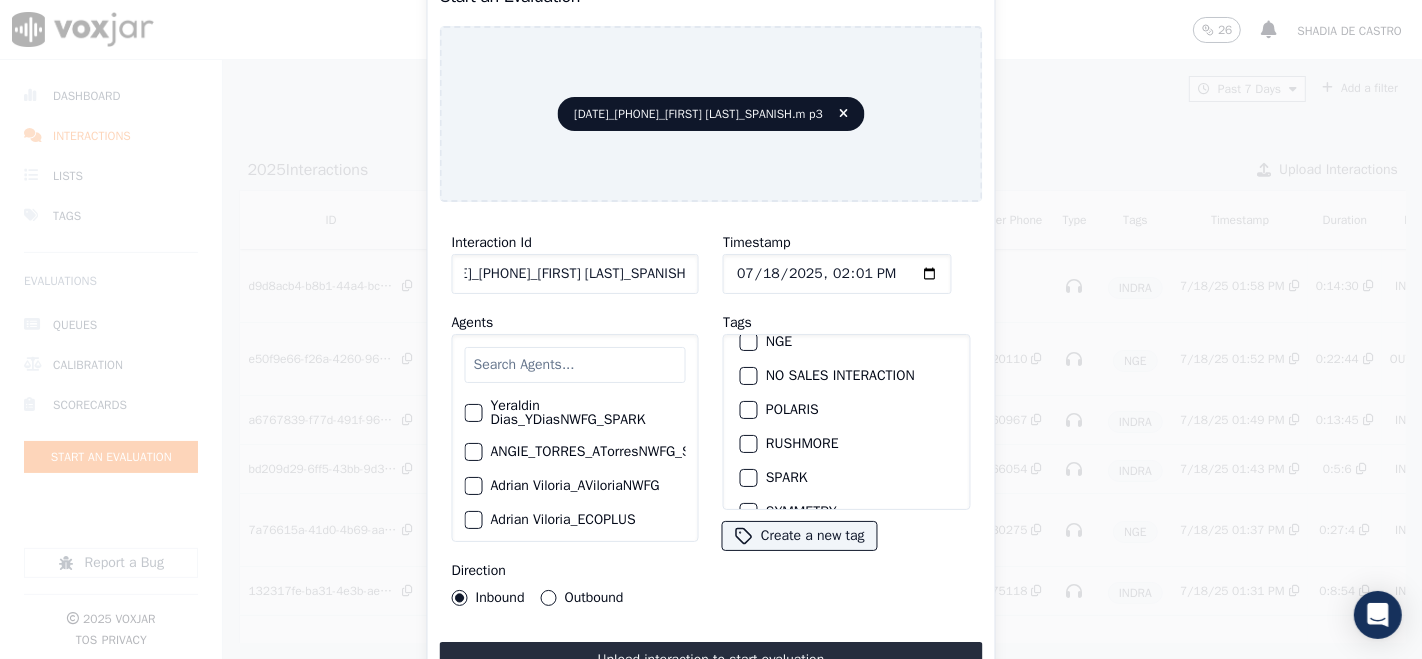 type on "20250630_4197508082_JHONATHANMOZO_SPANISH" 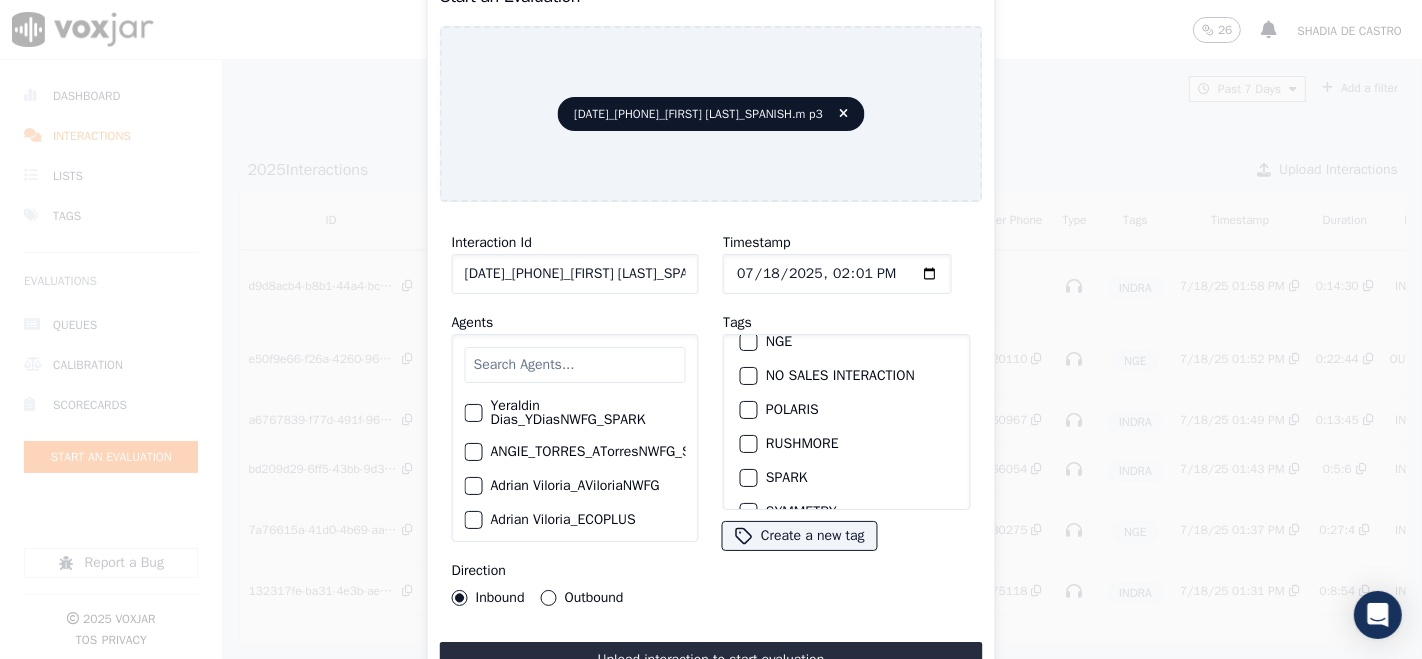 click at bounding box center [748, 342] 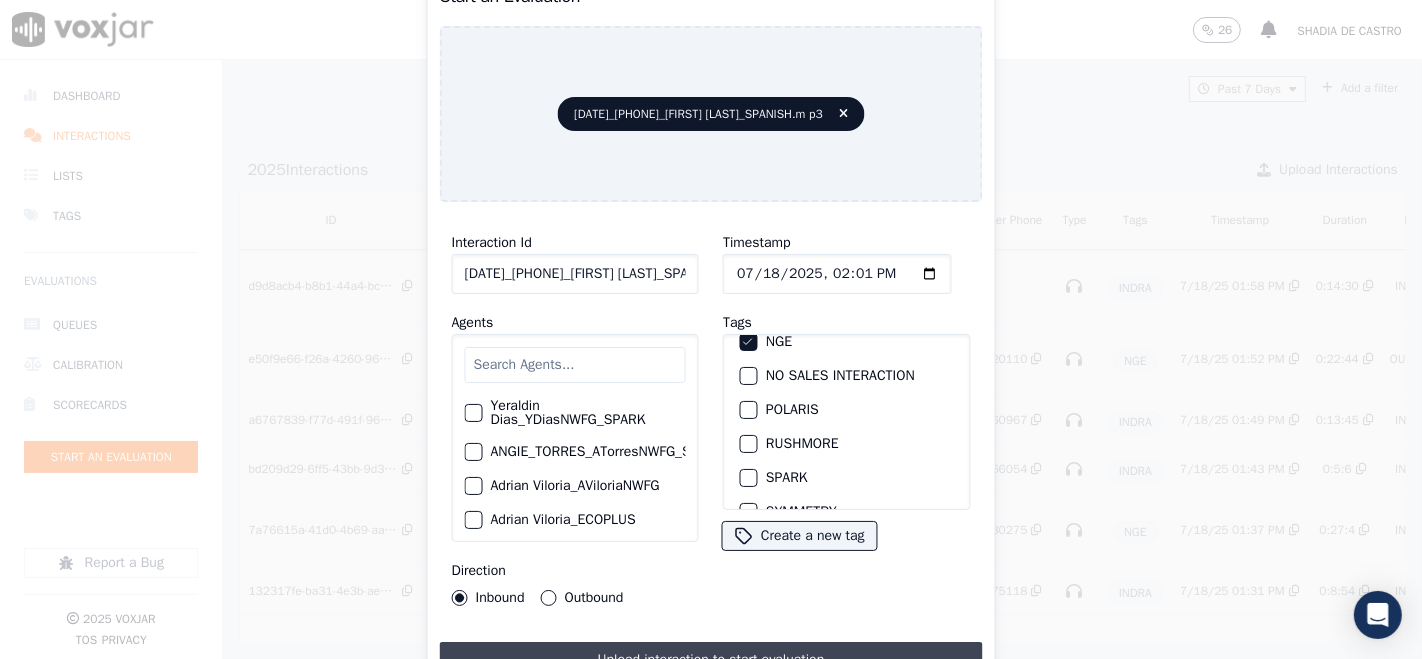 click on "Upload interaction to start evaluation" at bounding box center (711, 660) 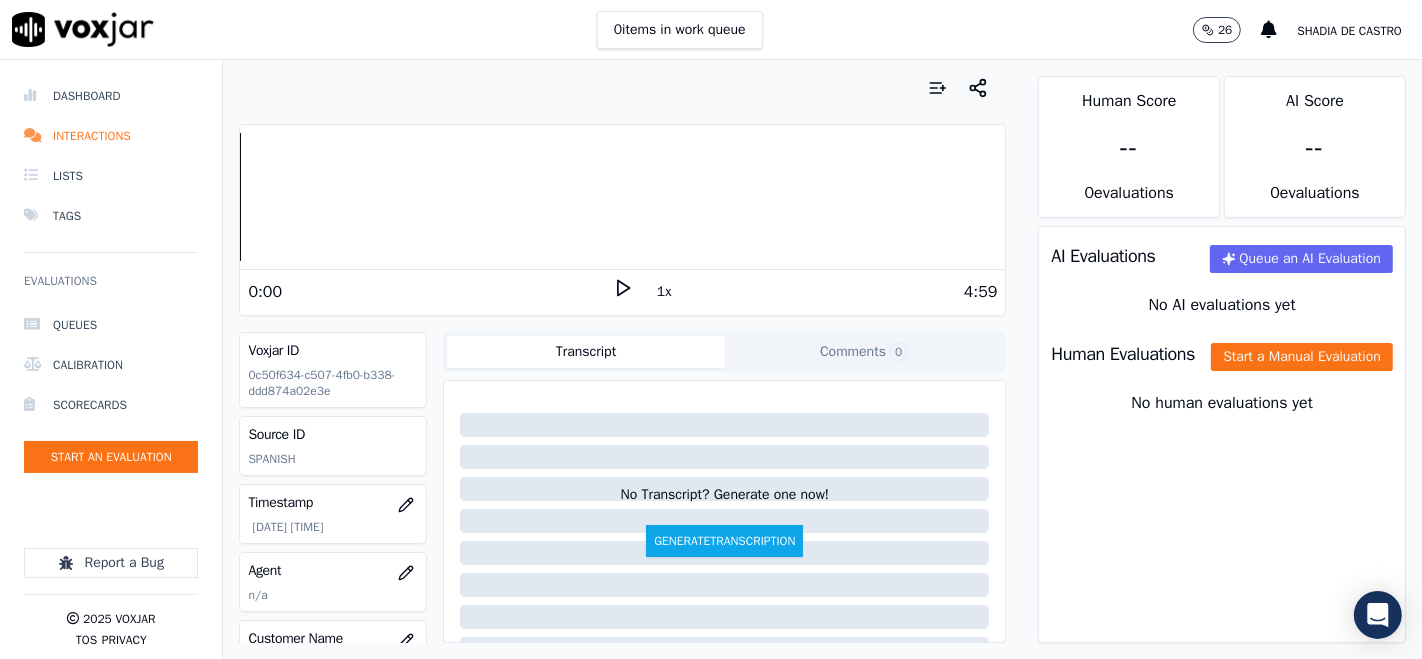 click 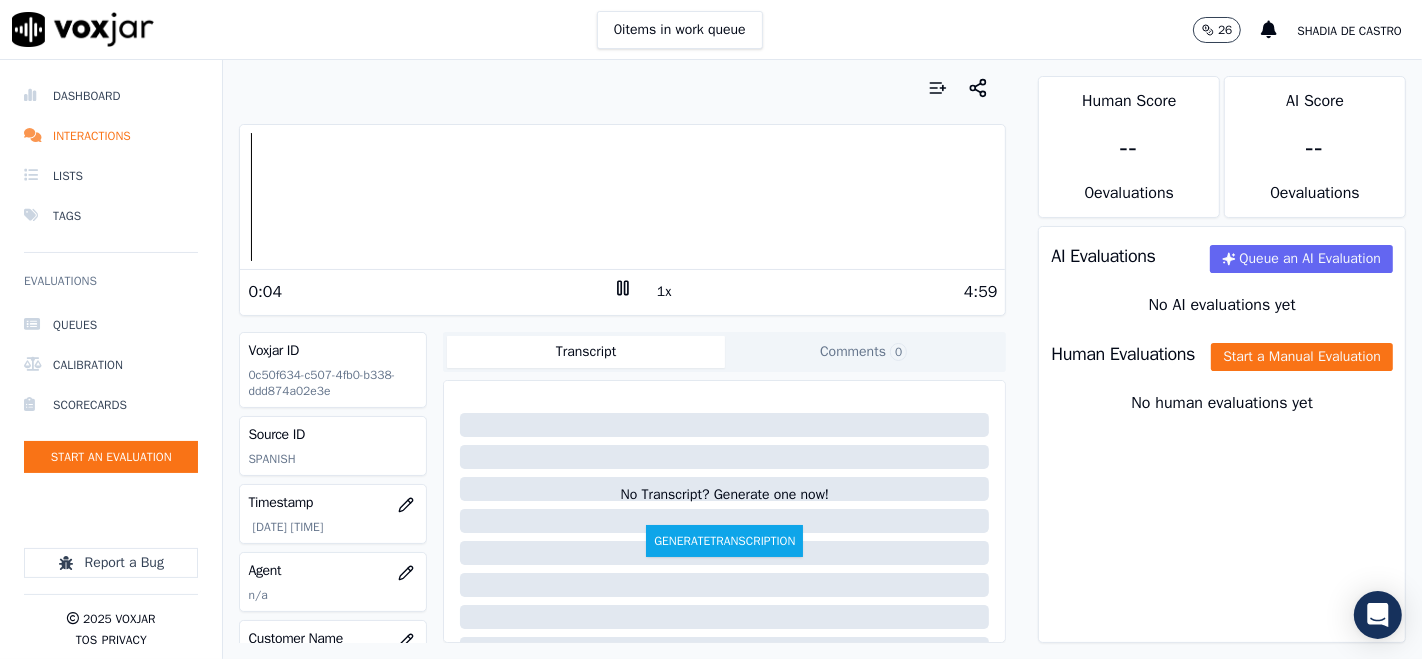 click 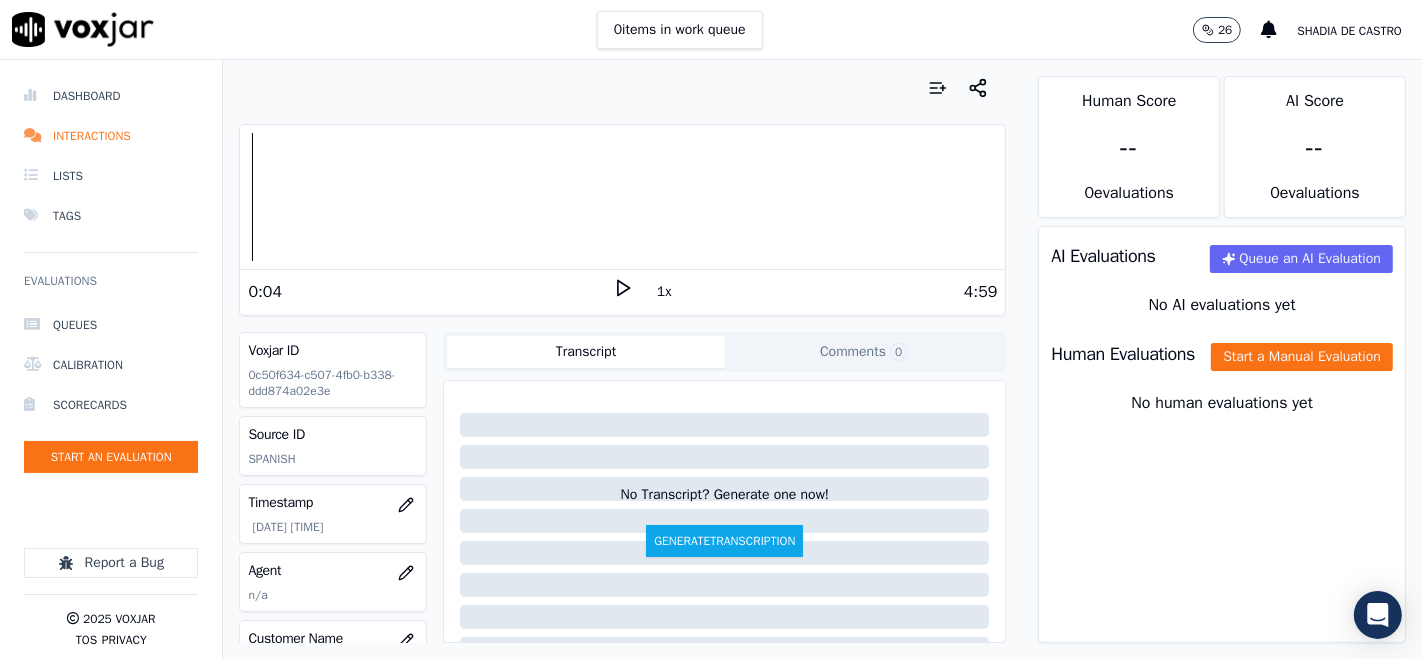 click on "0:04" at bounding box center (430, 292) 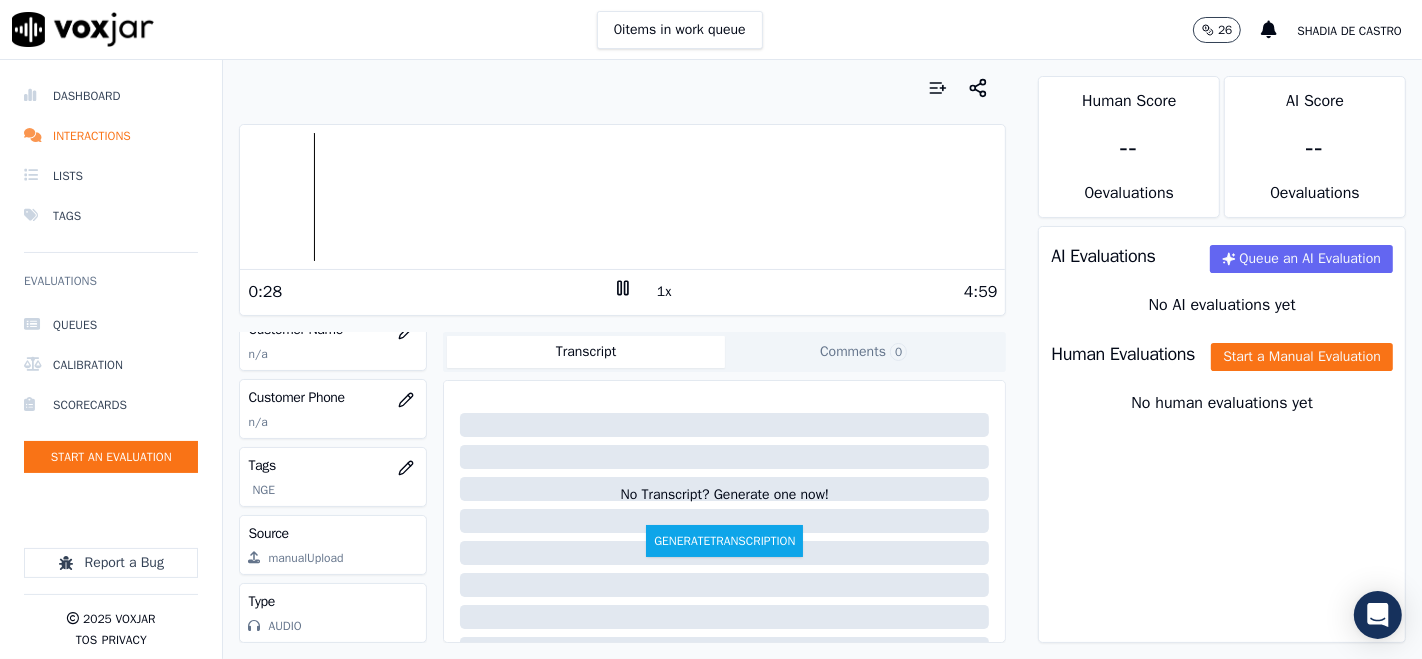 scroll, scrollTop: 0, scrollLeft: 0, axis: both 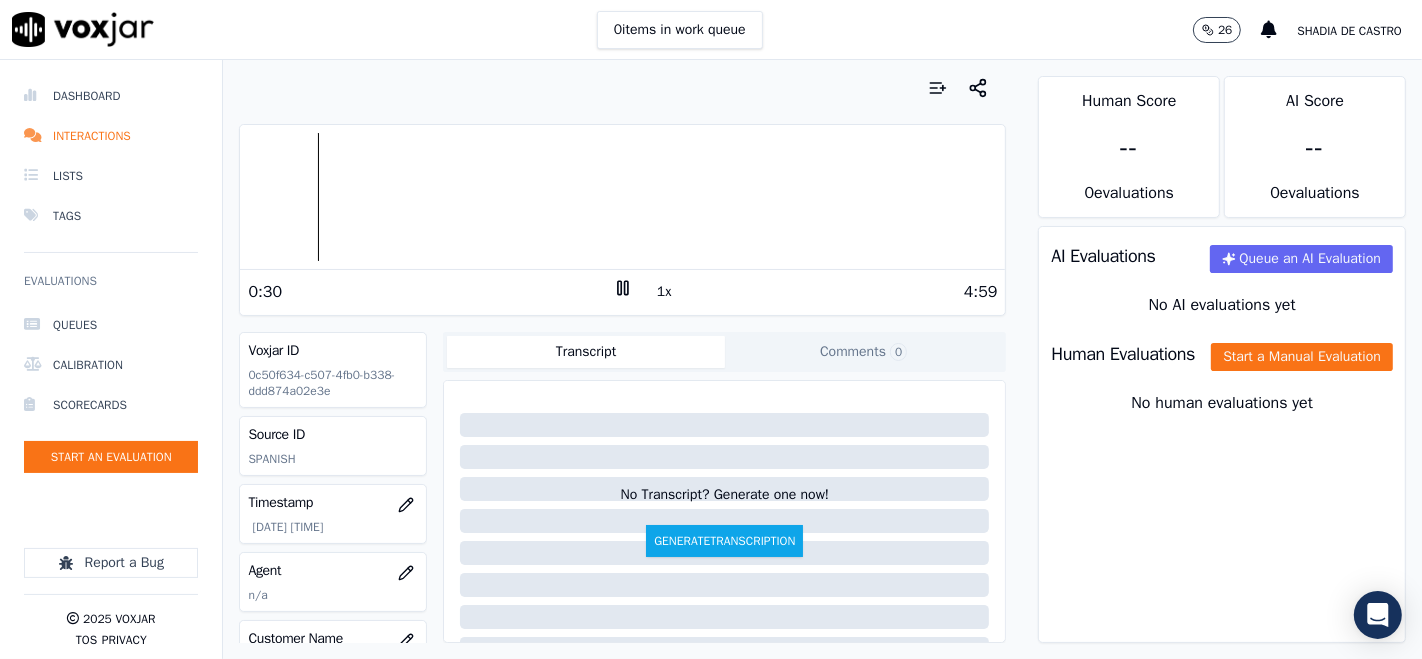 click 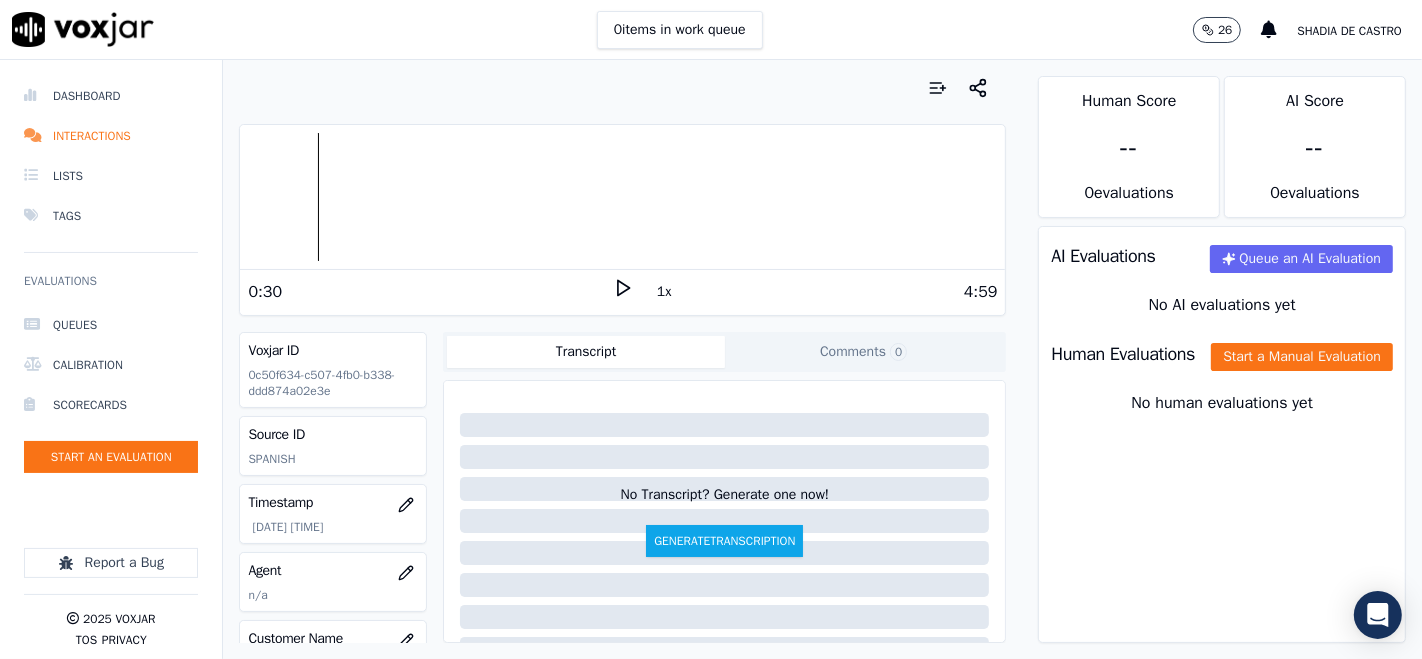 click on "0:30" at bounding box center (430, 292) 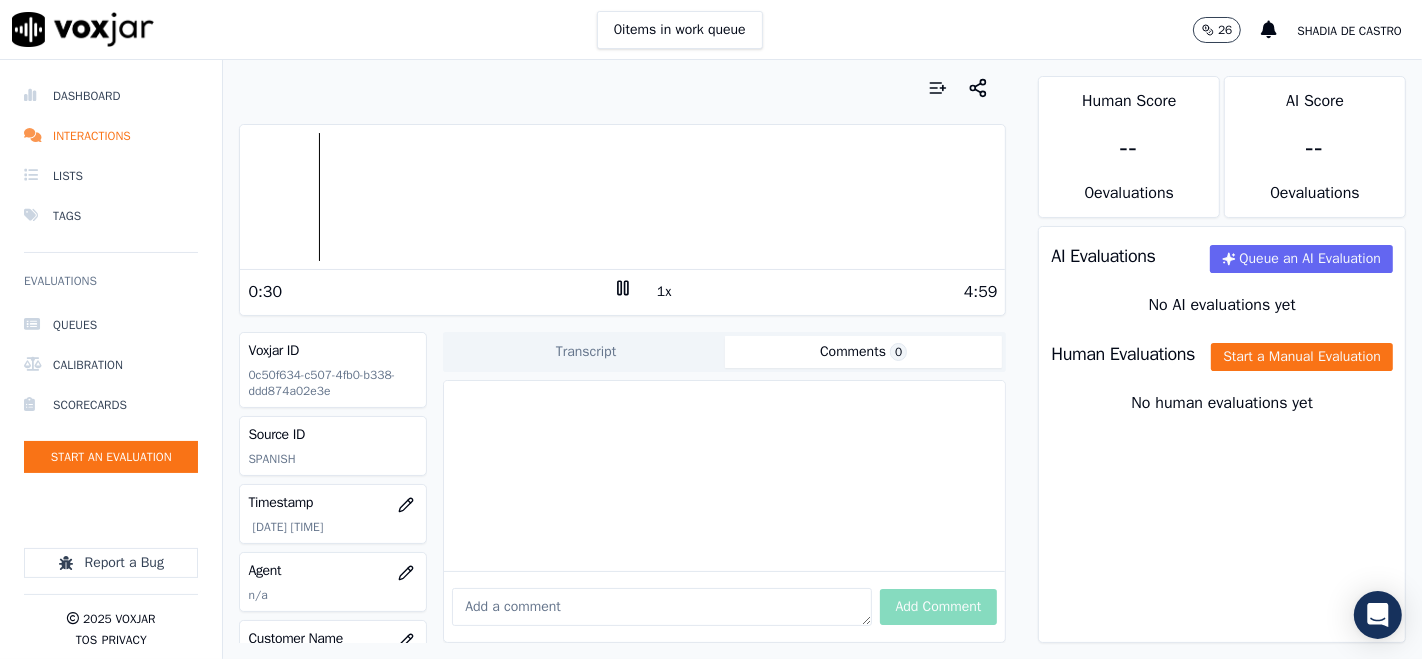 click on "Comments  0" 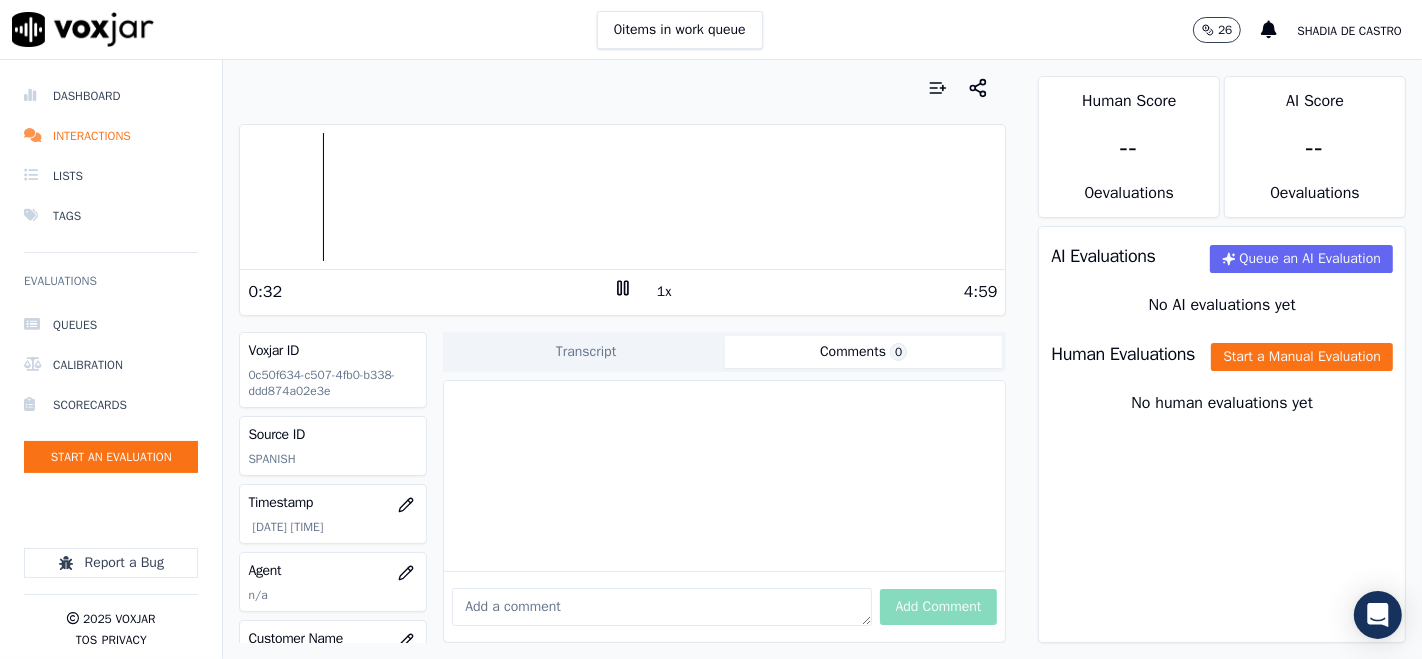 drag, startPoint x: 594, startPoint y: 573, endPoint x: 602, endPoint y: 558, distance: 17 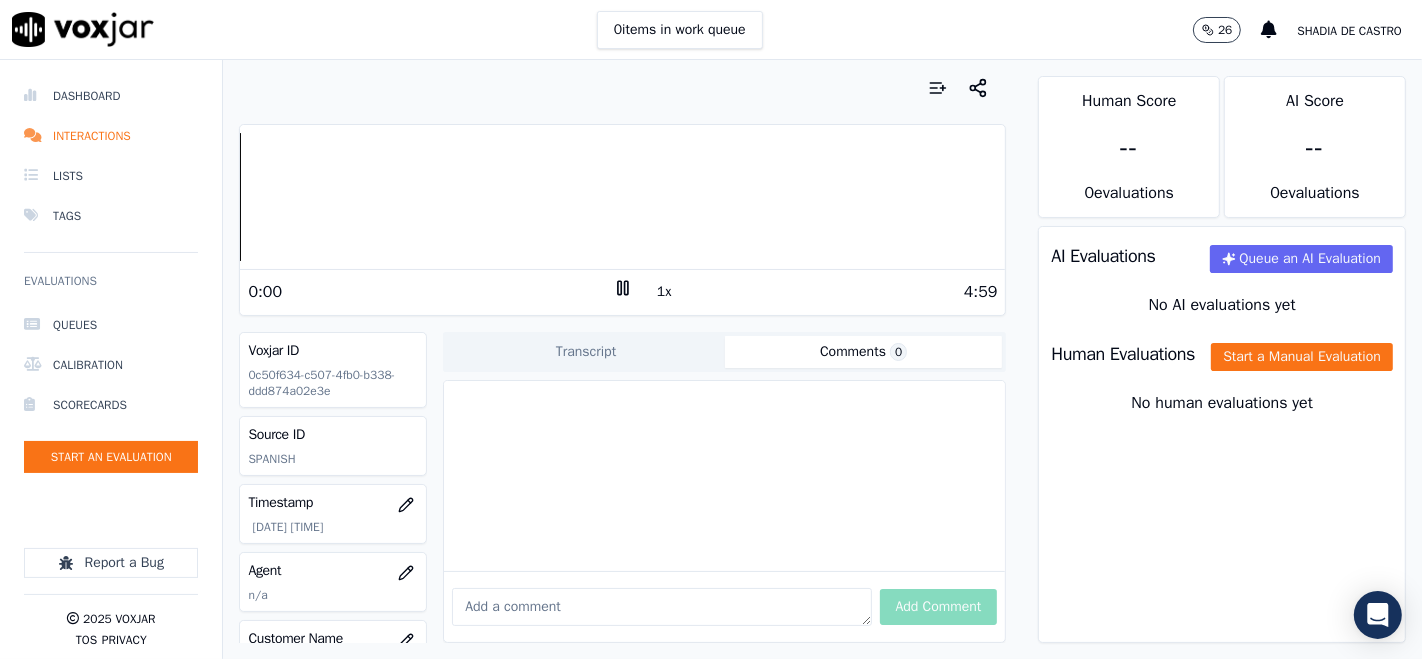 click on "Dashboard   Interactions   Lists   Tags       Evaluations     Queues   Calibration   Scorecards   Start an Evaluation
Report a Bug       2025   Voxjar   TOS   Privacy             Your browser does not support the audio element.   0:00     1x   4:59   Voxjar ID   0c50f634-c507-4fb0-b338-ddd874a02e3e   Source ID   SPANISH   Timestamp
07/18/2025 02:01 pm     Agent
n/a     Customer Name     n/a     Customer Phone     n/a     Tags
NGE     Source     manualUpload   Type     AUDIO       Transcript   Comments  0   No Transcript? Generate one now!   Generate  Transcription         Add Comment   Scores   Transcript   Metadata   Comments         Human Score   --   0  evaluation s   AI Score   --   0  evaluation s     AI Evaluations
Queue an AI Evaluation   No AI evaluations yet   Human Evaluations   Start a Manual Evaluation   No human evaluations yet" at bounding box center (711, 359) 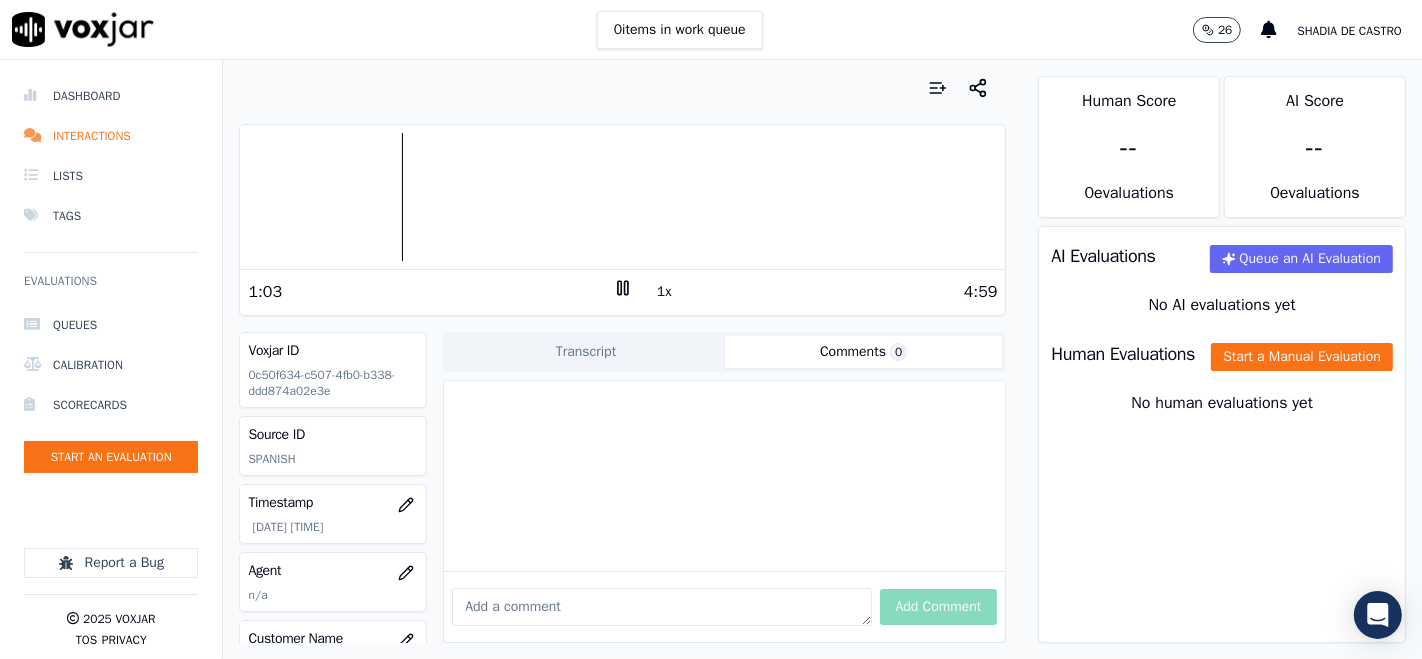click at bounding box center [622, 197] 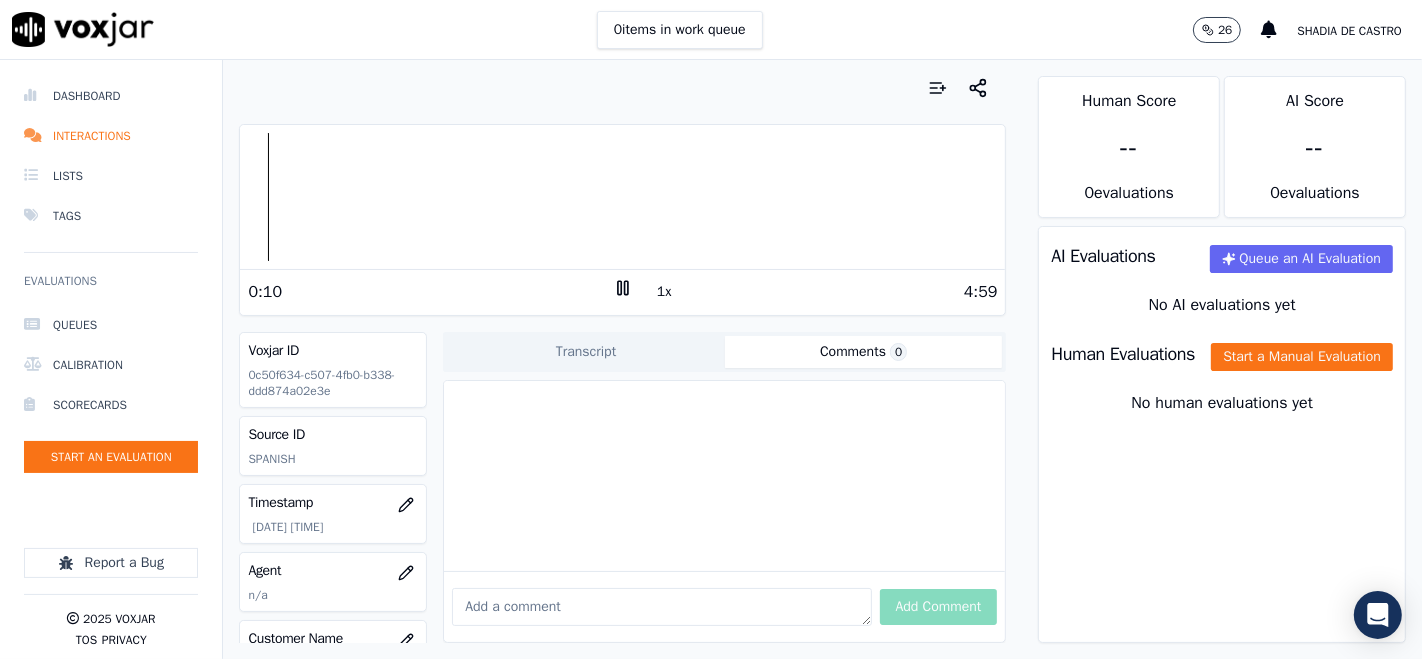 click at bounding box center (622, 197) 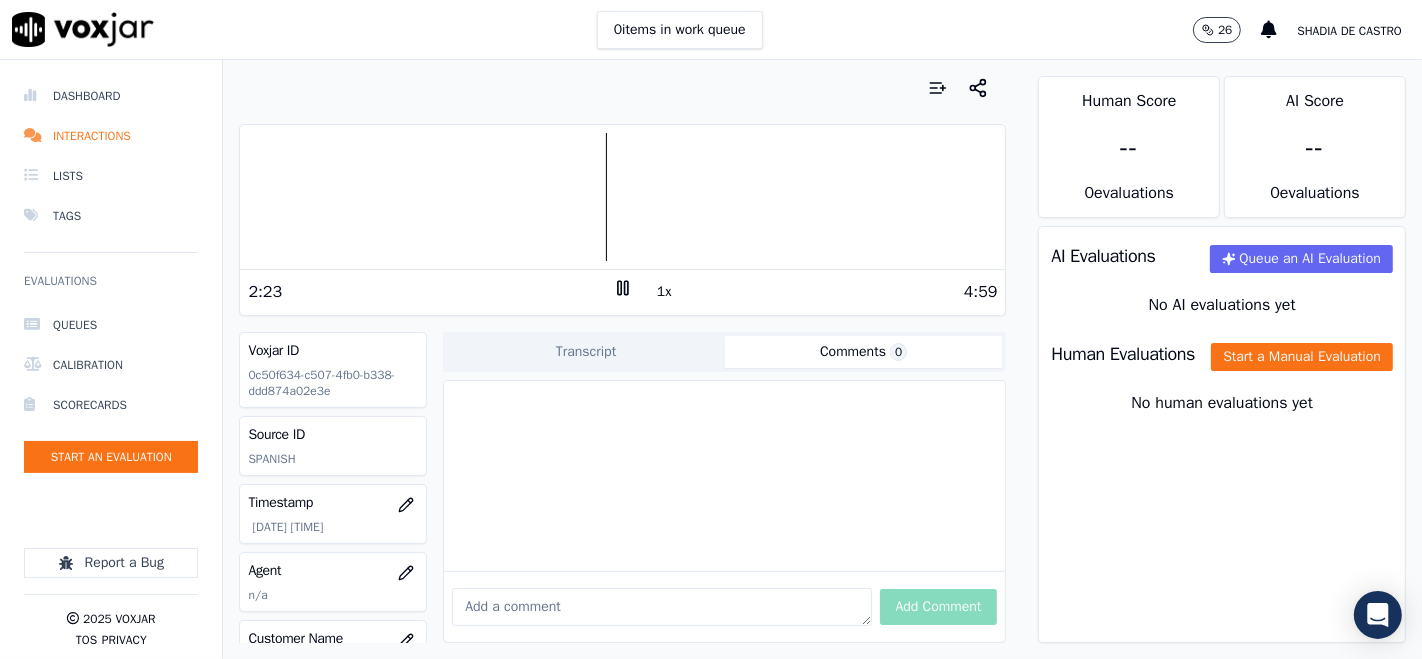click 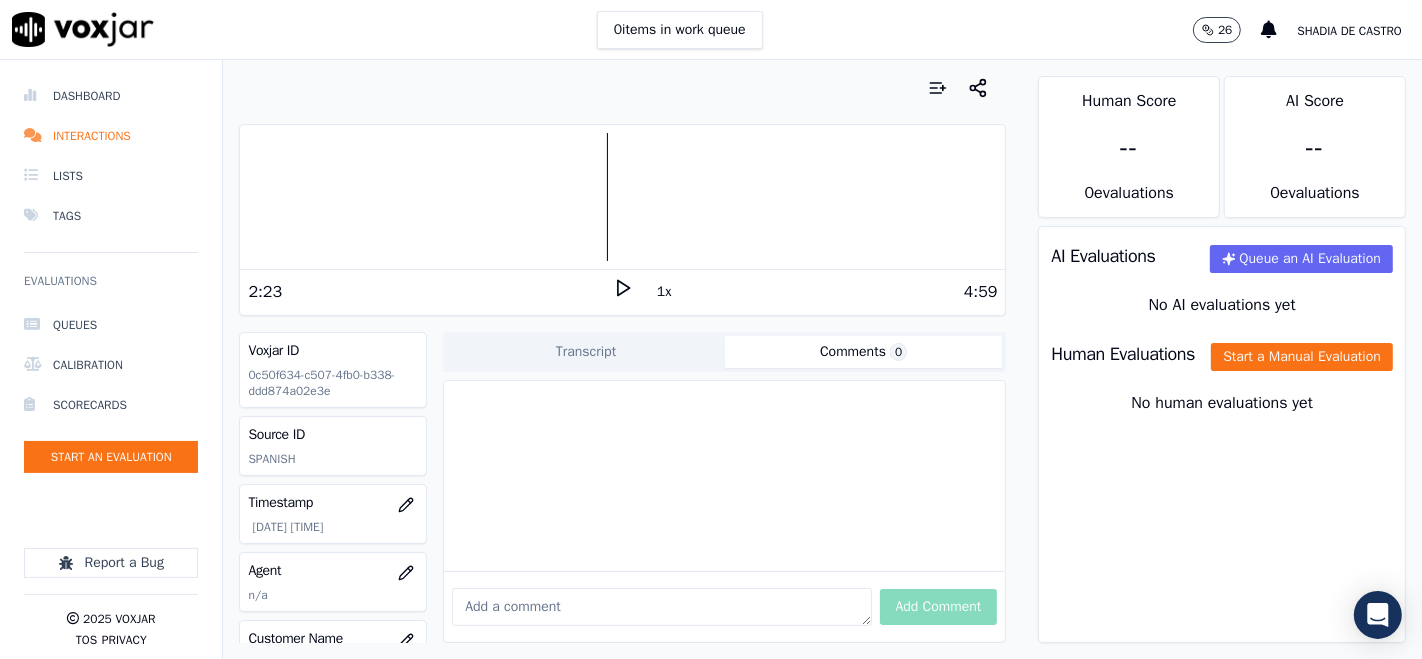 click 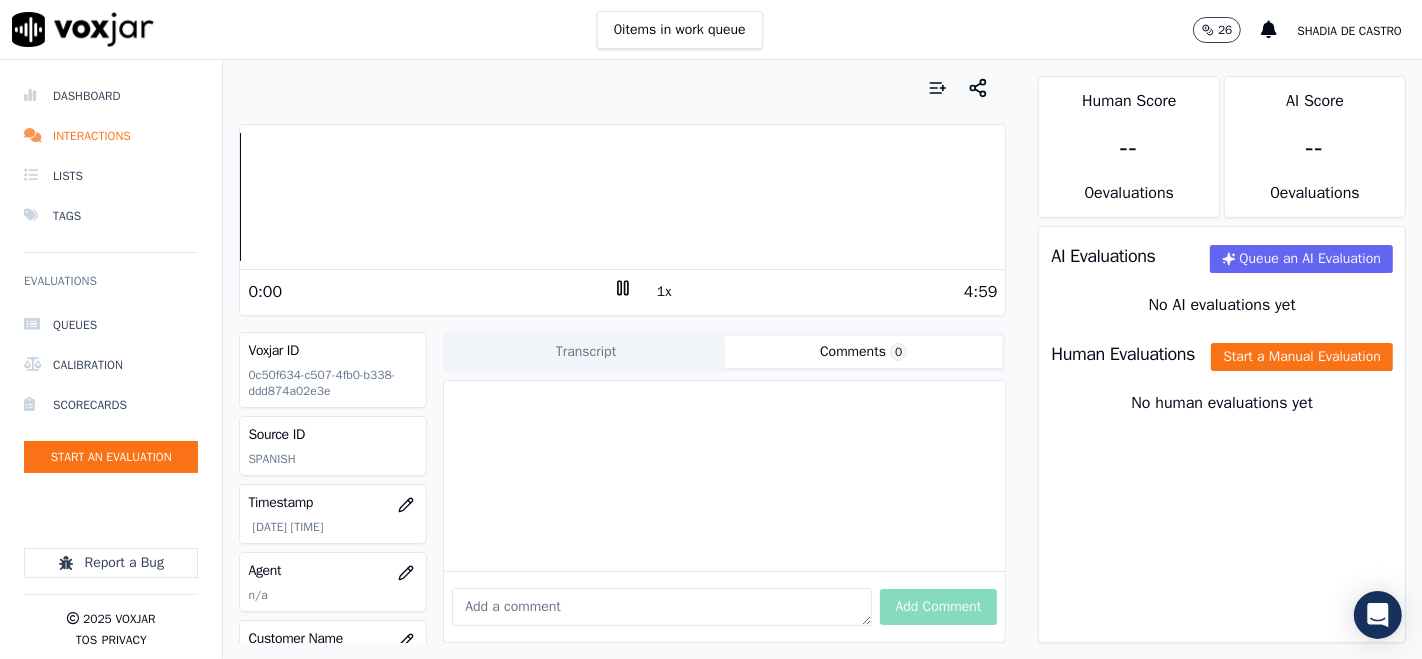 click on "Dashboard   Interactions   Lists   Tags       Evaluations     Queues   Calibration   Scorecards   Start an Evaluation
Report a Bug       2025   Voxjar   TOS   Privacy             Your browser does not support the audio element.   0:00     1x   4:59   Voxjar ID   0c50f634-c507-4fb0-b338-ddd874a02e3e   Source ID   SPANISH   Timestamp
07/18/2025 02:01 pm     Agent
n/a     Customer Name     n/a     Customer Phone     n/a     Tags
NGE     Source     manualUpload   Type     AUDIO       Transcript   Comments  0   No Transcript? Generate one now!   Generate  Transcription         Add Comment   Scores   Transcript   Metadata   Comments         Human Score   --   0  evaluation s   AI Score   --   0  evaluation s     AI Evaluations
Queue an AI Evaluation   No AI evaluations yet   Human Evaluations   Start a Manual Evaluation   No human evaluations yet" at bounding box center [711, 359] 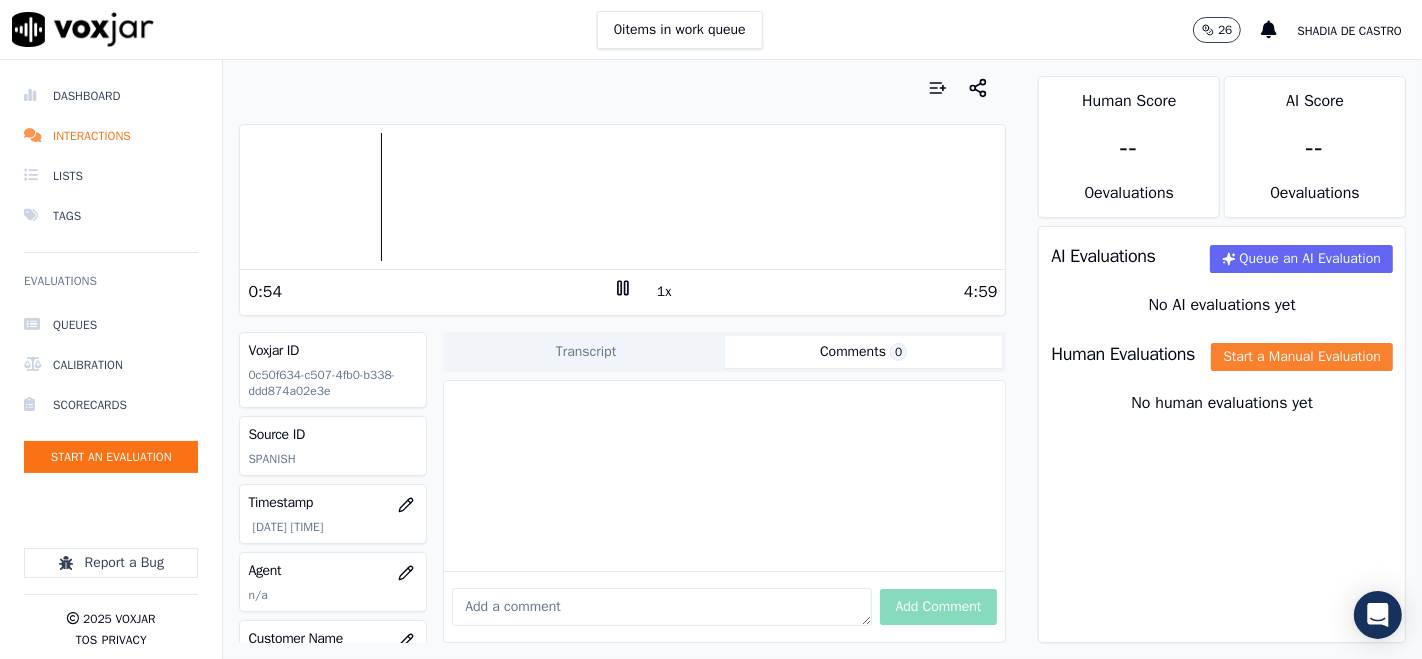 click on "Start a Manual Evaluation" 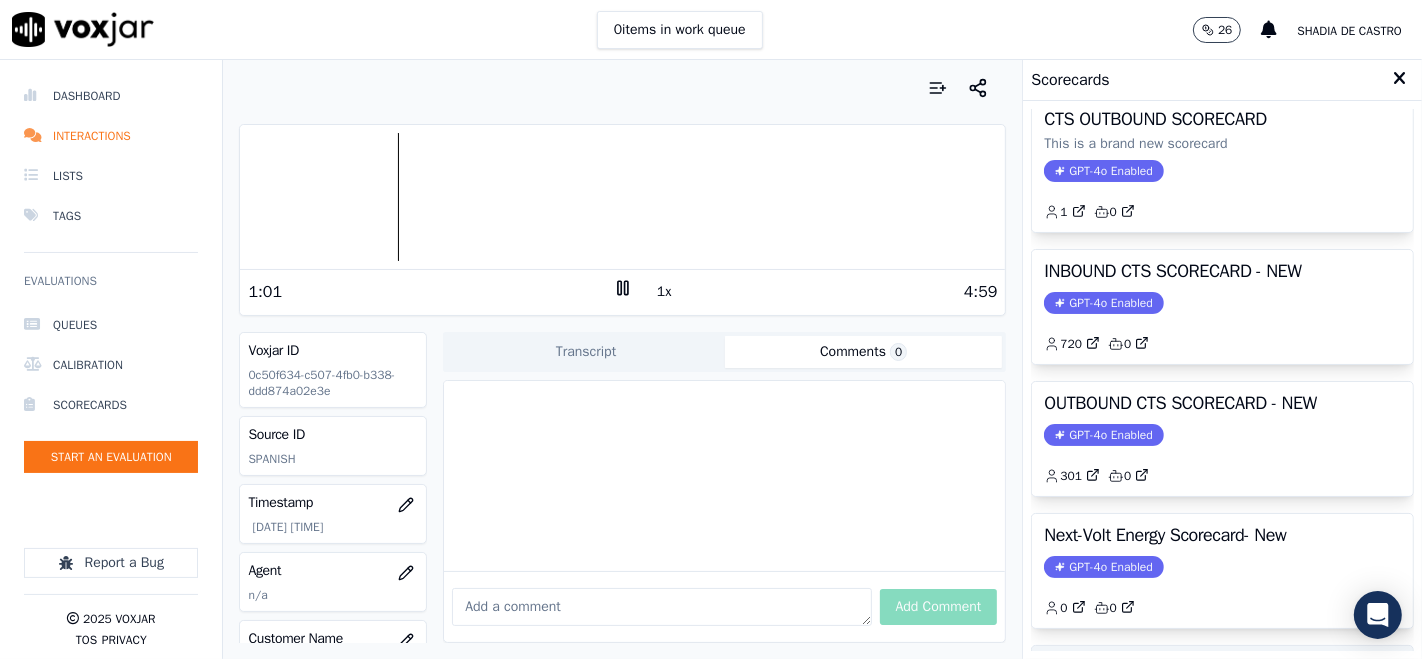 scroll, scrollTop: 84, scrollLeft: 0, axis: vertical 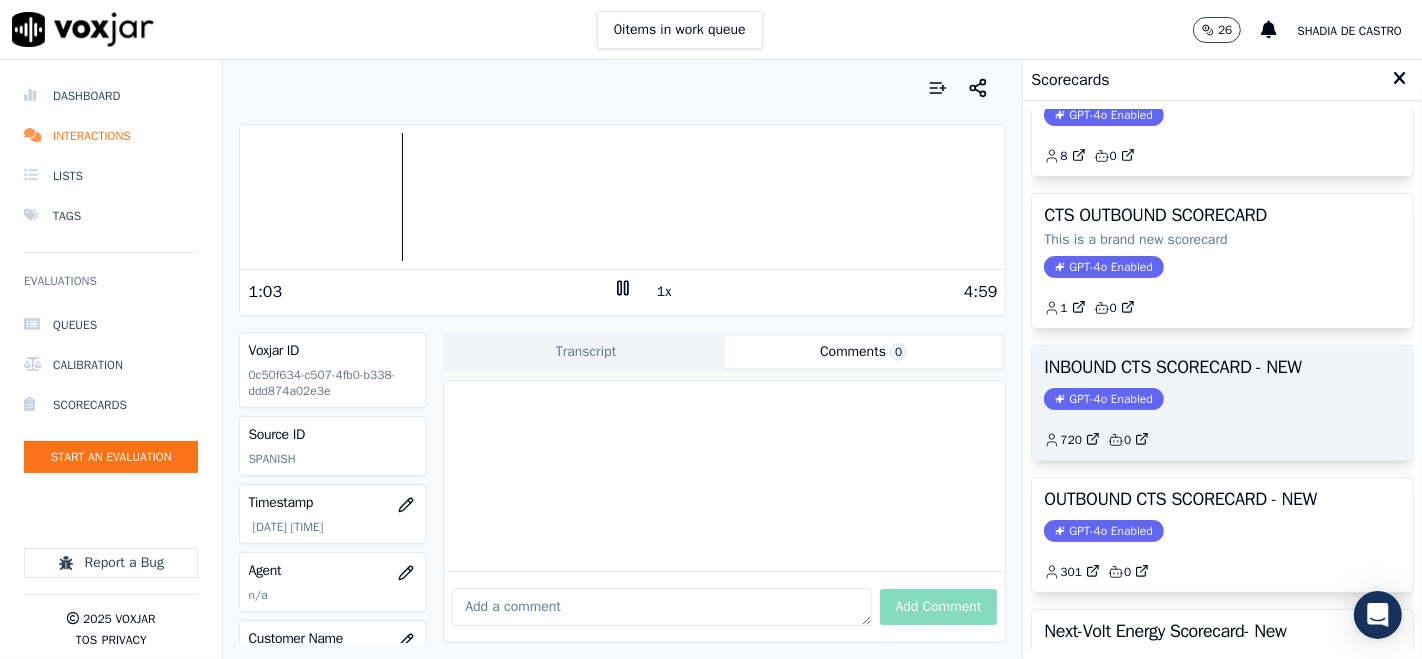 click on "720         0" 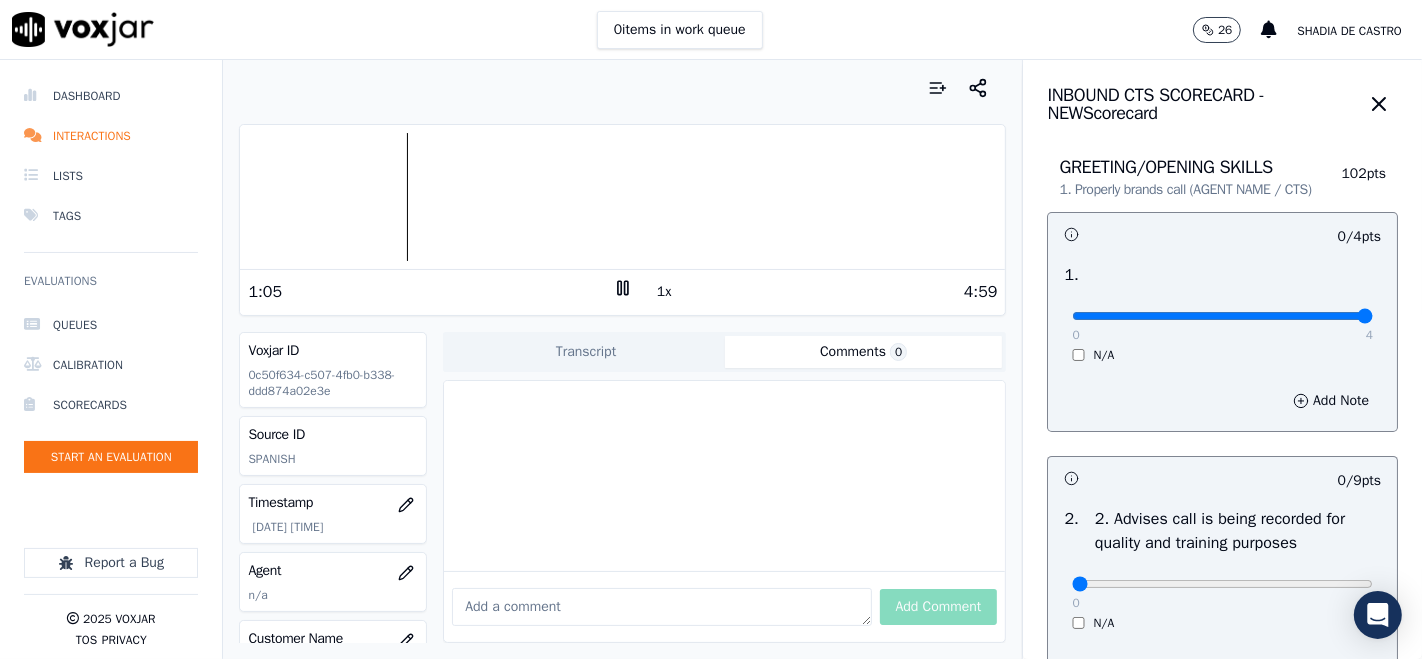 type on "4" 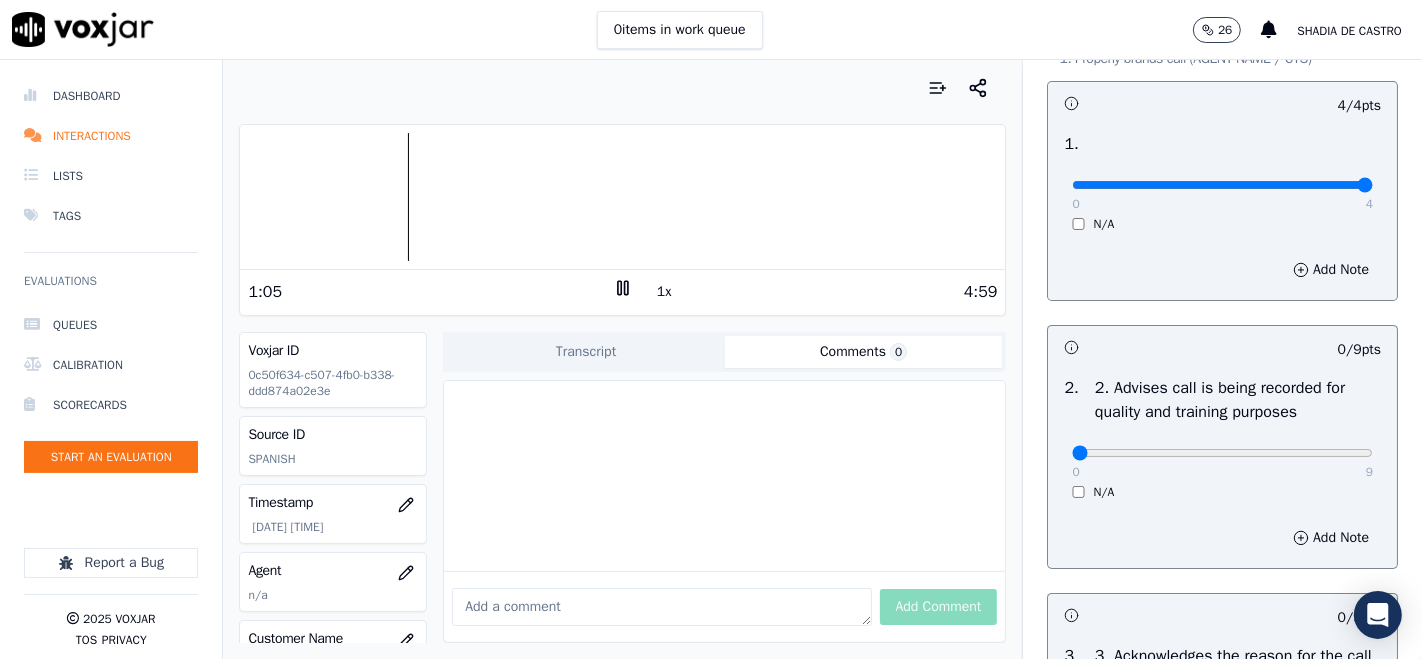 scroll, scrollTop: 333, scrollLeft: 0, axis: vertical 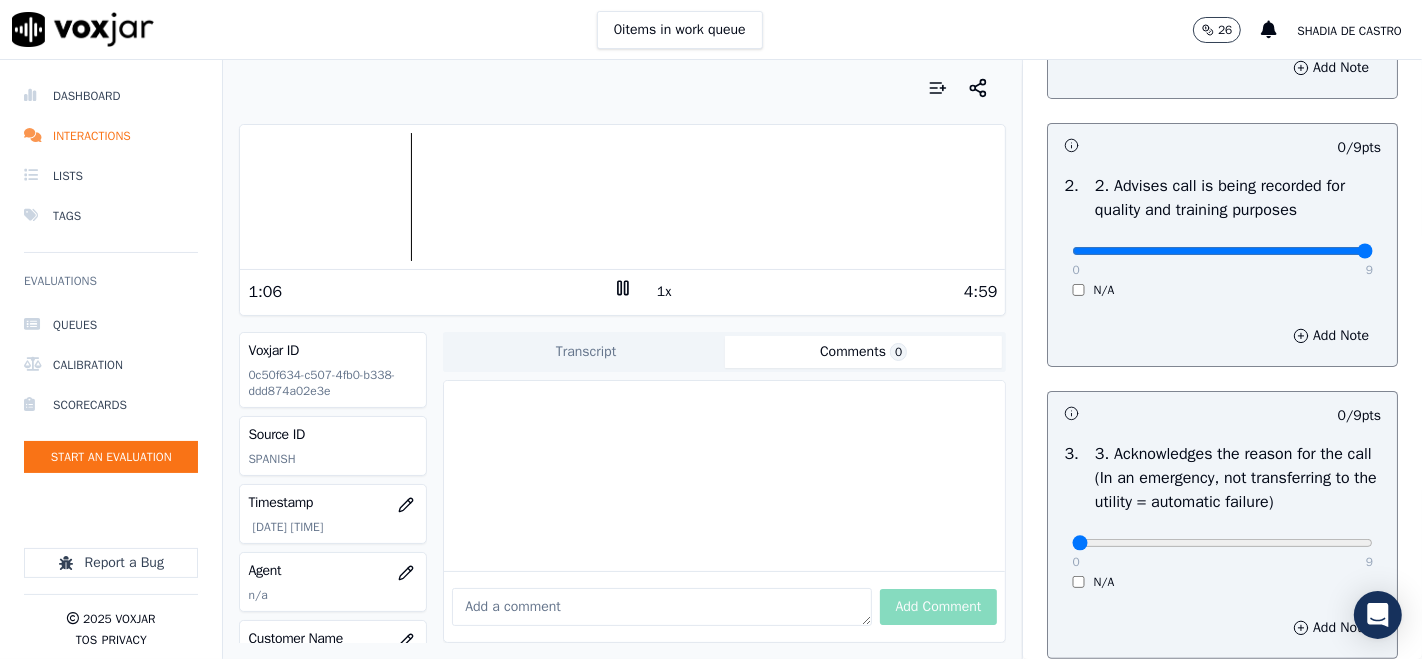 type on "9" 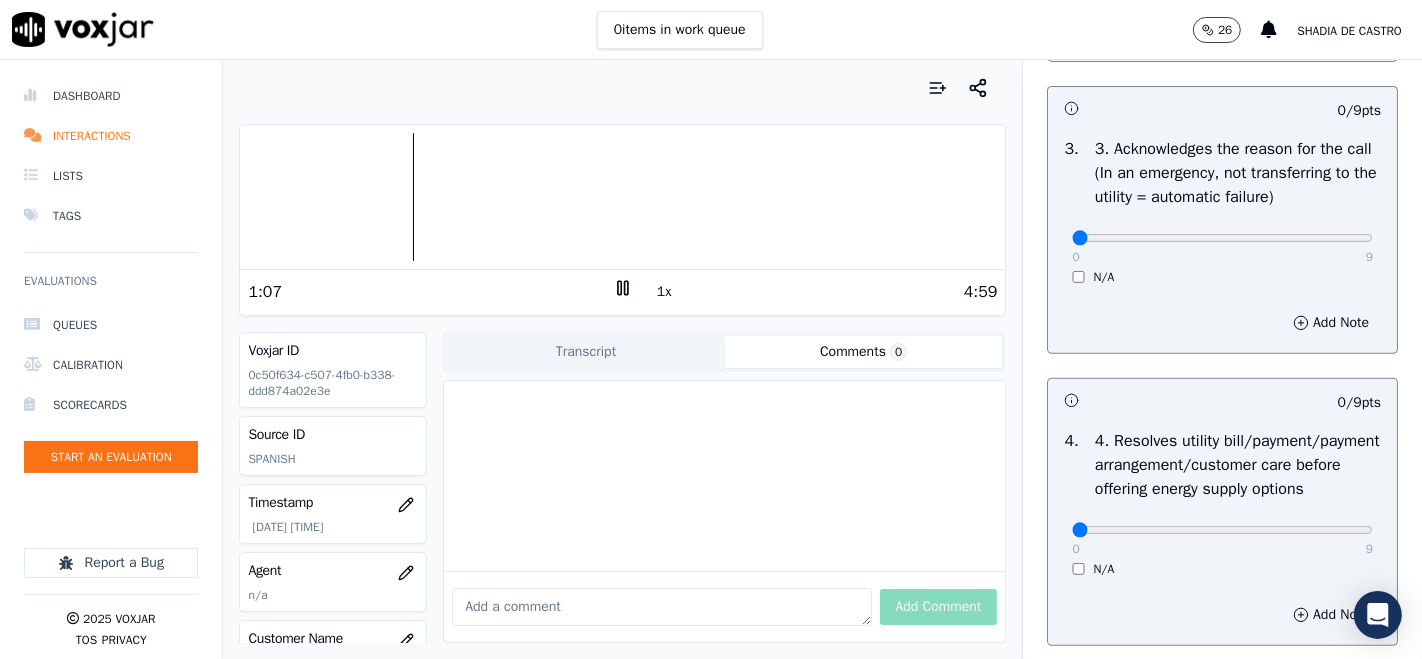 scroll, scrollTop: 666, scrollLeft: 0, axis: vertical 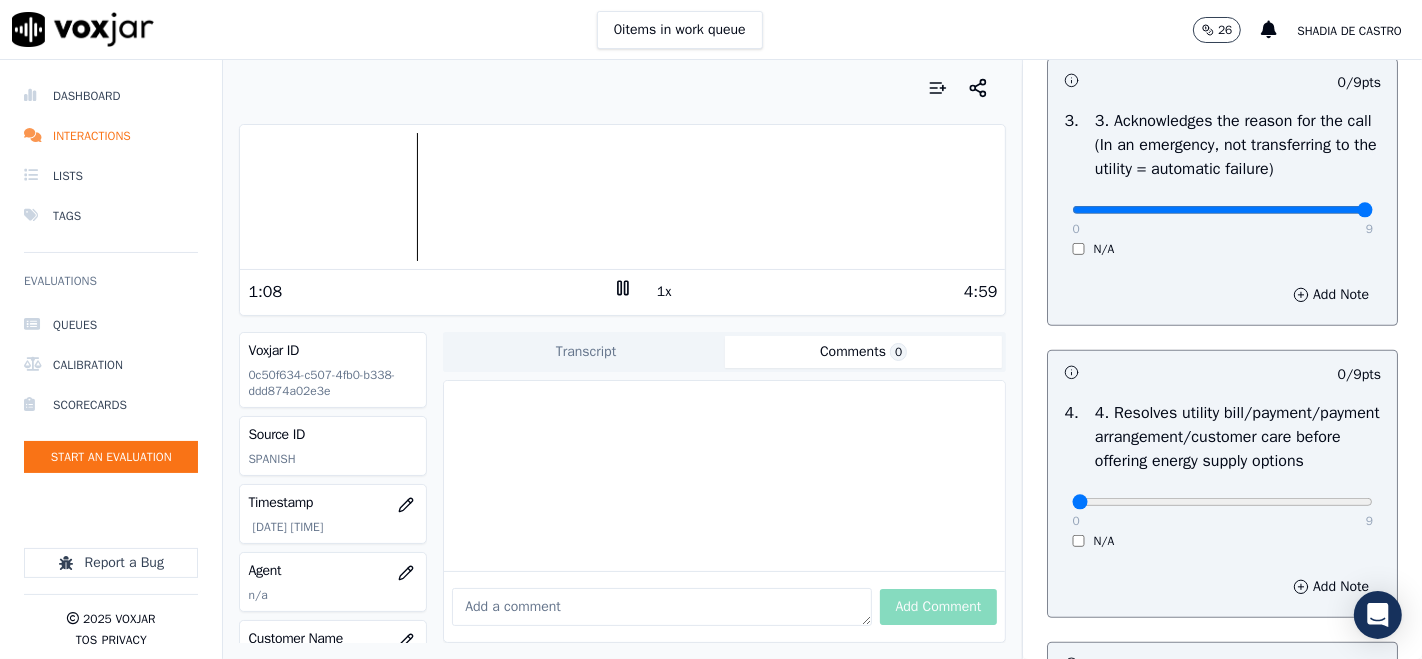 type on "9" 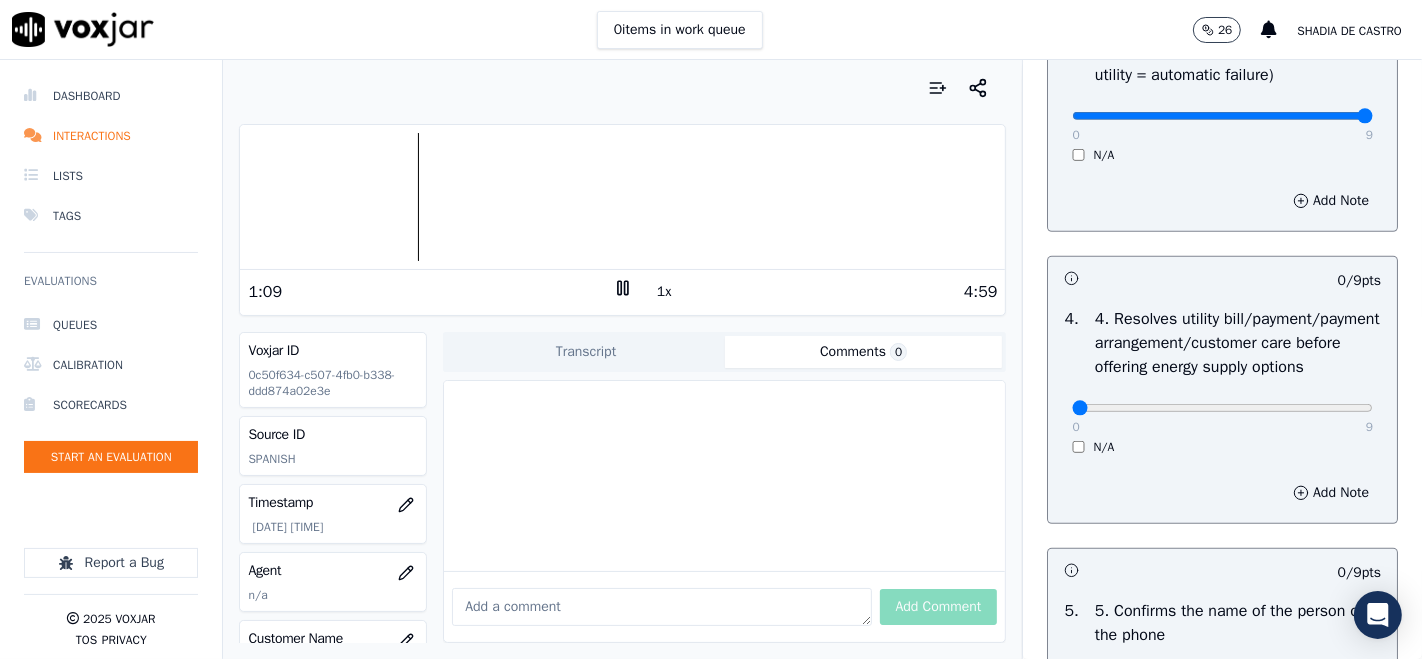 scroll, scrollTop: 888, scrollLeft: 0, axis: vertical 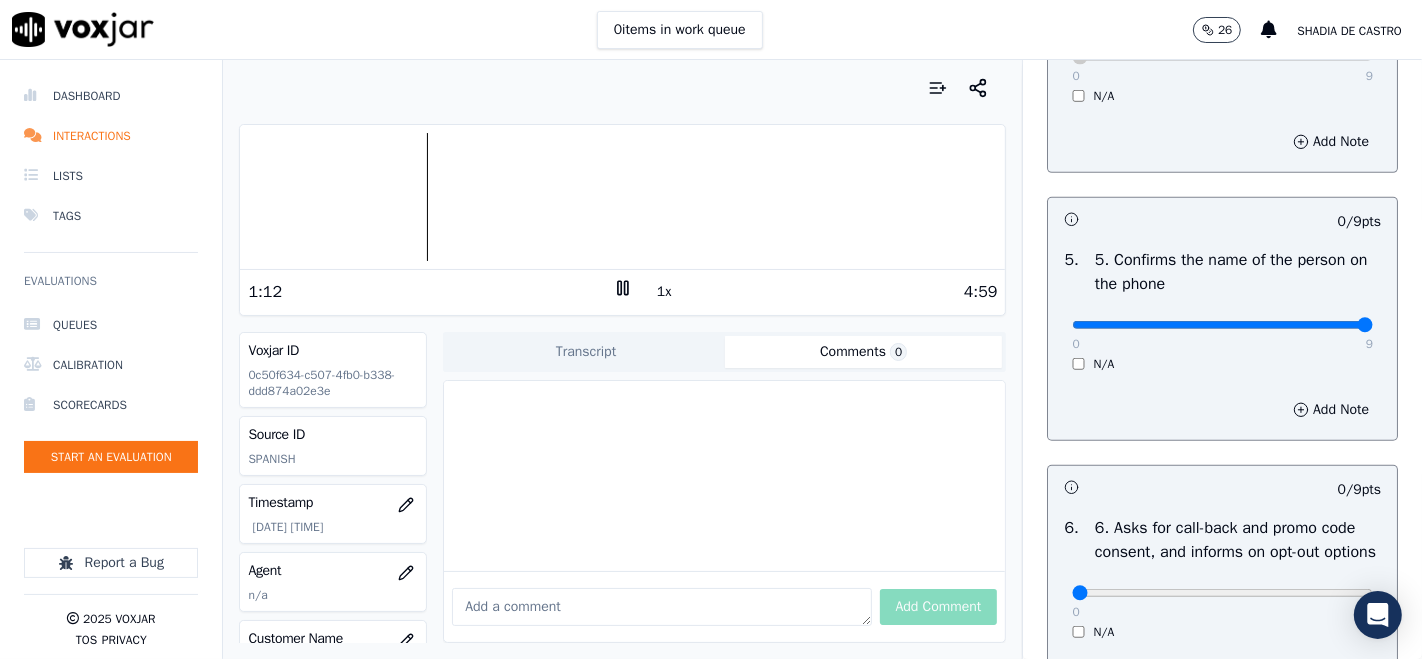 type on "9" 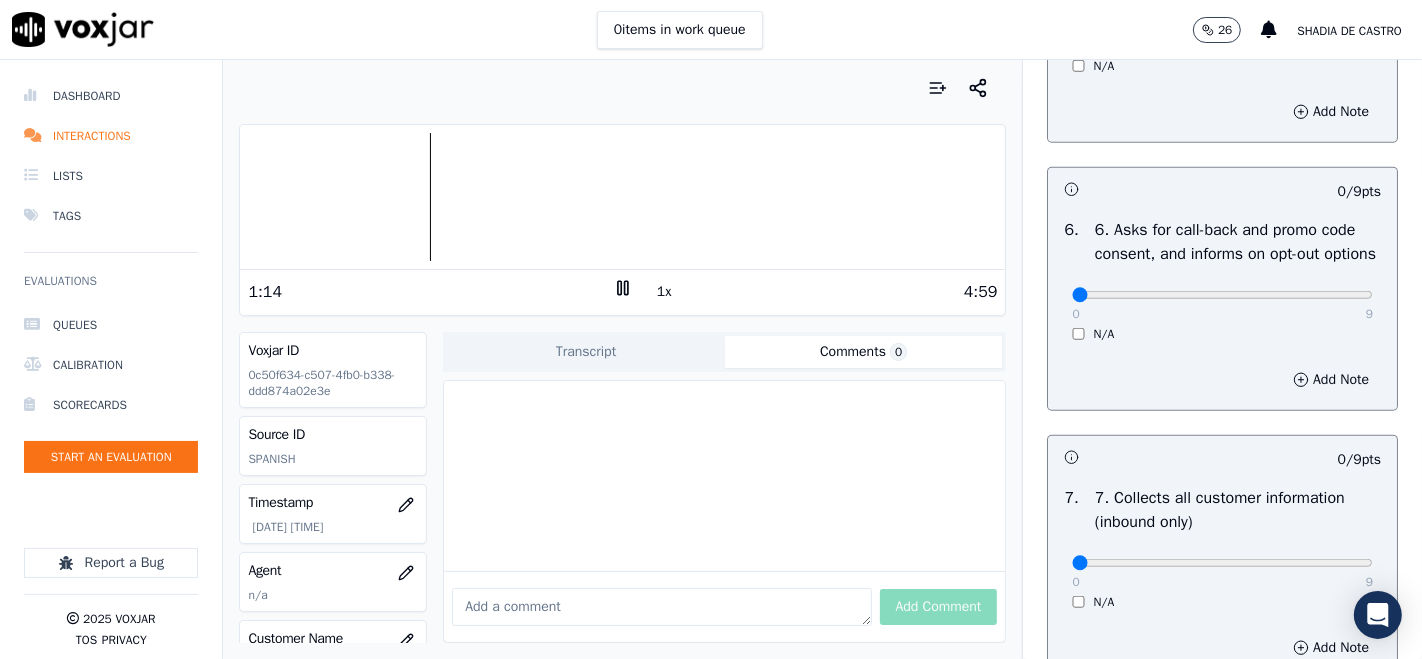 scroll, scrollTop: 1444, scrollLeft: 0, axis: vertical 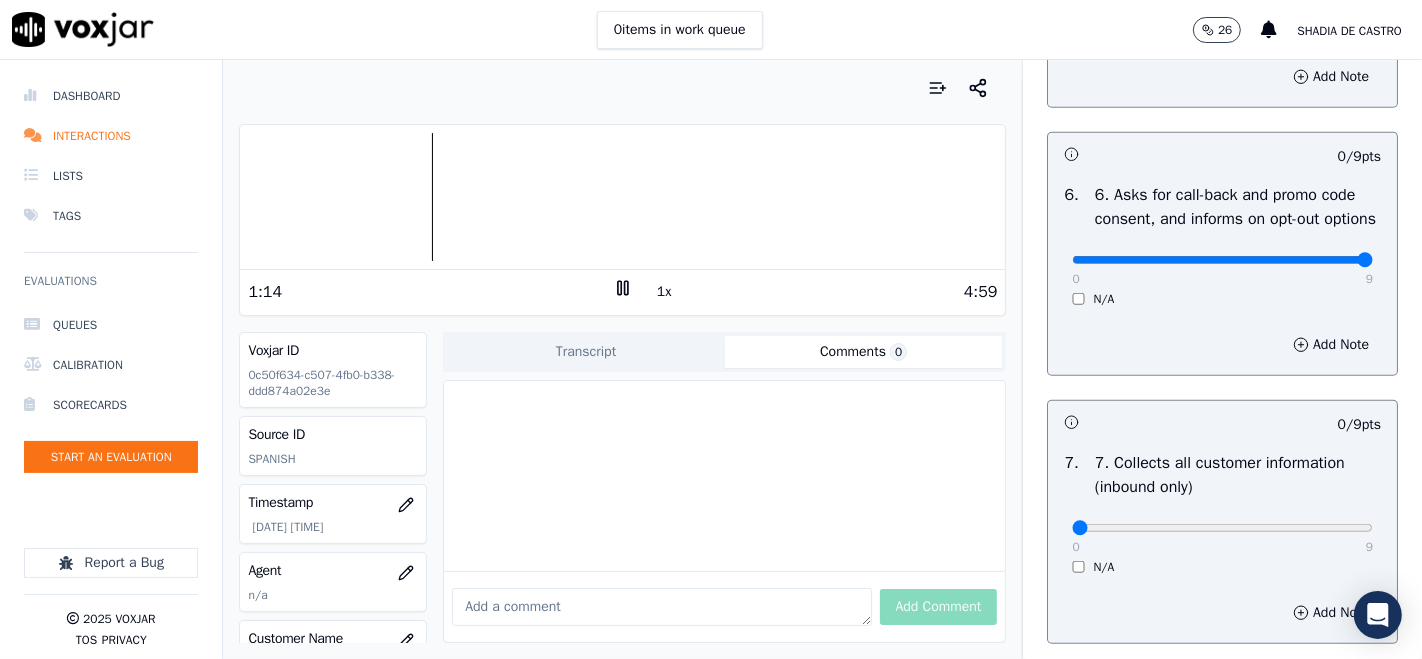 type on "9" 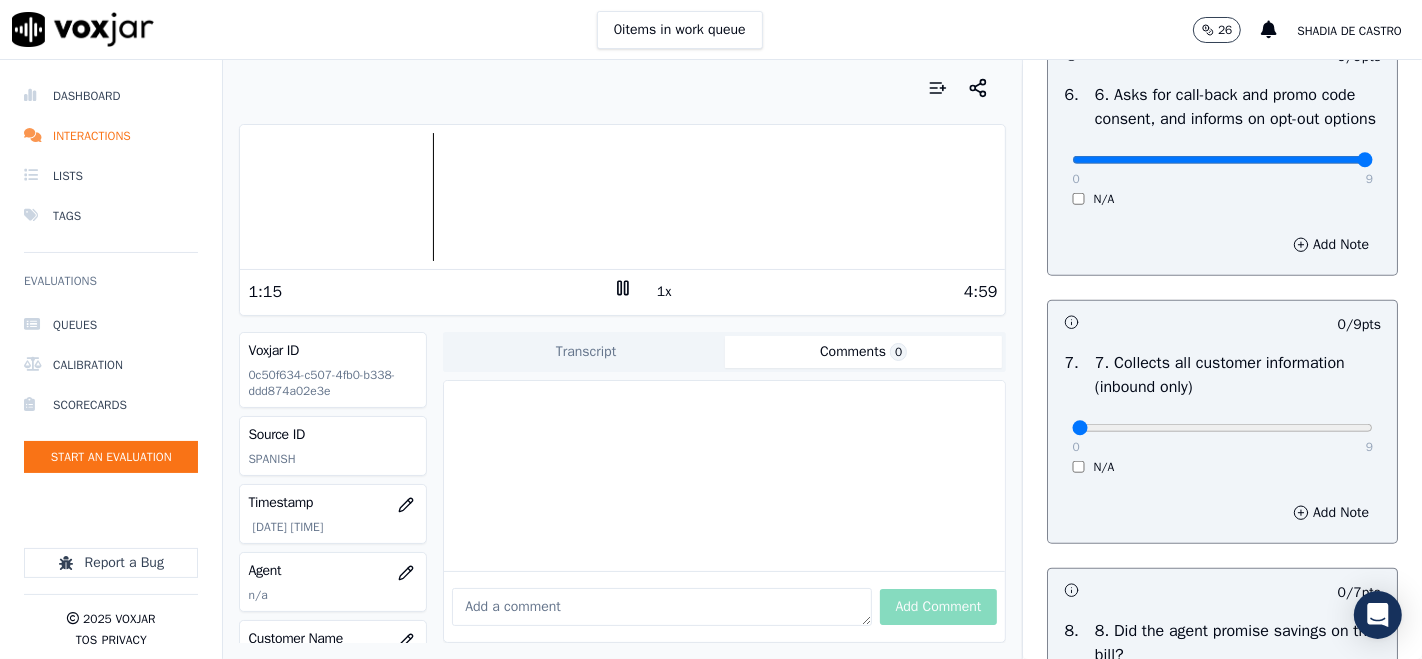 scroll, scrollTop: 1666, scrollLeft: 0, axis: vertical 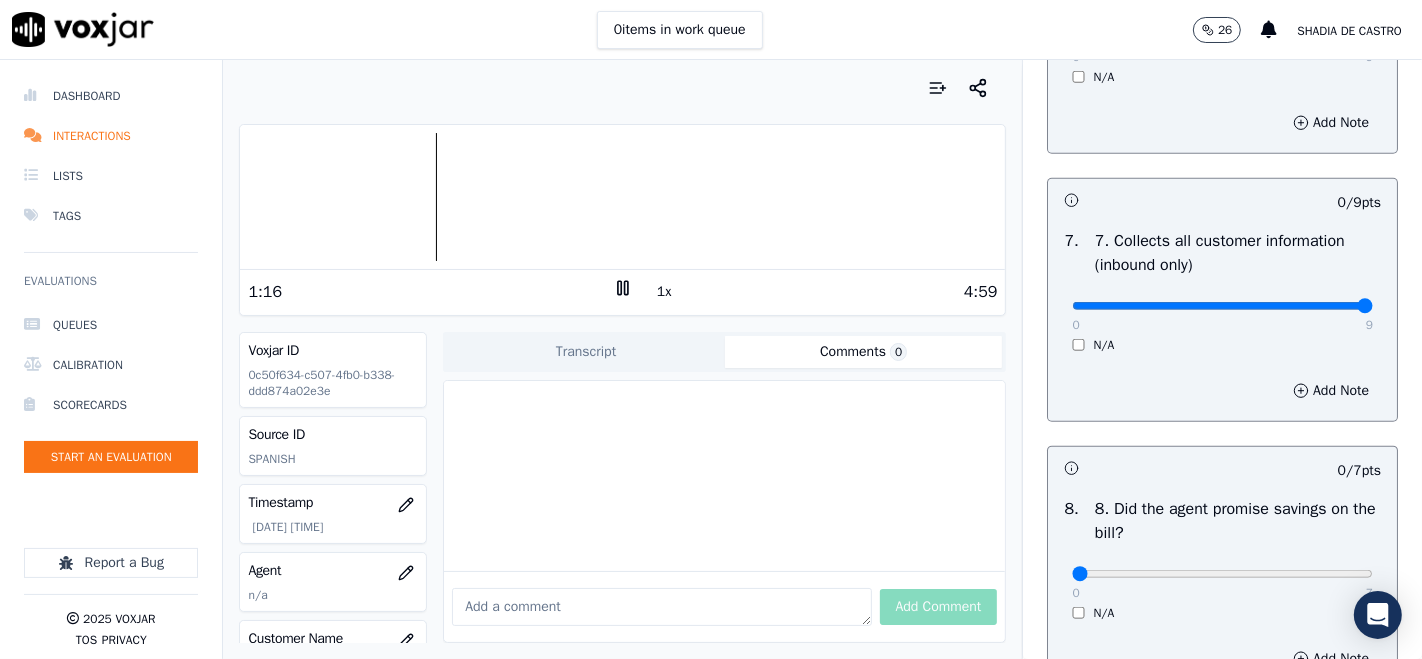 type on "9" 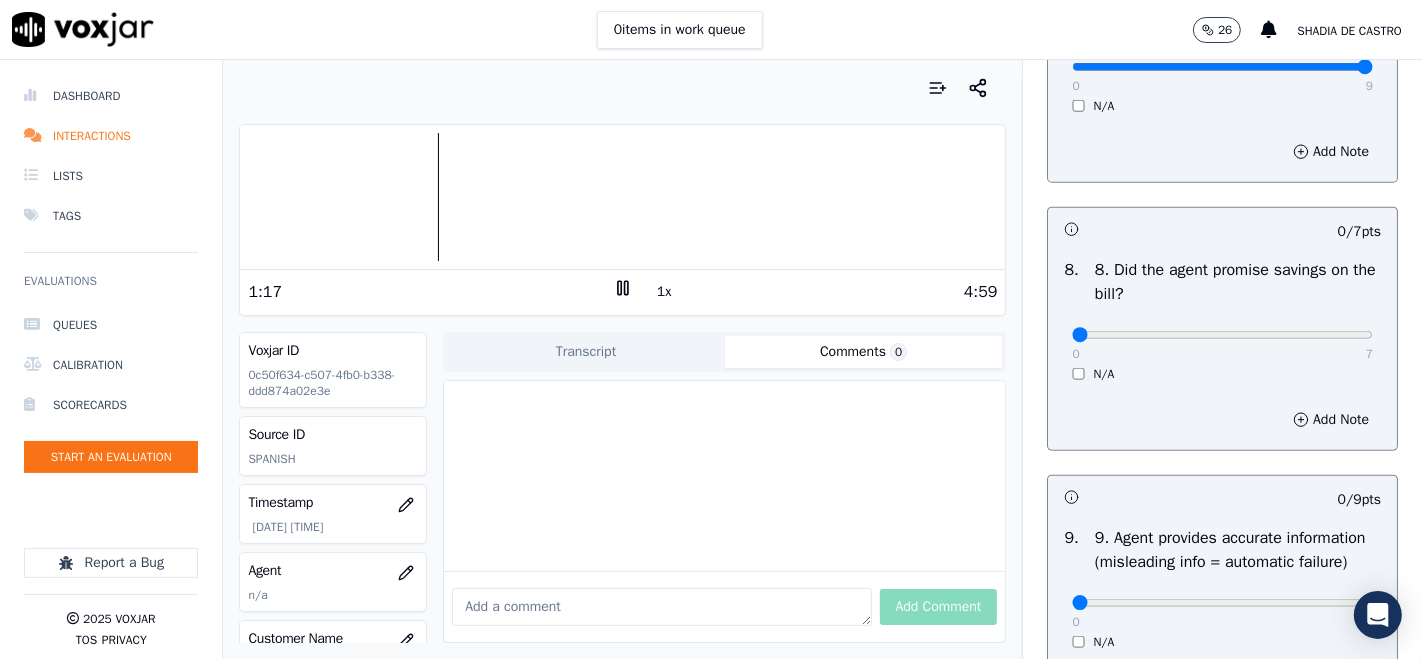 scroll, scrollTop: 2000, scrollLeft: 0, axis: vertical 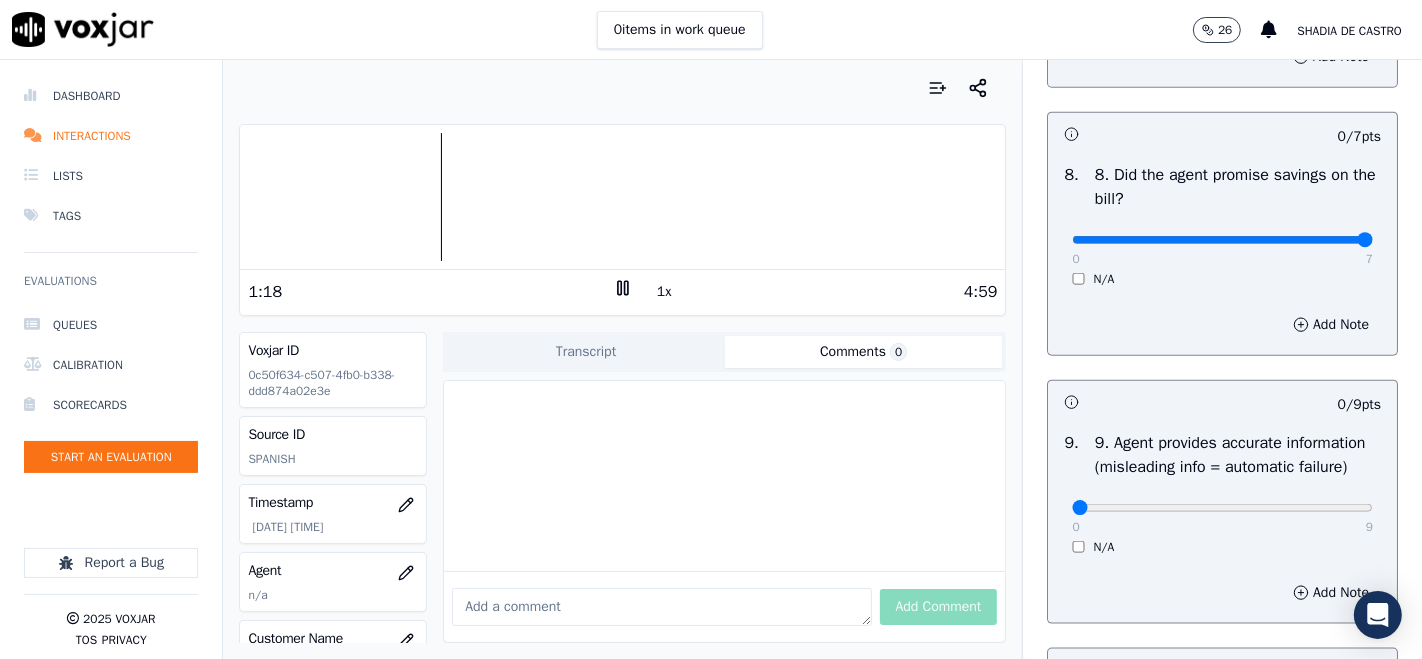 type on "7" 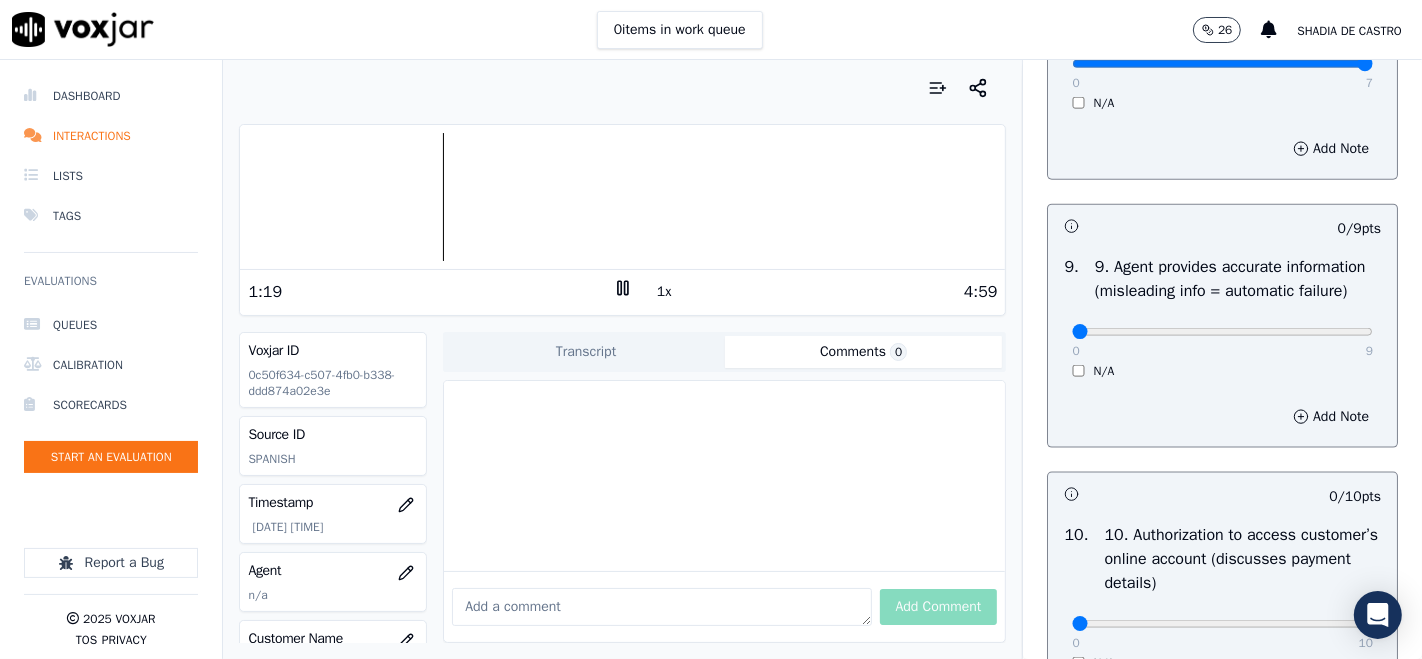 scroll, scrollTop: 2222, scrollLeft: 0, axis: vertical 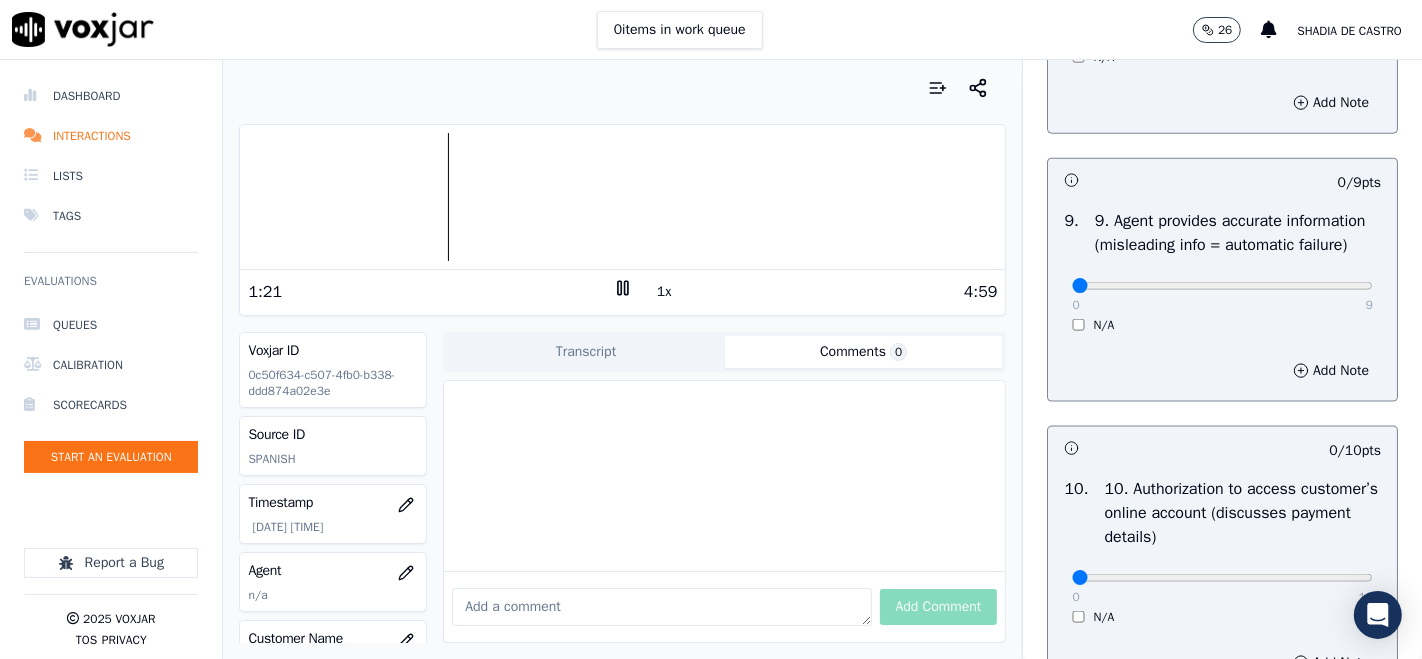 click on "0   9     N/A" at bounding box center [1222, 295] 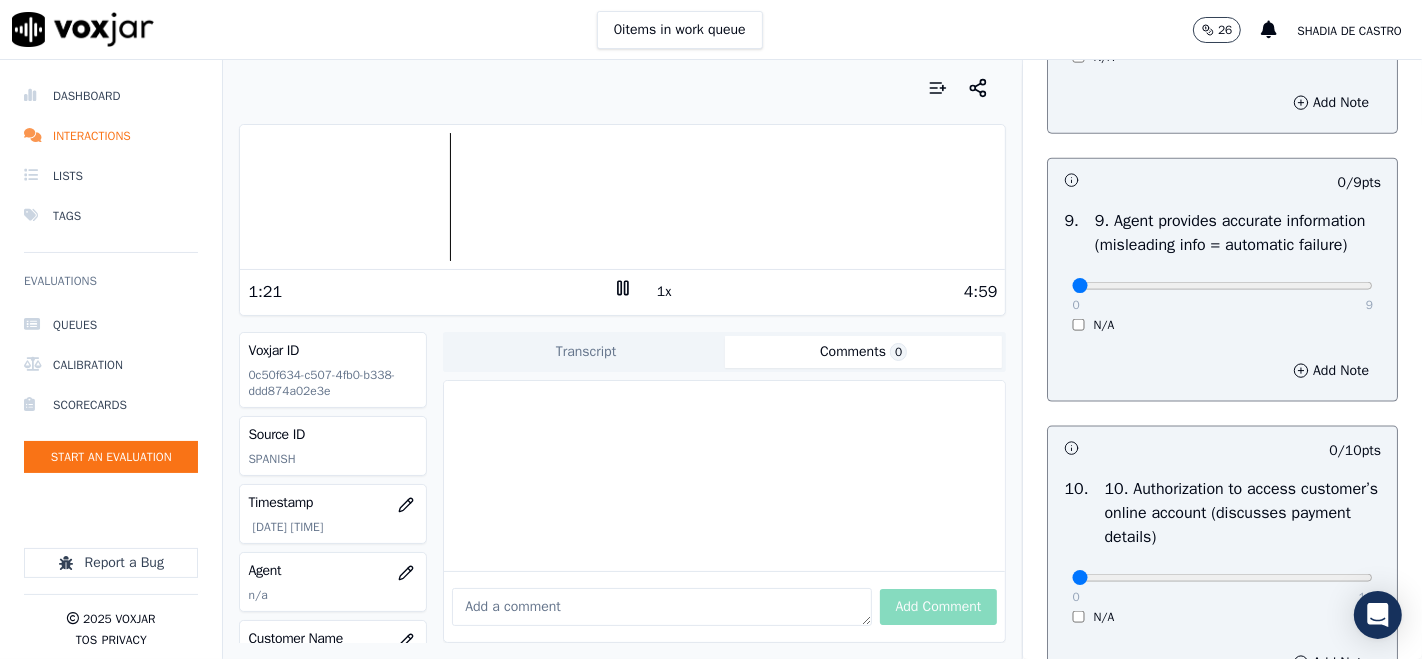 drag, startPoint x: 1325, startPoint y: 395, endPoint x: 1314, endPoint y: 393, distance: 11.18034 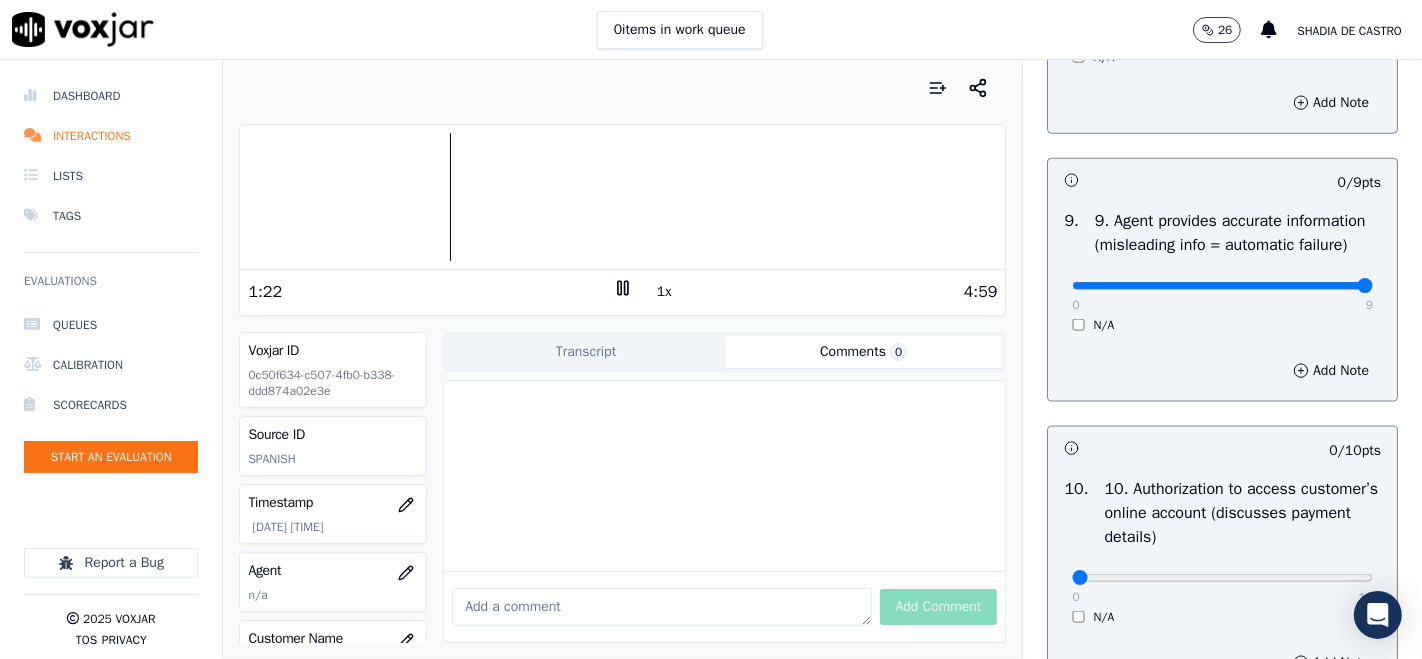 type on "9" 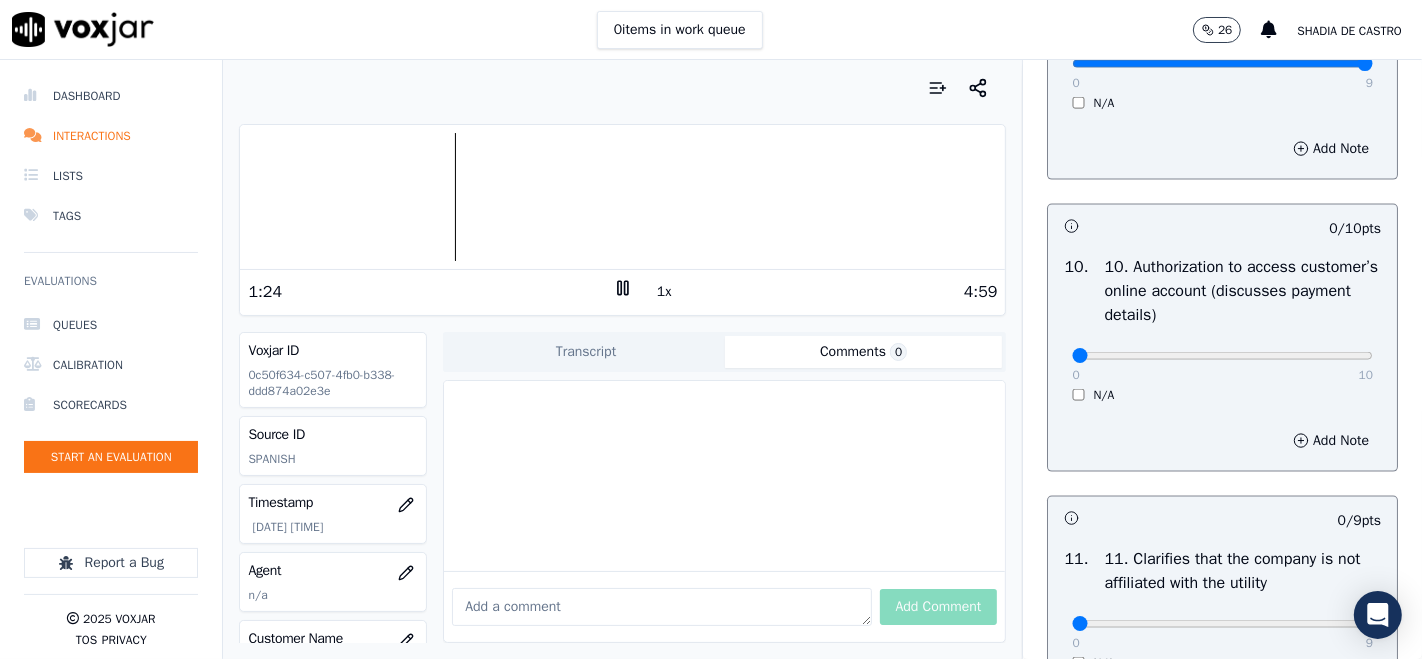 scroll, scrollTop: 2555, scrollLeft: 0, axis: vertical 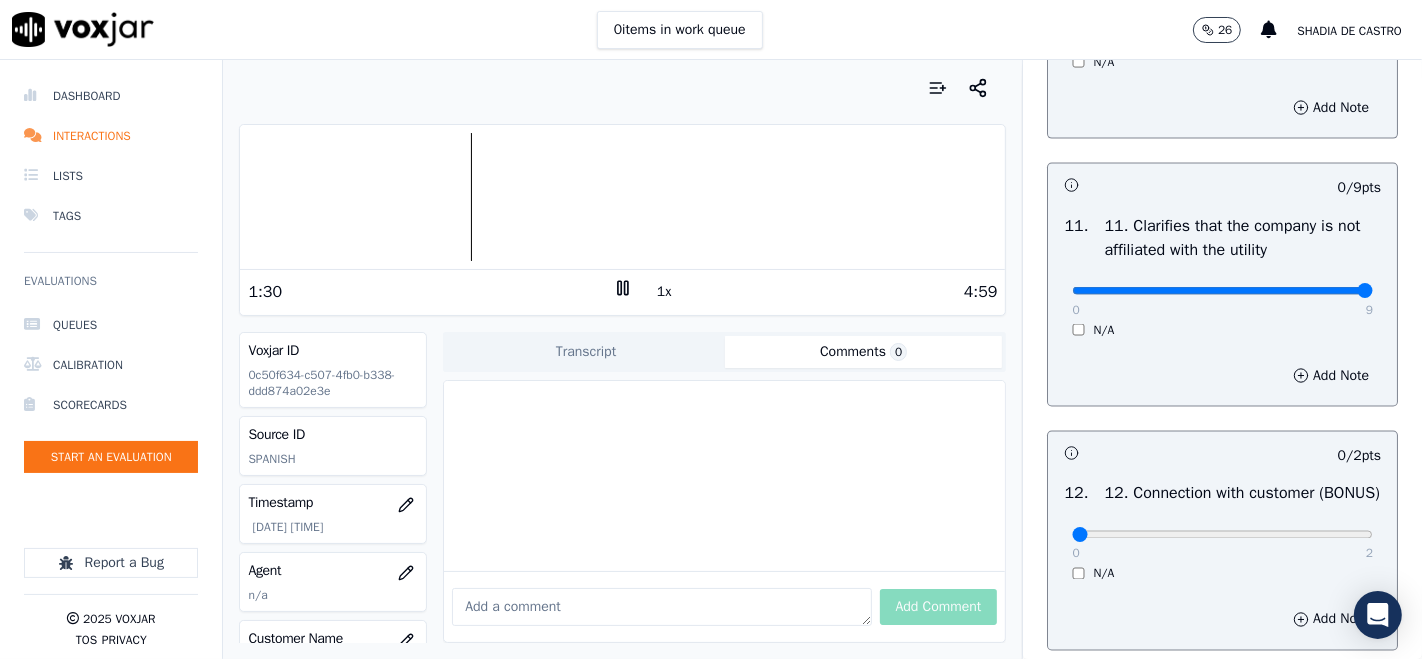 type on "9" 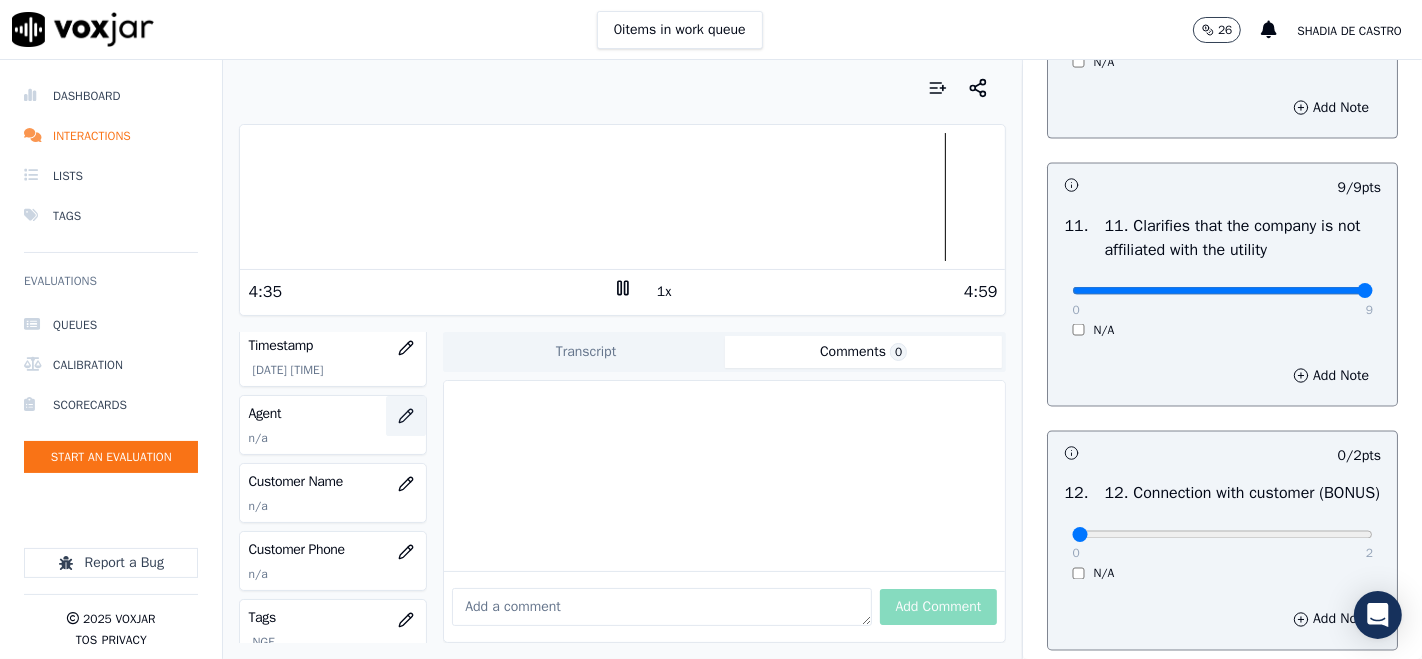 scroll, scrollTop: 222, scrollLeft: 0, axis: vertical 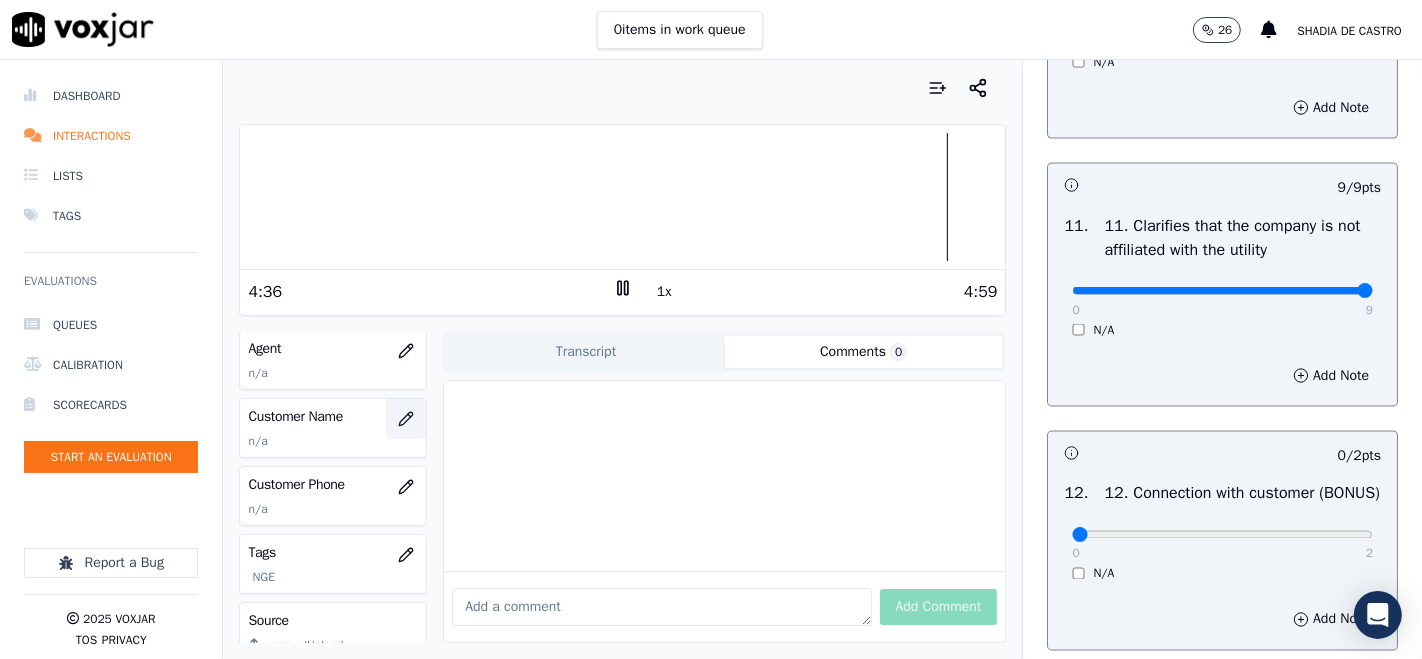 click 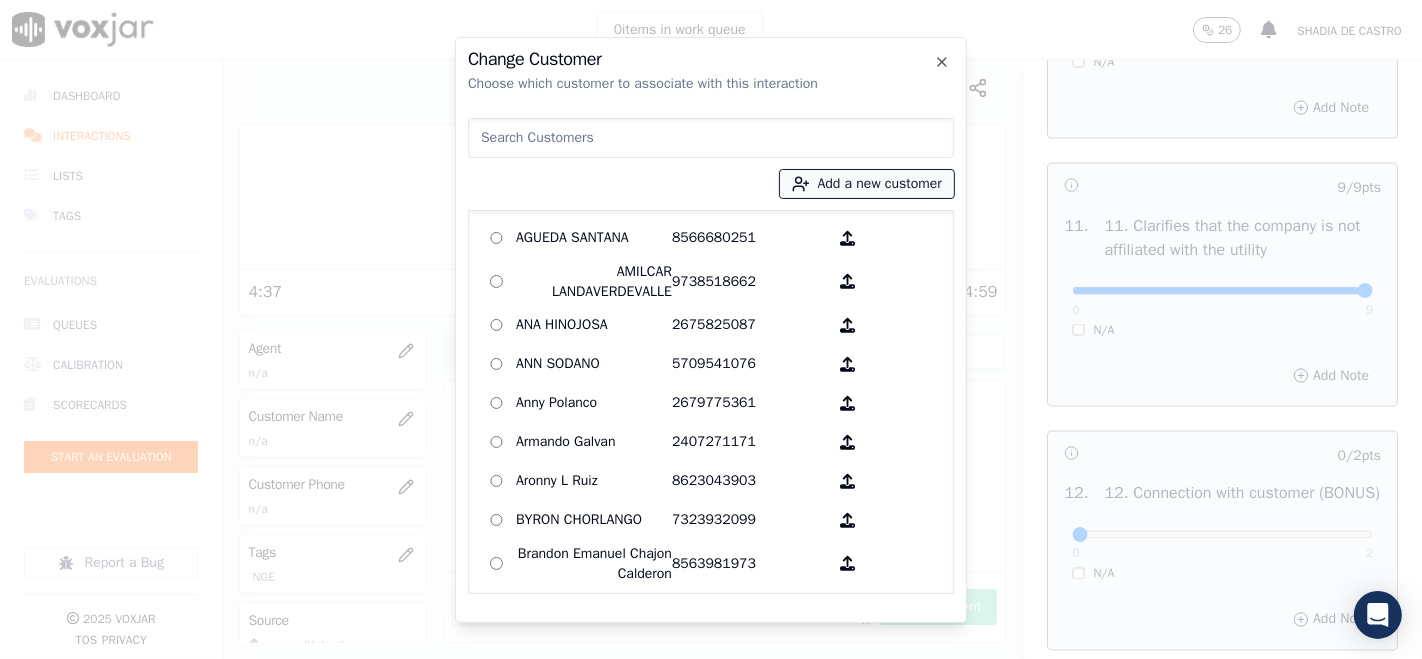 click on "Add a new customer" at bounding box center (867, 184) 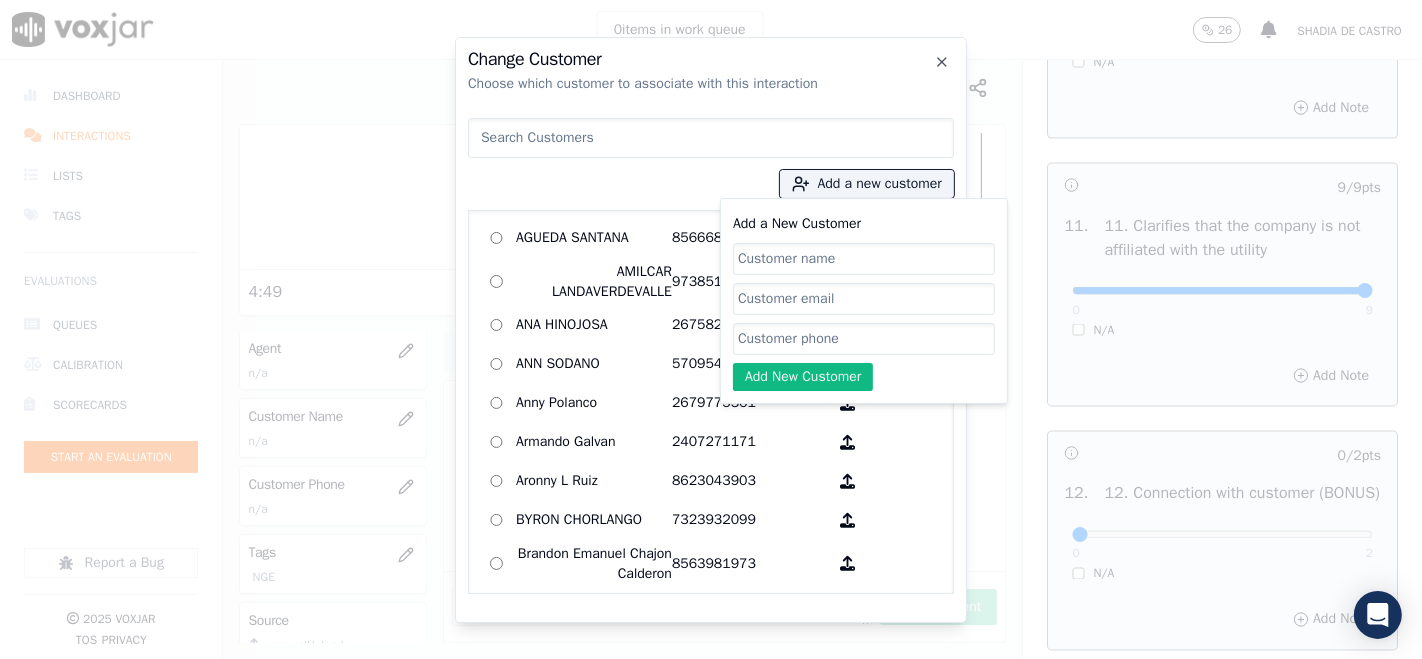 paste on "GISEL RODRIGUEZ" 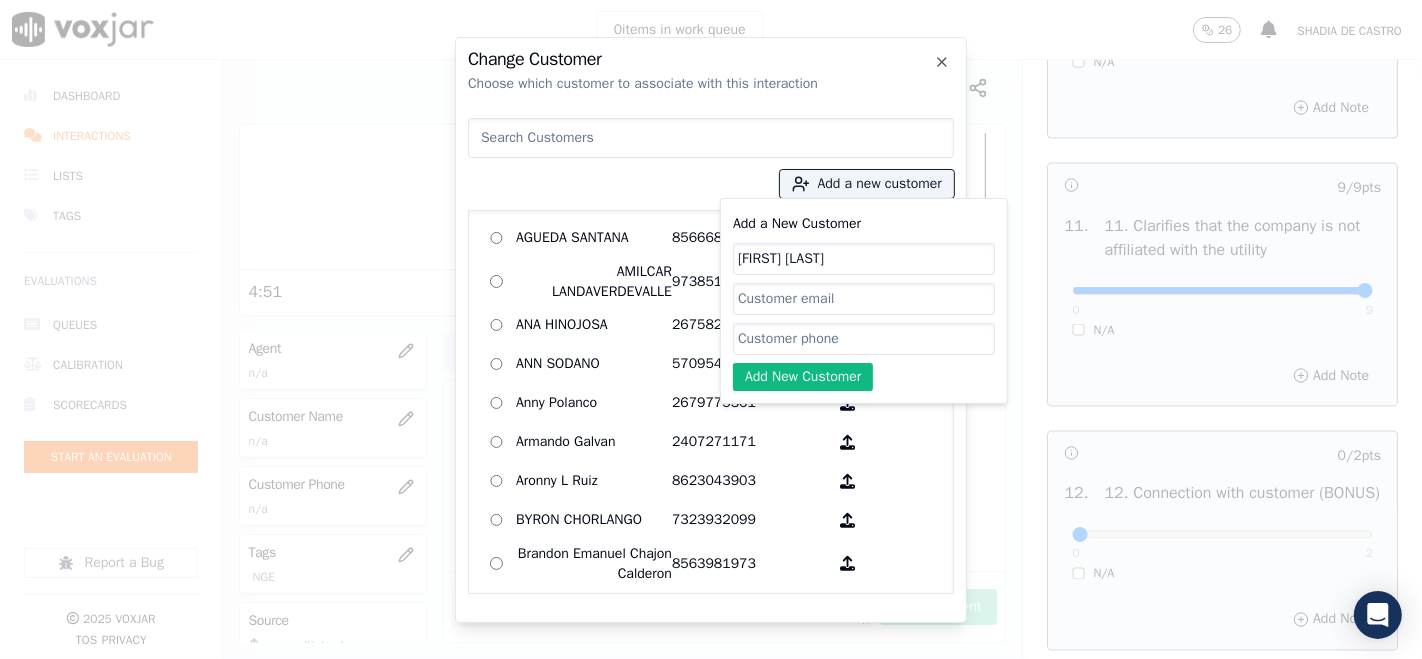 type on "GISEL RODRIGUEZ" 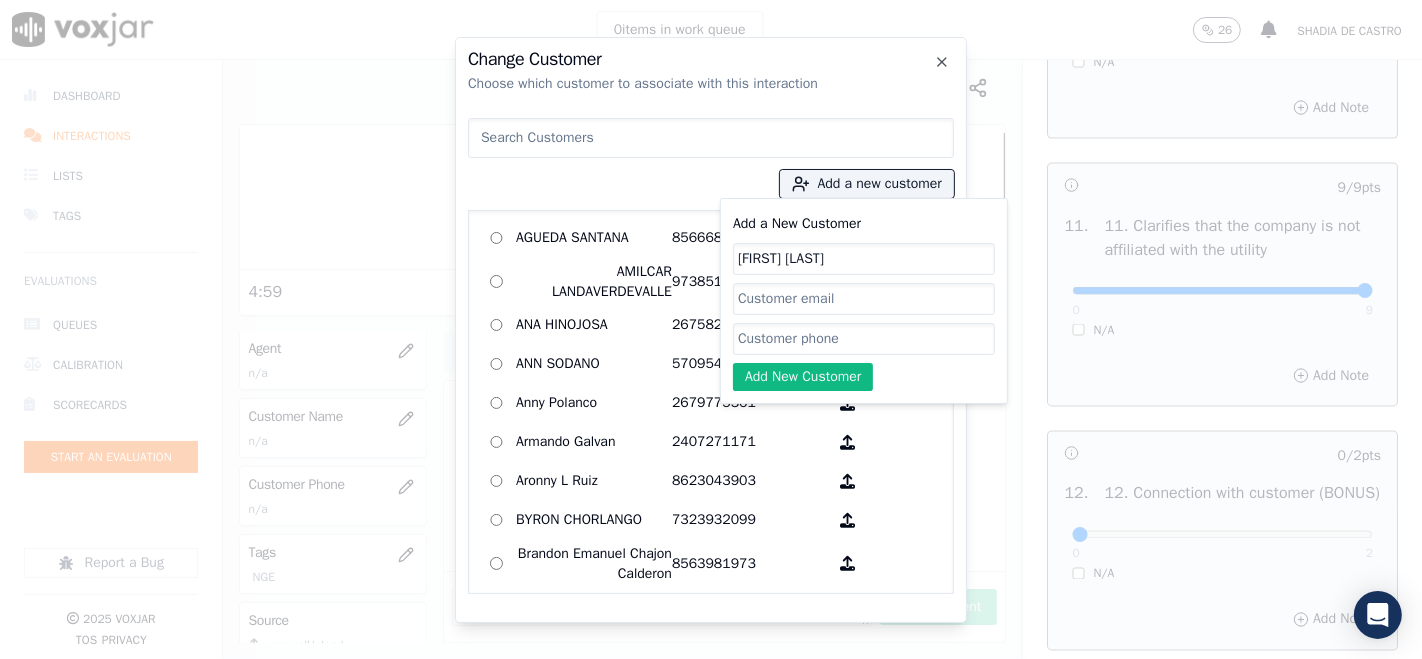 paste on "4197508082" 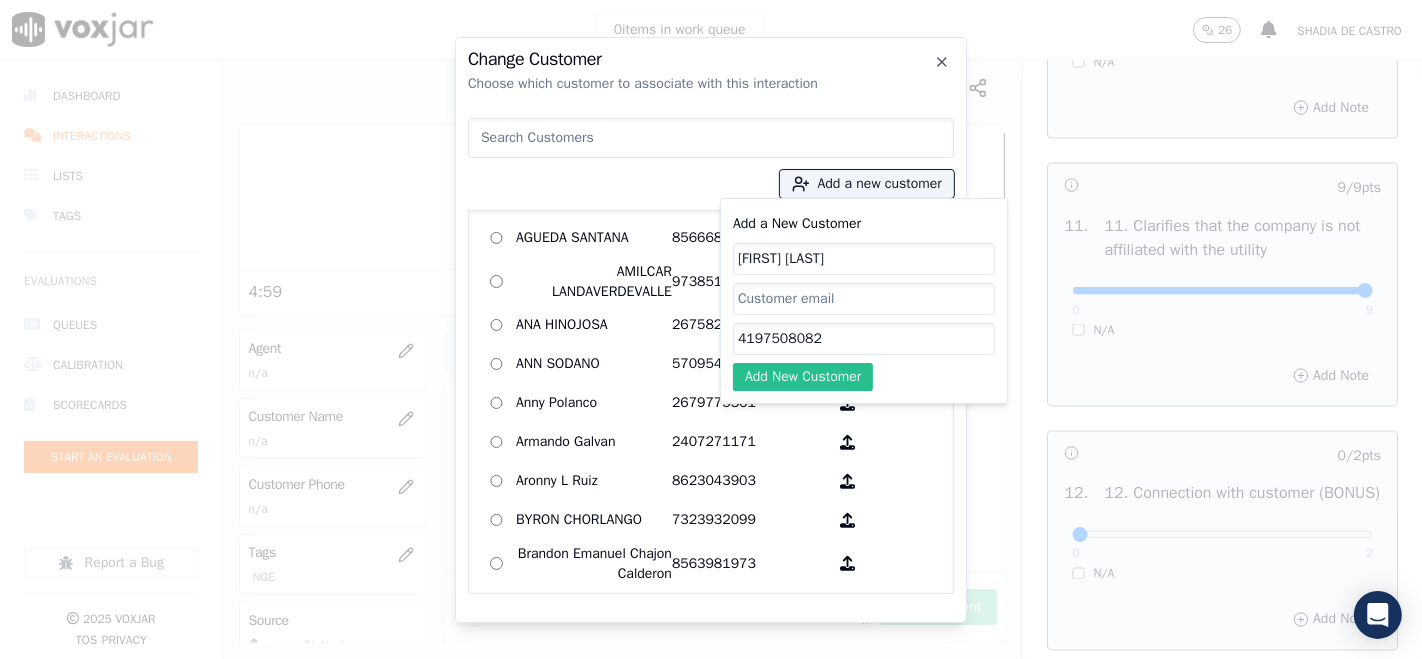 type on "4197508082" 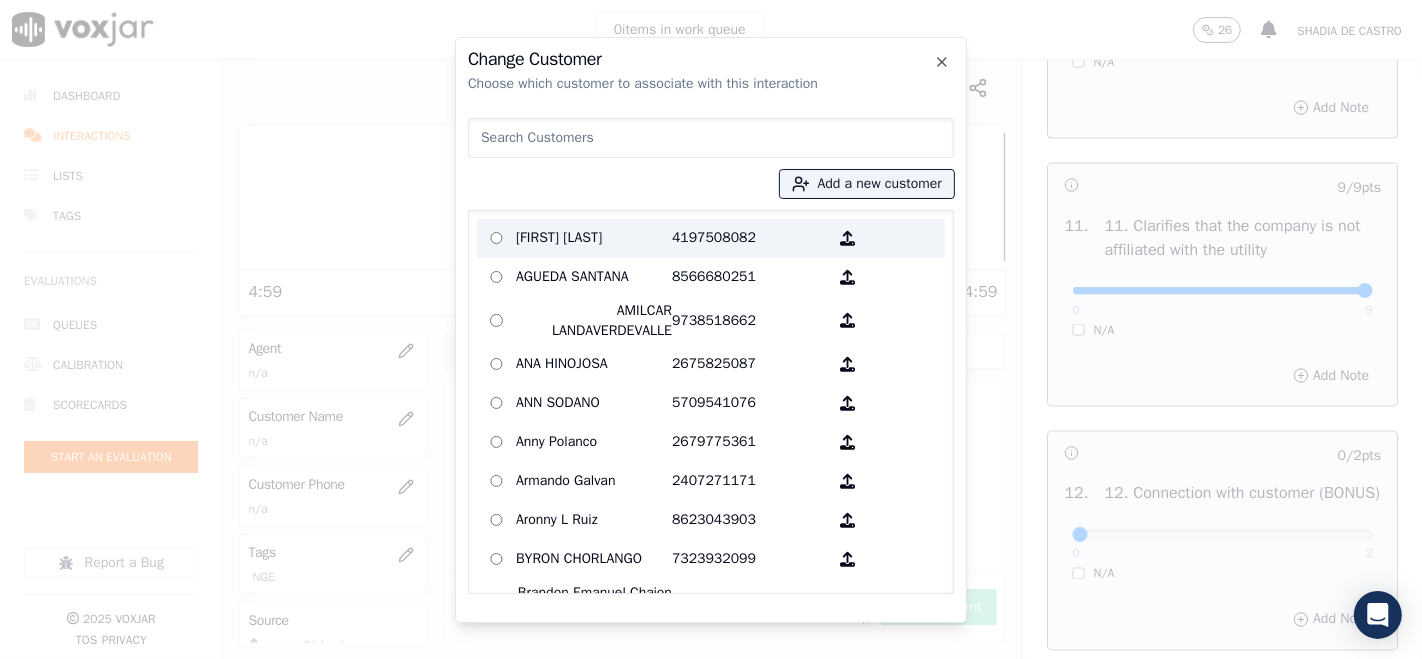 click on "GISEL RODRIGUEZ" at bounding box center [594, 238] 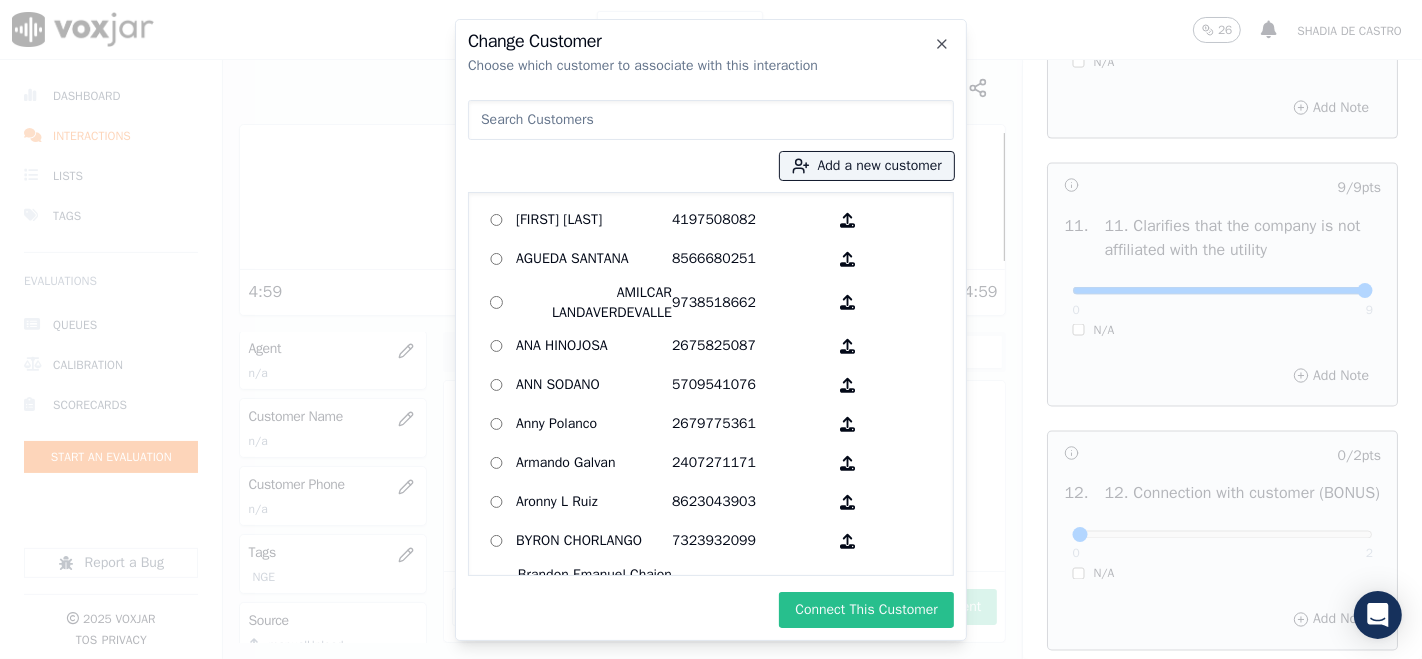 click on "Connect This Customer" at bounding box center [866, 610] 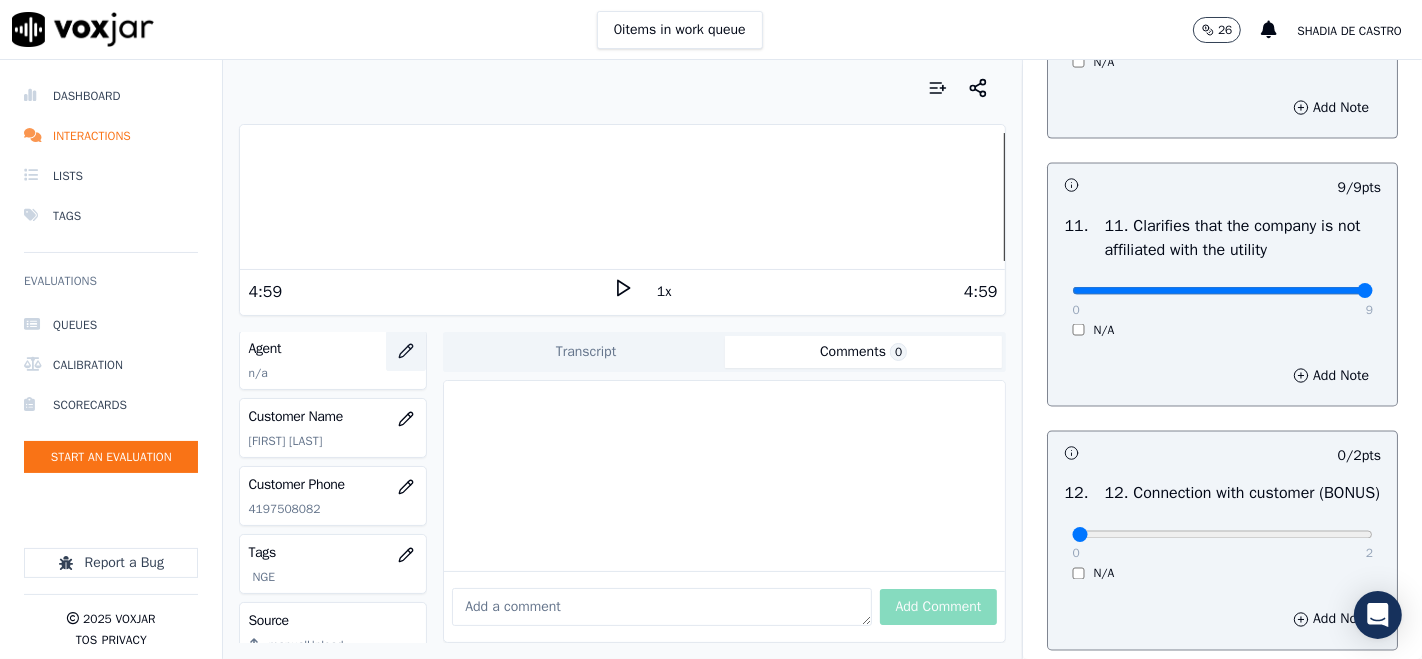 click at bounding box center (406, 351) 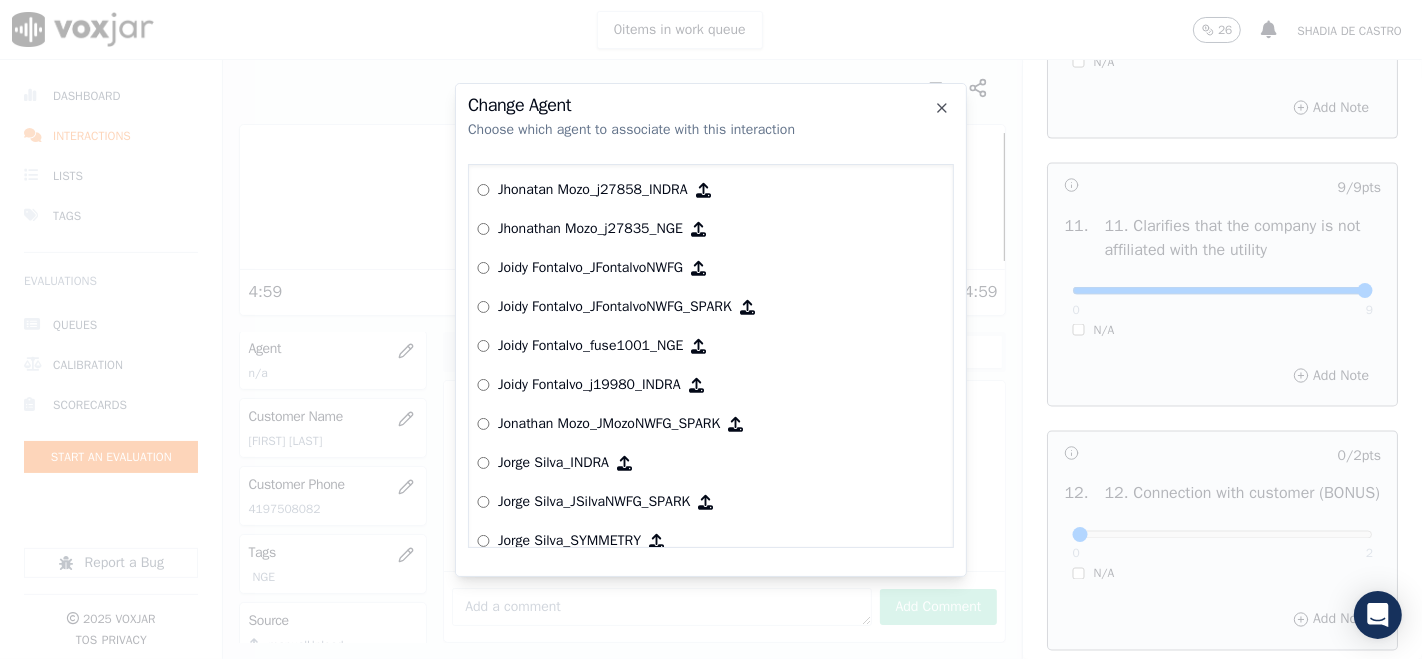 scroll, scrollTop: 4608, scrollLeft: 0, axis: vertical 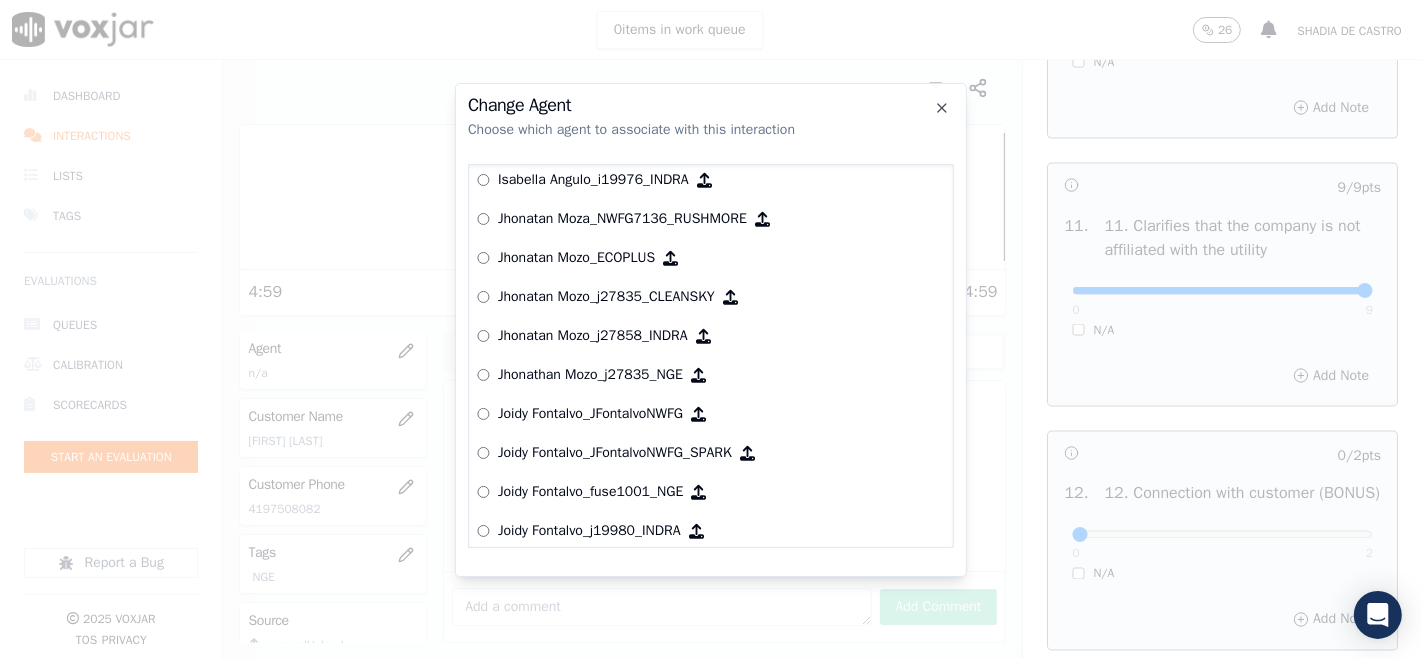 click on "Jhonathan Mozo_j27835_NGE" at bounding box center [590, 375] 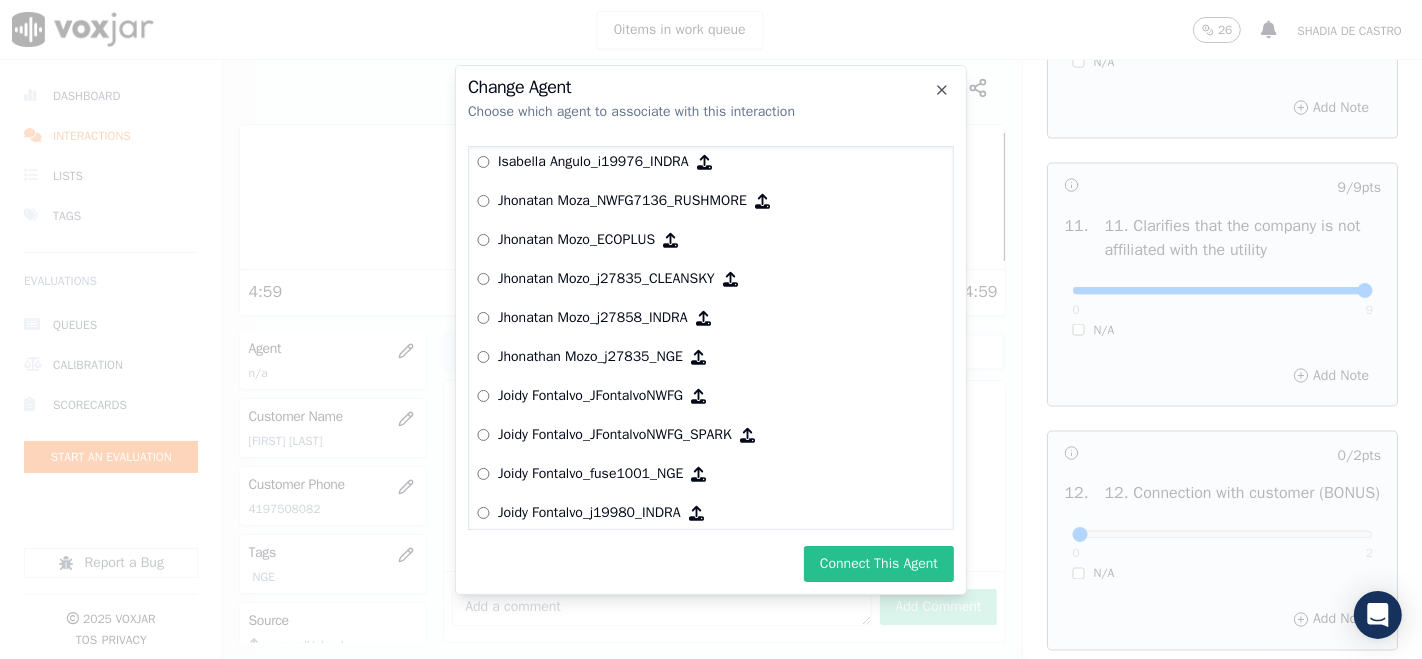 click on "Connect This Agent" at bounding box center (879, 564) 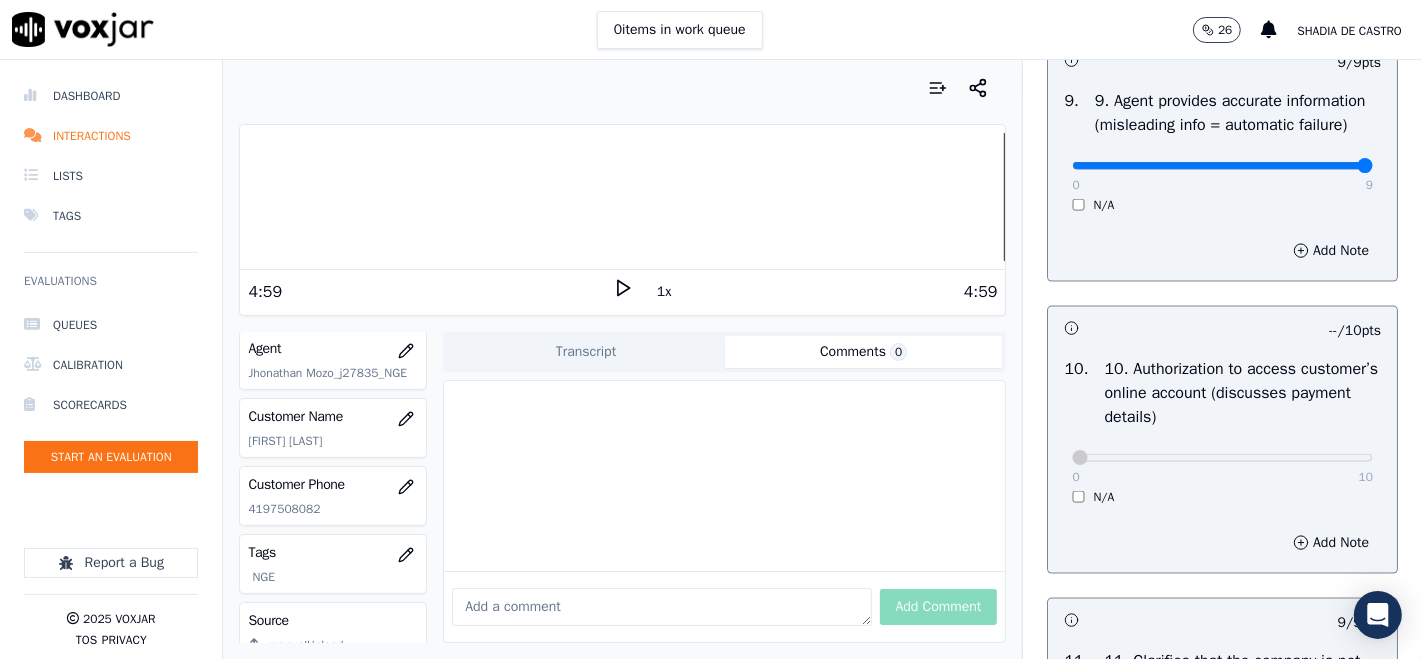 scroll, scrollTop: 2333, scrollLeft: 0, axis: vertical 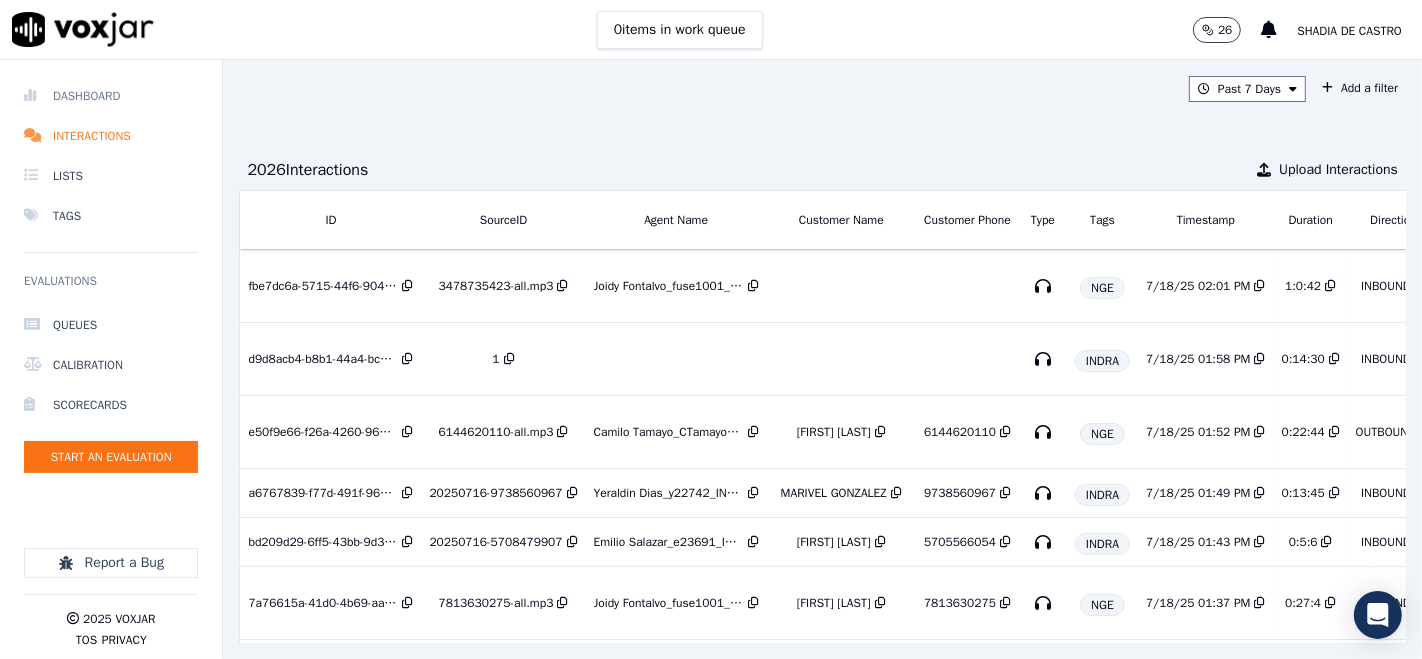 click on "Dashboard" at bounding box center [111, 96] 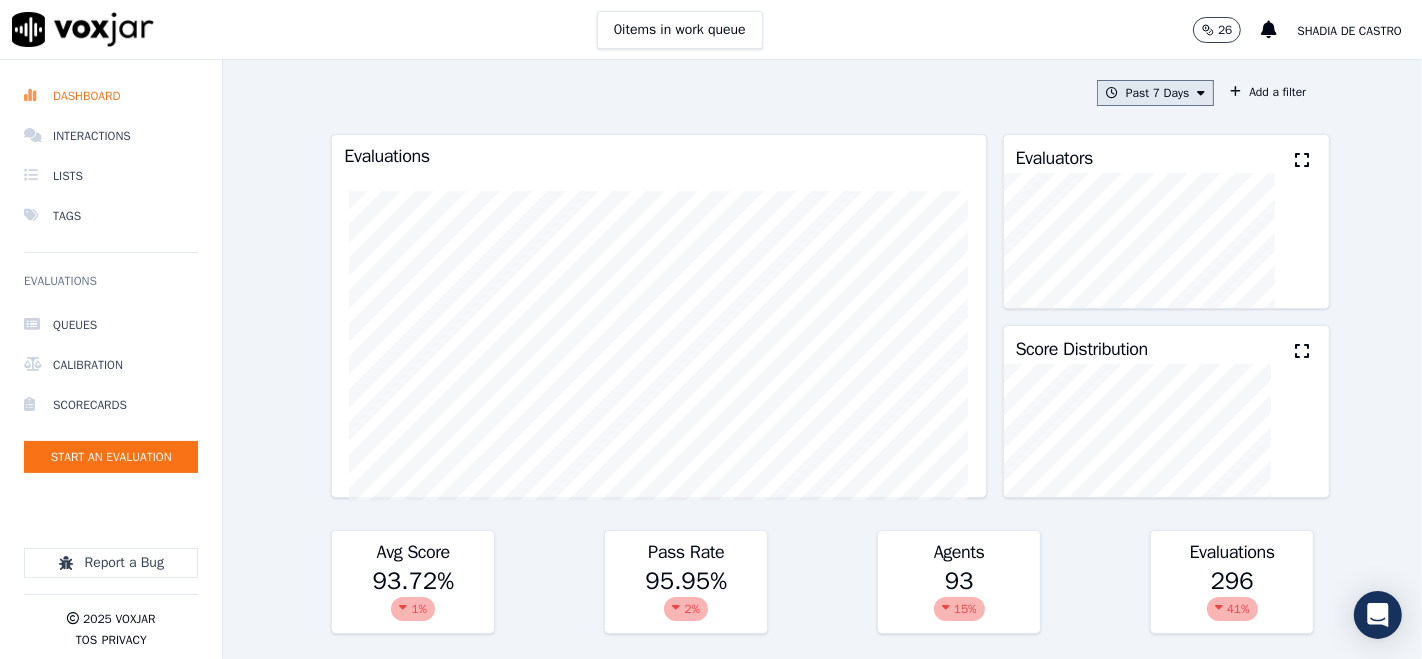 click on "Past 7 Days" at bounding box center [1155, 93] 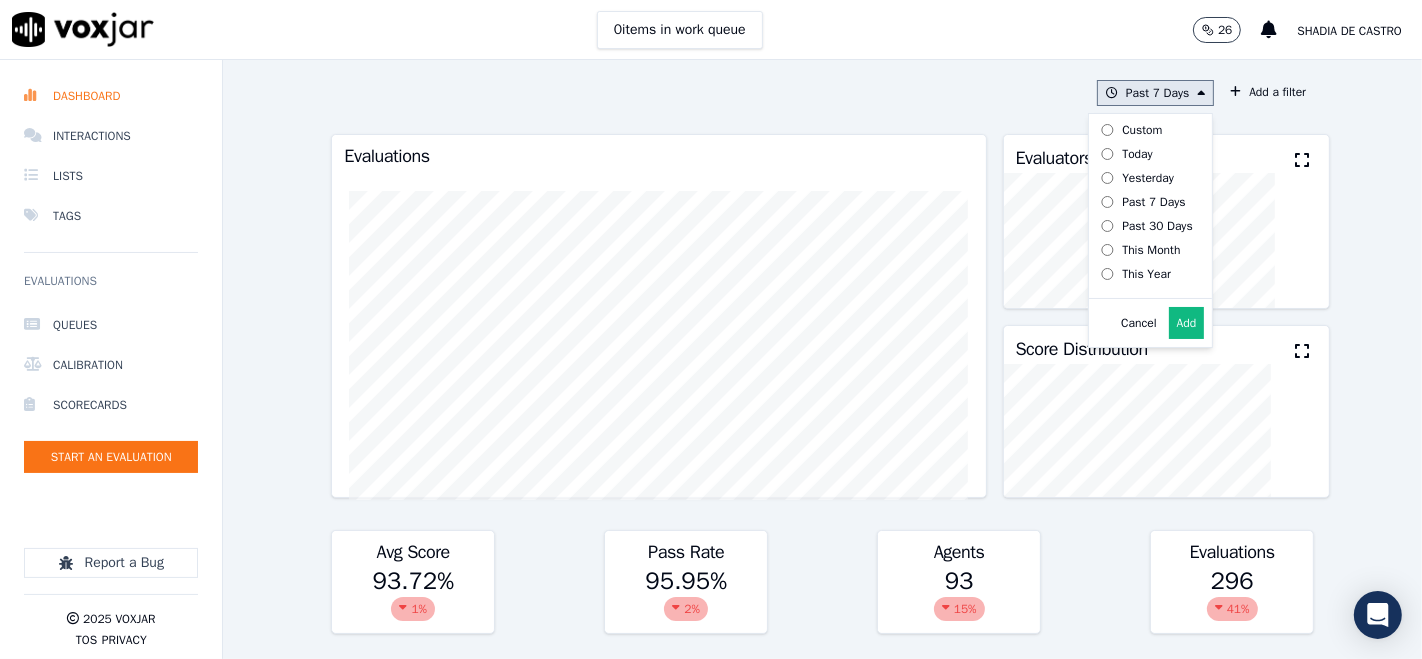 click on "This Month" at bounding box center [1151, 250] 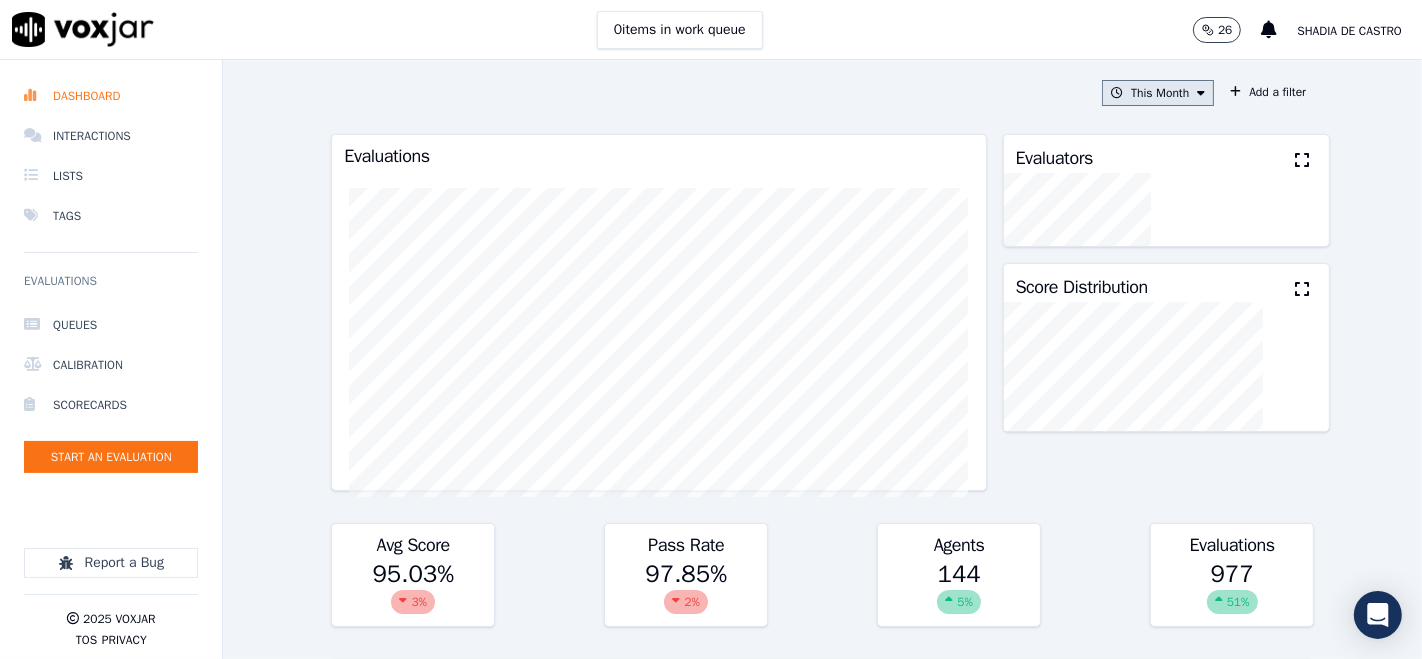click on "This Month" at bounding box center [1158, 93] 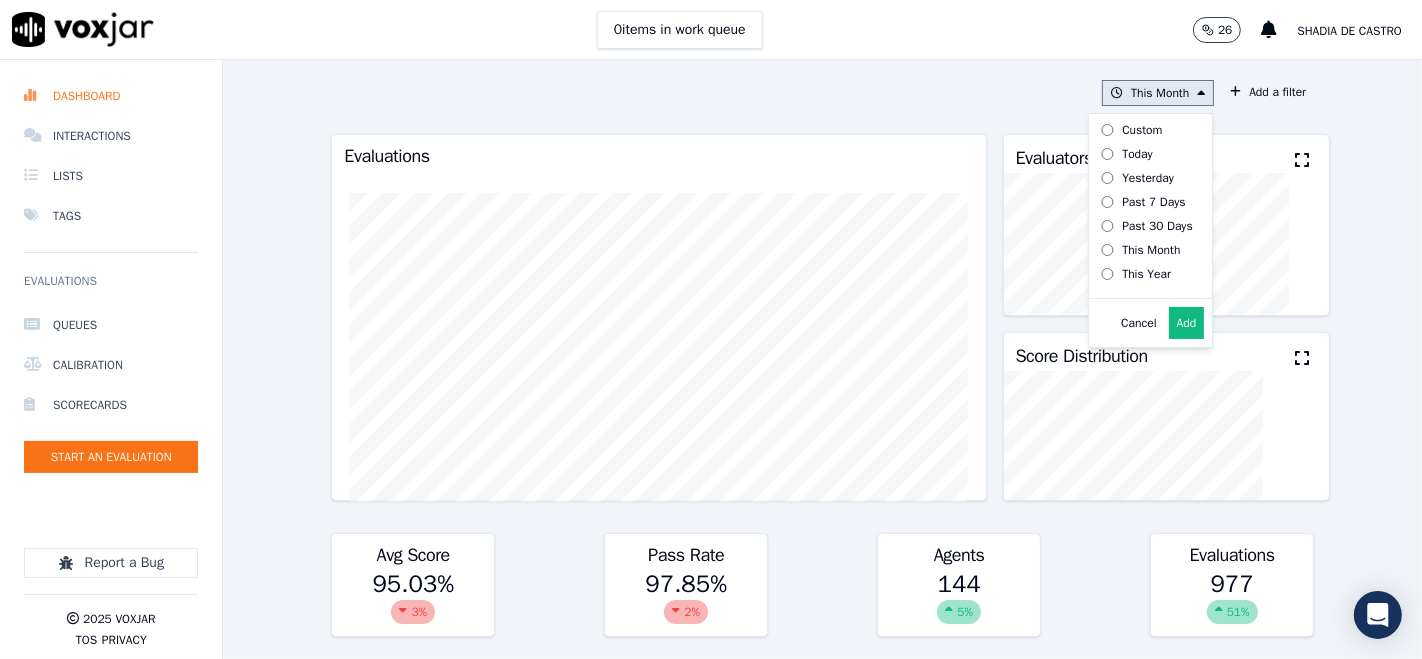 click on "Past 7 Days" at bounding box center (1153, 202) 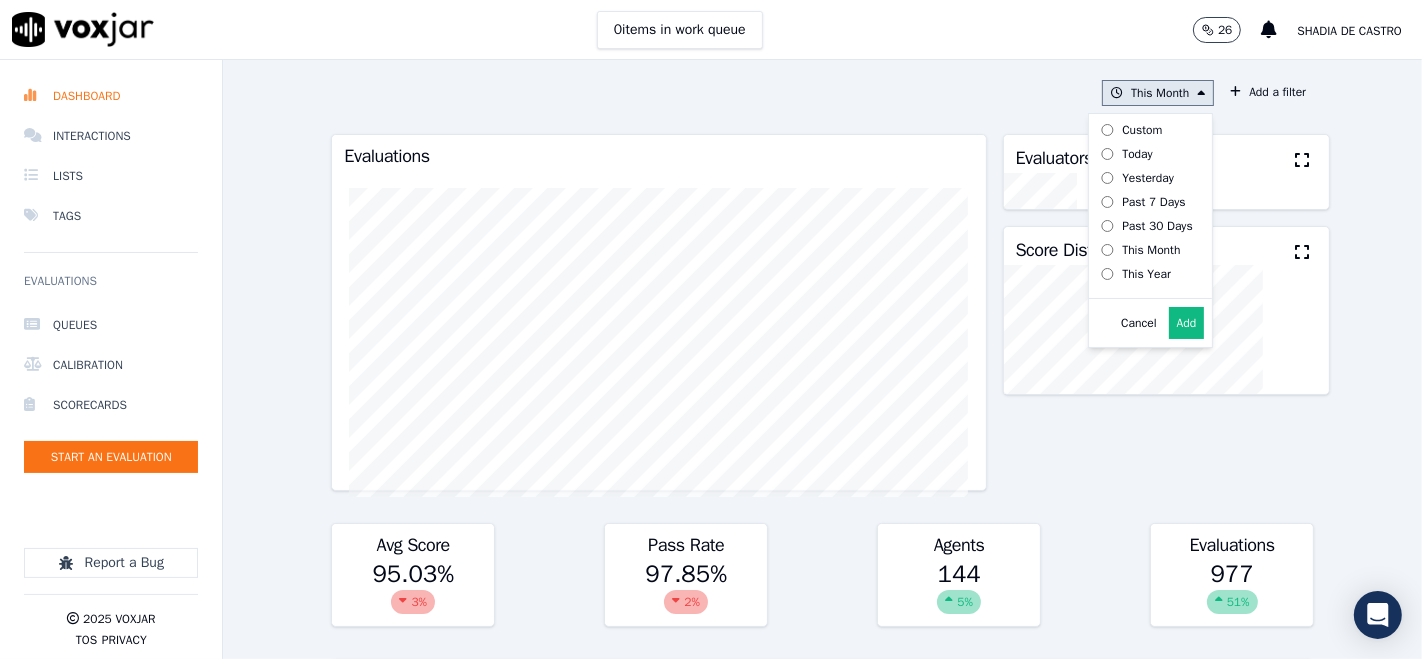 drag, startPoint x: 1133, startPoint y: 361, endPoint x: 1134, endPoint y: 348, distance: 13.038404 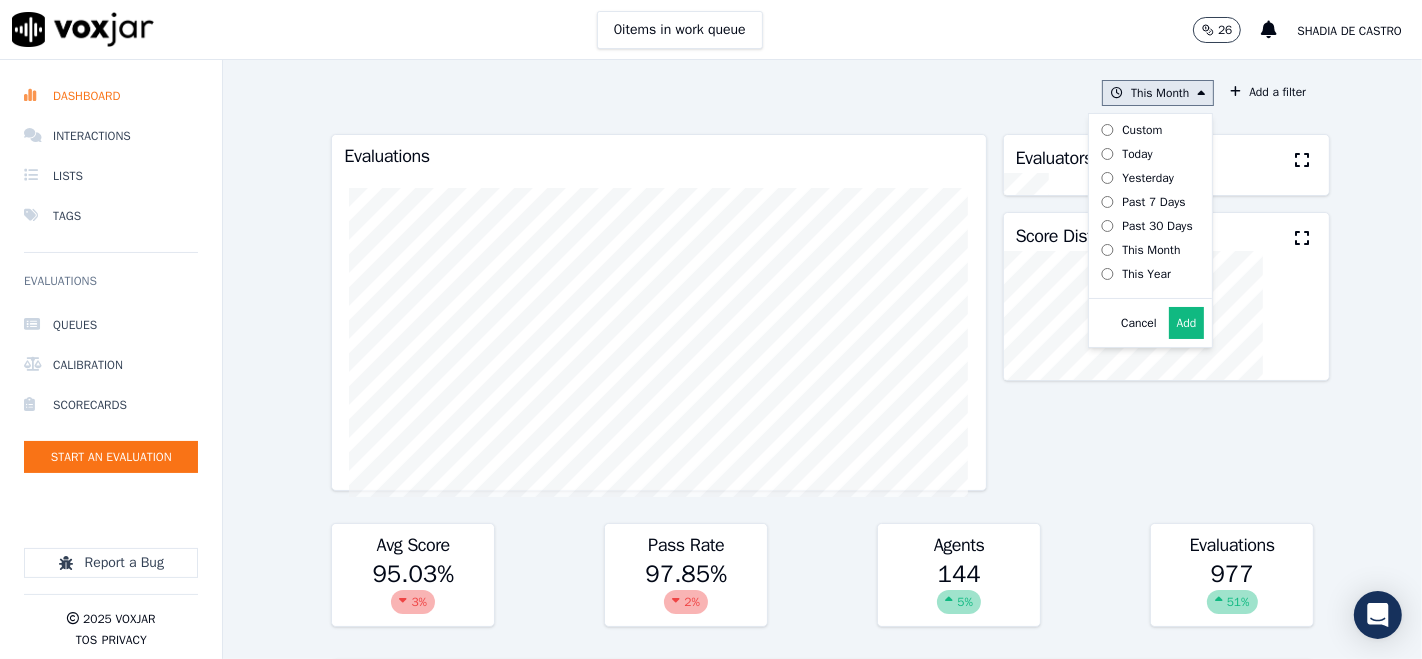 click on "Add" at bounding box center (1187, 323) 